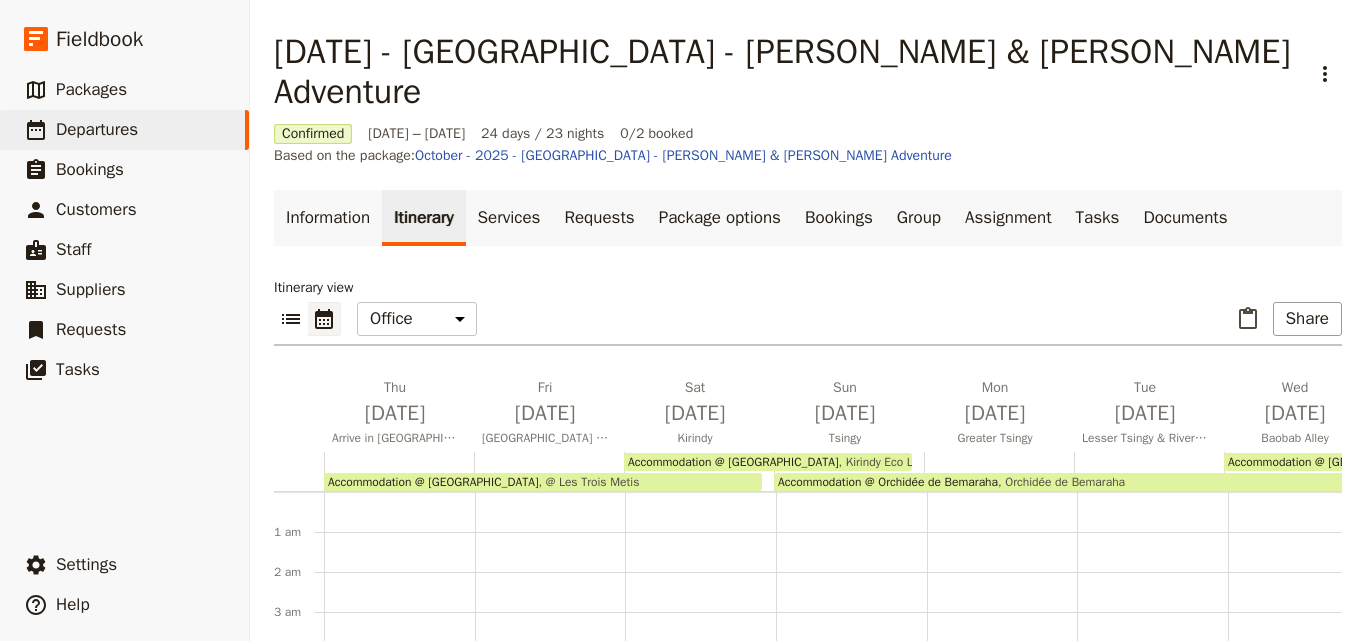 scroll, scrollTop: 0, scrollLeft: 0, axis: both 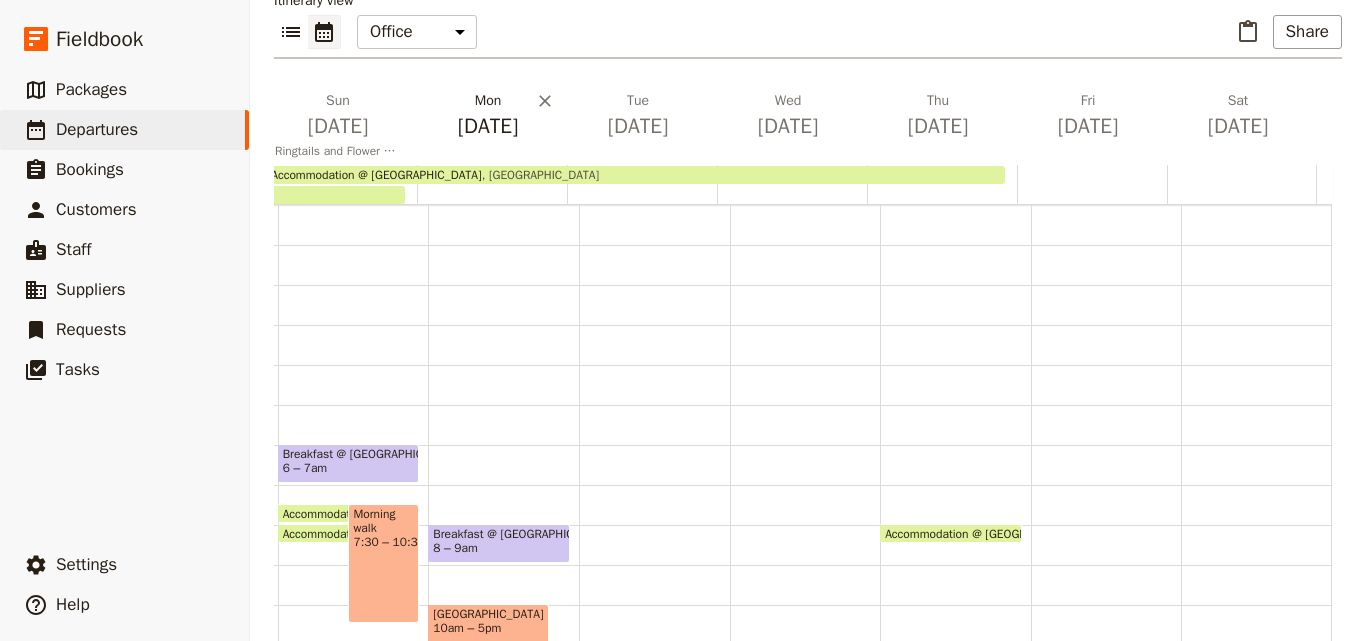 click on "[DATE]" at bounding box center [488, 126] 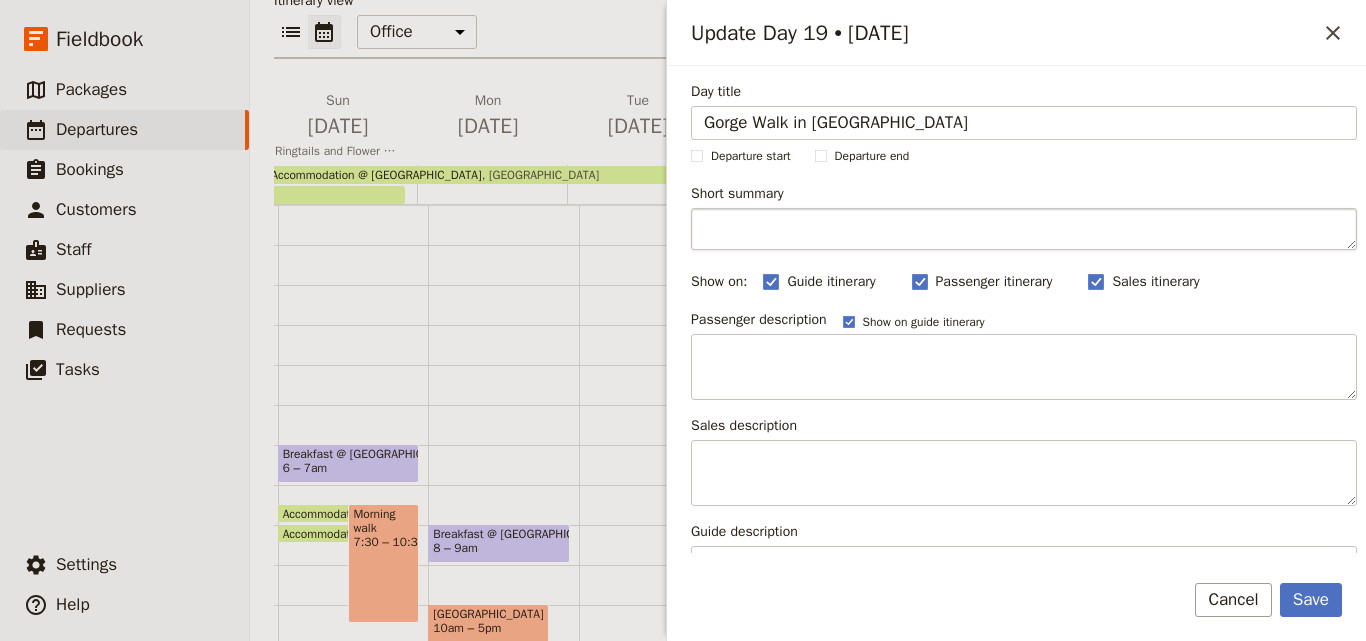 type on "Gorge Walk in [GEOGRAPHIC_DATA]" 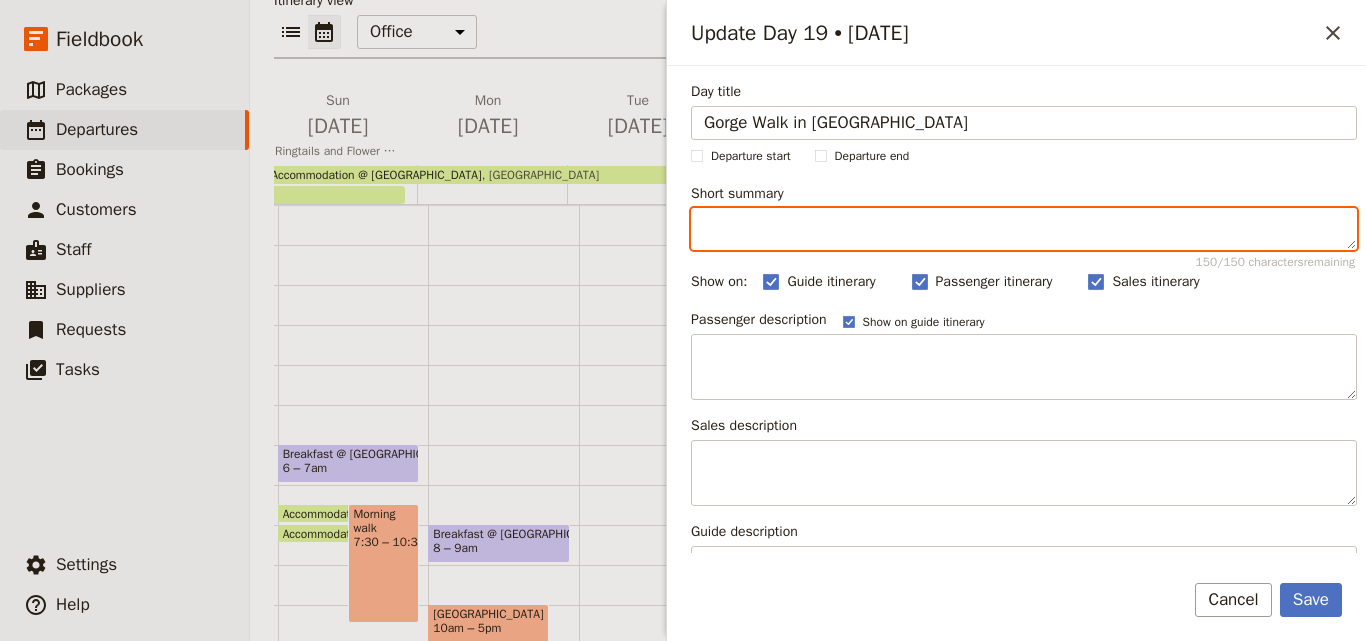click on "Short summary 150 / 150   characters  remaining" at bounding box center [1024, 229] 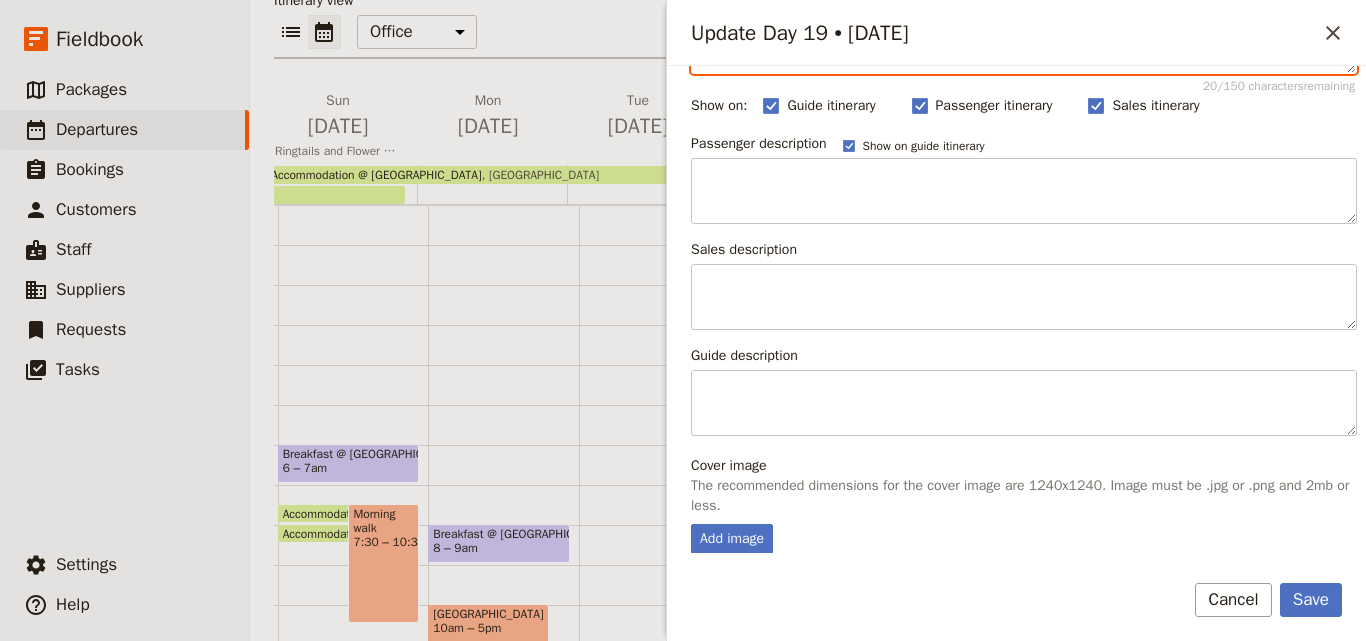 scroll, scrollTop: 499, scrollLeft: 0, axis: vertical 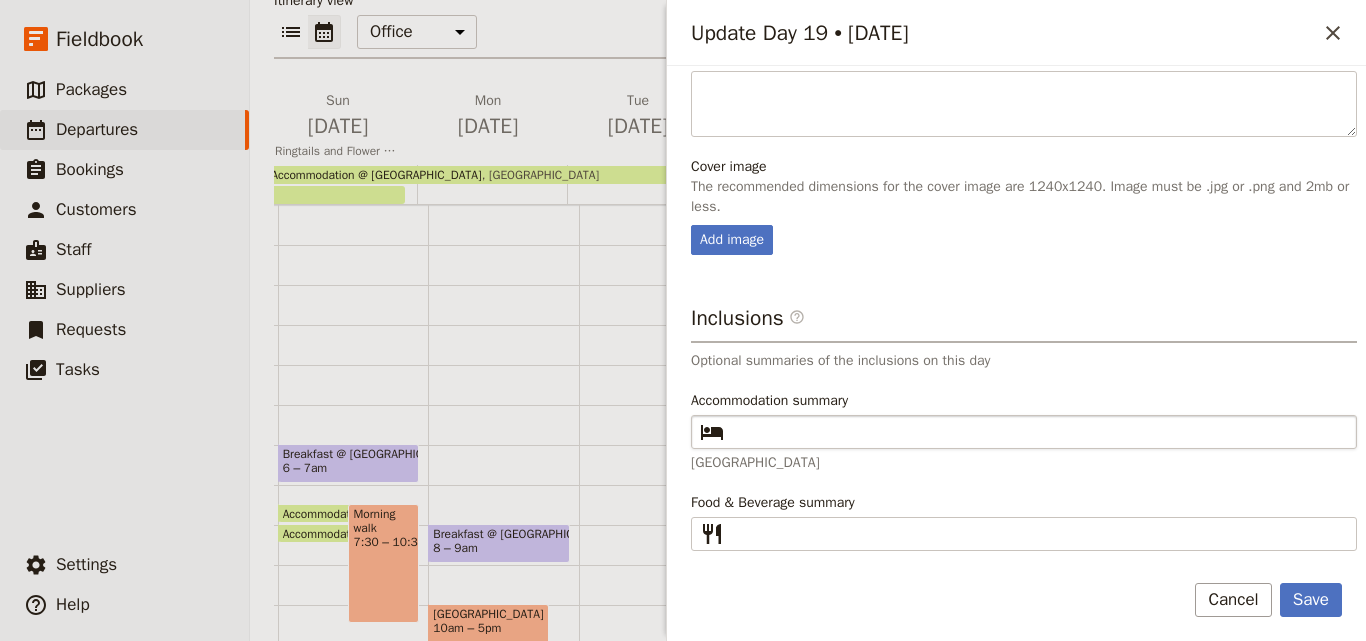 type on "Explore [PERSON_NAME]’s gorges, swim in a natural pool, and picnic with playful lemurs amid striking rock formations and wild landscapes." 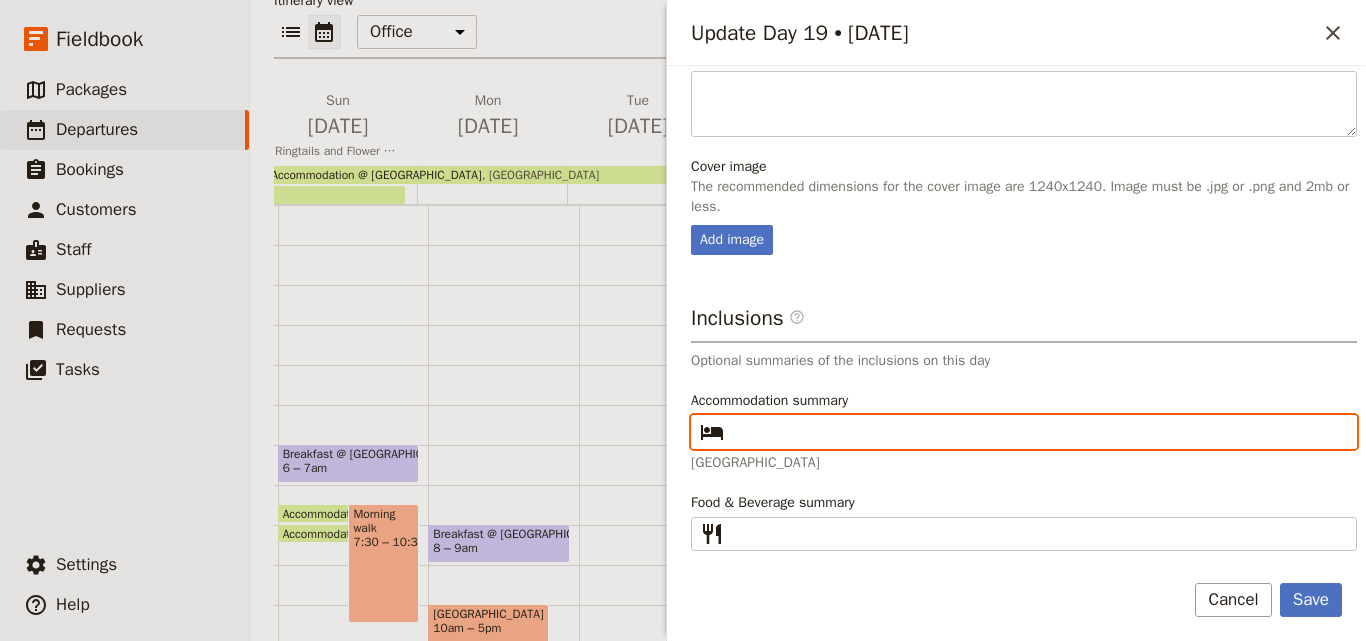 click on "Accommodation summary ​" at bounding box center [1038, 432] 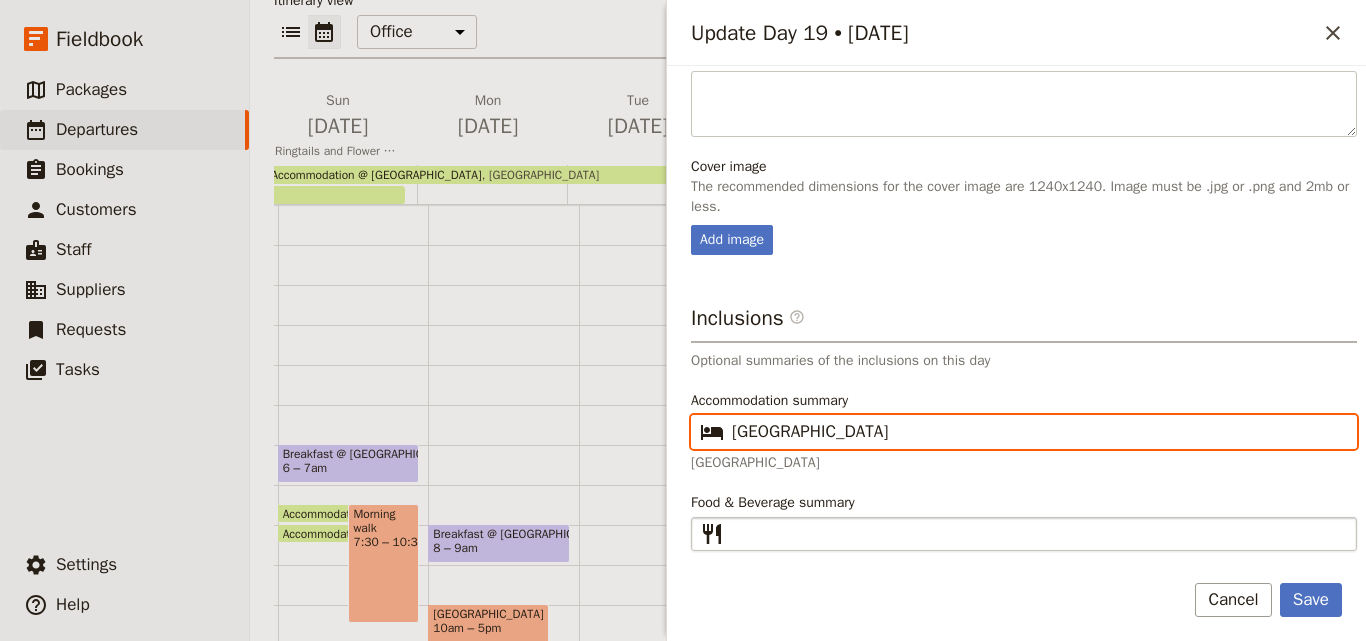 type on "[GEOGRAPHIC_DATA]" 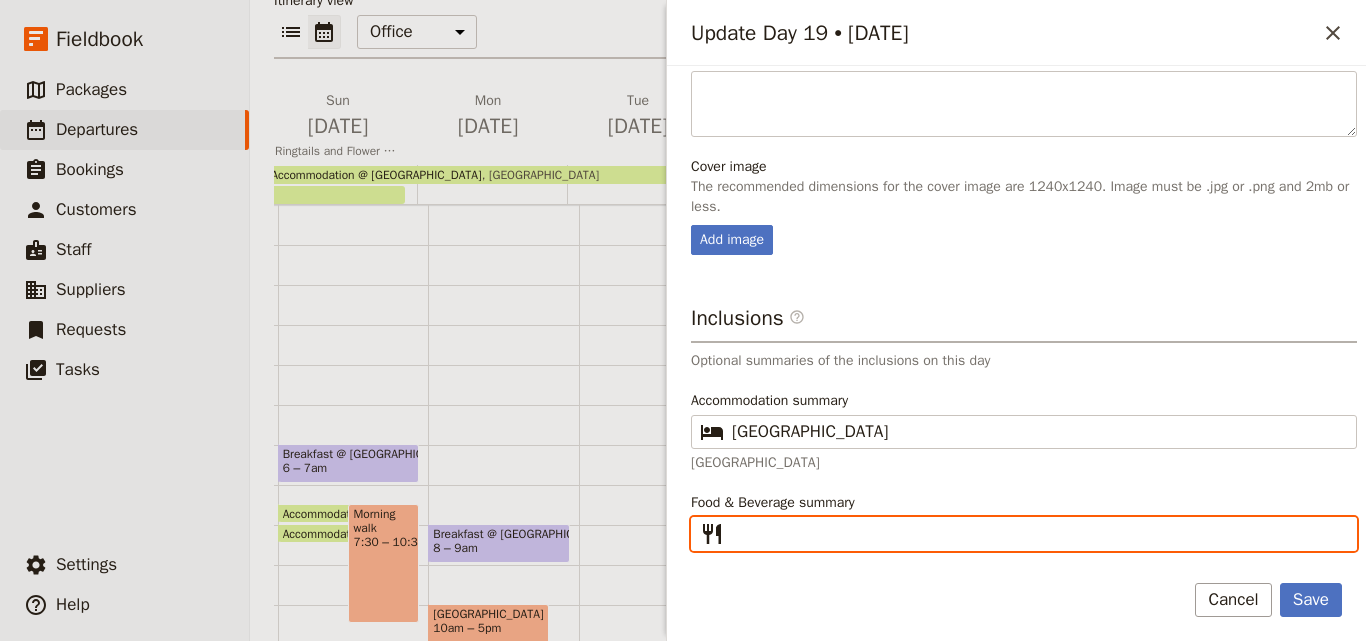 click on "Food & Beverage summary ​" at bounding box center (1038, 534) 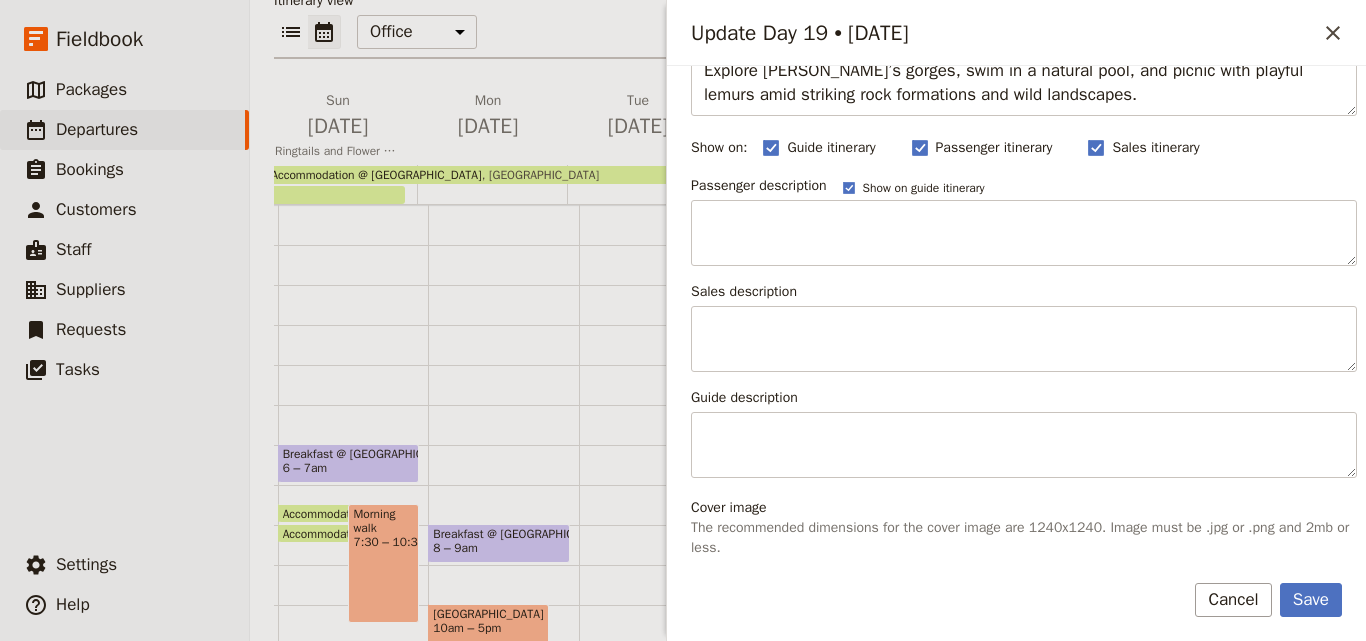 scroll, scrollTop: 0, scrollLeft: 0, axis: both 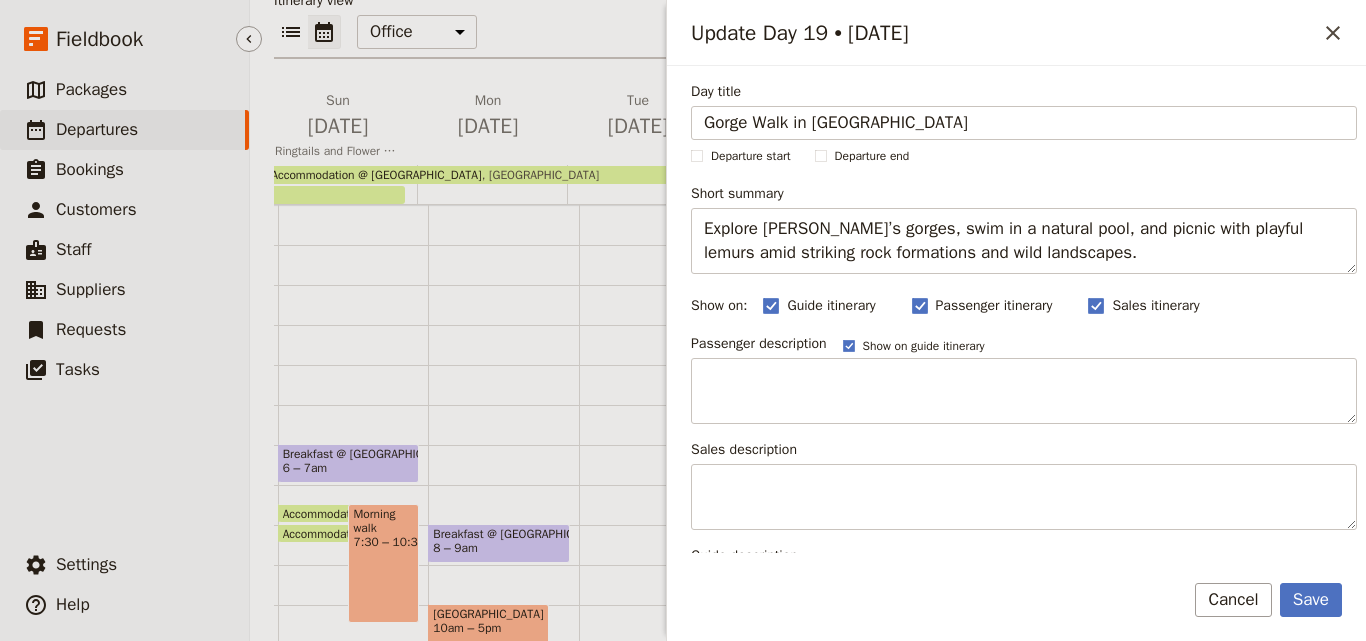 type on "B L D" 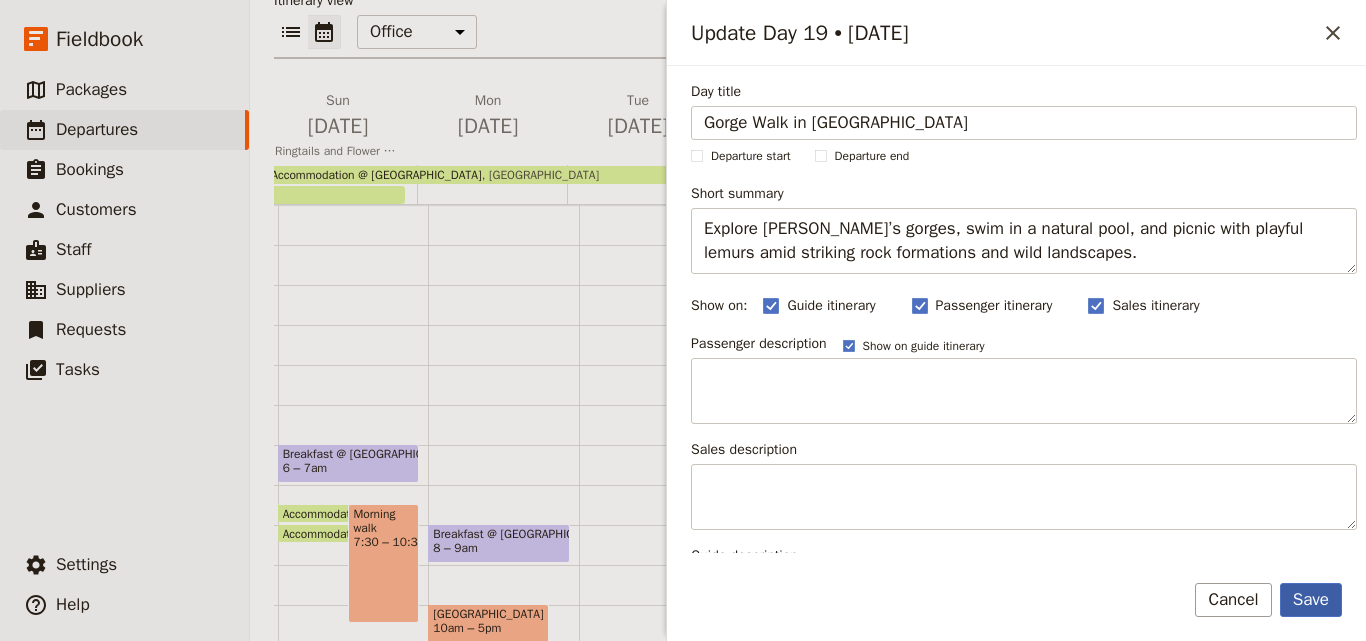 click on "Save" at bounding box center [1311, 600] 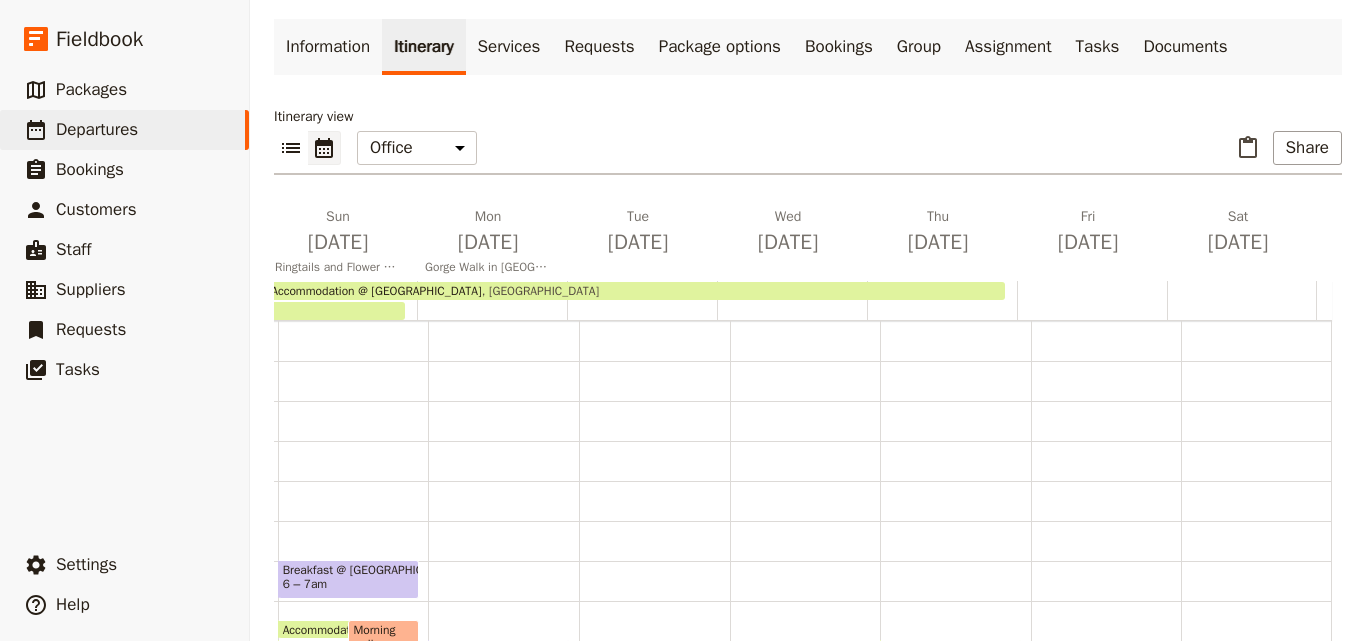 scroll, scrollTop: 87, scrollLeft: 0, axis: vertical 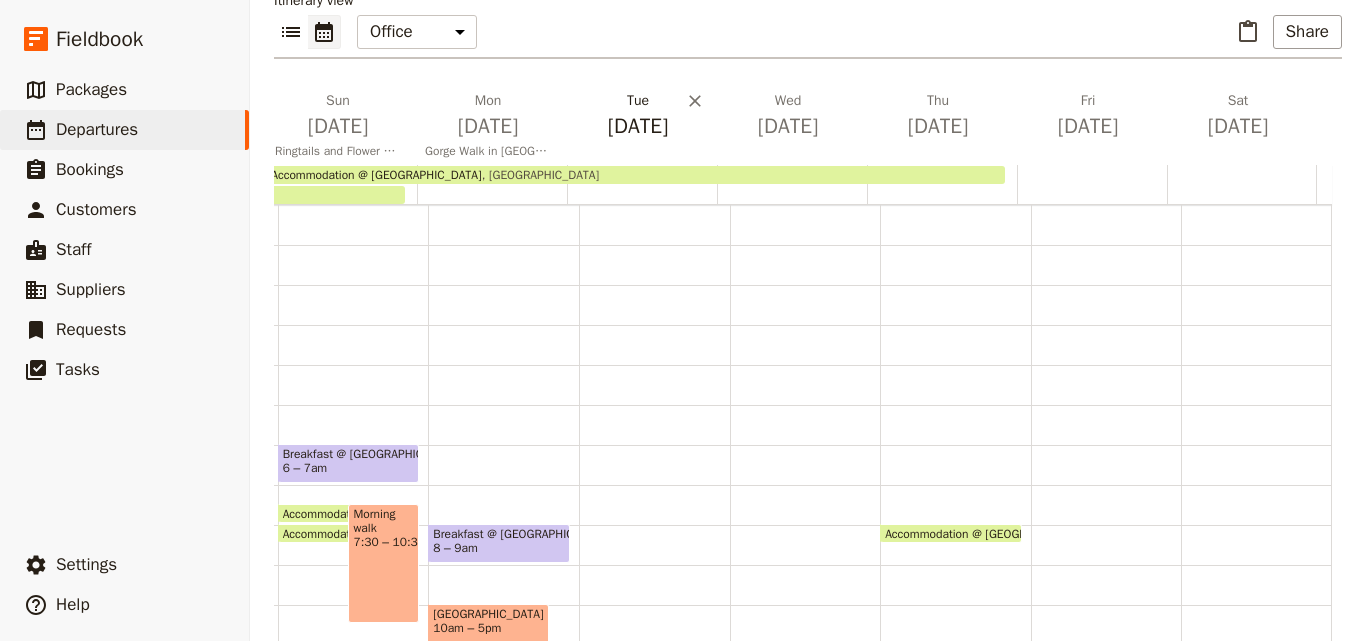click on "[DATE]" at bounding box center (638, 126) 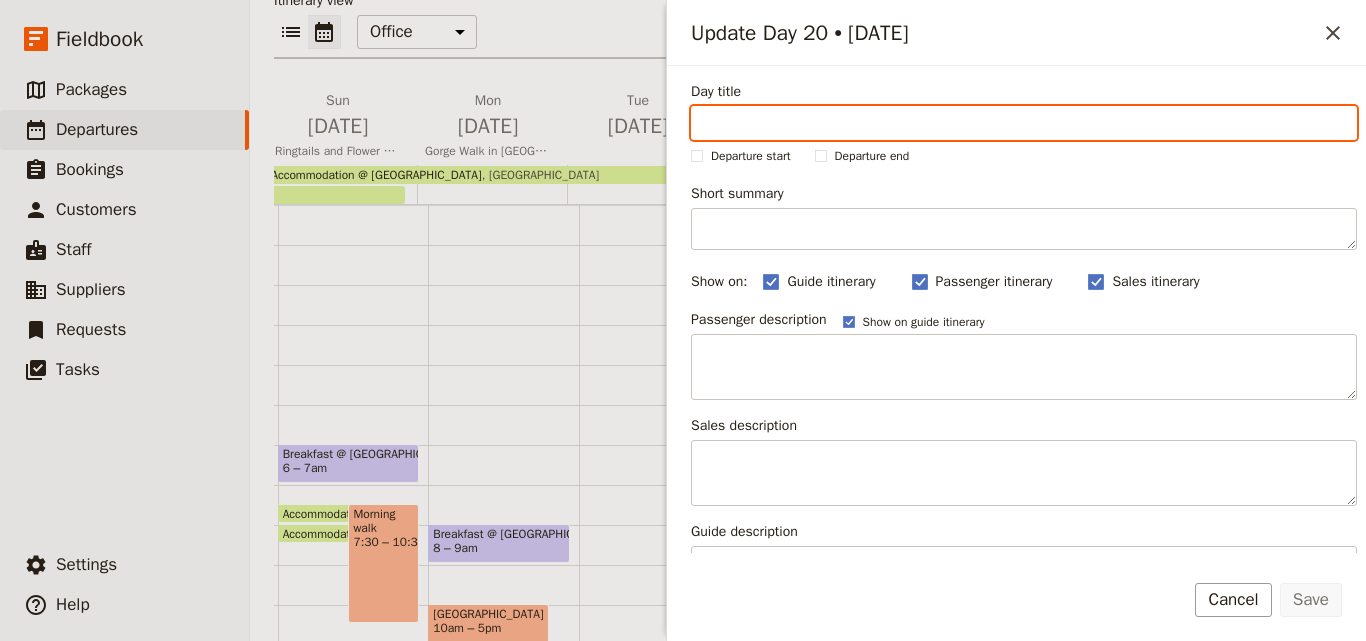 paste on "Travel to the Coast" 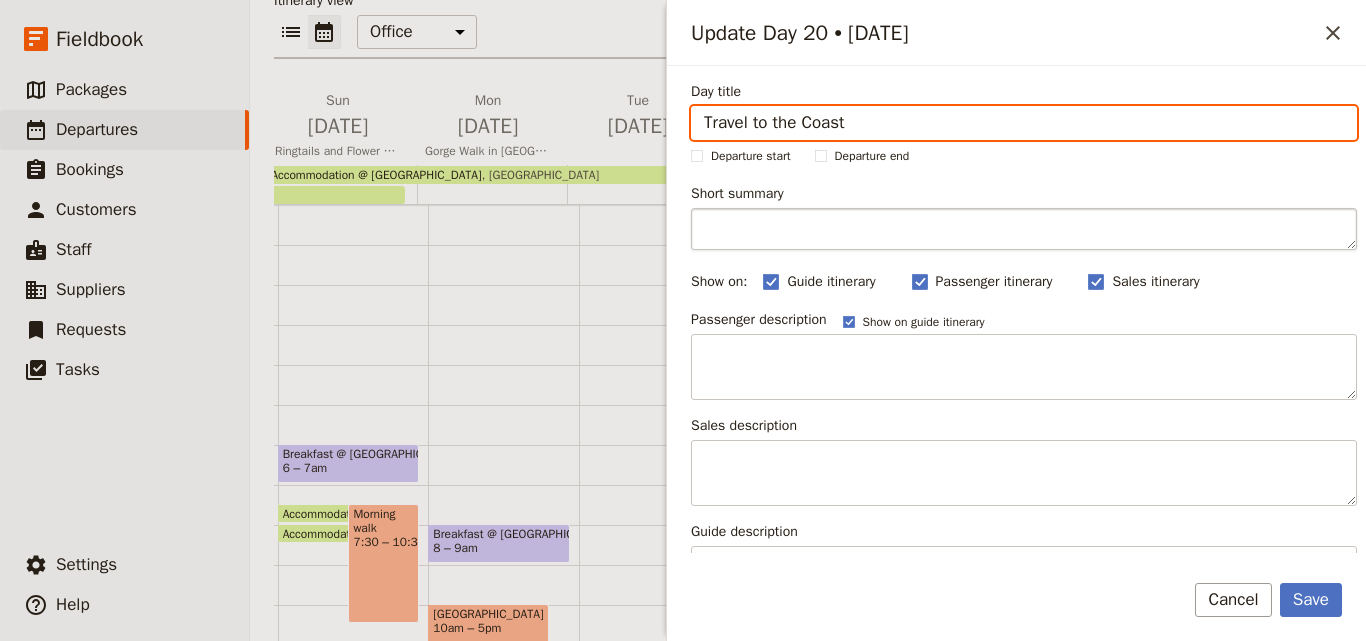 type on "Travel to the Coast" 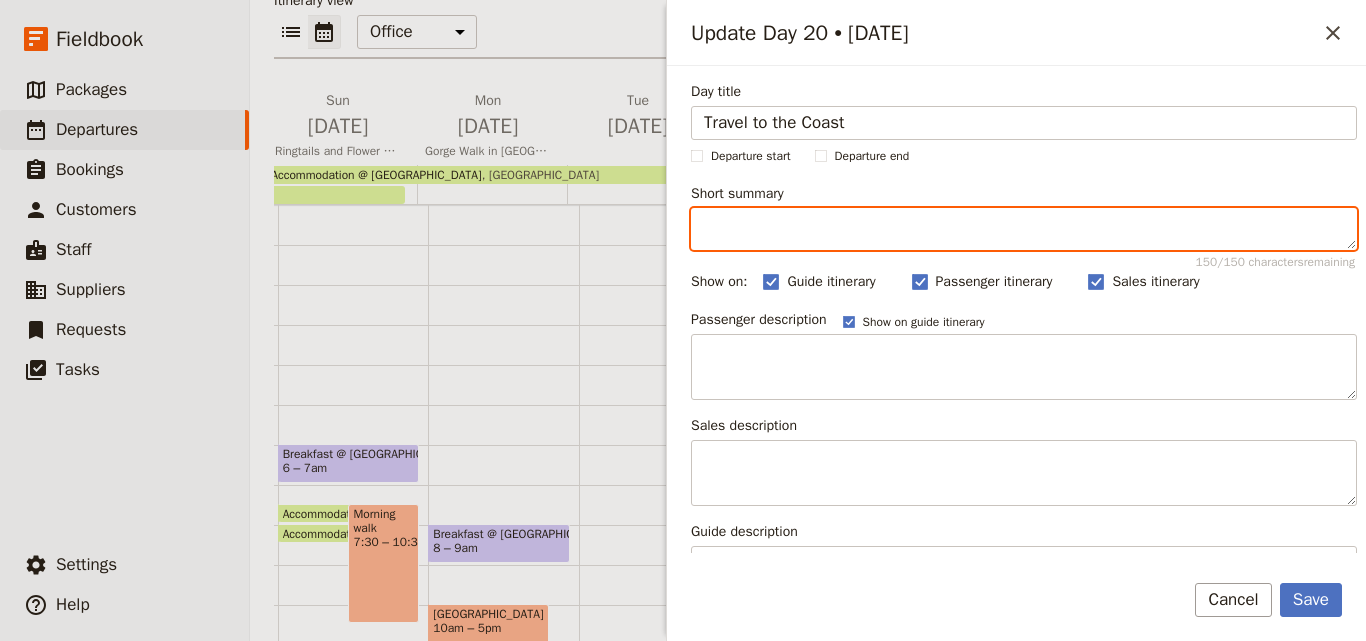 click on "Short summary 150 / 150   characters  remaining" at bounding box center [1024, 229] 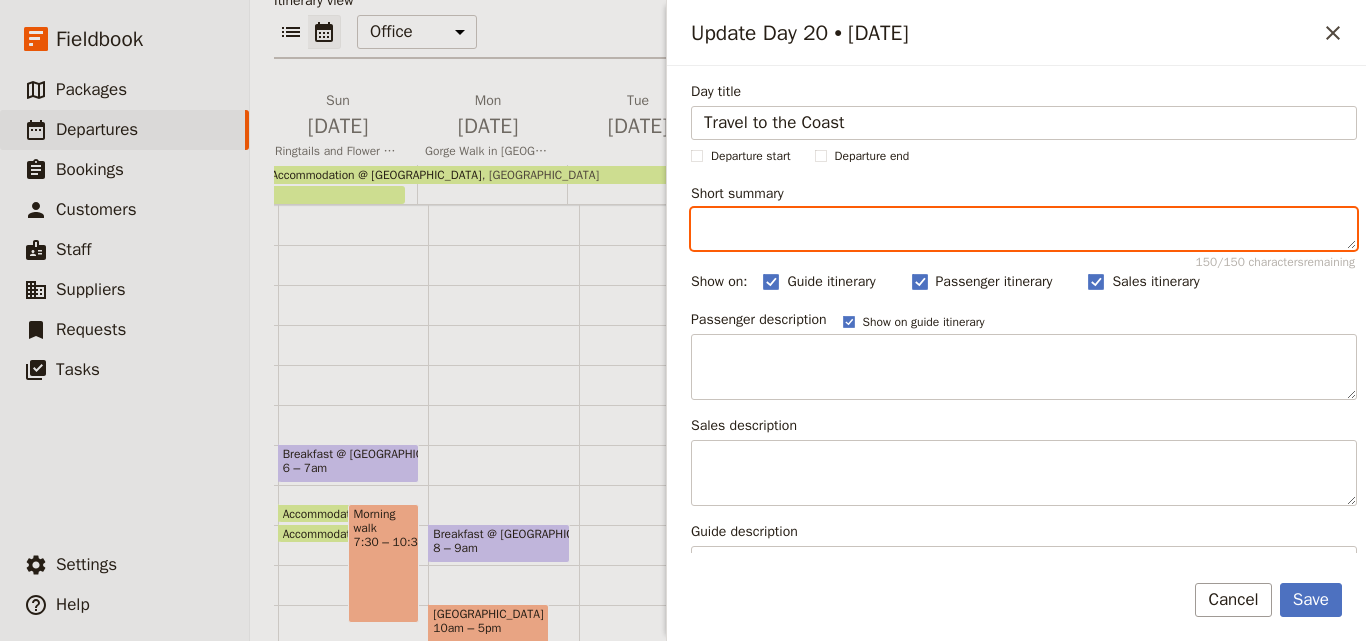 paste on "Travel from [GEOGRAPHIC_DATA] to coastal Ifaty, passing sapphire mines and rum distilleries. Arrive in time for a beach walk and a refreshing ocean swim." 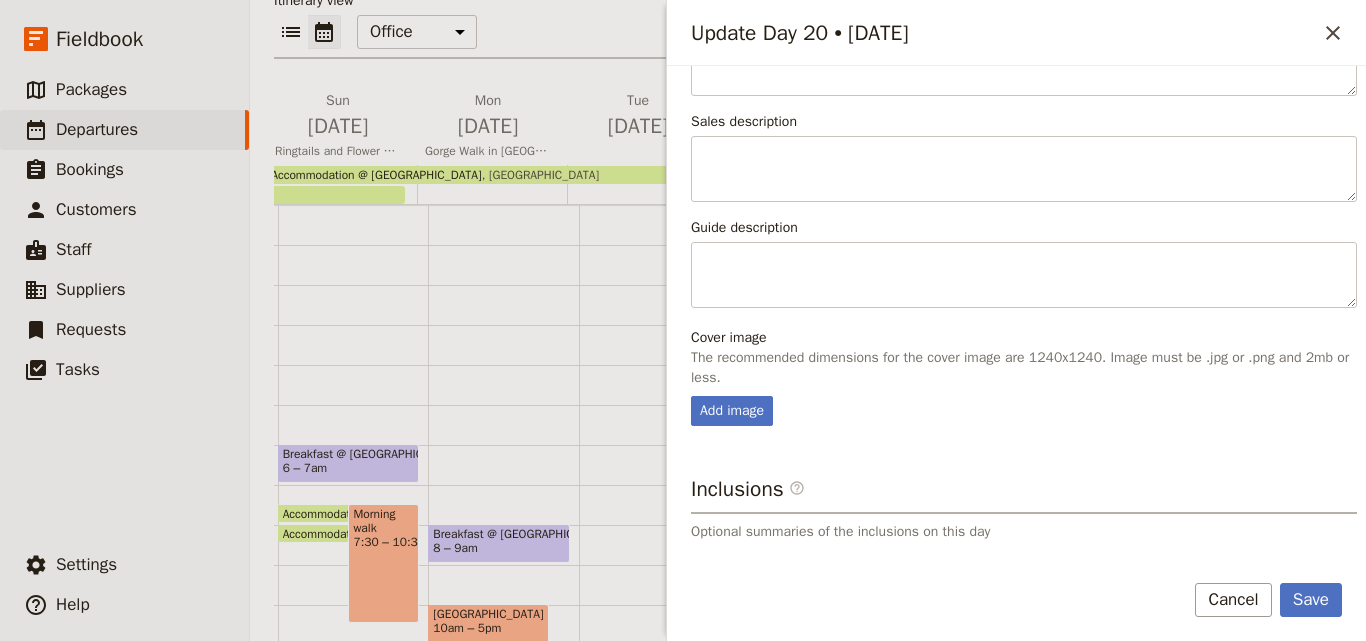 scroll, scrollTop: 499, scrollLeft: 0, axis: vertical 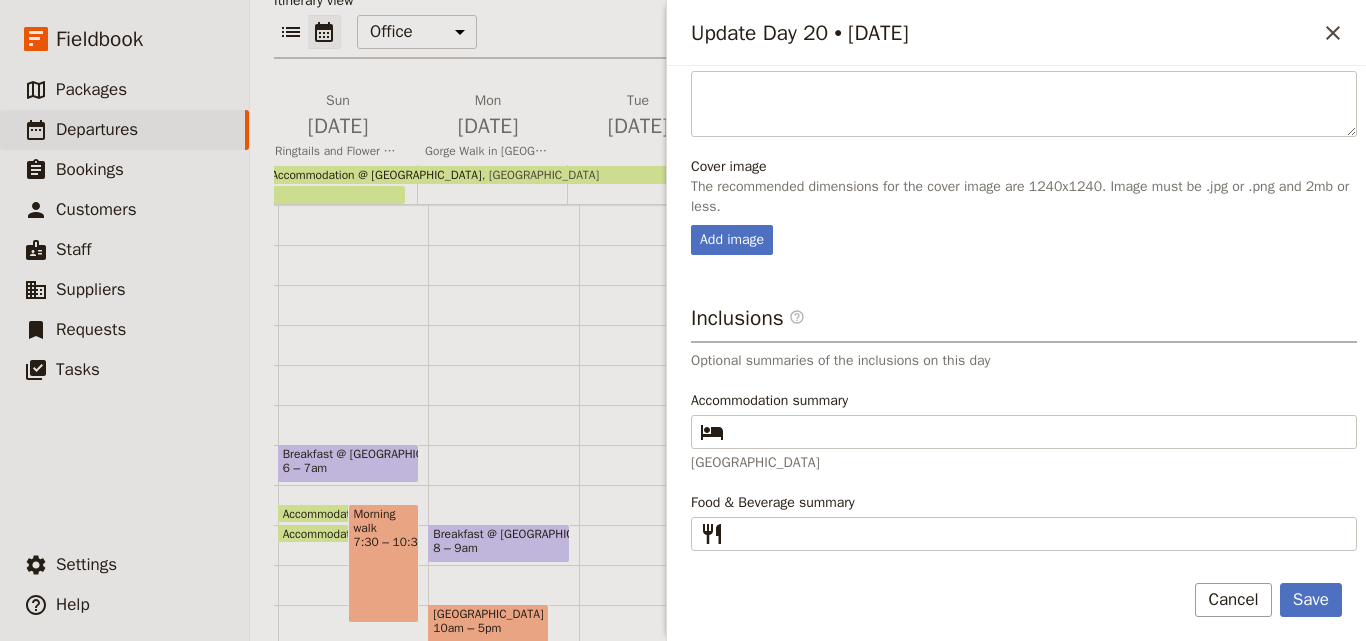 type on "Travel from [GEOGRAPHIC_DATA] to coastal Ifaty, passing sapphire mines and rum distilleries. Arrive in time for a beach walk and a refreshing ocean swim." 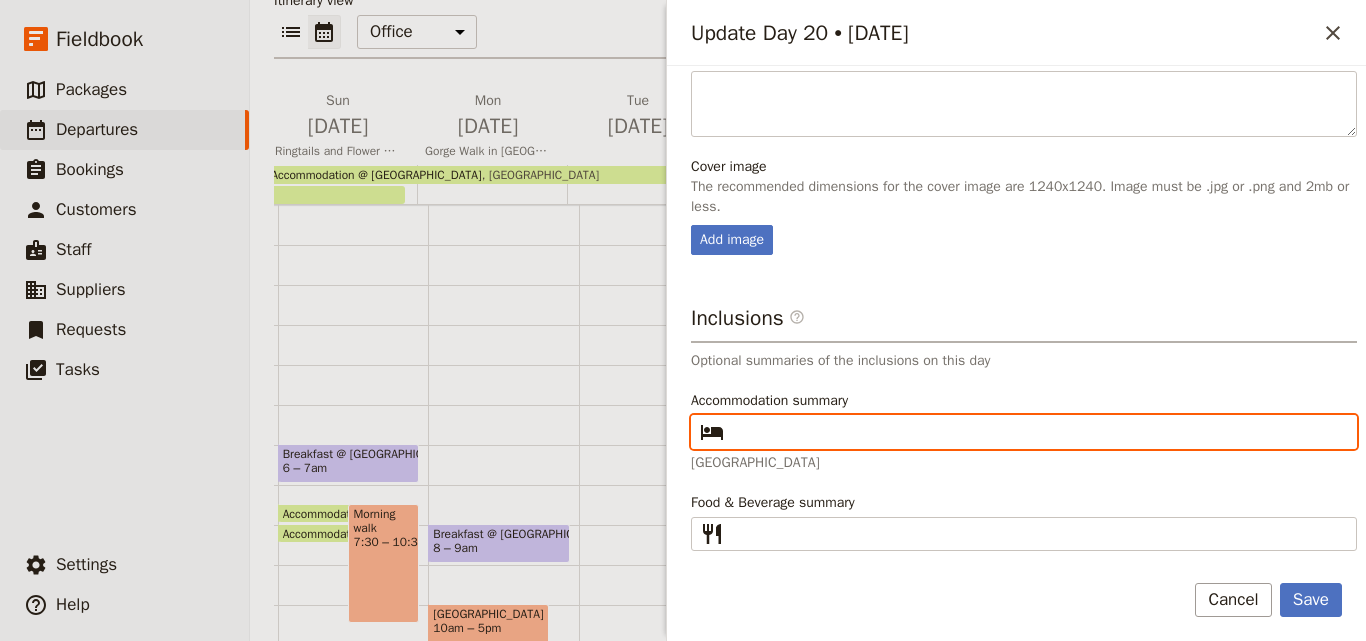 drag, startPoint x: 789, startPoint y: 418, endPoint x: 791, endPoint y: 433, distance: 15.132746 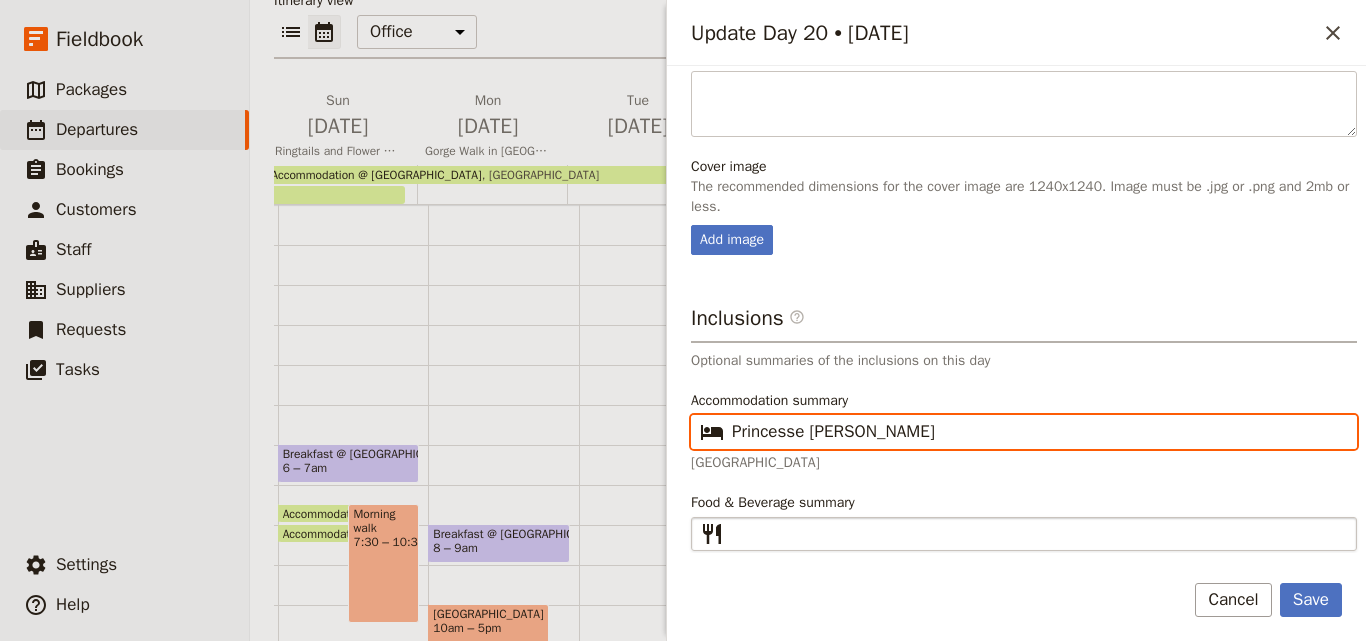 type on "Princesse [PERSON_NAME]" 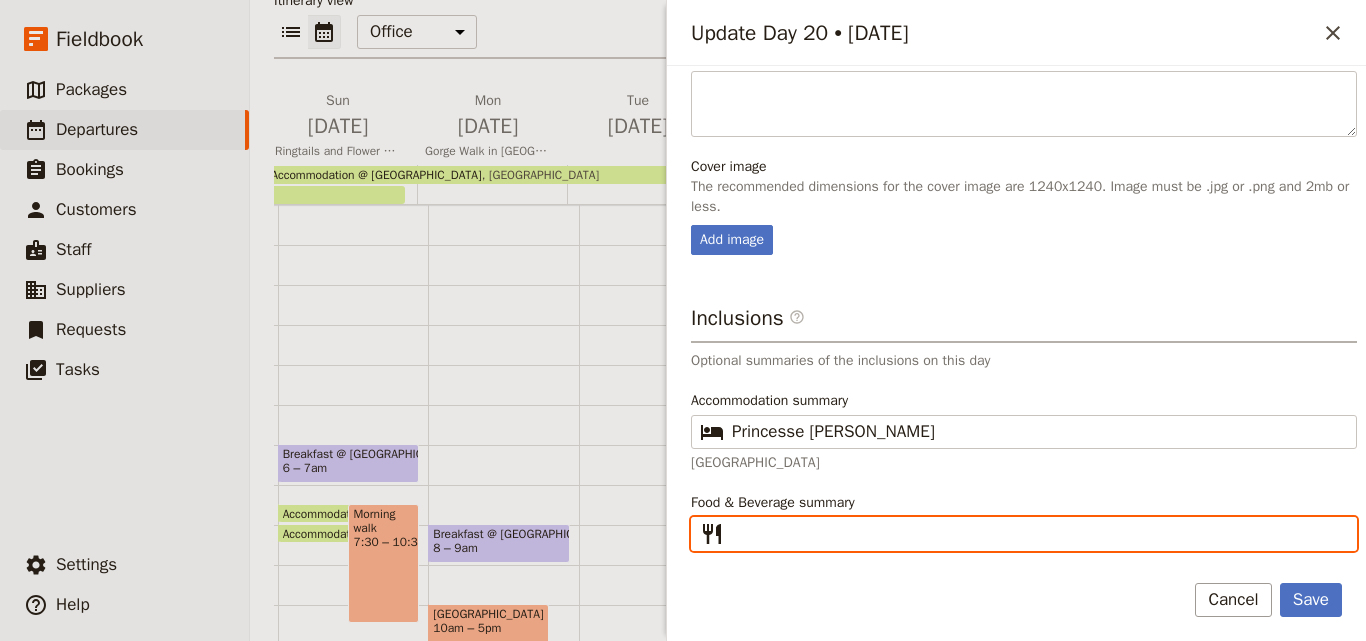 click on "Food & Beverage summary ​" at bounding box center [1038, 534] 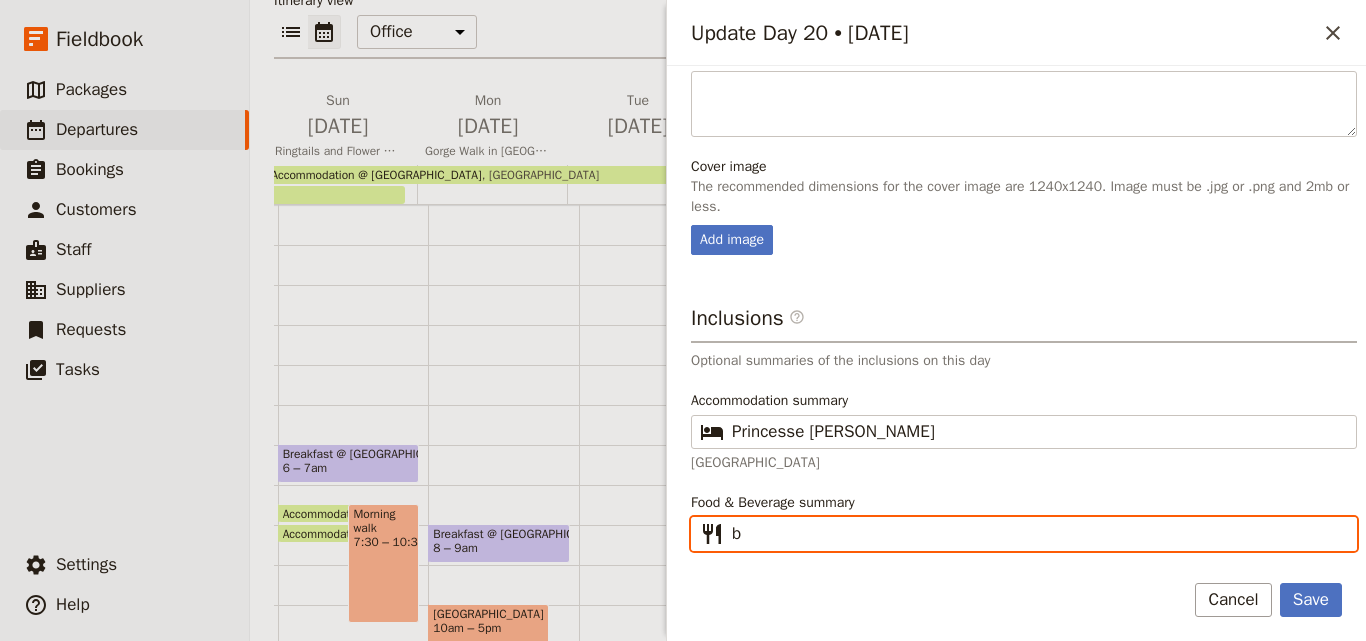 type on "b" 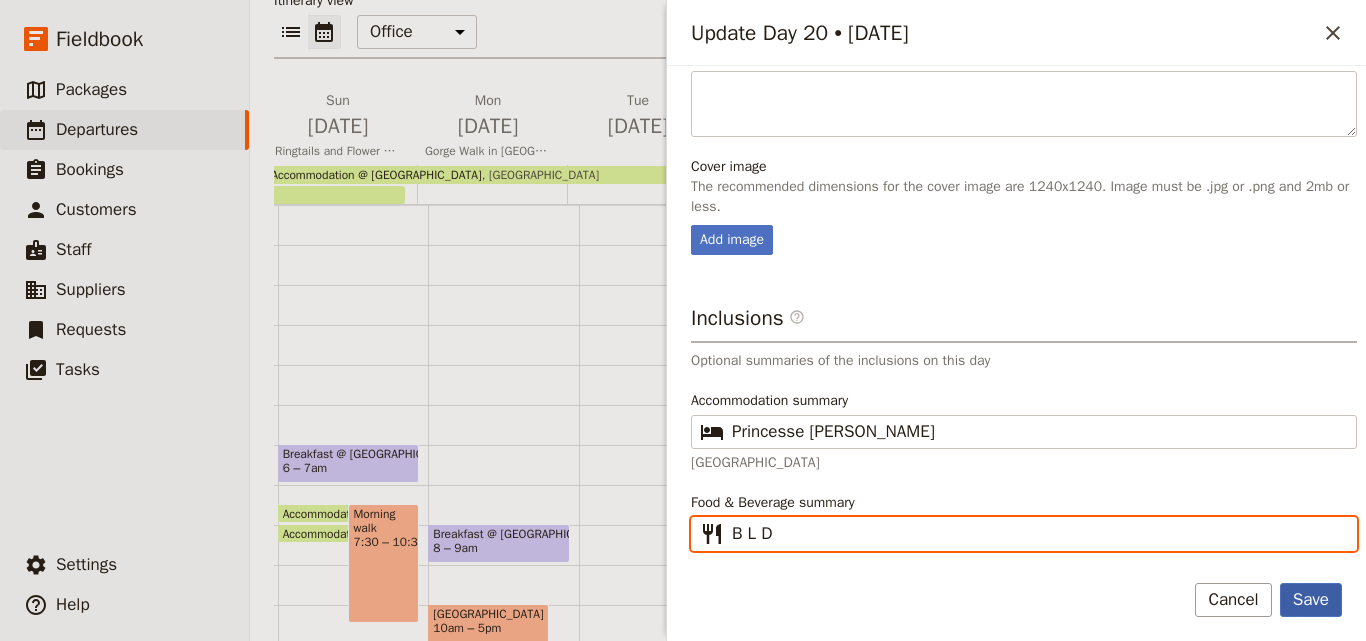 type on "B L D" 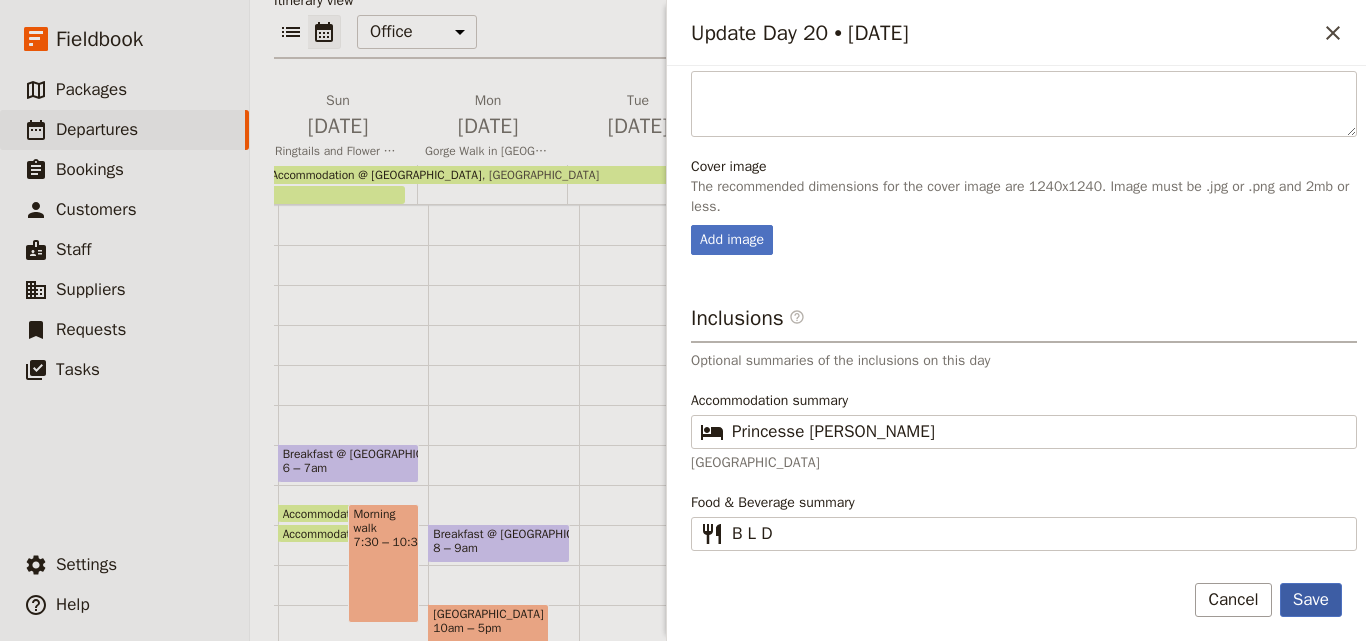 click on "Save" at bounding box center [1311, 600] 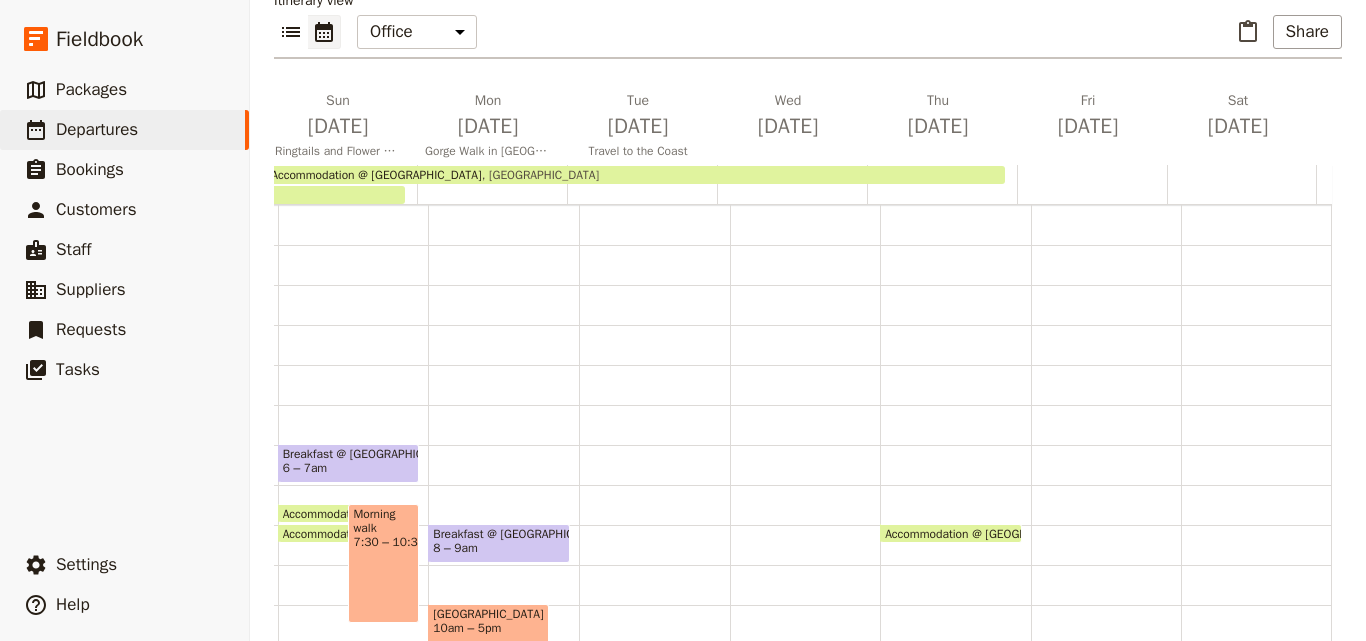 click on "[GEOGRAPHIC_DATA]" at bounding box center (541, 175) 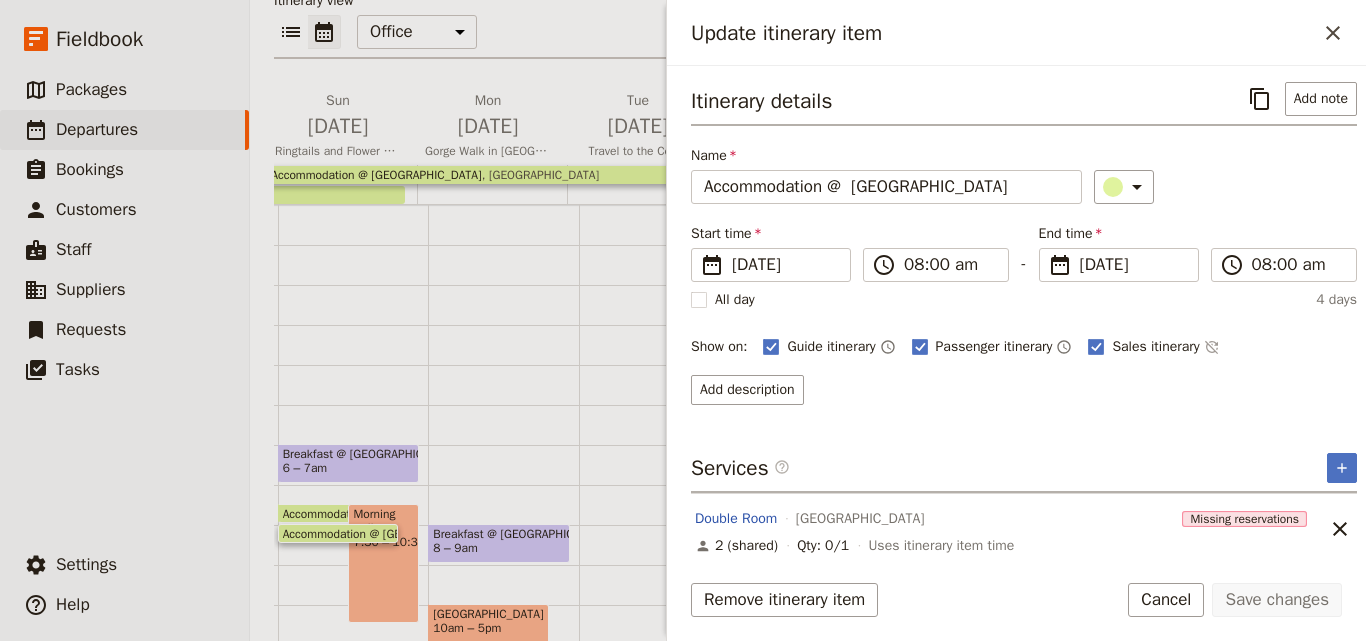 click on "Itinerary view ​ ​ Office Guide Passenger Sales ​ Share [DATE]  Arrive in [PERSON_NAME][GEOGRAPHIC_DATA][DATE]  [GEOGRAPHIC_DATA] & City Tour [DATE] Kirindy [DATE] Tsingy [DATE] Greater Tsingy [DATE] Lesser Tsingy & River Experience [DATE] [GEOGRAPHIC_DATA] [DATE] Fly to [GEOGRAPHIC_DATA] and Drive to [GEOGRAPHIC_DATA] [DATE] [GEOGRAPHIC_DATA] [DATE] Canal Transfer [DATE] [GEOGRAPHIC_DATA] and [GEOGRAPHIC_DATA] [DATE] Palmarium [DATE] Drive back to [GEOGRAPHIC_DATA] [DATE] Journey to [GEOGRAPHIC_DATA] [DATE] Antsirabe Activities [DATE] [GEOGRAPHIC_DATA] [DATE] [GEOGRAPHIC_DATA] [DATE] Ringtails and Flower Paper [DATE] Gorge Walk in [GEOGRAPHIC_DATA] [DATE] Travel to the Coast [DATE] [DATE] [DATE] [DATE] Accommodation @ [GEOGRAPHIC_DATA]  @ [GEOGRAPHIC_DATA] Accommodation @  Orchidée de Bemaraha Orchidée de Bemaraha Accommodation @  [GEOGRAPHIC_DATA] Accommodation @ [GEOGRAPHIC_DATA] Colour café 8am" at bounding box center (808, 331) 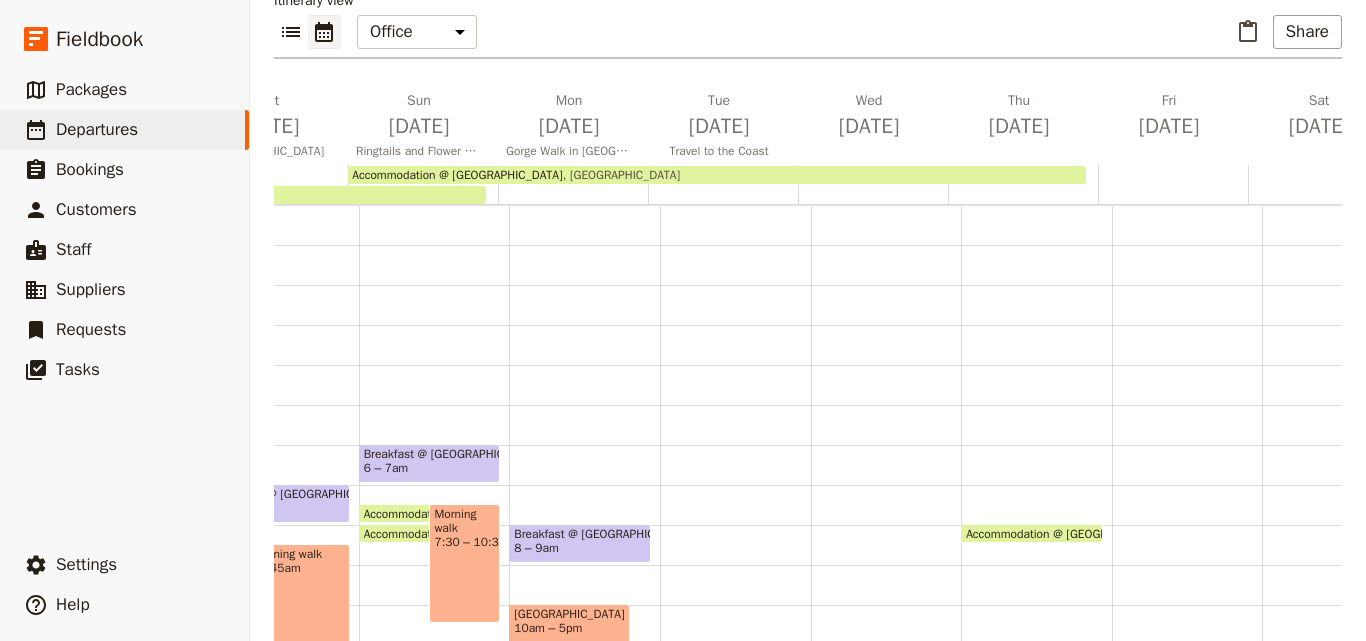 scroll, scrollTop: 0, scrollLeft: 2502, axis: horizontal 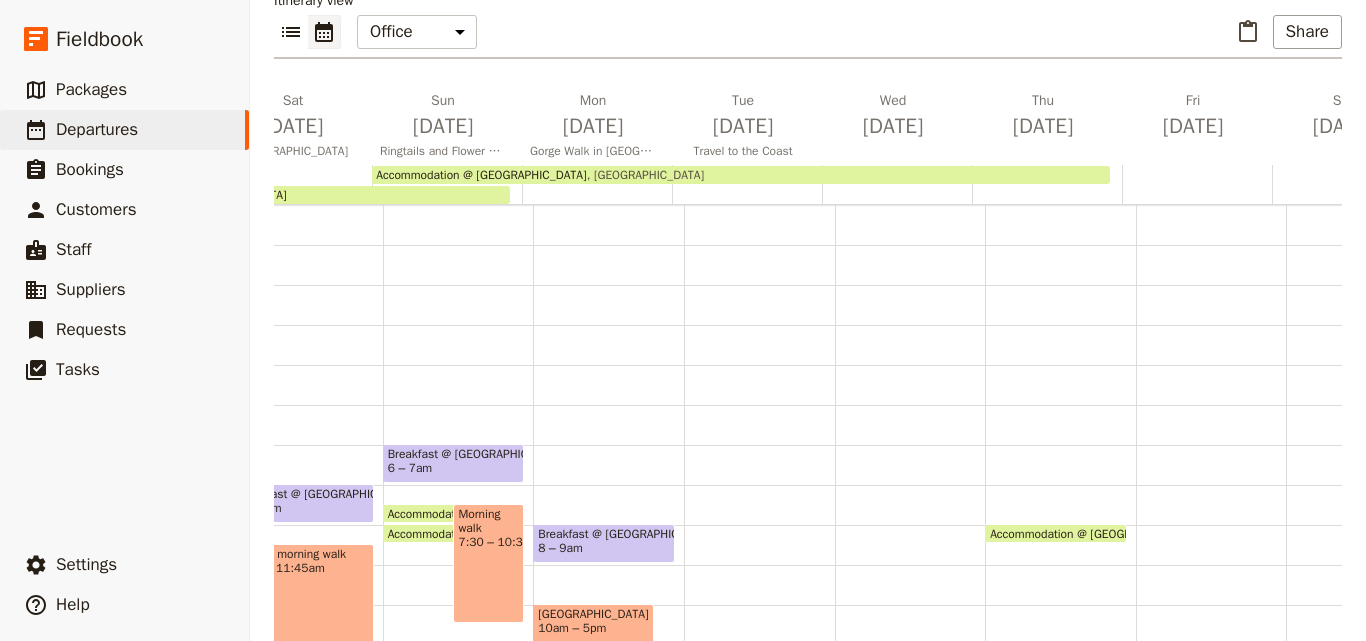 click on "Accommodation @  [GEOGRAPHIC_DATA]" at bounding box center [481, 175] 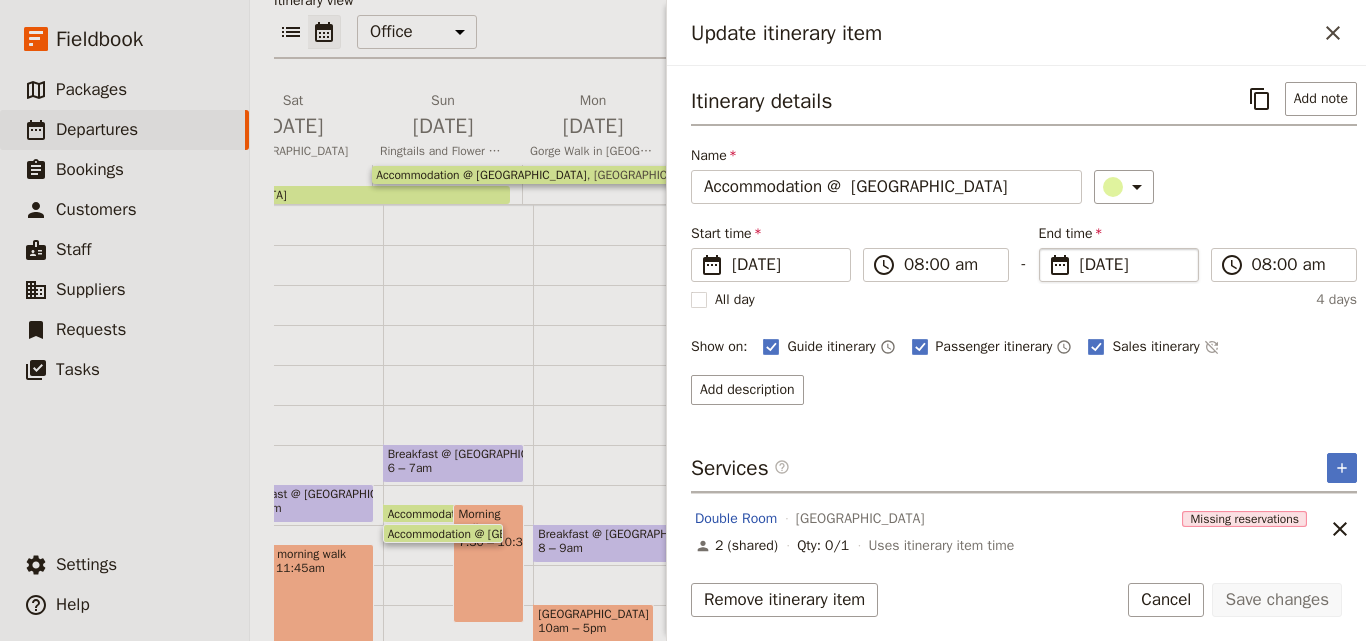 click on "[DATE]" at bounding box center (1133, 265) 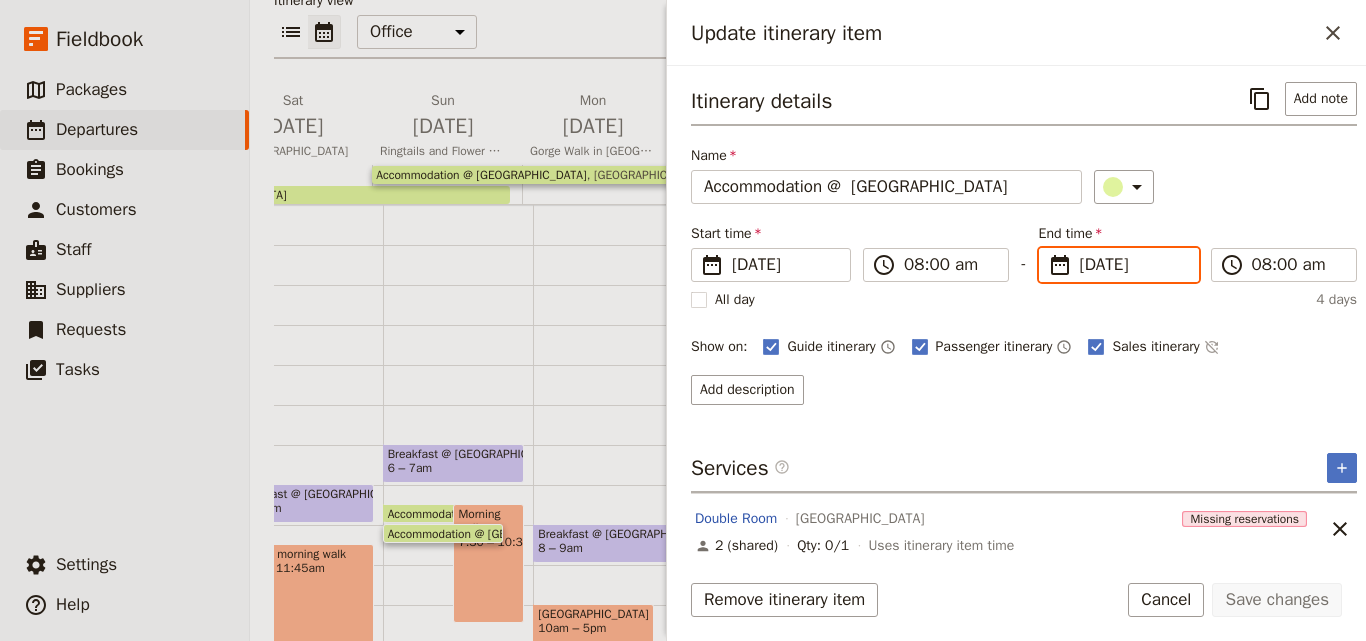 click on "[DATE]" at bounding box center (1047, 248) 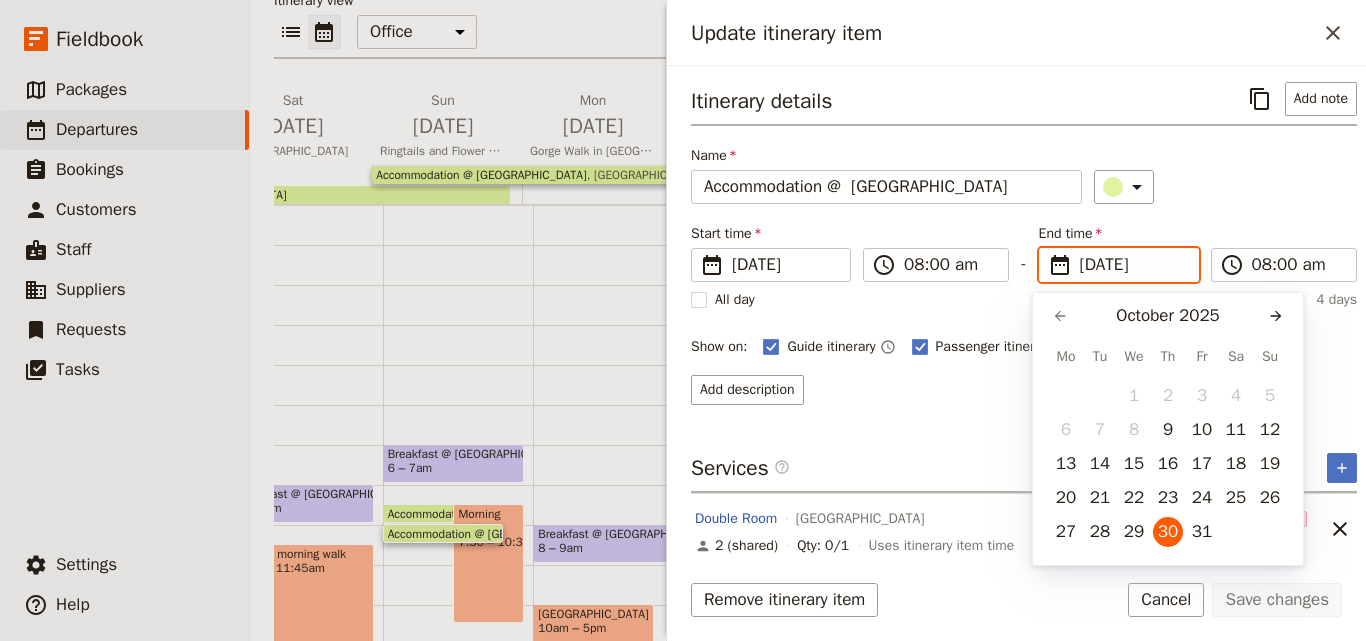 scroll, scrollTop: 0, scrollLeft: 0, axis: both 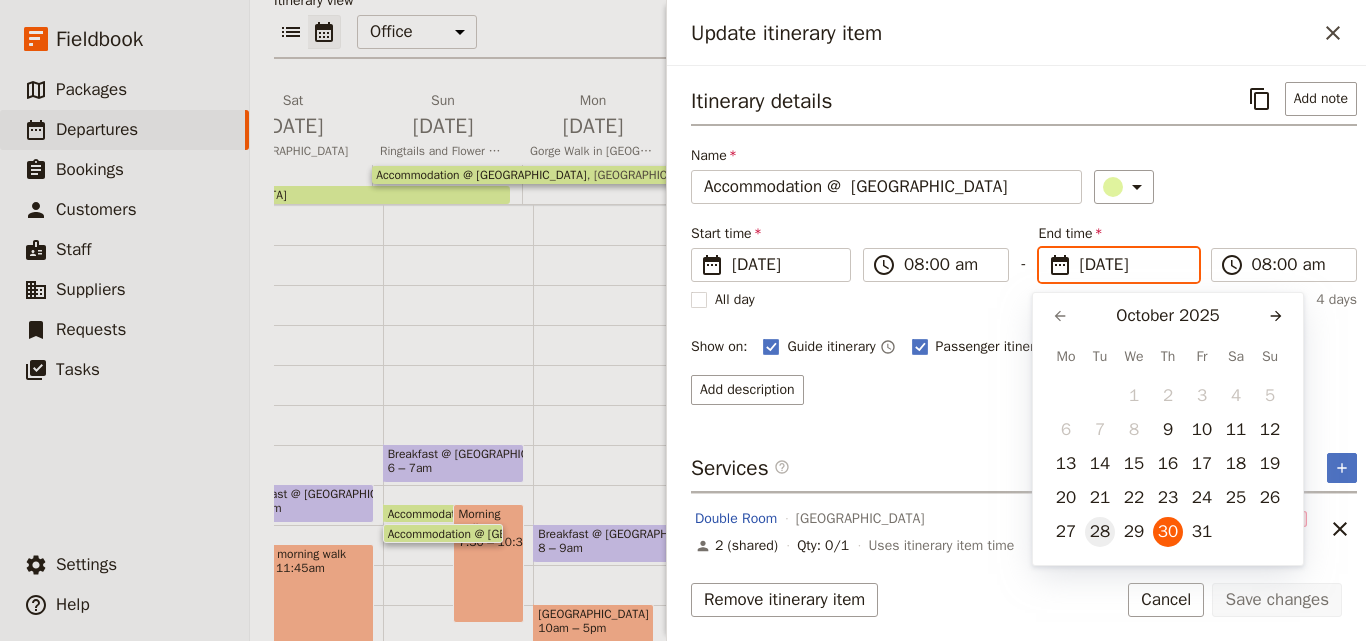click on "28" at bounding box center (1100, 532) 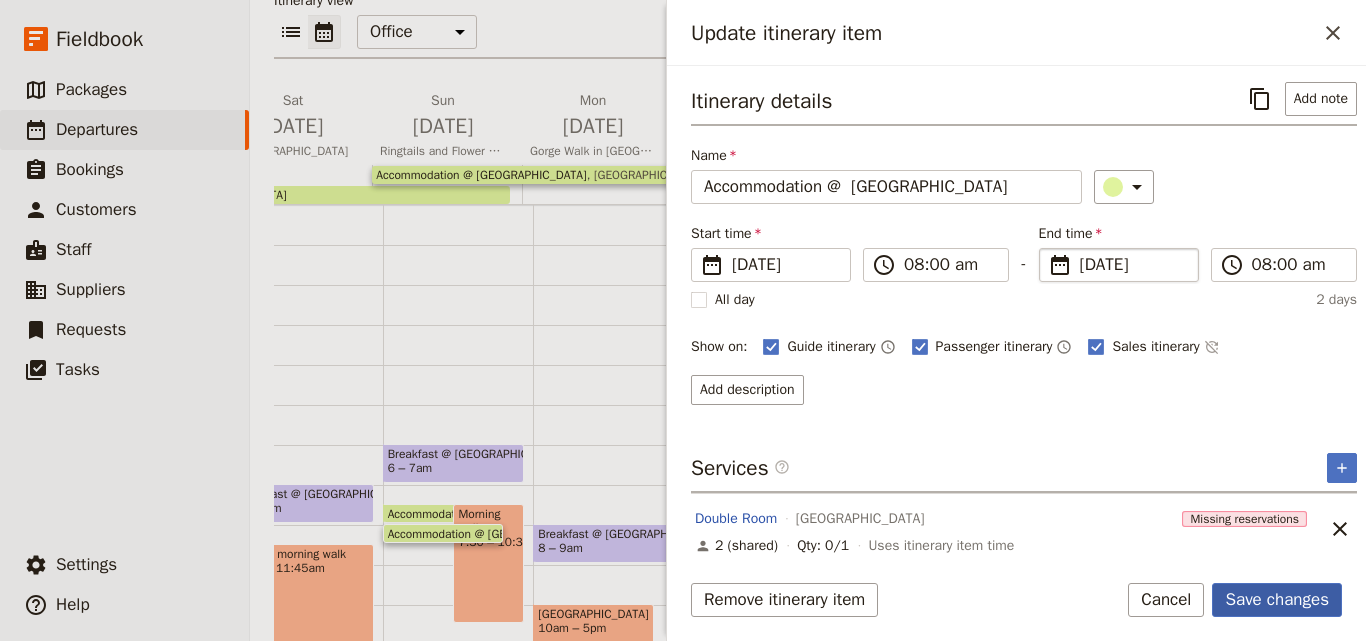 click on "Save changes" at bounding box center (1277, 600) 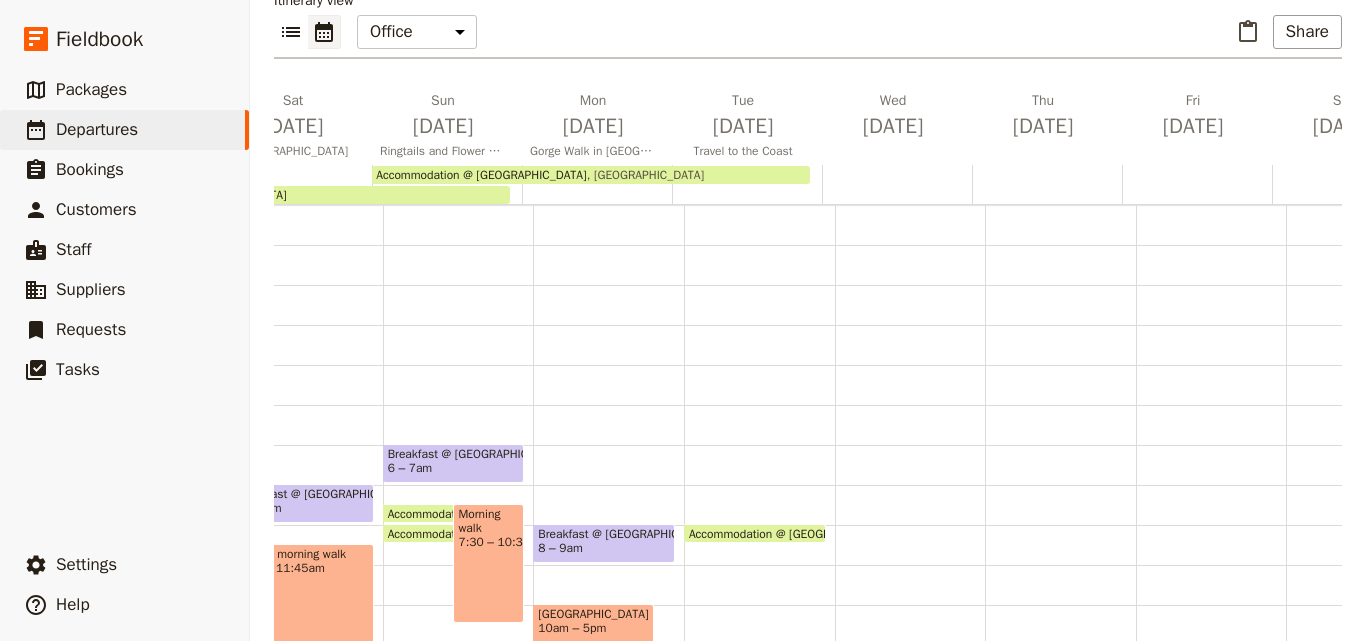 click at bounding box center [747, 184] 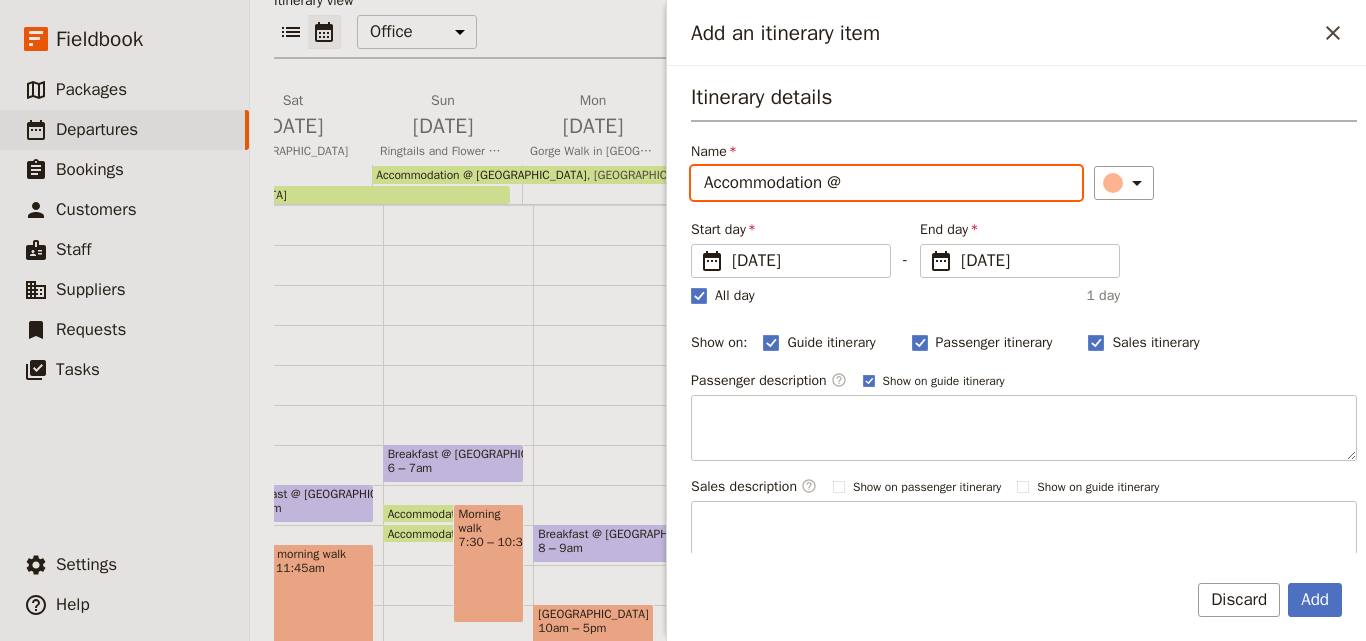 paste on "Princesse [PERSON_NAME]" 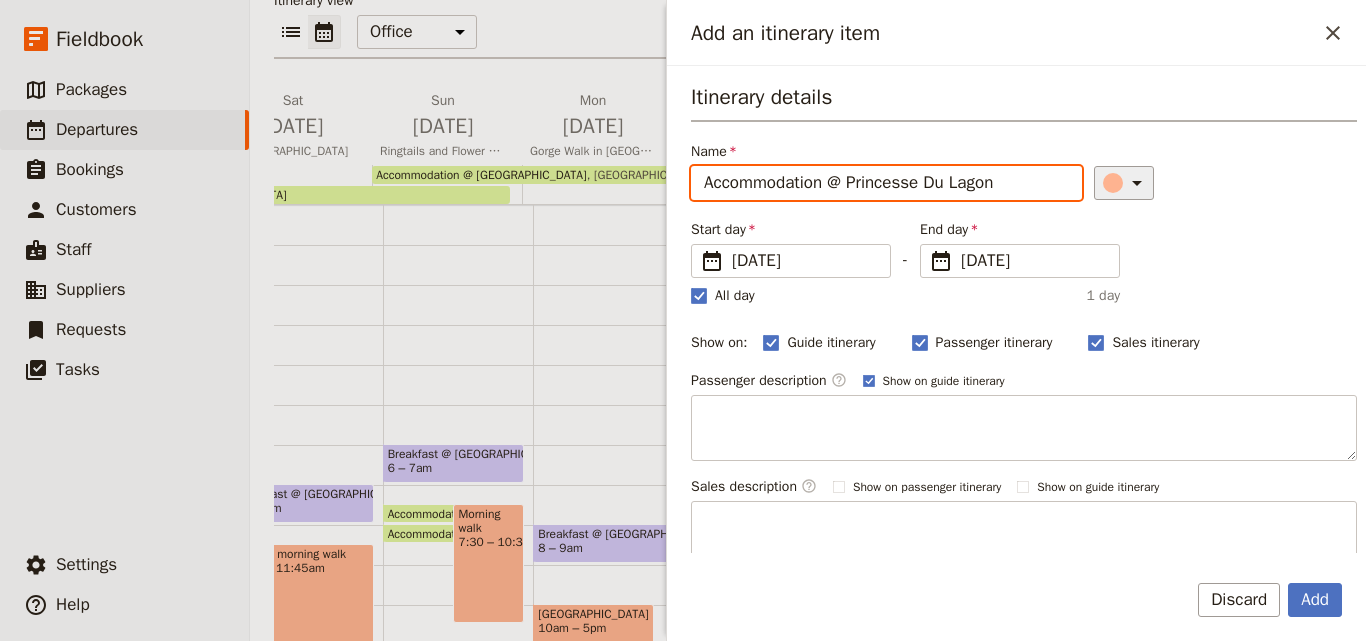 type on "Accommodation @ Princesse Du Lagon" 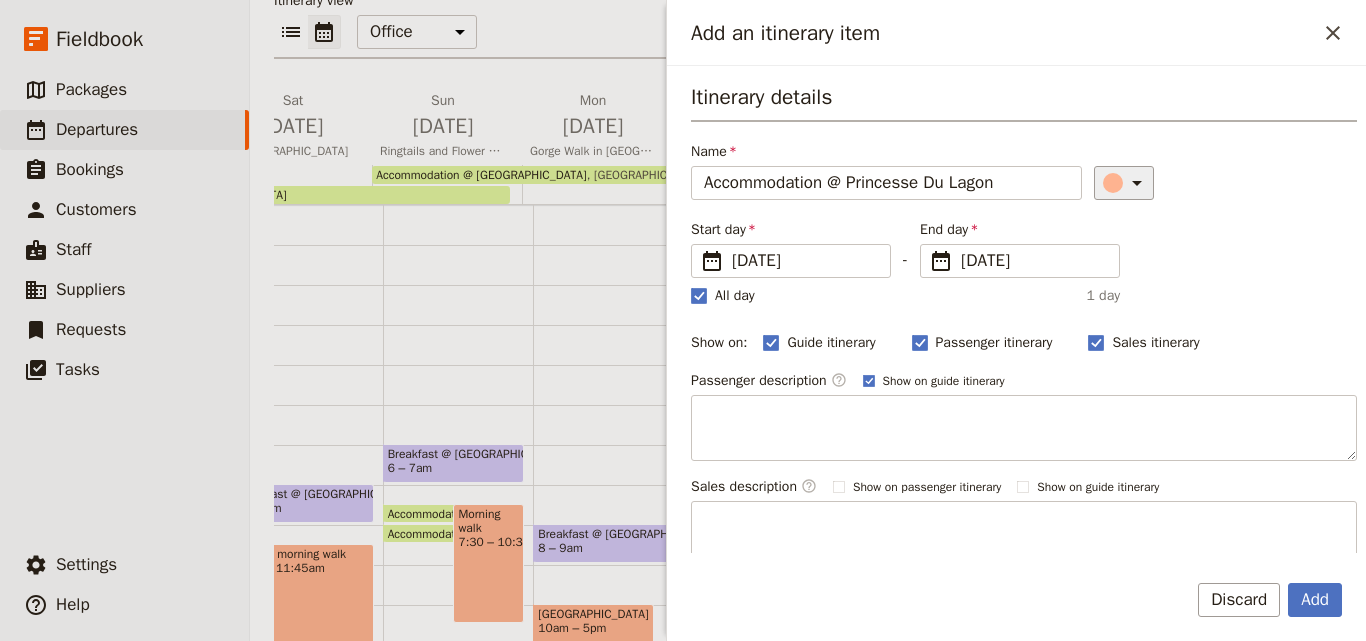 click at bounding box center (1113, 183) 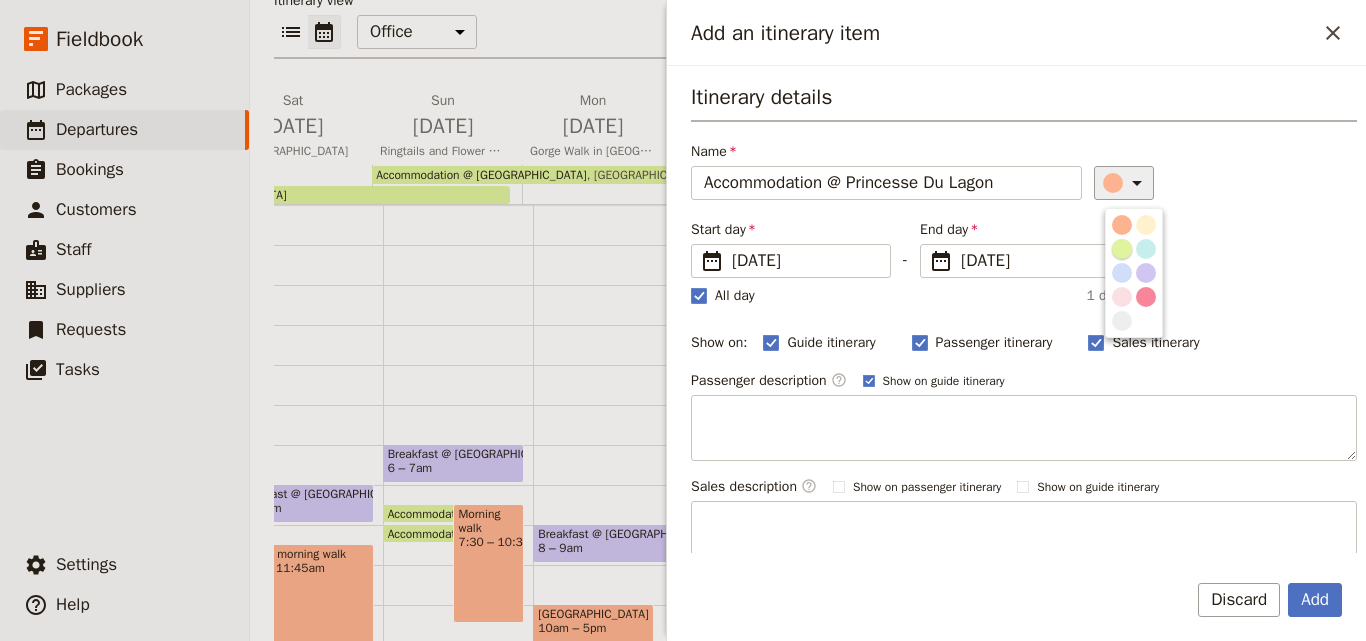 click at bounding box center [1122, 249] 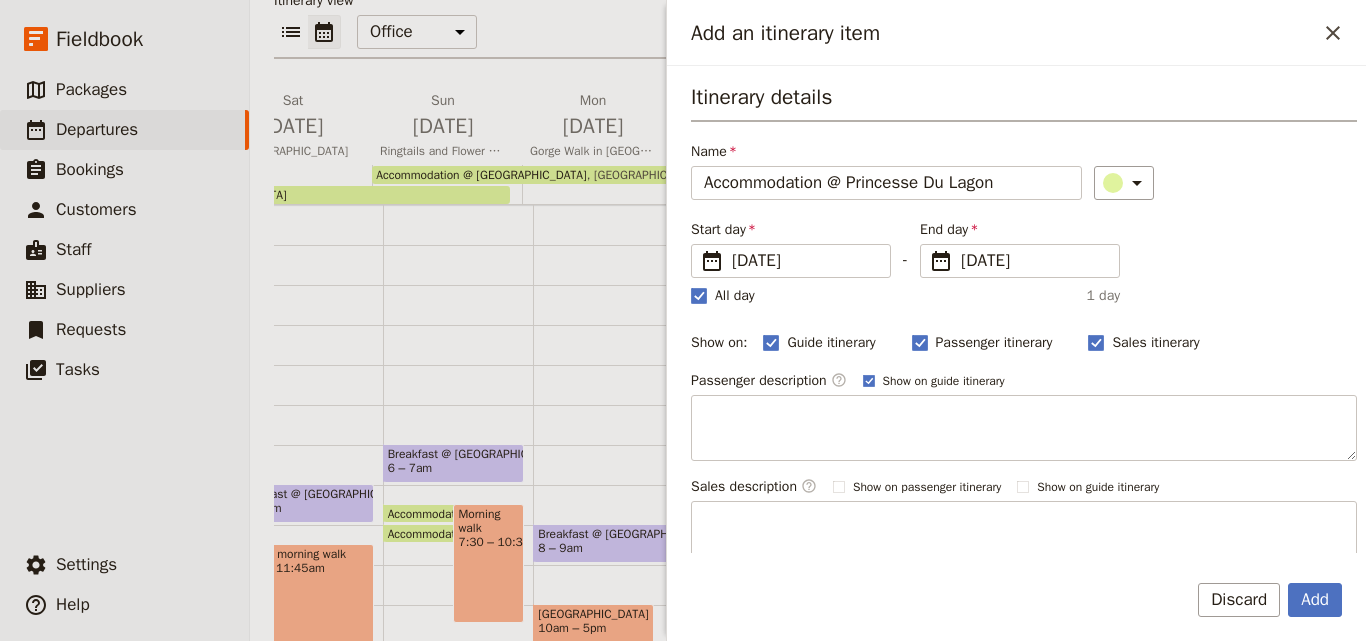 click on "Itinerary details Name Accommodation @ [GEOGRAPHIC_DATA] ​ Start day ​ [DATE] [DATE] [DATE] - End day ​ [DATE] [DATE] [DATE] All day 1 day Show on: Guide itinerary ​ Passenger itinerary ​ Sales itinerary ​ Passenger description ​ Show on guide itinerary Sales description ​ Show on passenger itinerary Show on guide itinerary Guide notes ​ Add note Services ​ ​" at bounding box center [1016, 309] 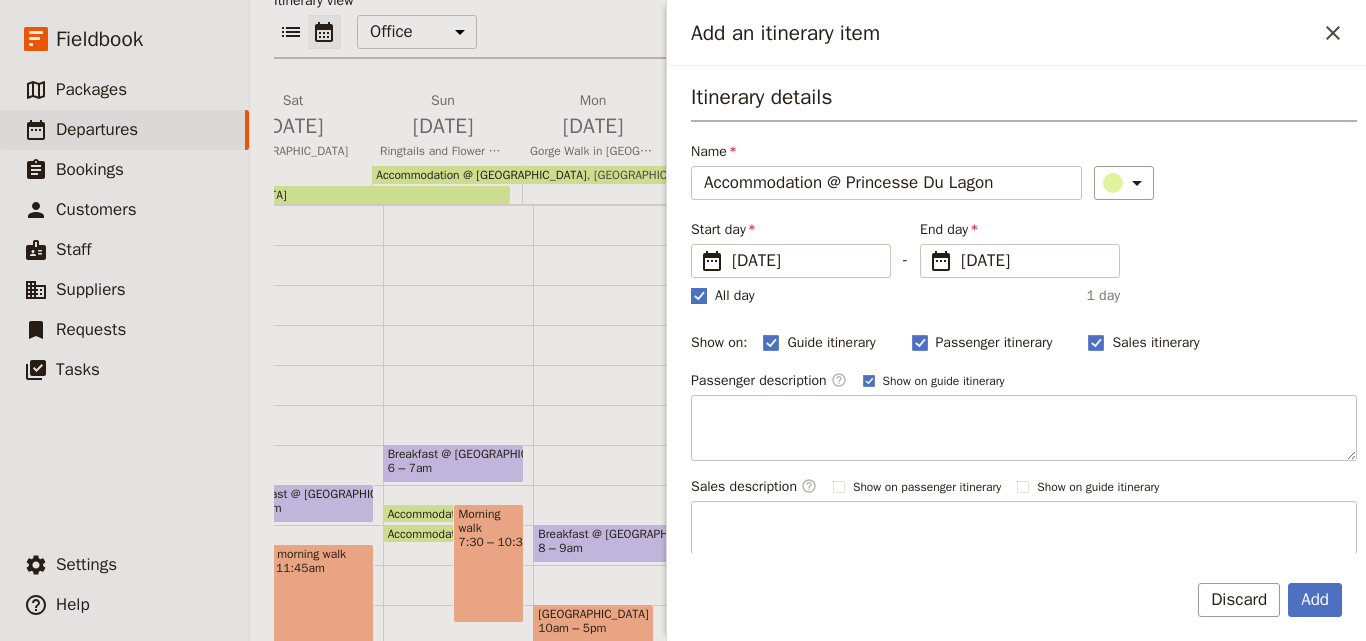 click on "All day" at bounding box center [723, 296] 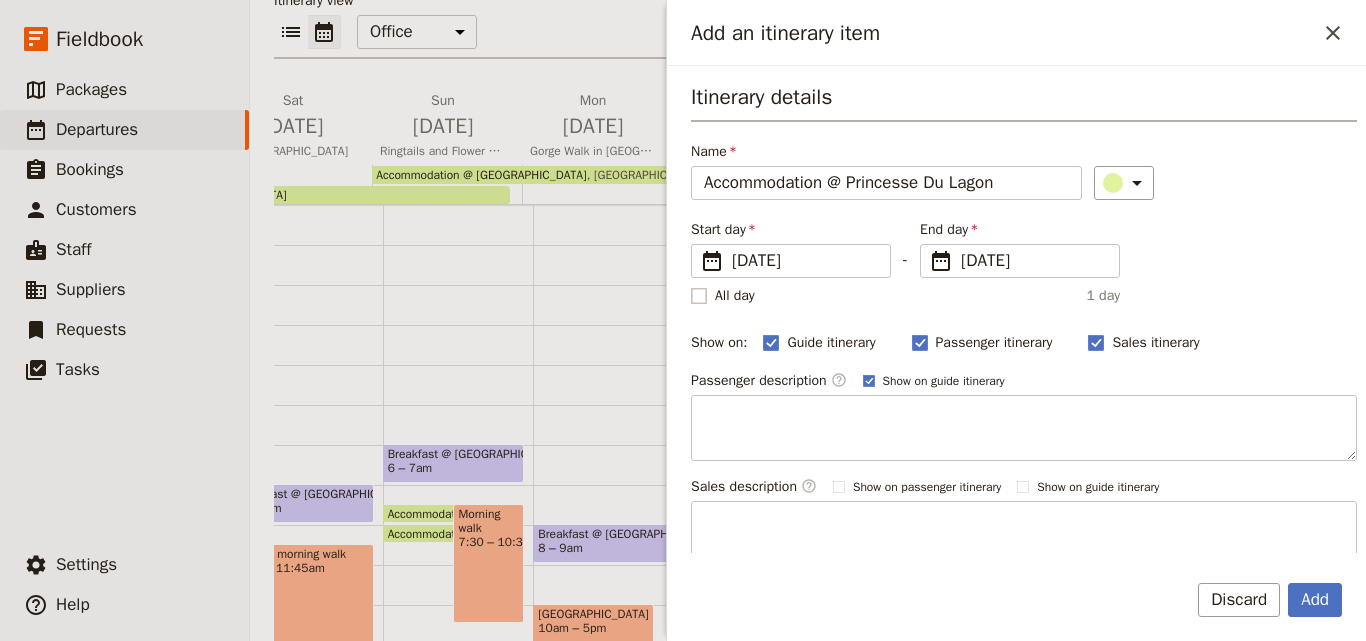 checkbox on "false" 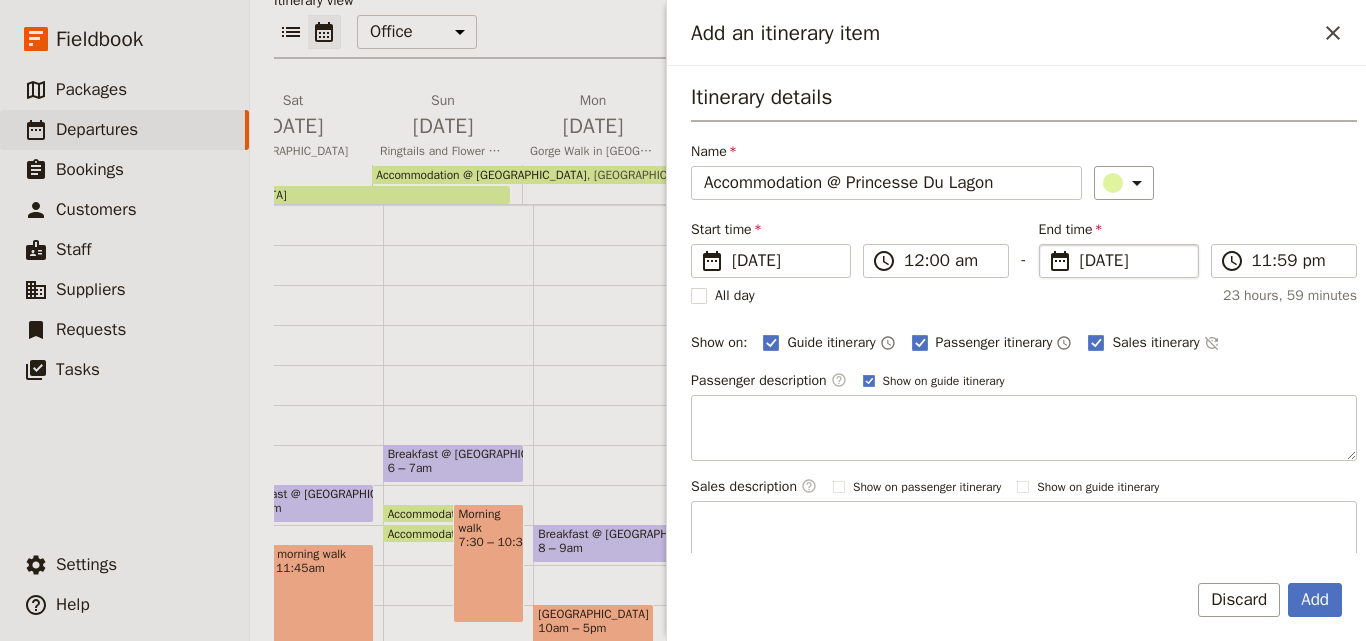 click on "[DATE]" at bounding box center [1133, 261] 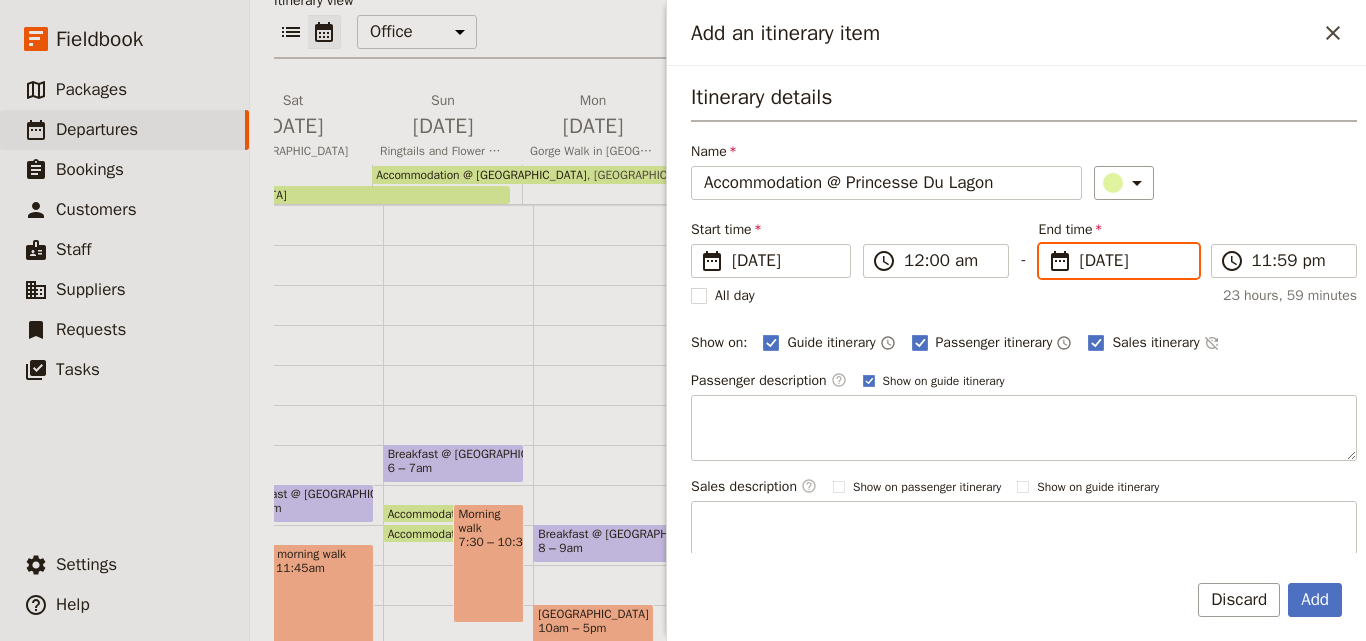 click on "[DATE]" at bounding box center (1047, 244) 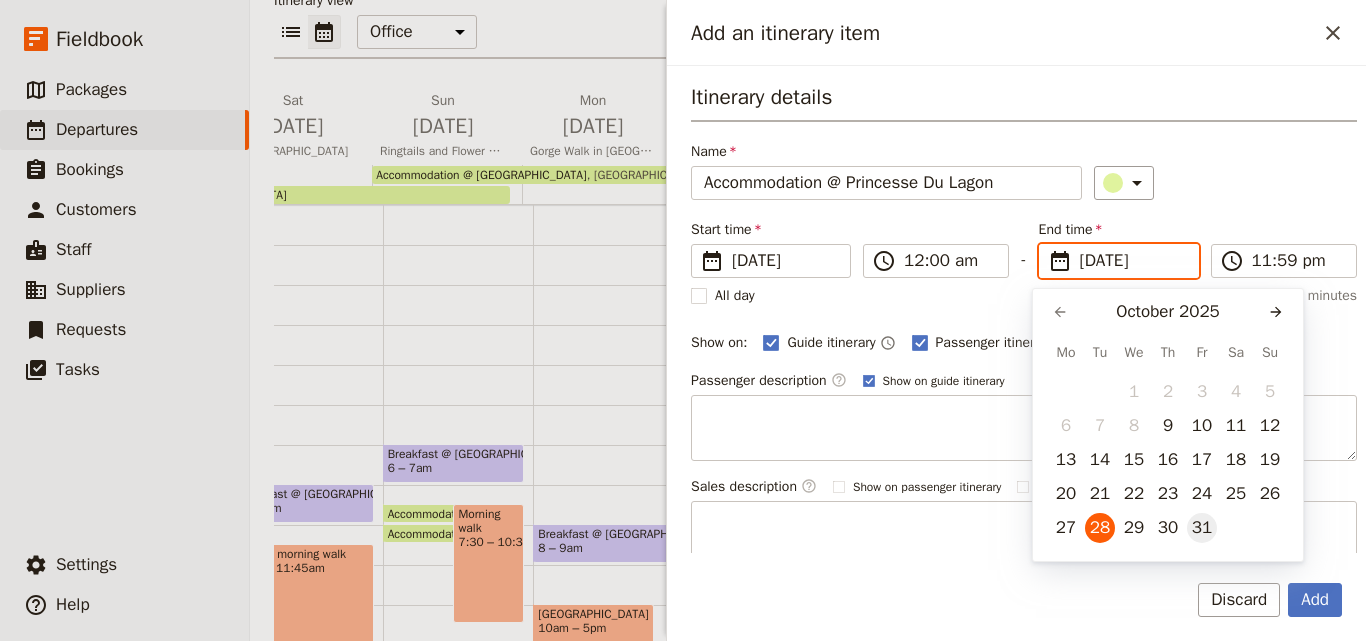 click on "31" at bounding box center [1202, 528] 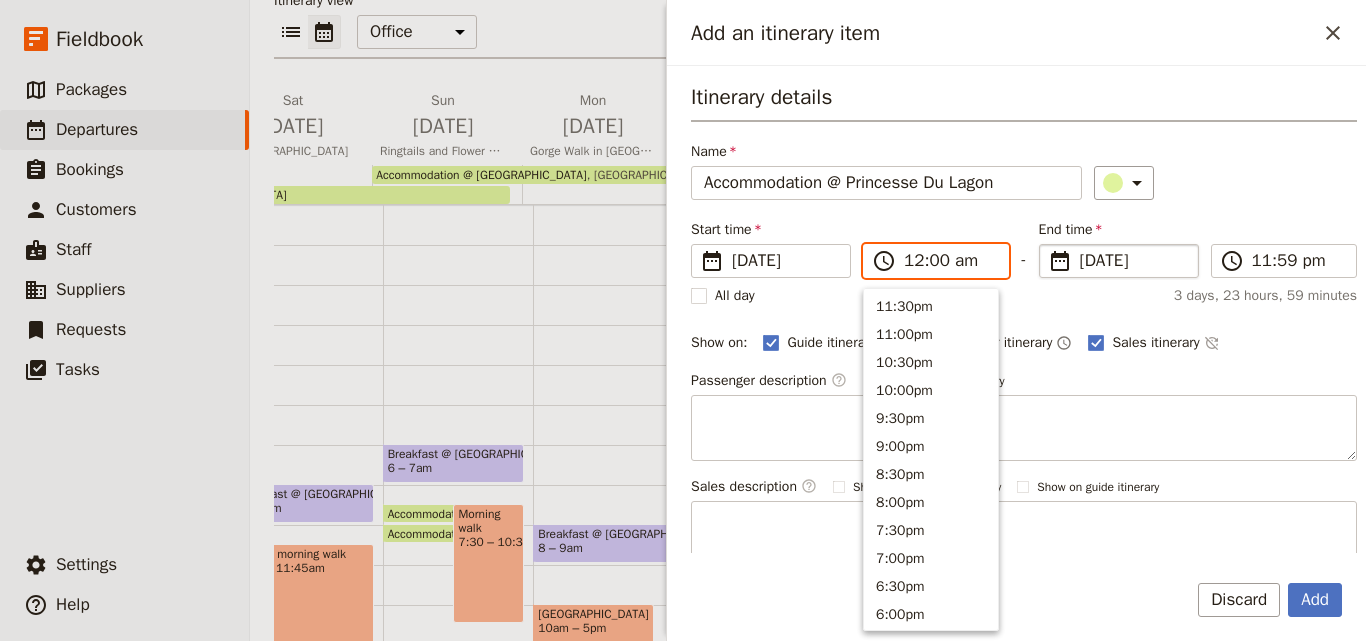 click on "12:00 am" at bounding box center (950, 261) 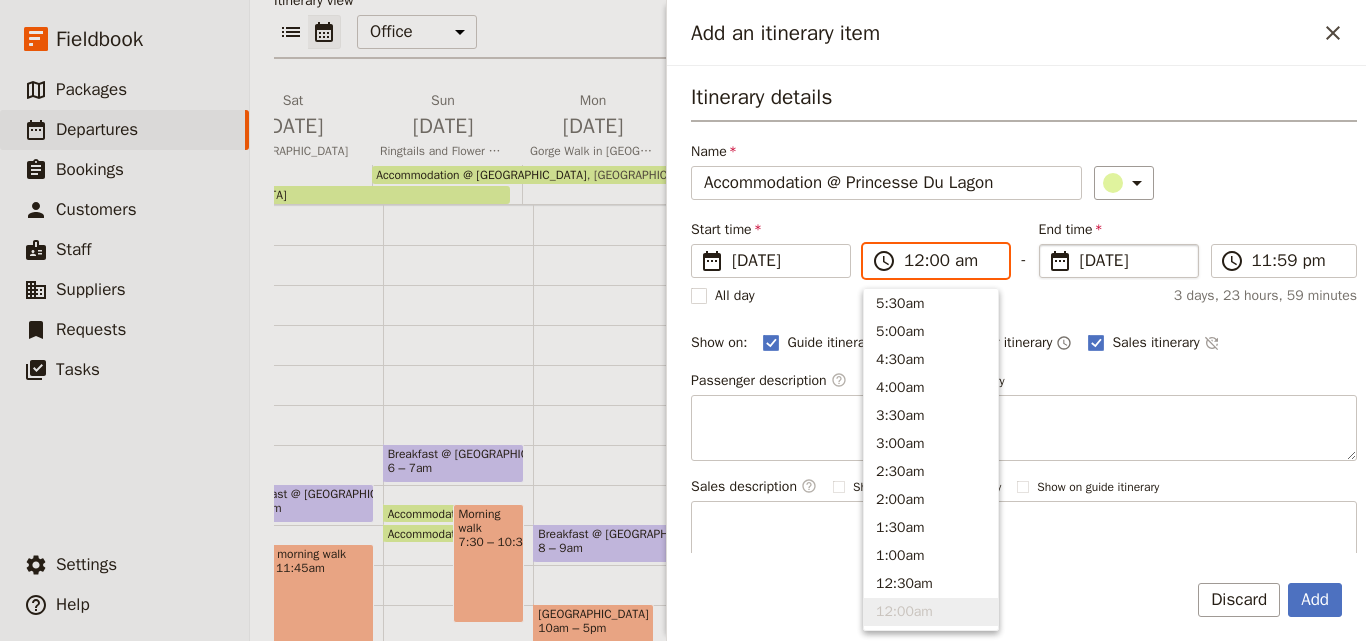 type on "08:00 am" 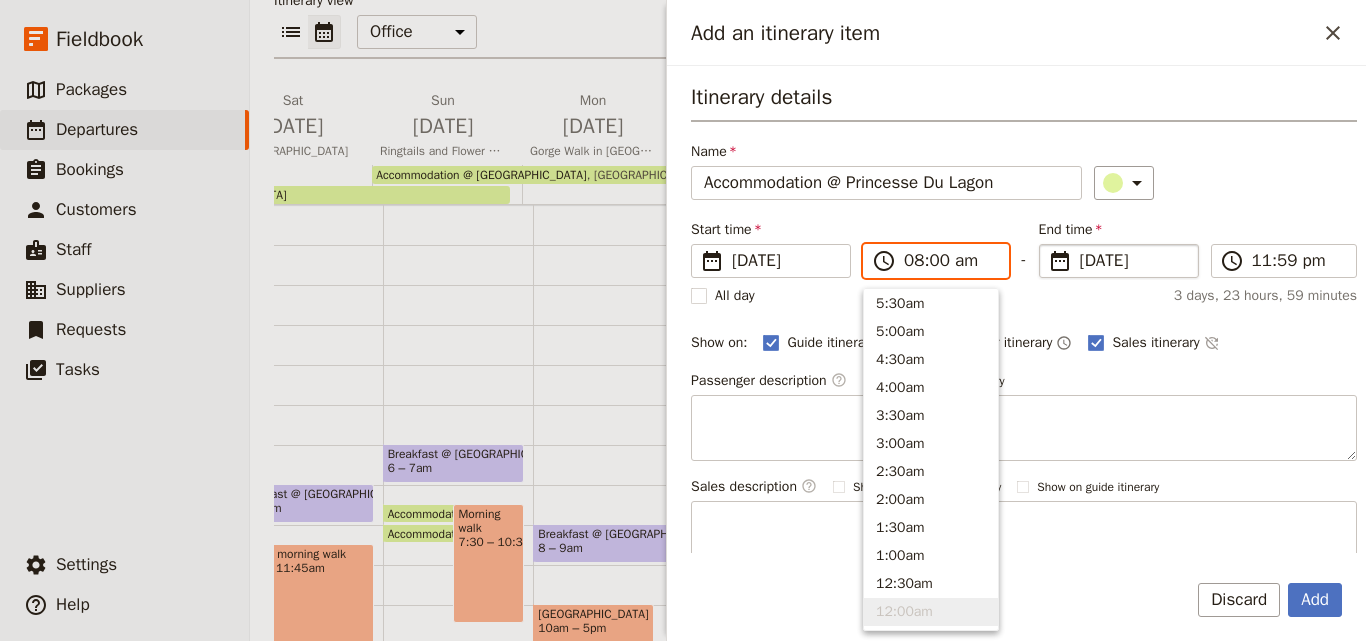 scroll, scrollTop: 873, scrollLeft: 0, axis: vertical 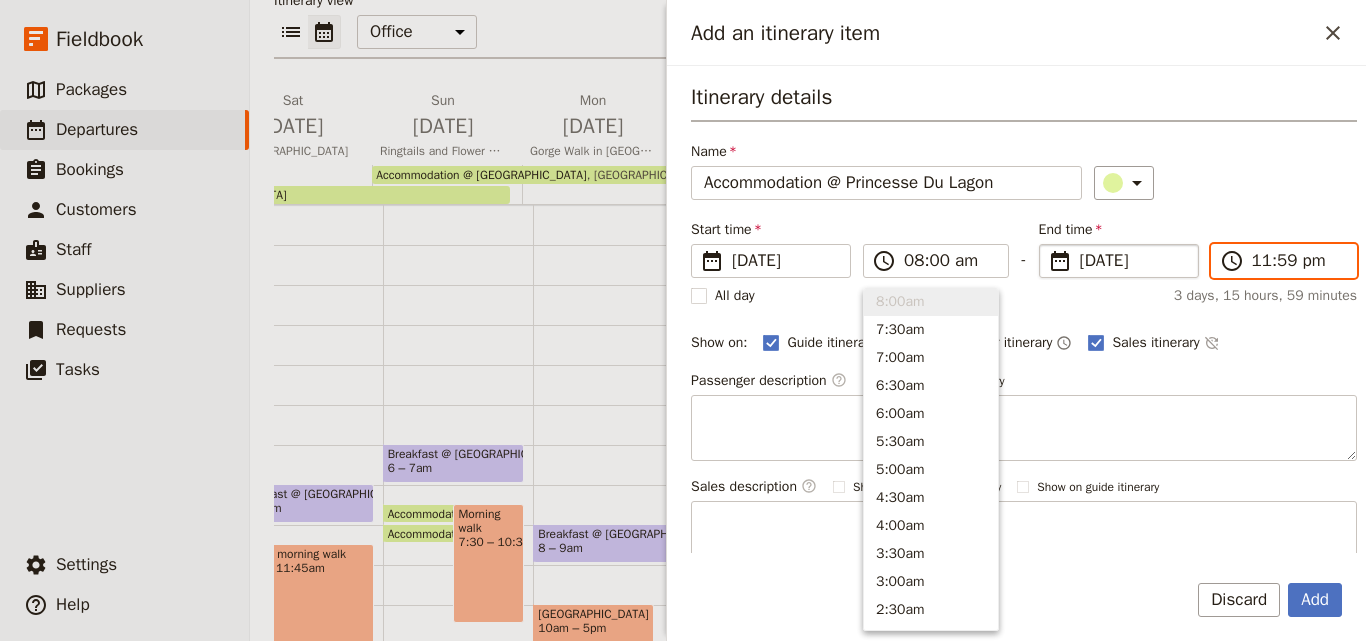 click on "11:59 pm" at bounding box center (1298, 261) 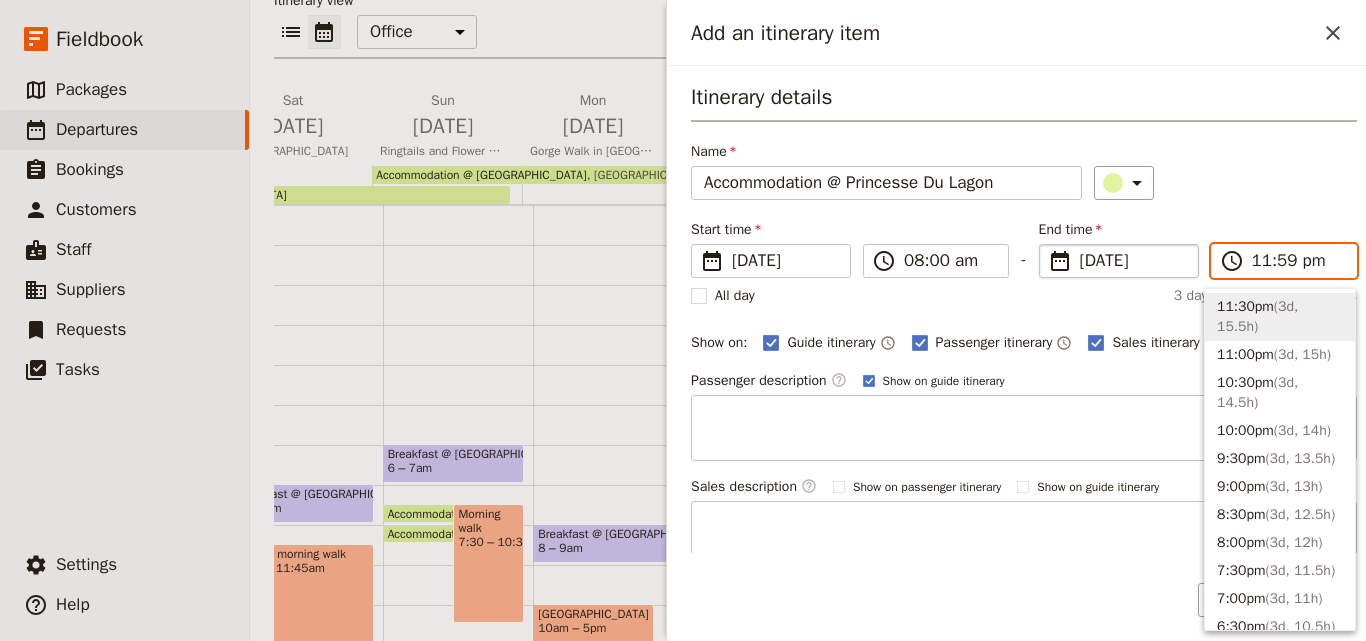 click on "11:59 pm" at bounding box center [1298, 261] 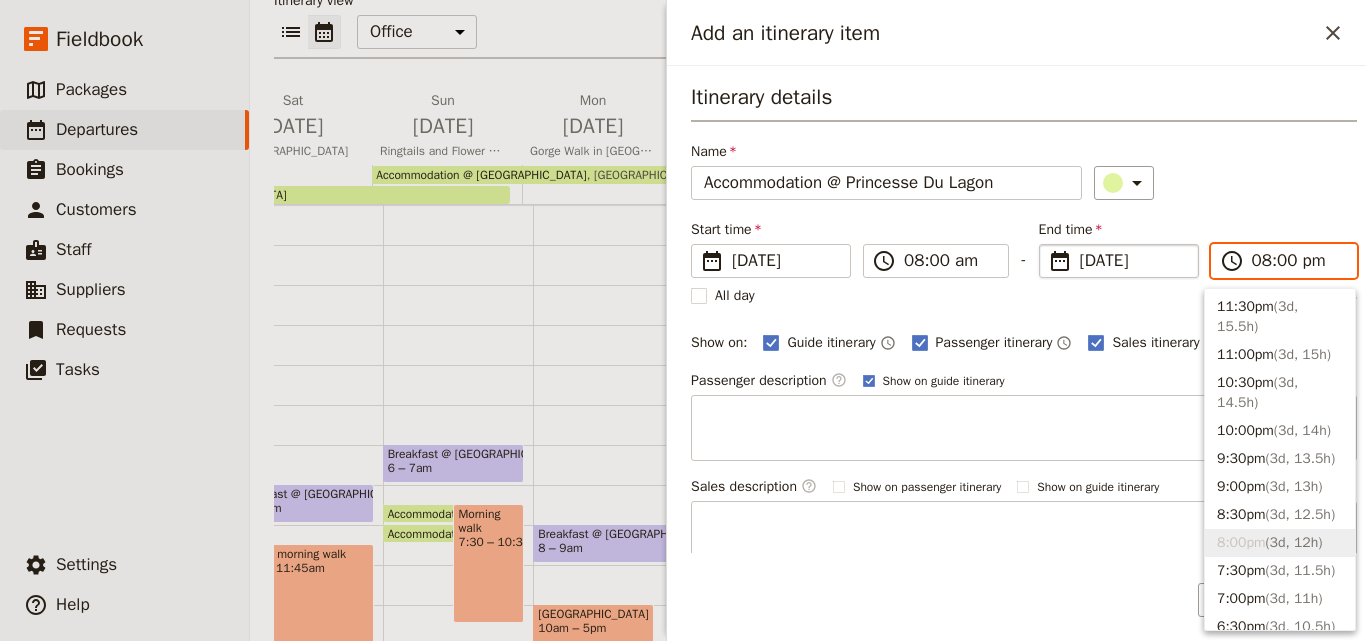 type on "08:00 am" 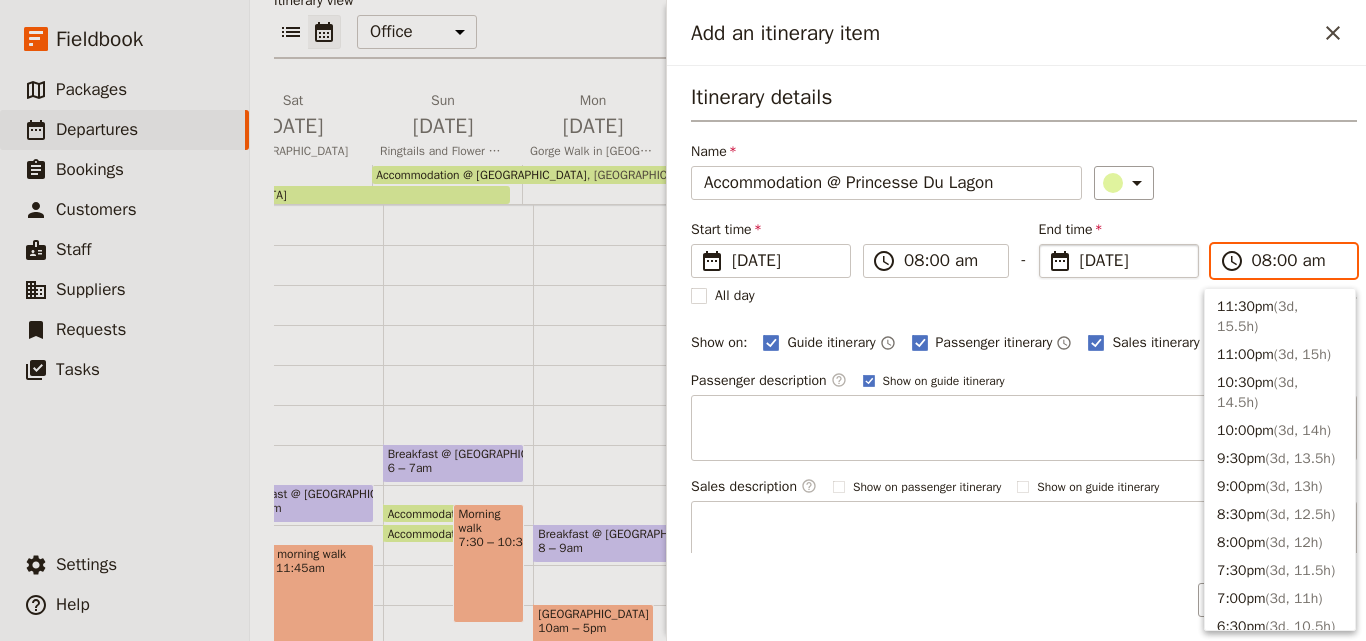 scroll, scrollTop: 913, scrollLeft: 0, axis: vertical 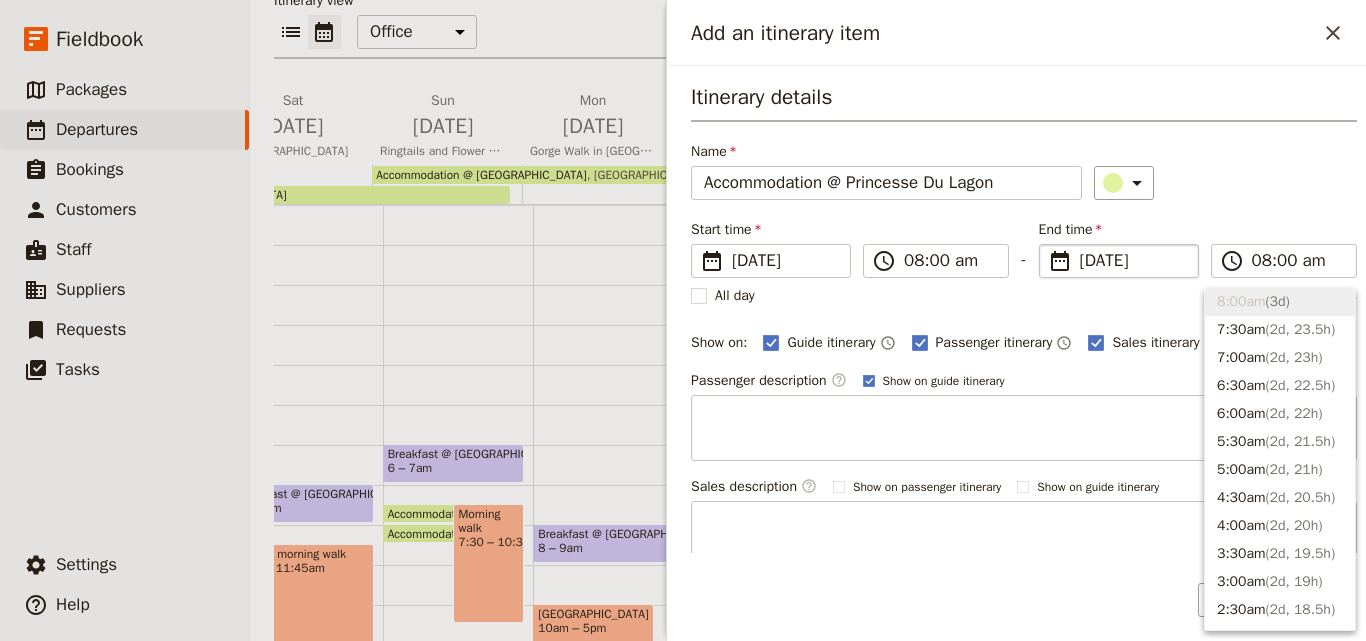 click on "Itinerary details Name Accommodation @ [GEOGRAPHIC_DATA] ​ Start time ​ [DATE] [DATE] [DATE] 08:00 ​ 08:00 am - End time ​ [DATE] [DATE] [DATE] 08:00 ​ 08:00 am All day 3 days Show on: Guide itinerary ​ Passenger itinerary ​ Sales itinerary ​ Passenger description ​ Show on guide itinerary Sales description ​ Show on passenger itinerary Show on guide itinerary" at bounding box center [1024, 324] 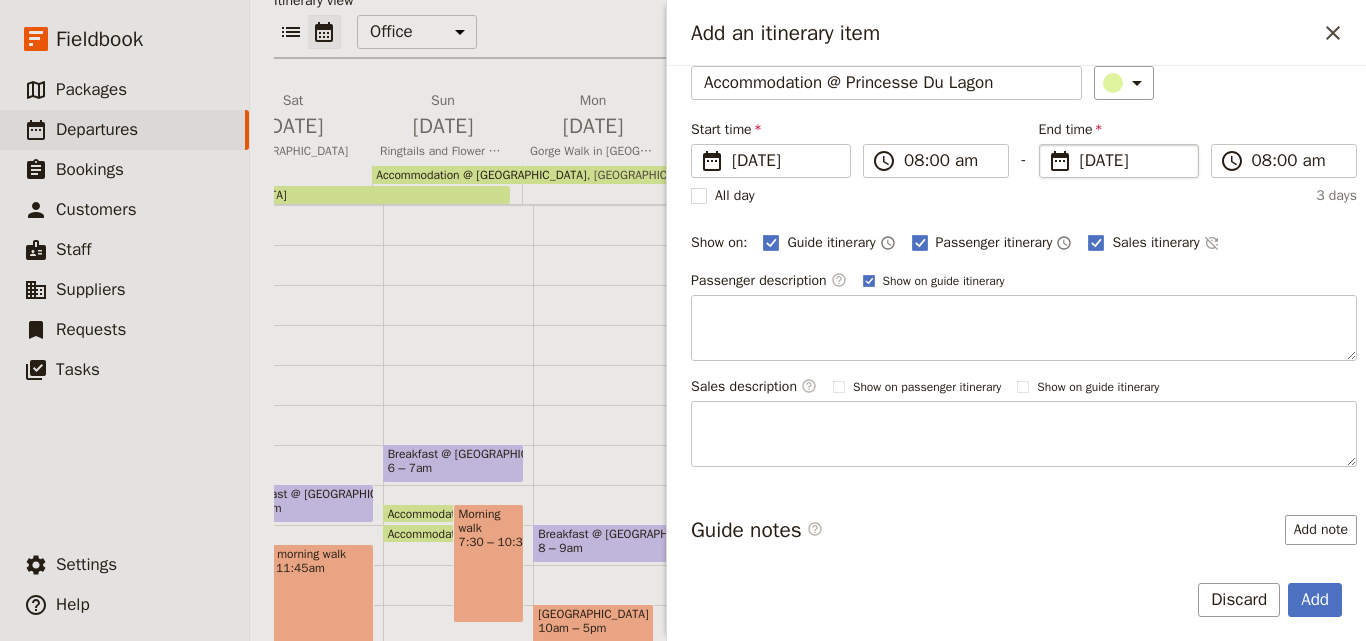 scroll, scrollTop: 188, scrollLeft: 0, axis: vertical 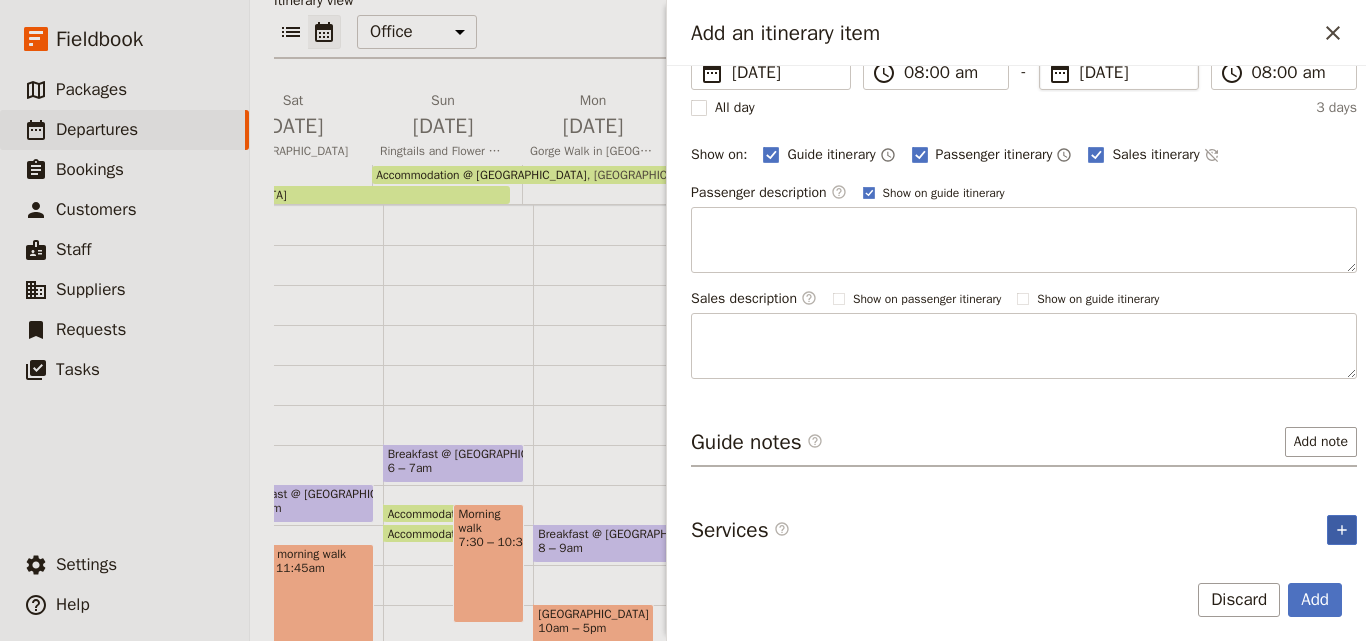 click 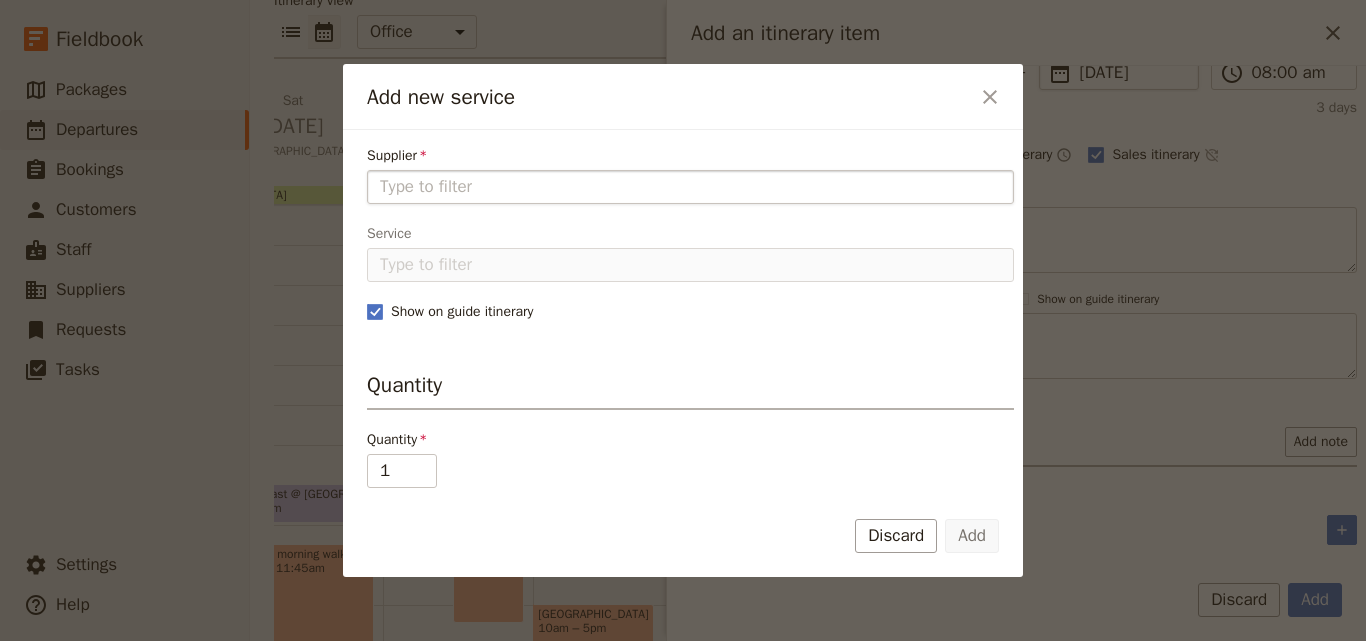 click on "Supplier" at bounding box center (690, 187) 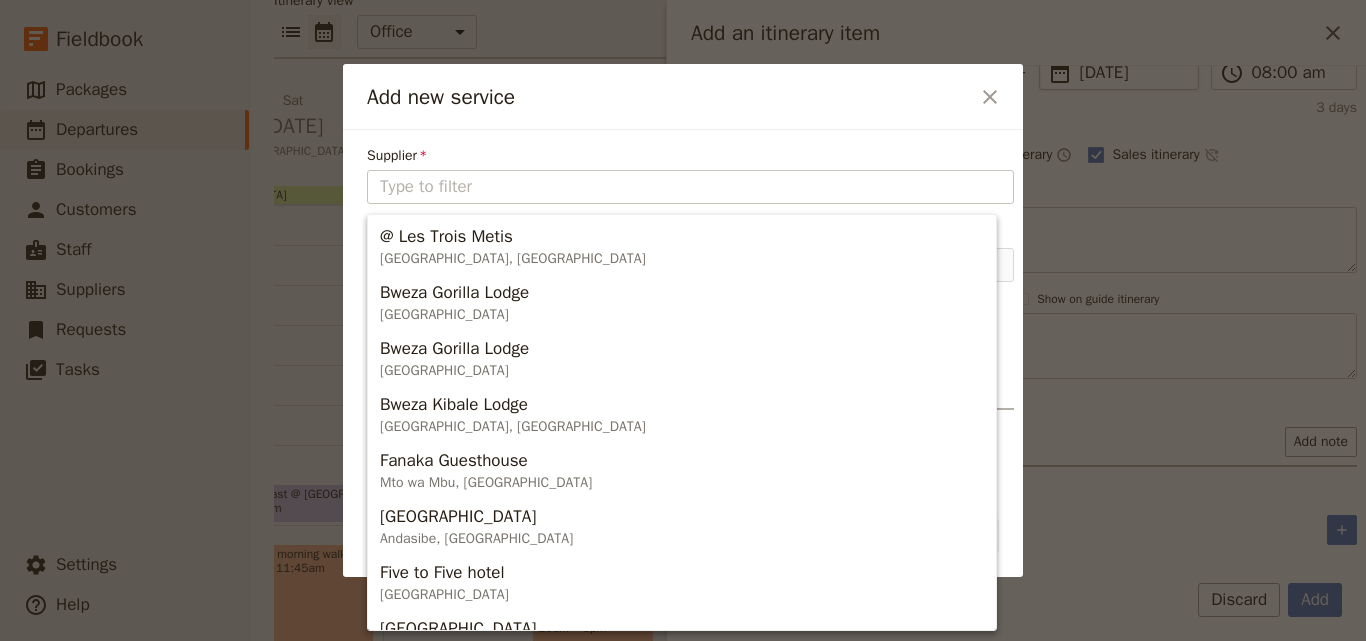 type on "Princesse [PERSON_NAME]" 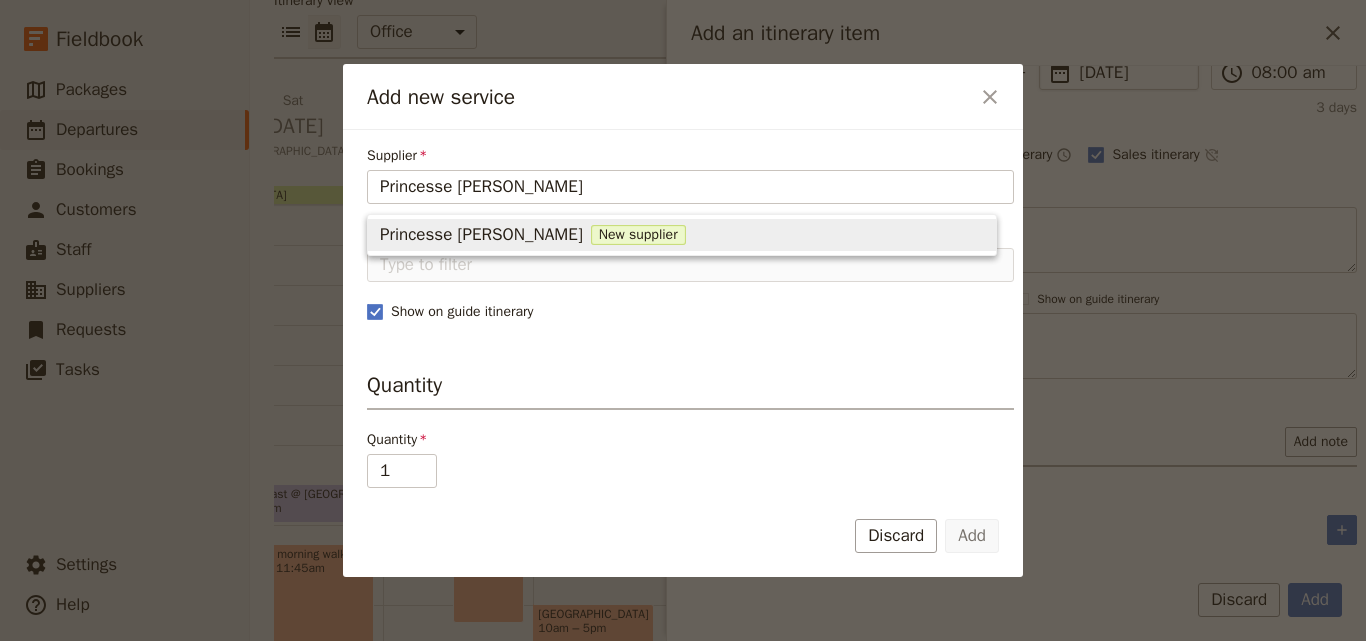 click on "New supplier" at bounding box center (638, 235) 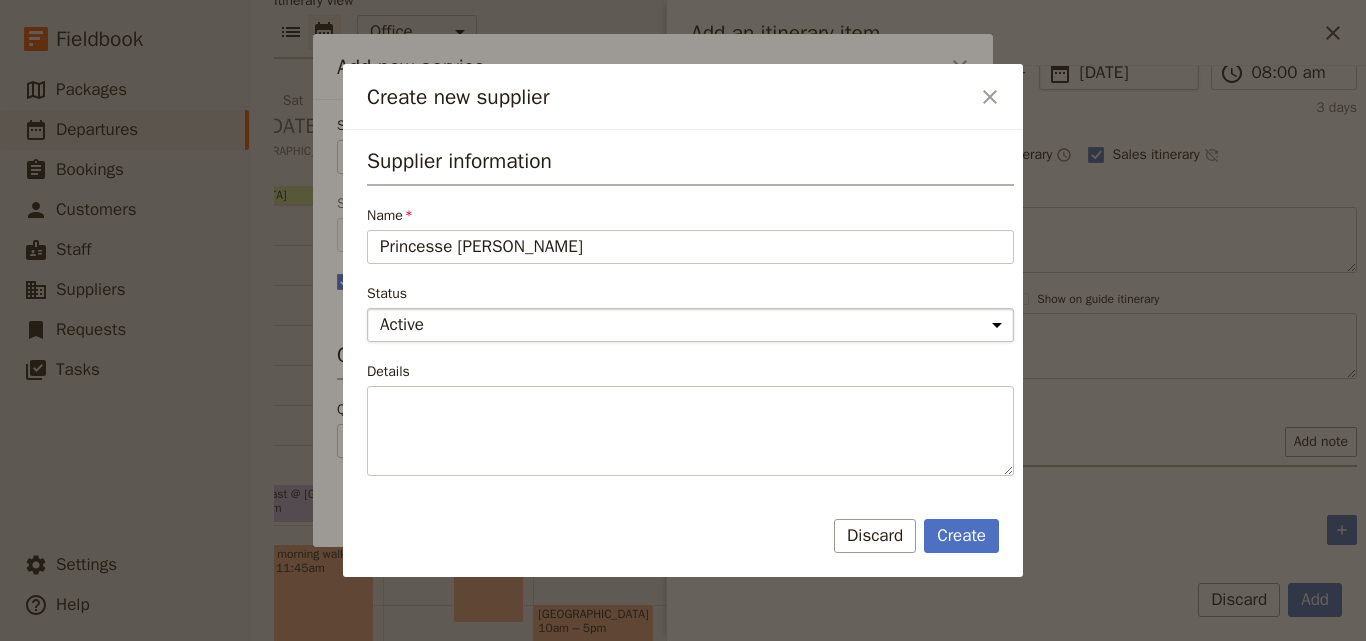 scroll, scrollTop: 400, scrollLeft: 0, axis: vertical 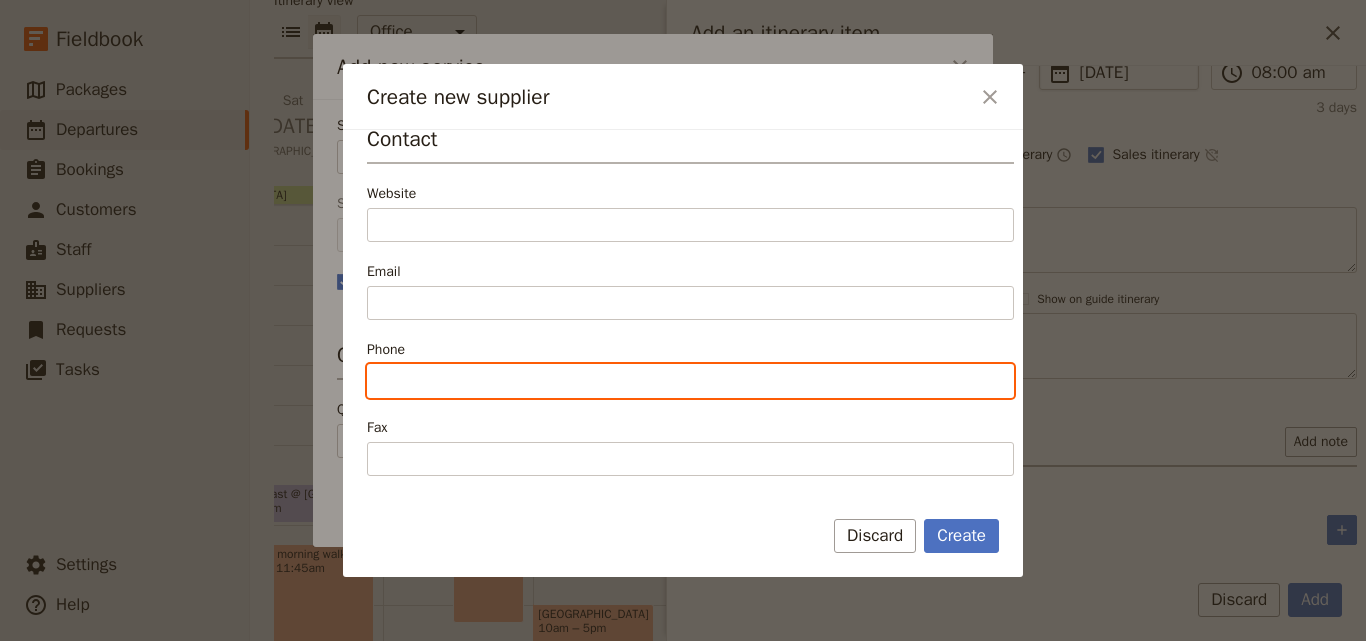 paste on "[PHONE_NUMBER]" 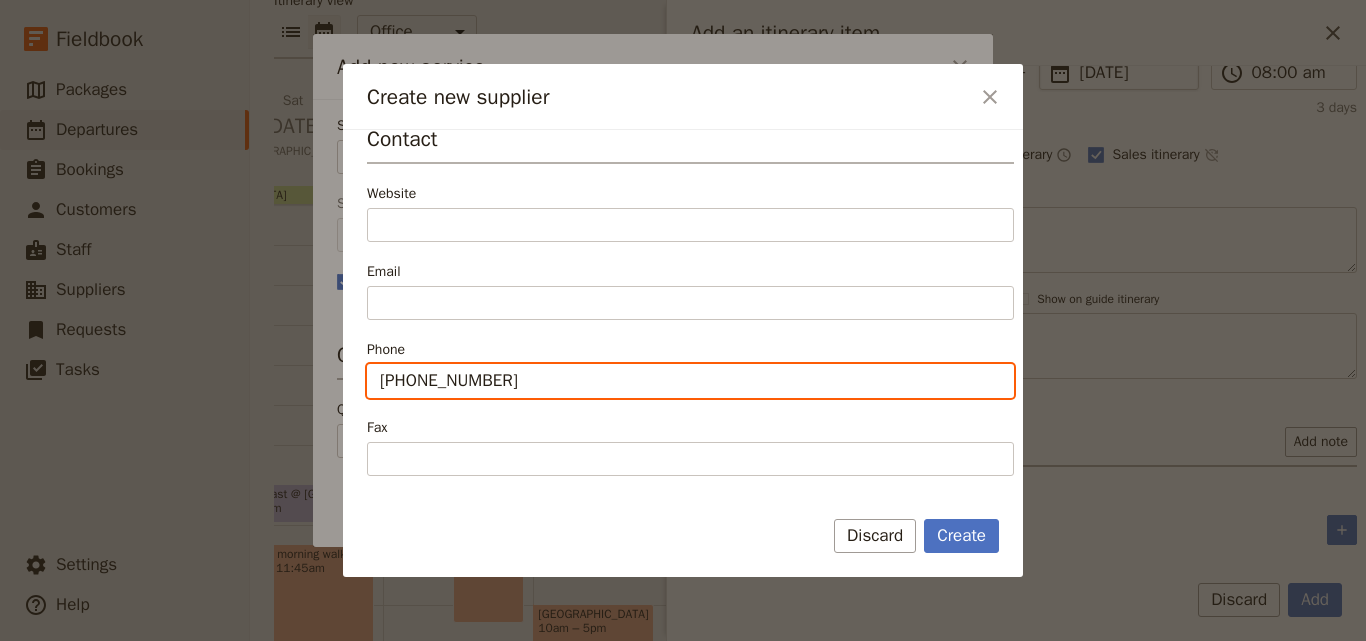 click on "[PHONE_NUMBER]" at bounding box center (690, 381) 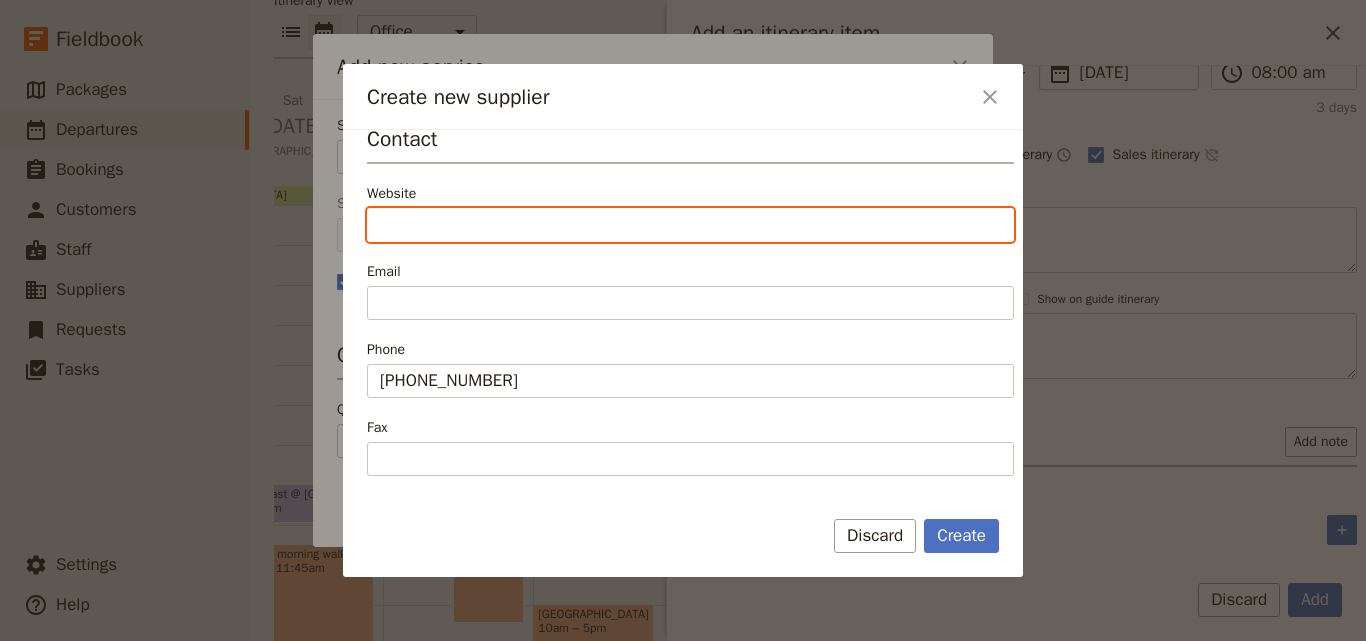 paste on "[DOMAIN_NAME]" 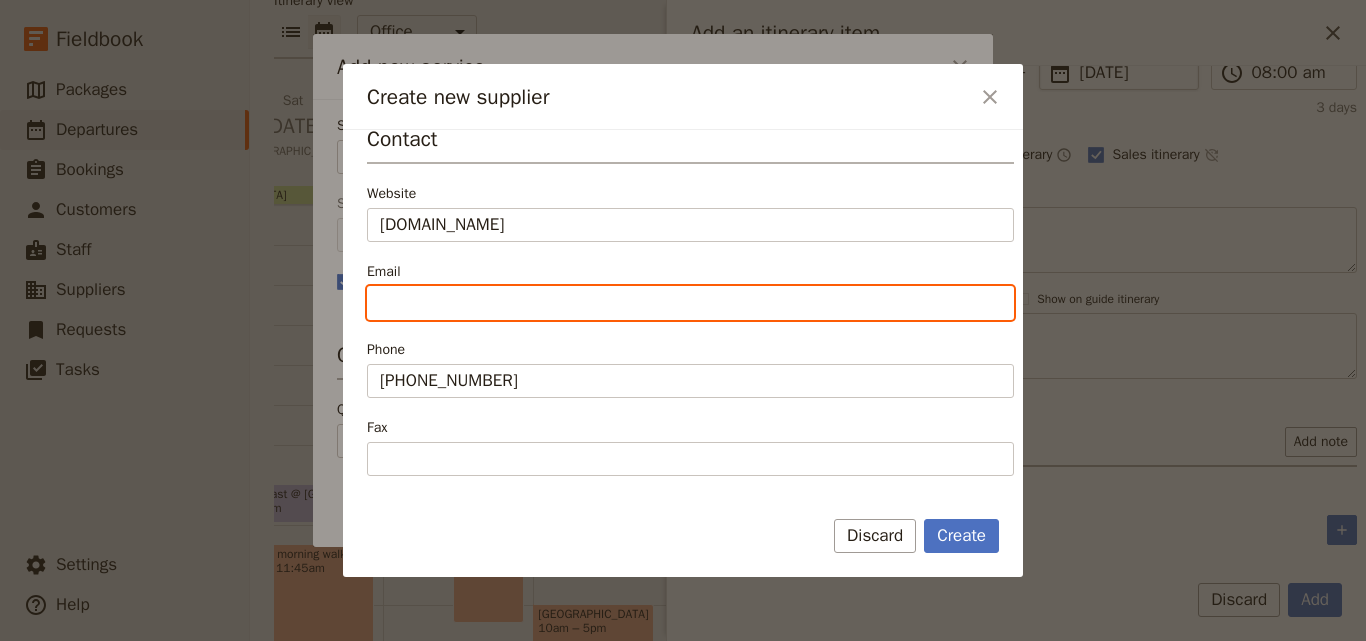 type on "[URL][DOMAIN_NAME]" 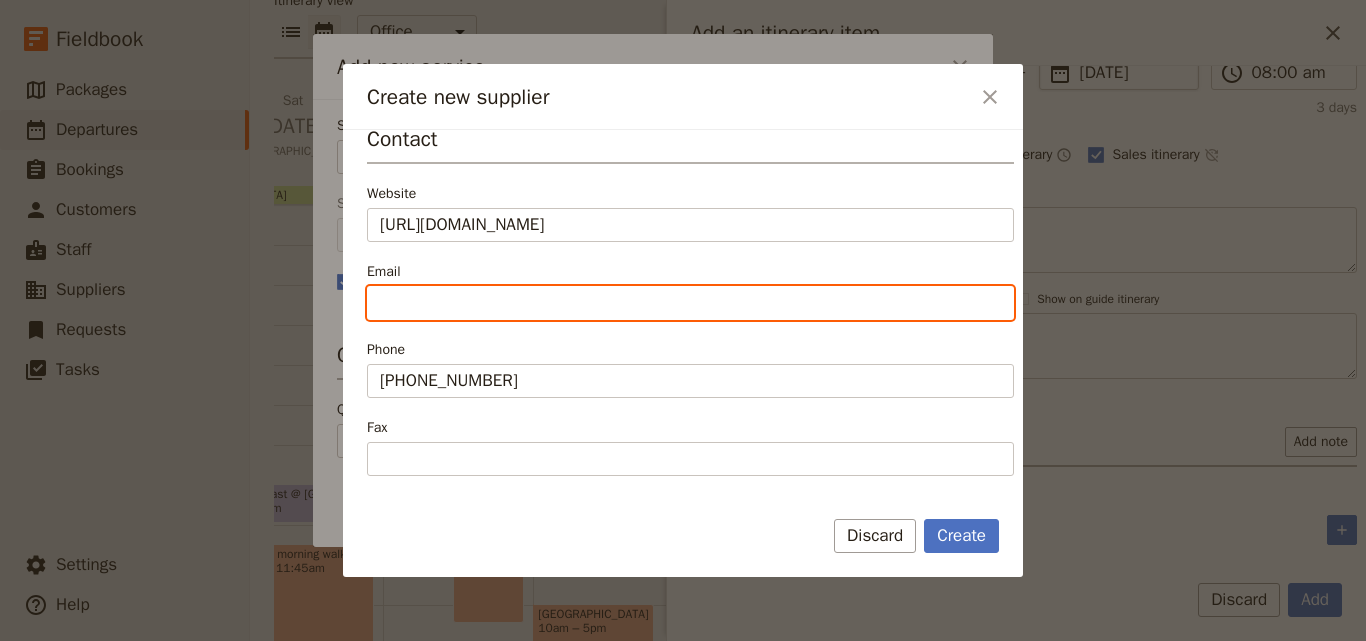 click on "Email" at bounding box center [690, 287] 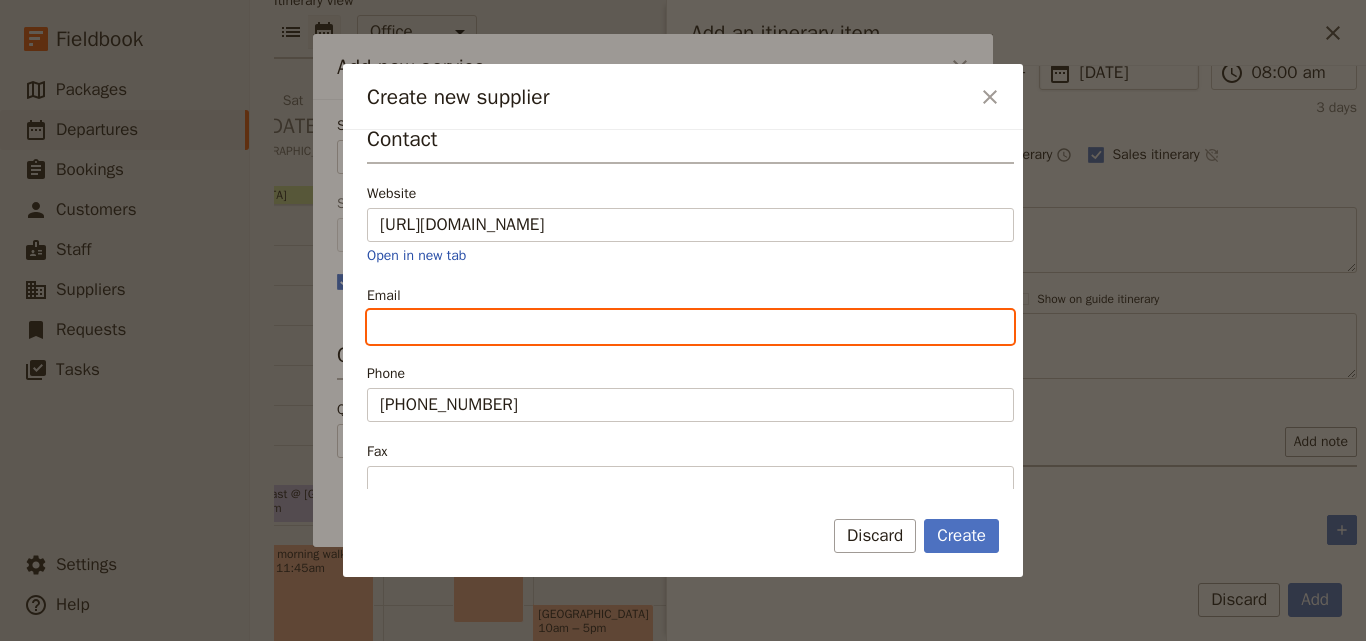 paste on "moc.nogaludessecnirp@ofn" 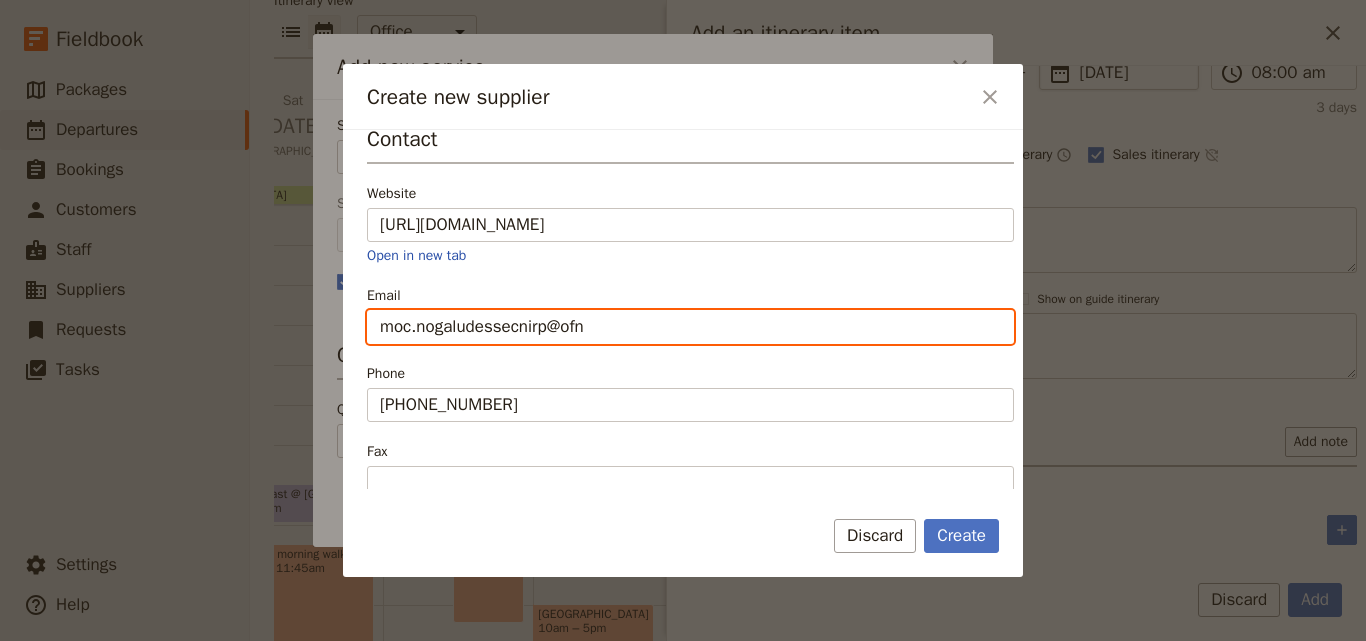 click on "moc.nogaludessecnirp@ofn" at bounding box center (690, 327) 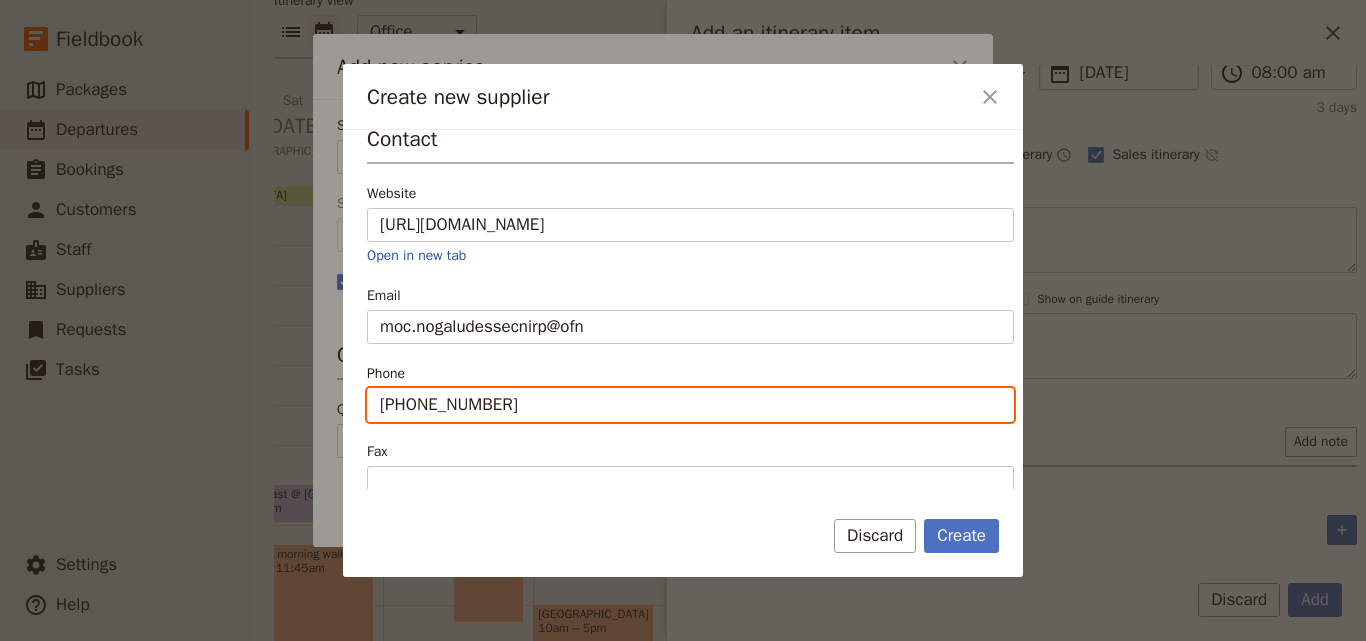drag, startPoint x: 530, startPoint y: 411, endPoint x: 329, endPoint y: 411, distance: 201 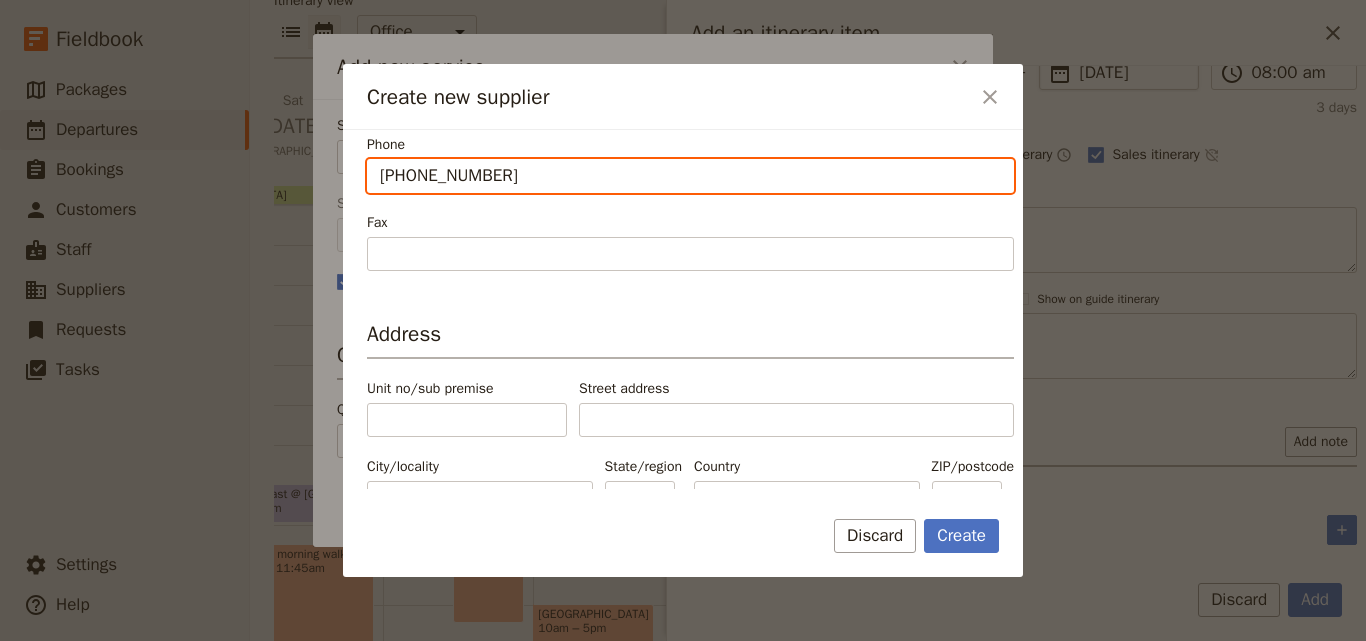 scroll, scrollTop: 657, scrollLeft: 0, axis: vertical 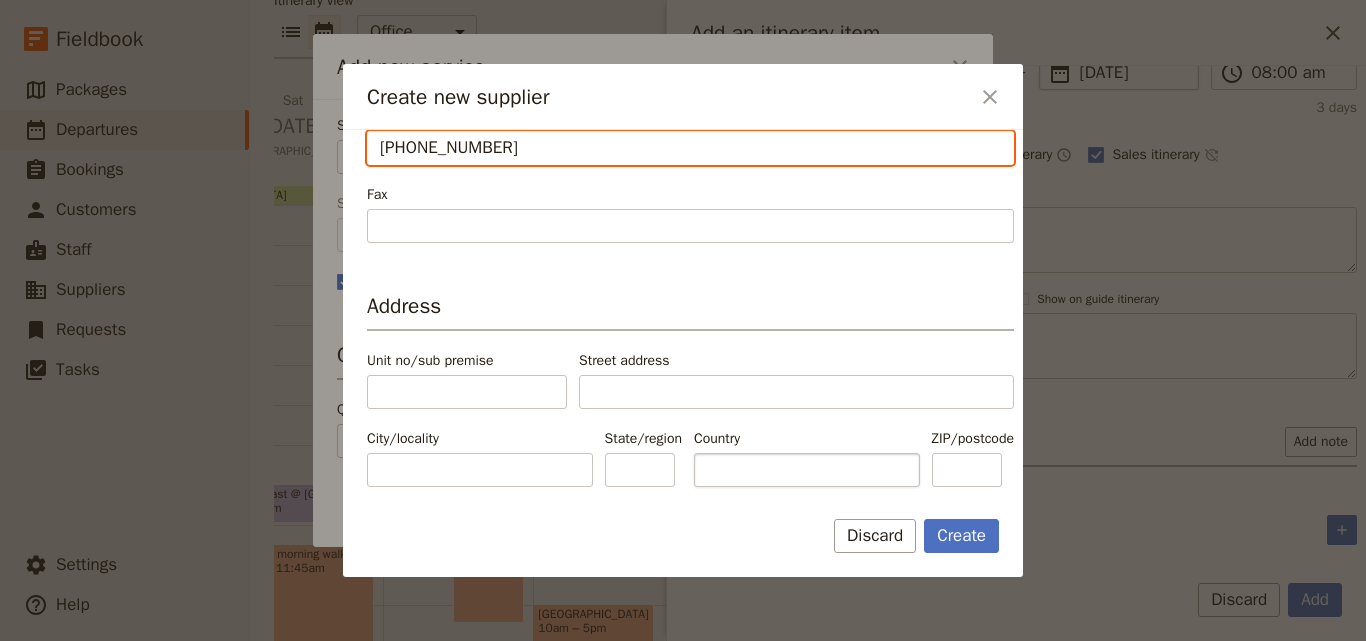type on "[PHONE_NUMBER]" 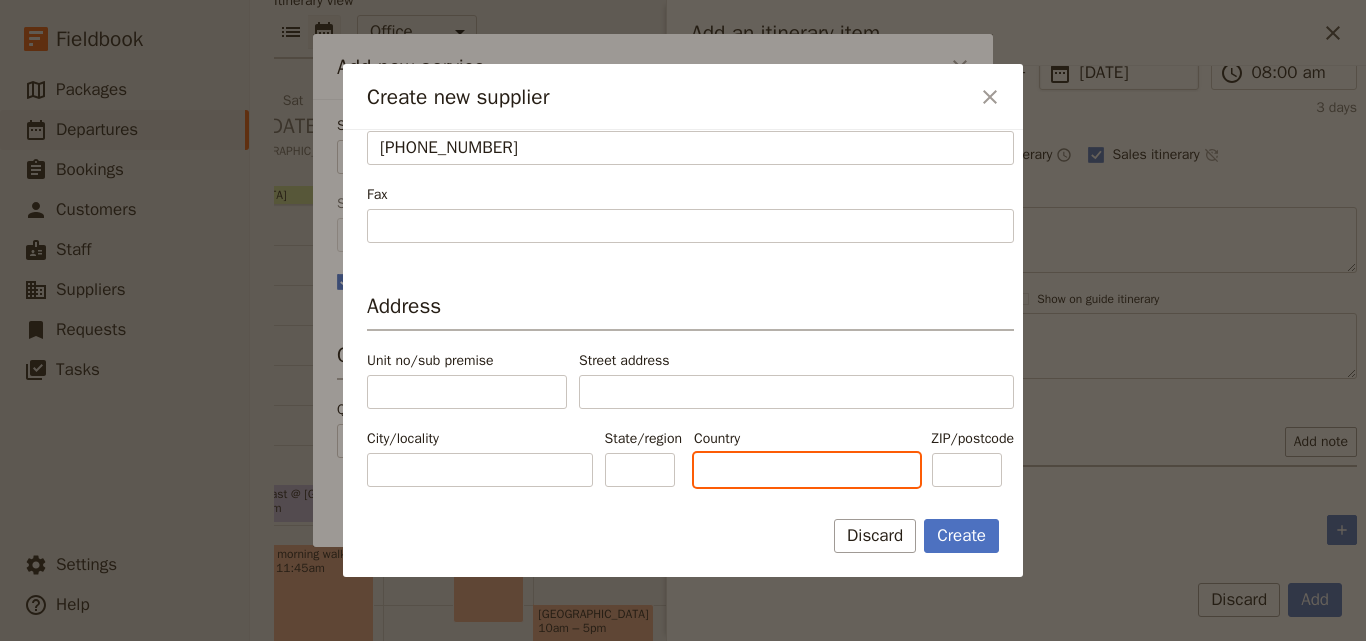 click on "Country" at bounding box center [807, 470] 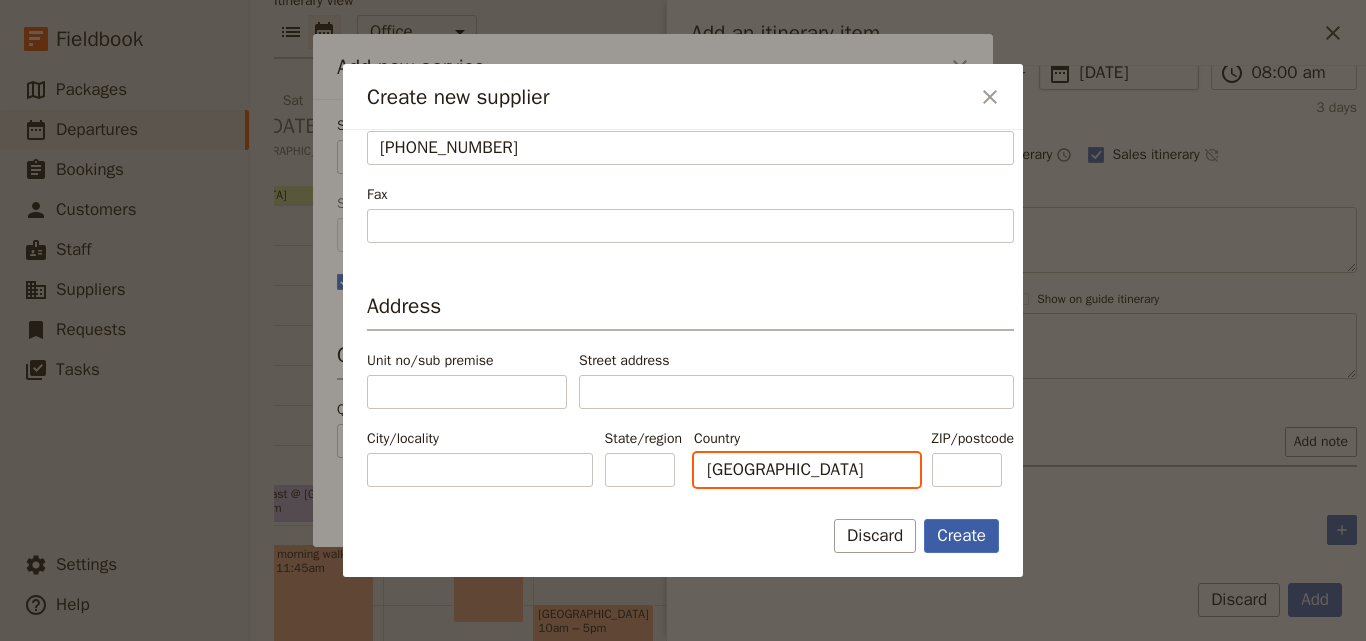 type on "[GEOGRAPHIC_DATA]" 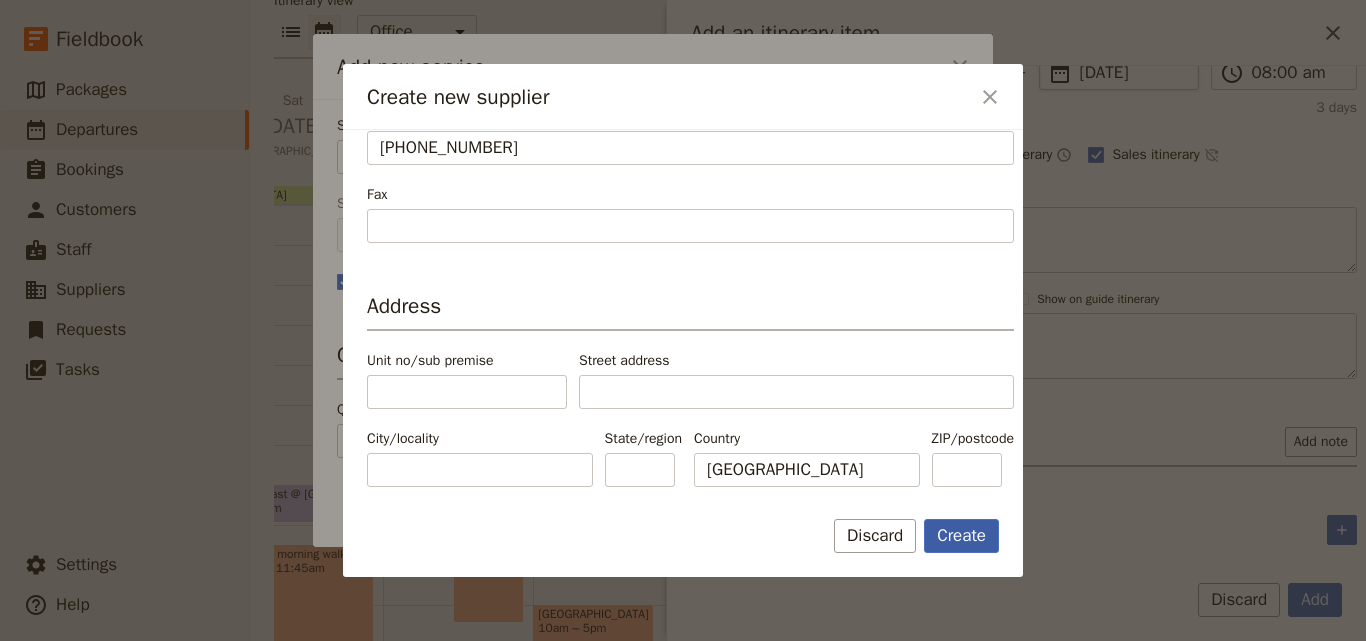 click on "Create" at bounding box center (961, 536) 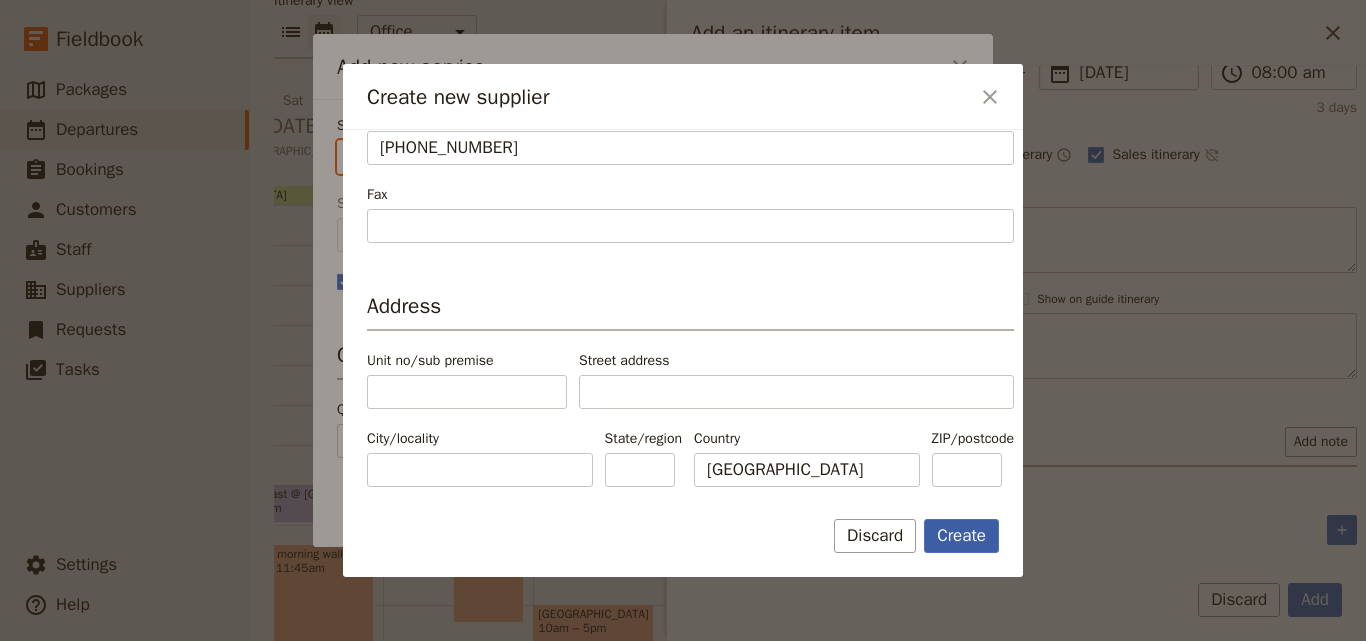 type on "Princesse [PERSON_NAME]" 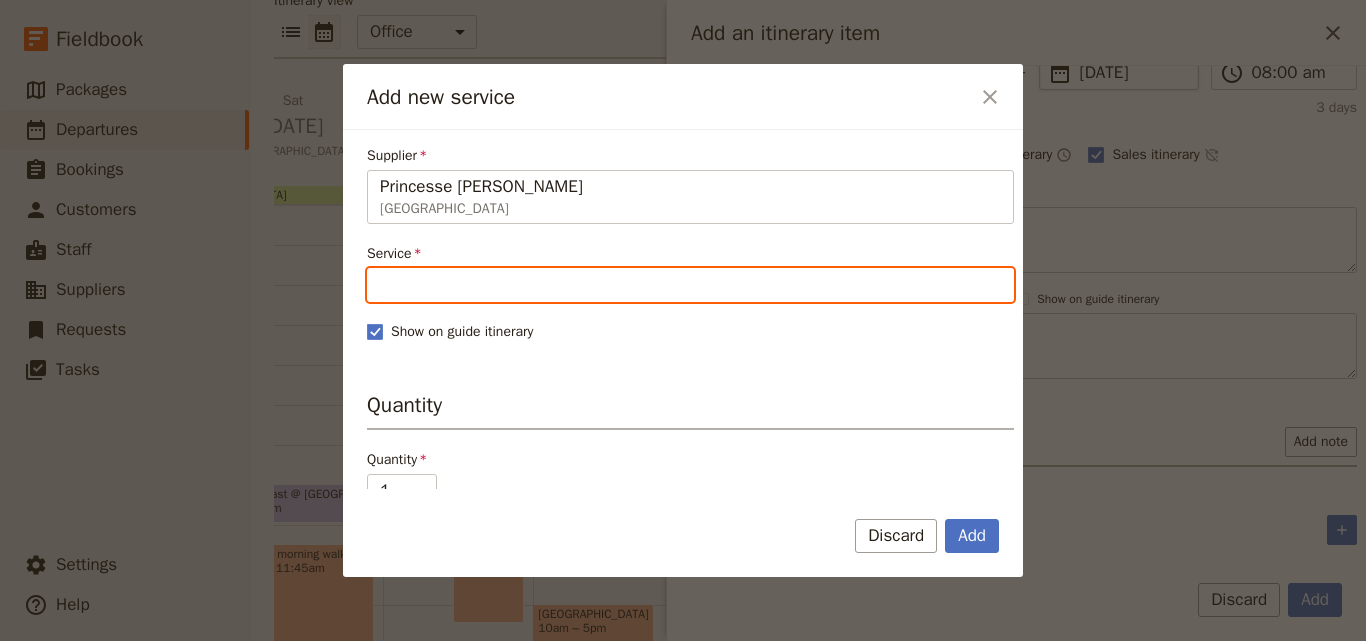 click on "Service" at bounding box center (690, 285) 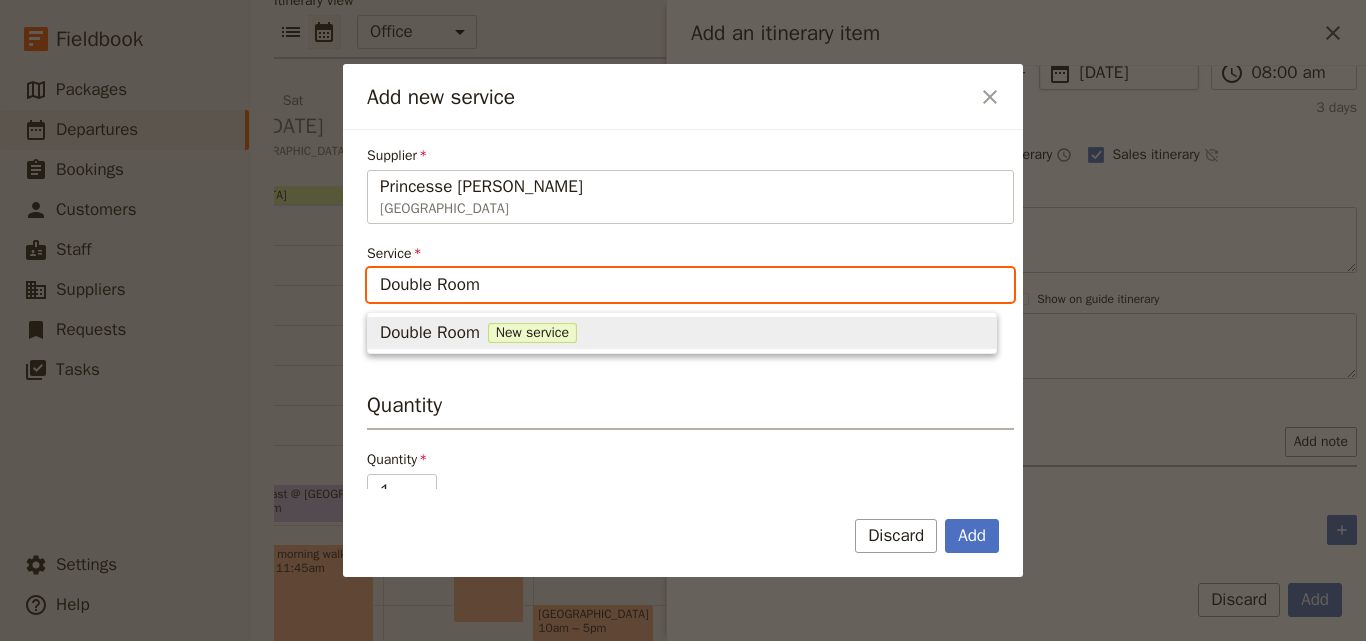 type on "Double Room" 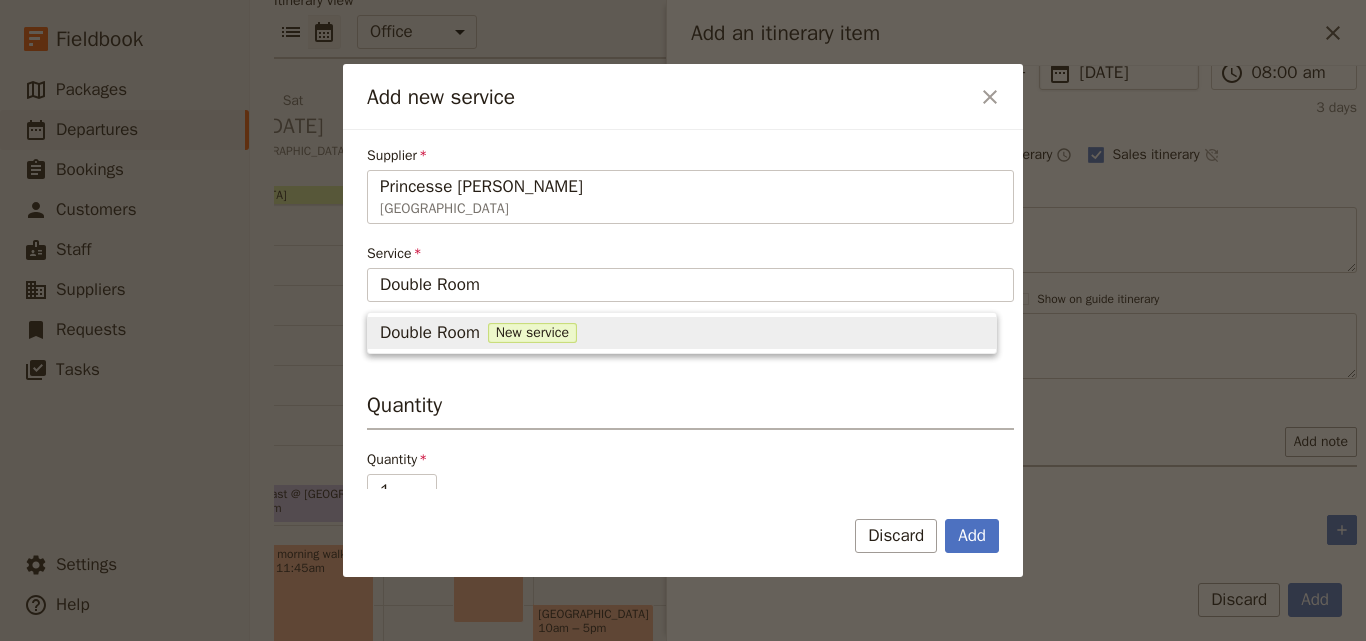 type 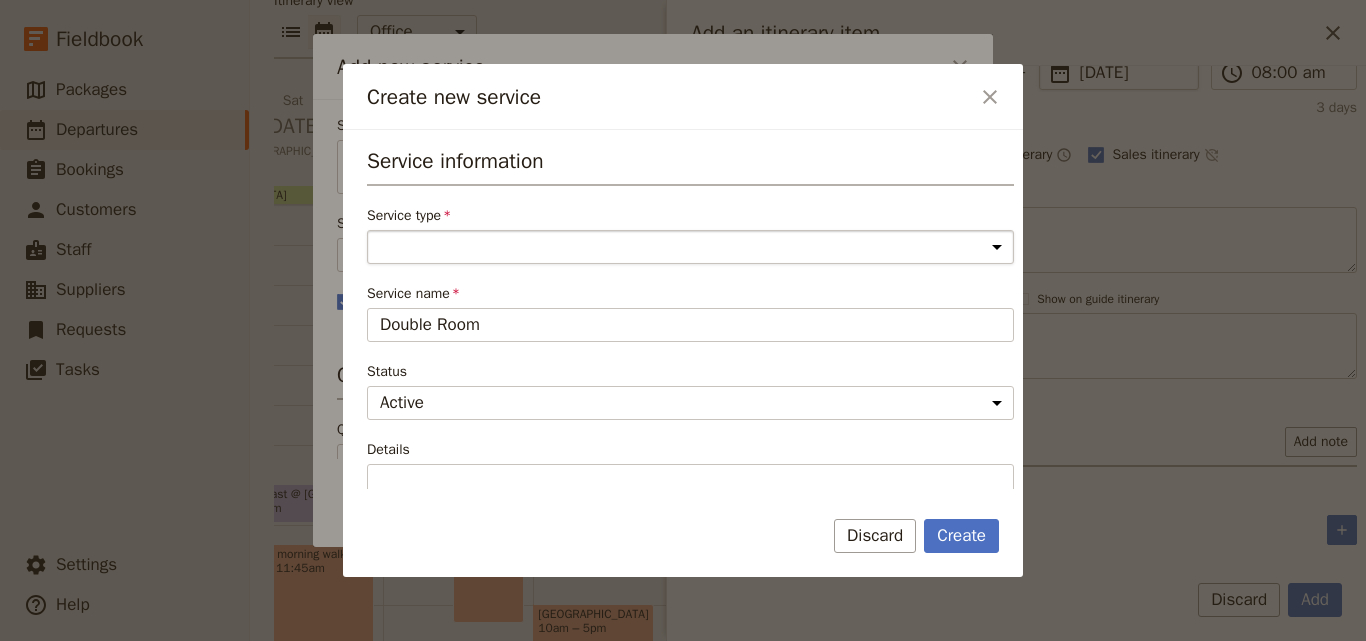 click on "Accommodation Activity Transport Flight Food and beverage Other" at bounding box center [690, 247] 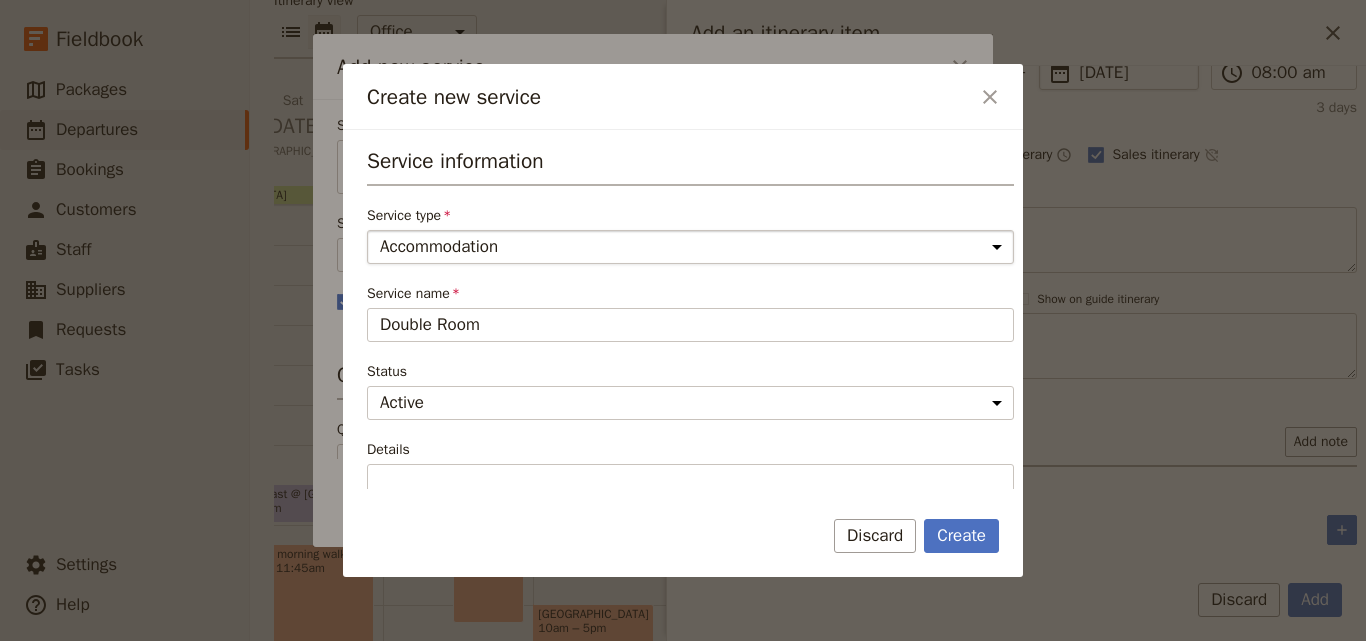 click on "Accommodation Activity Transport Flight Food and beverage Other" at bounding box center [690, 247] 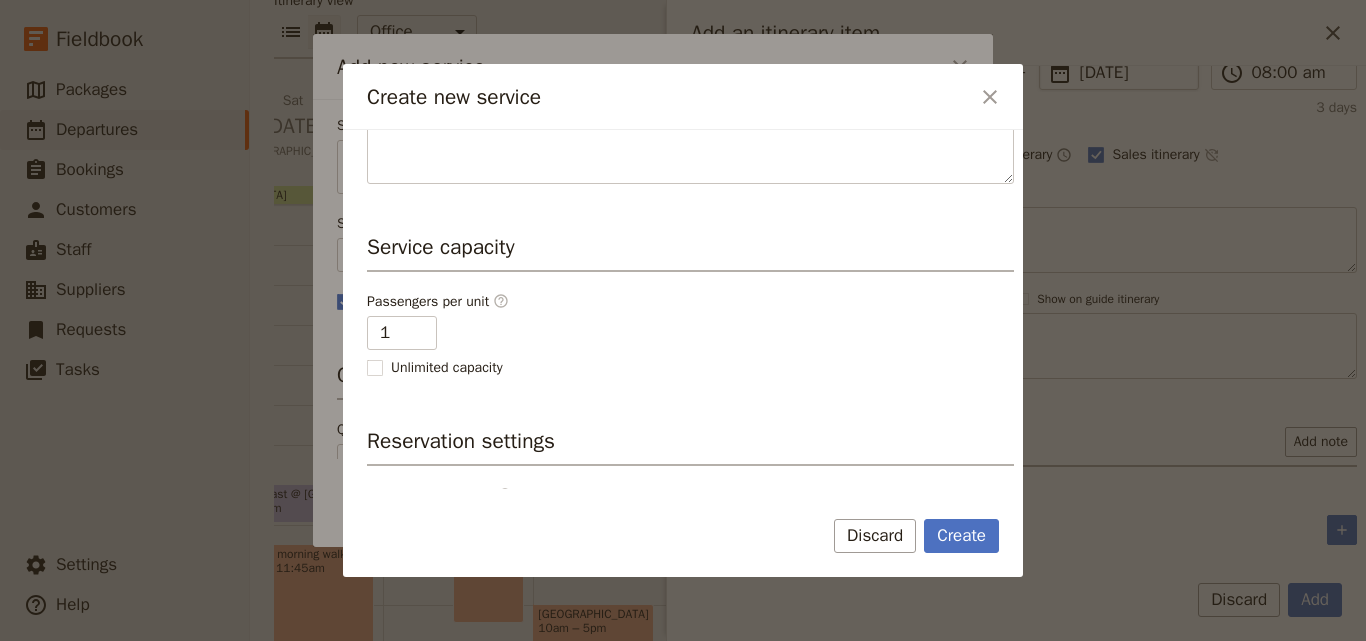scroll, scrollTop: 400, scrollLeft: 0, axis: vertical 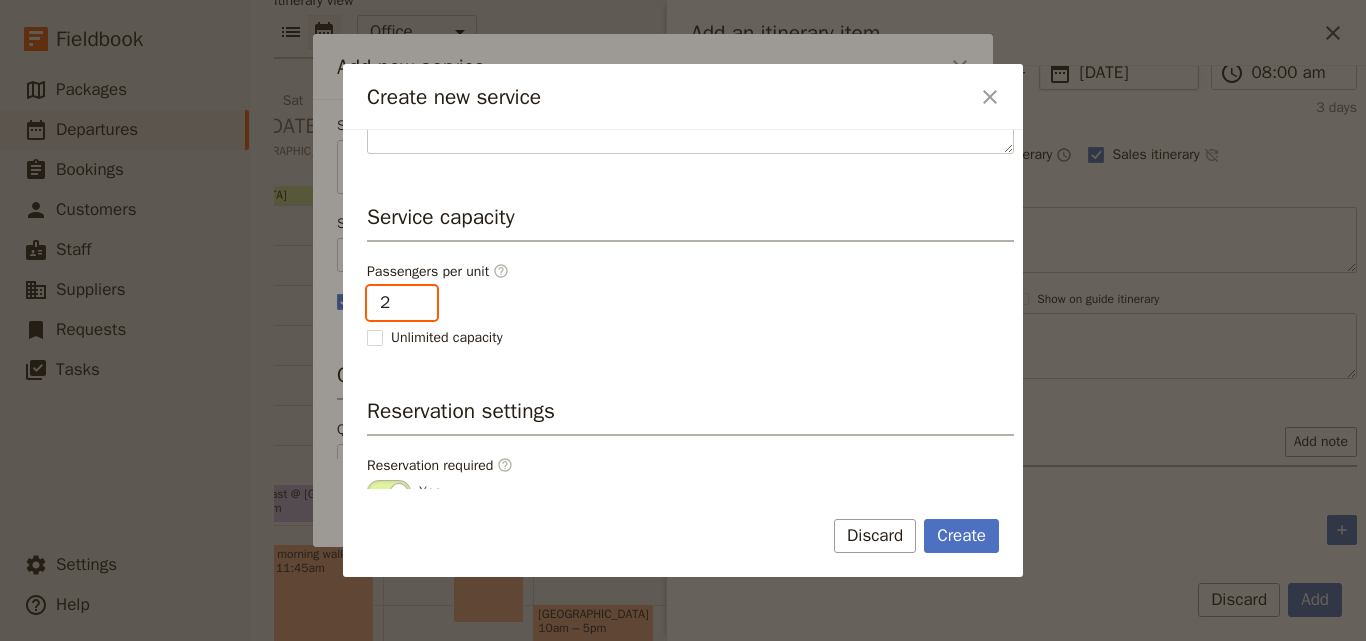 type on "2" 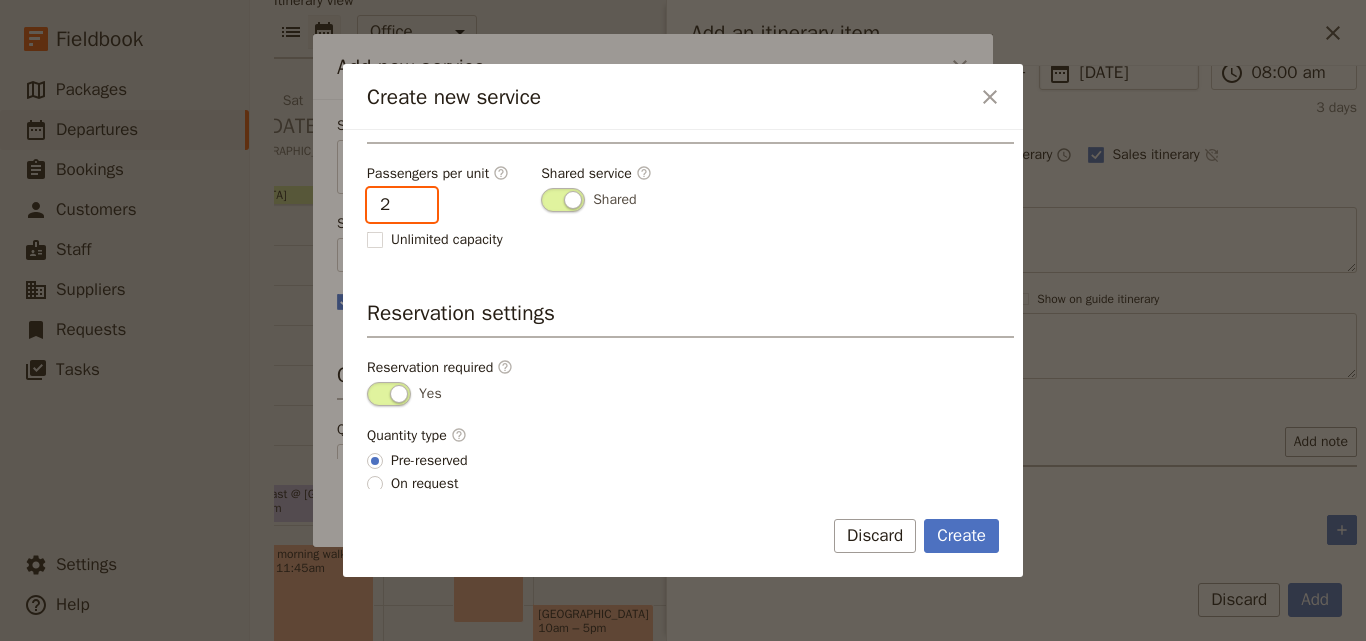 scroll, scrollTop: 505, scrollLeft: 0, axis: vertical 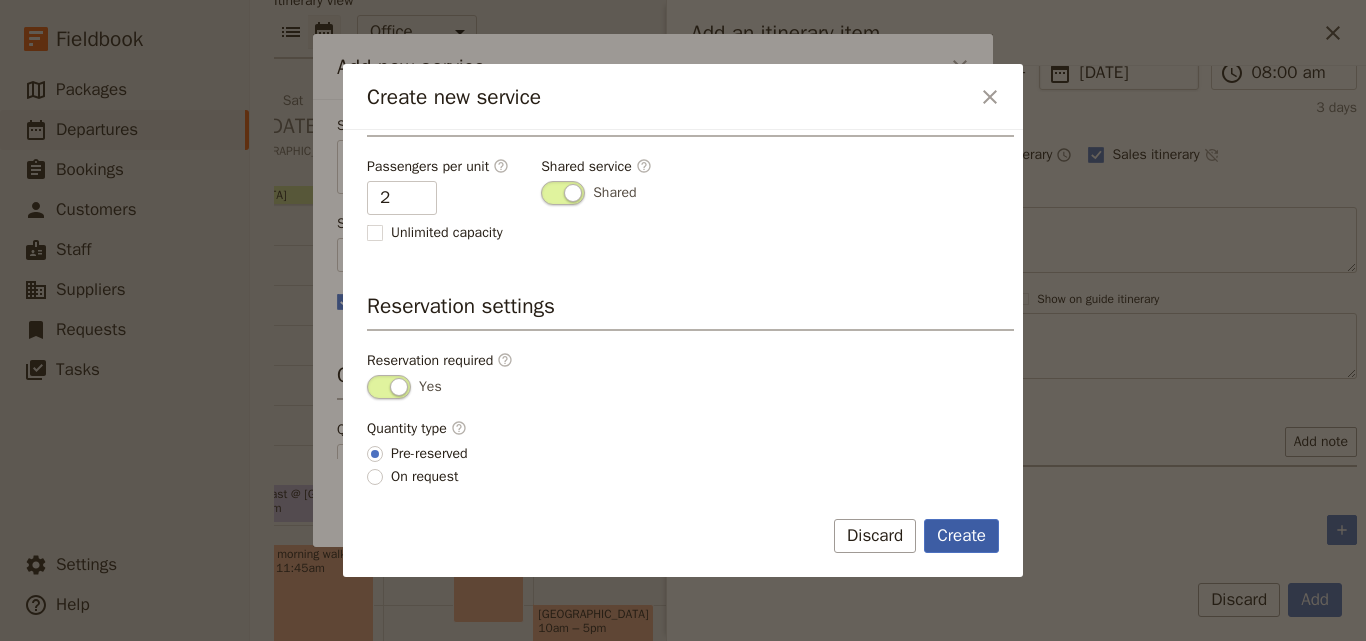 click on "Create" at bounding box center [961, 536] 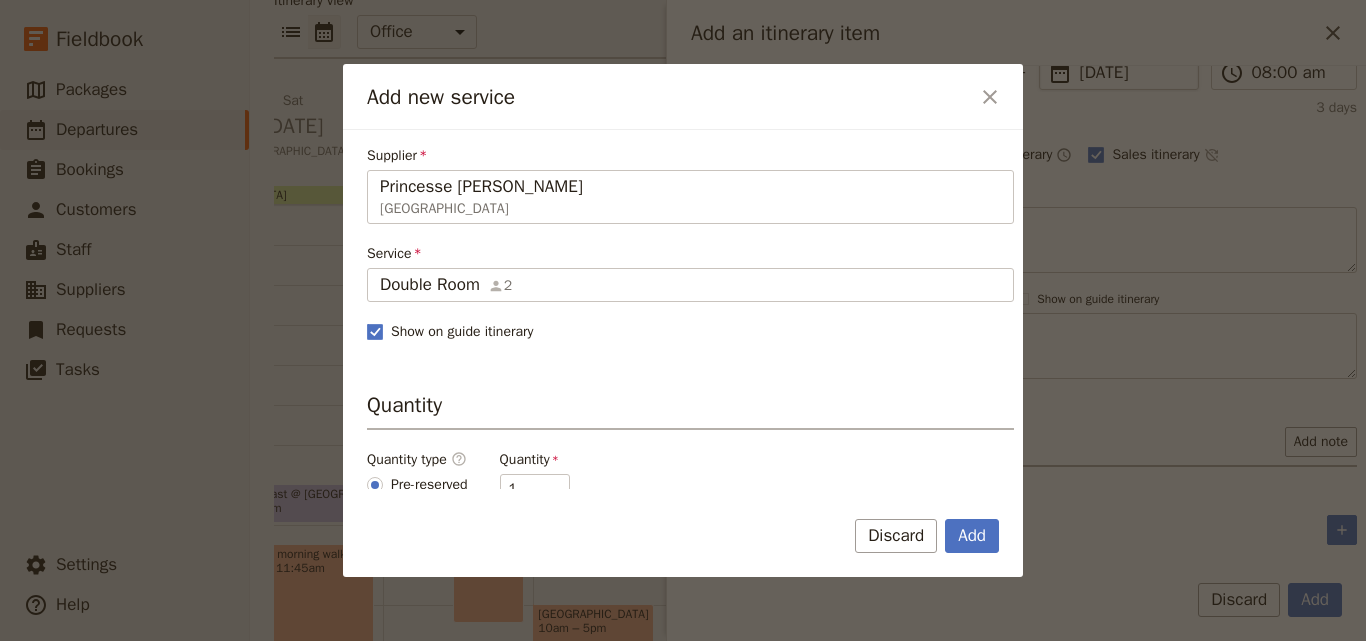 scroll, scrollTop: 395, scrollLeft: 0, axis: vertical 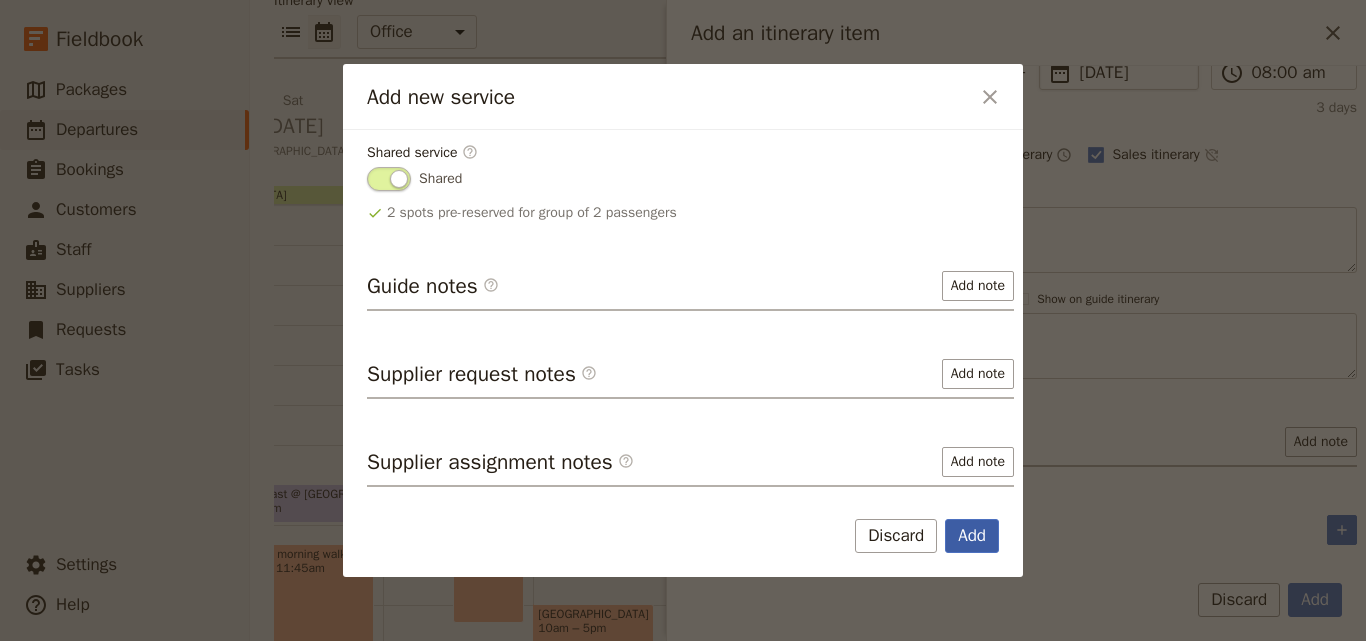 click on "Add" at bounding box center [972, 536] 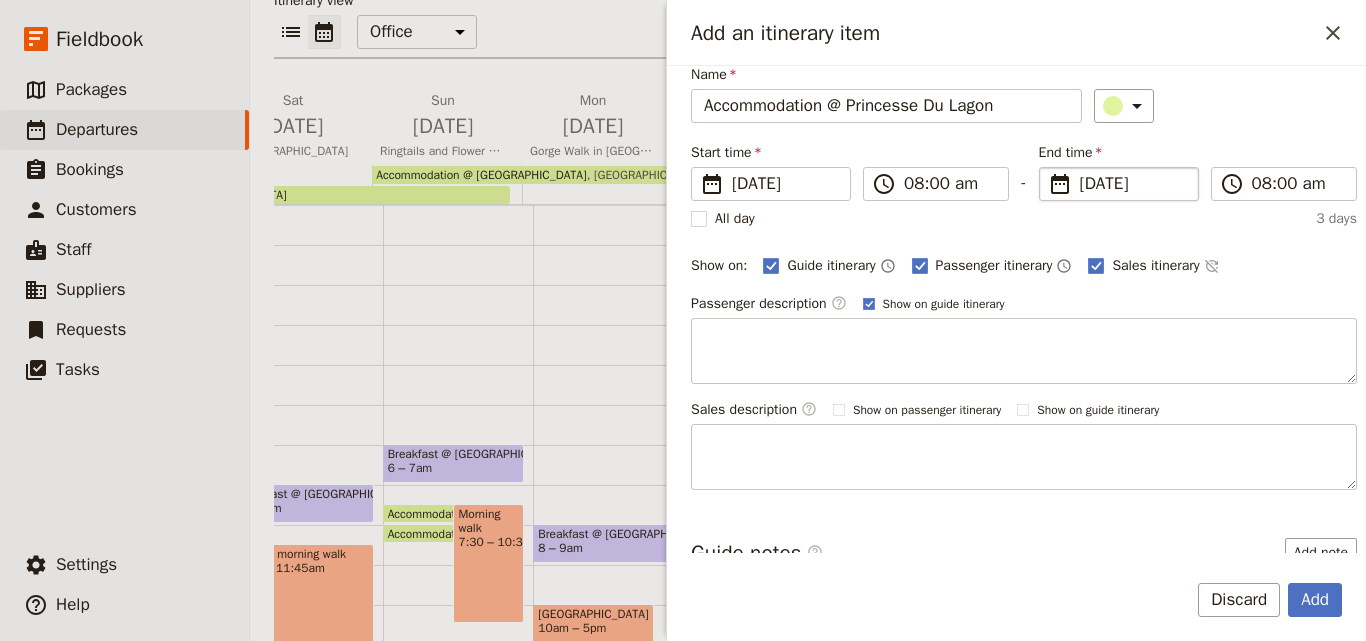 scroll, scrollTop: 0, scrollLeft: 0, axis: both 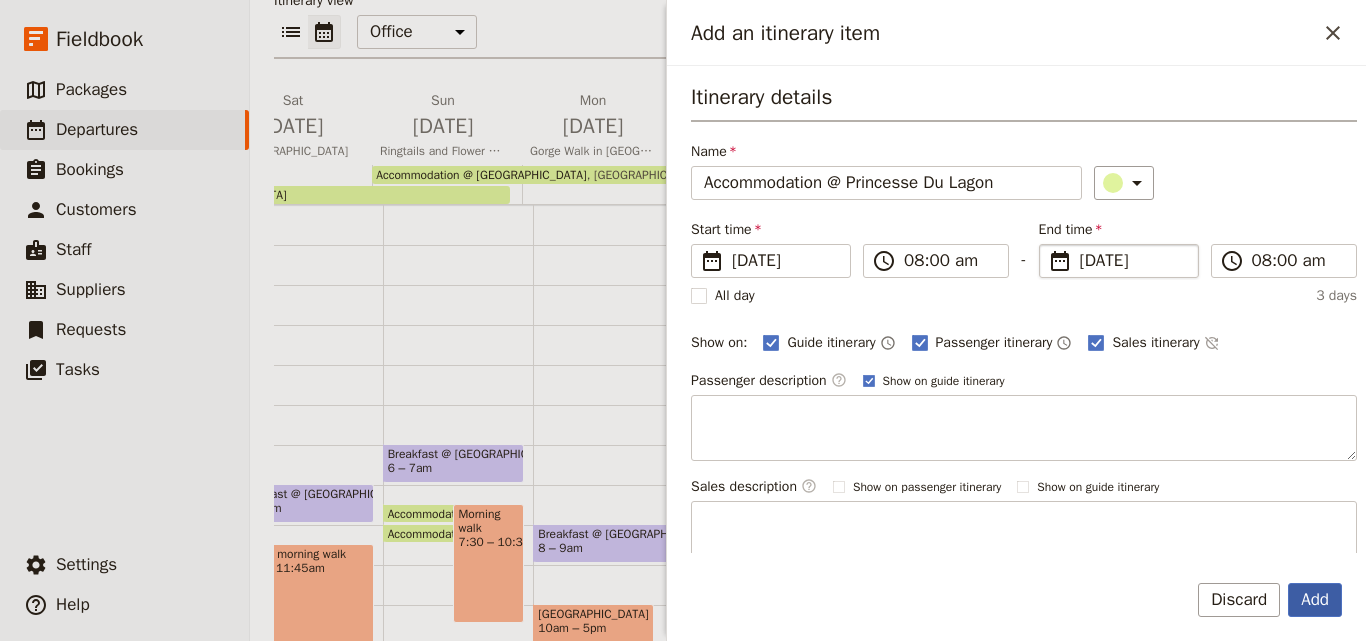 click on "Add" at bounding box center [1315, 600] 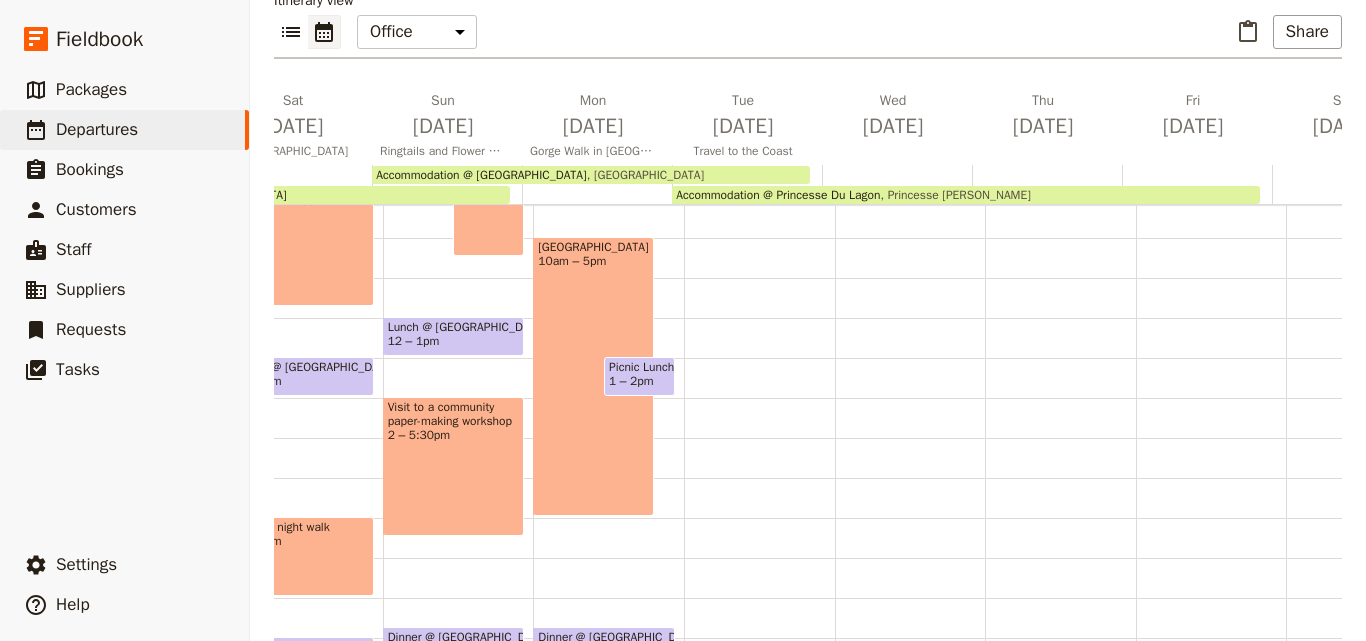 scroll, scrollTop: 200, scrollLeft: 0, axis: vertical 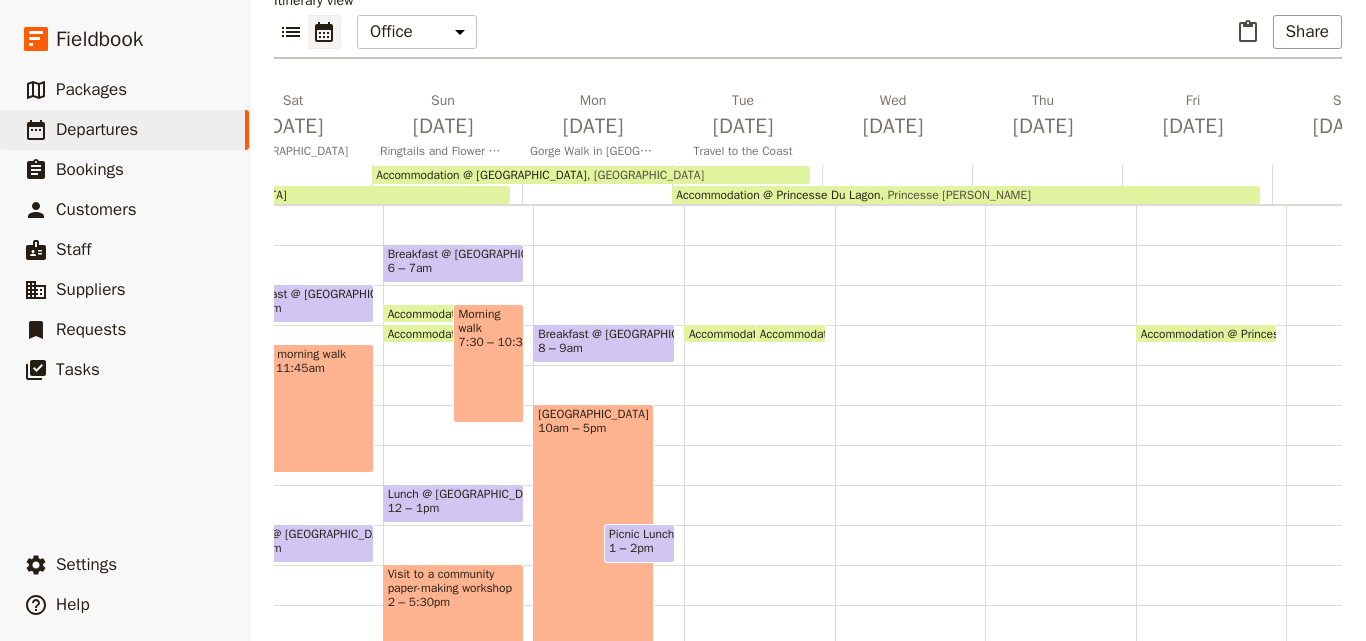 click on "Breakfast @ [GEOGRAPHIC_DATA]" at bounding box center [604, 334] 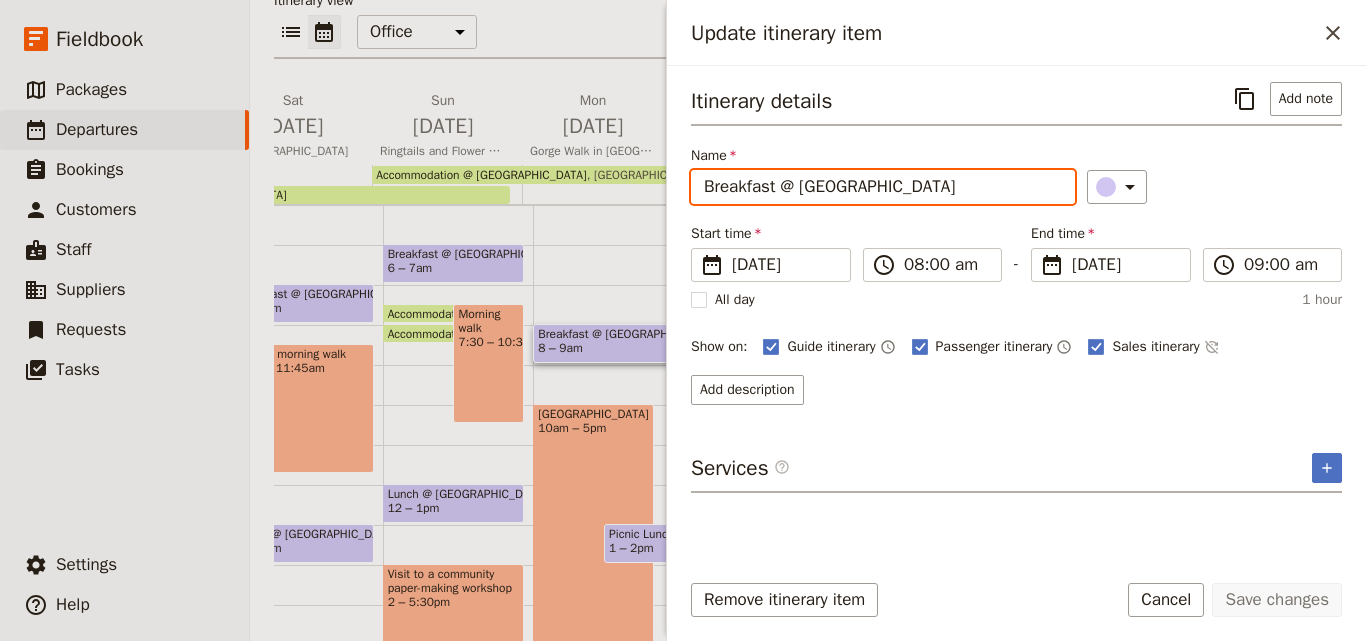 drag, startPoint x: 921, startPoint y: 193, endPoint x: 708, endPoint y: 200, distance: 213.11499 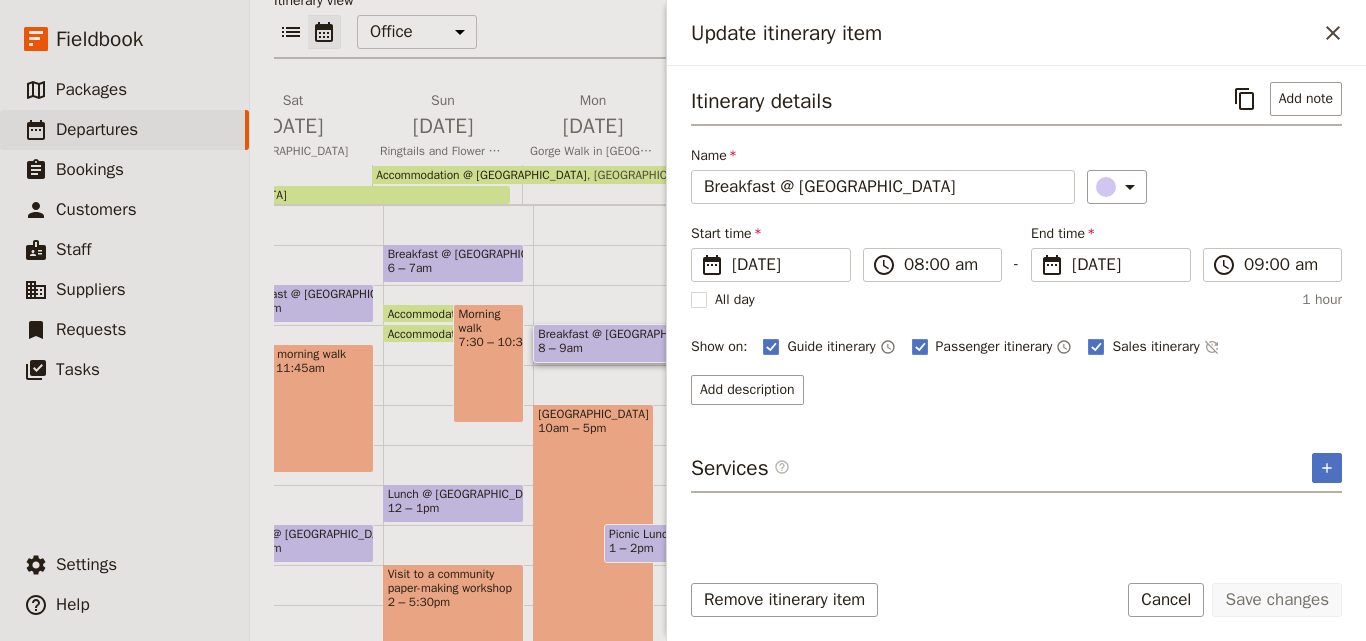 click on "Update itinerary item ​" at bounding box center (1016, 33) 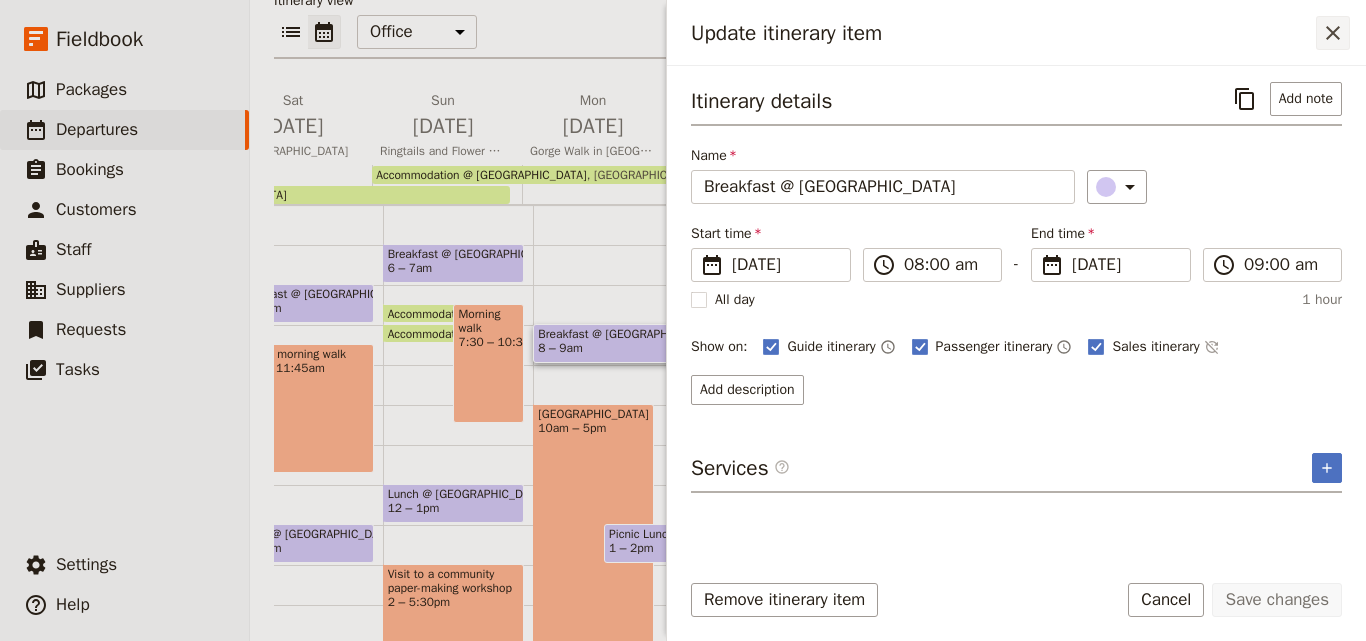 click 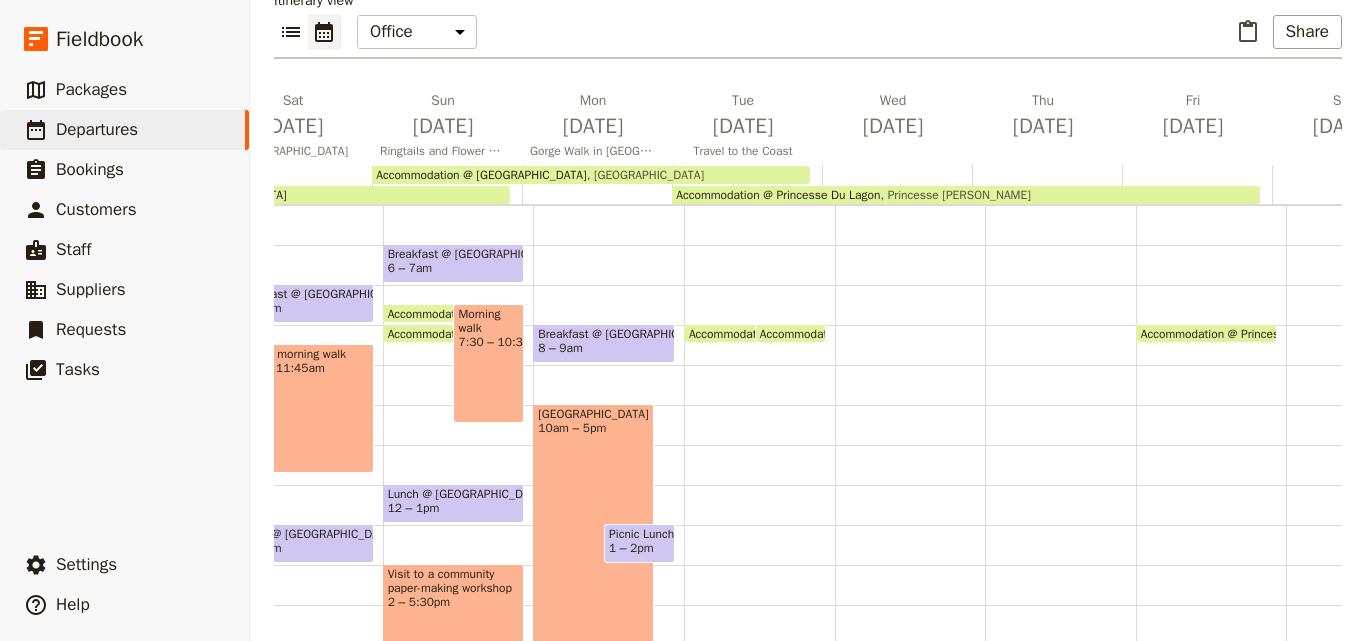 click on "Accommodation @  [GEOGRAPHIC_DATA] 8am  [GEOGRAPHIC_DATA] Accommodation @ [GEOGRAPHIC_DATA] 8am [GEOGRAPHIC_DATA]" at bounding box center (759, 485) 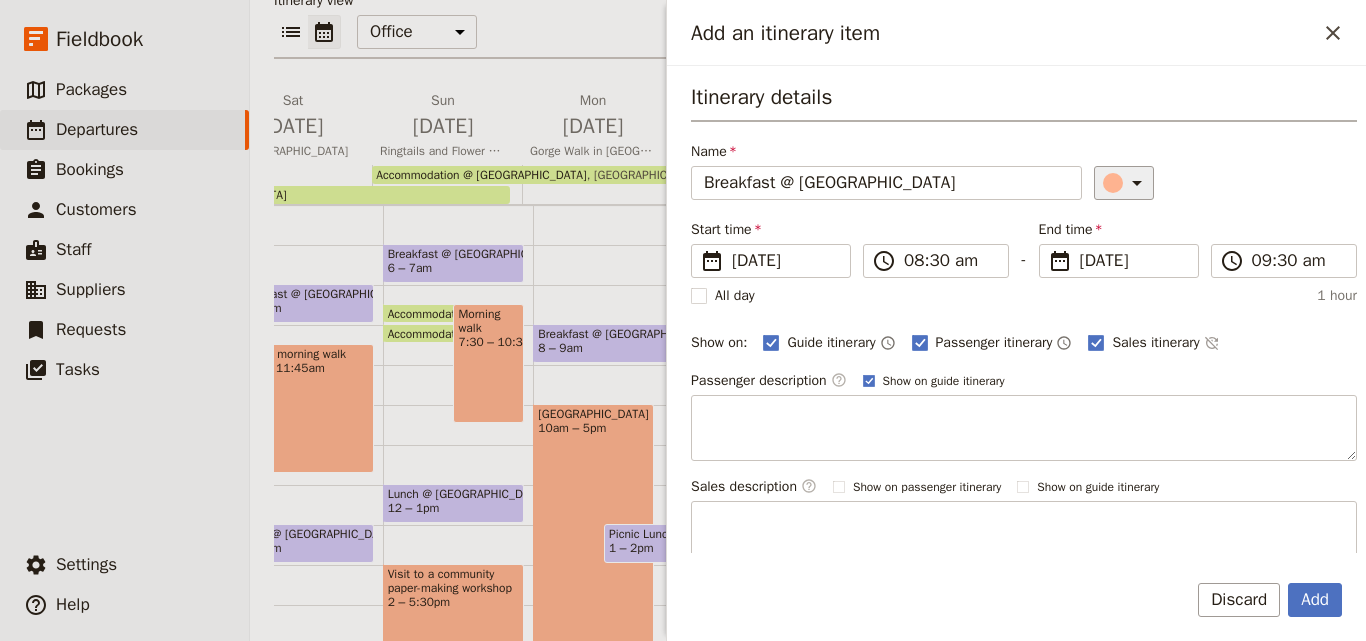 type on "Breakfast @ [GEOGRAPHIC_DATA]" 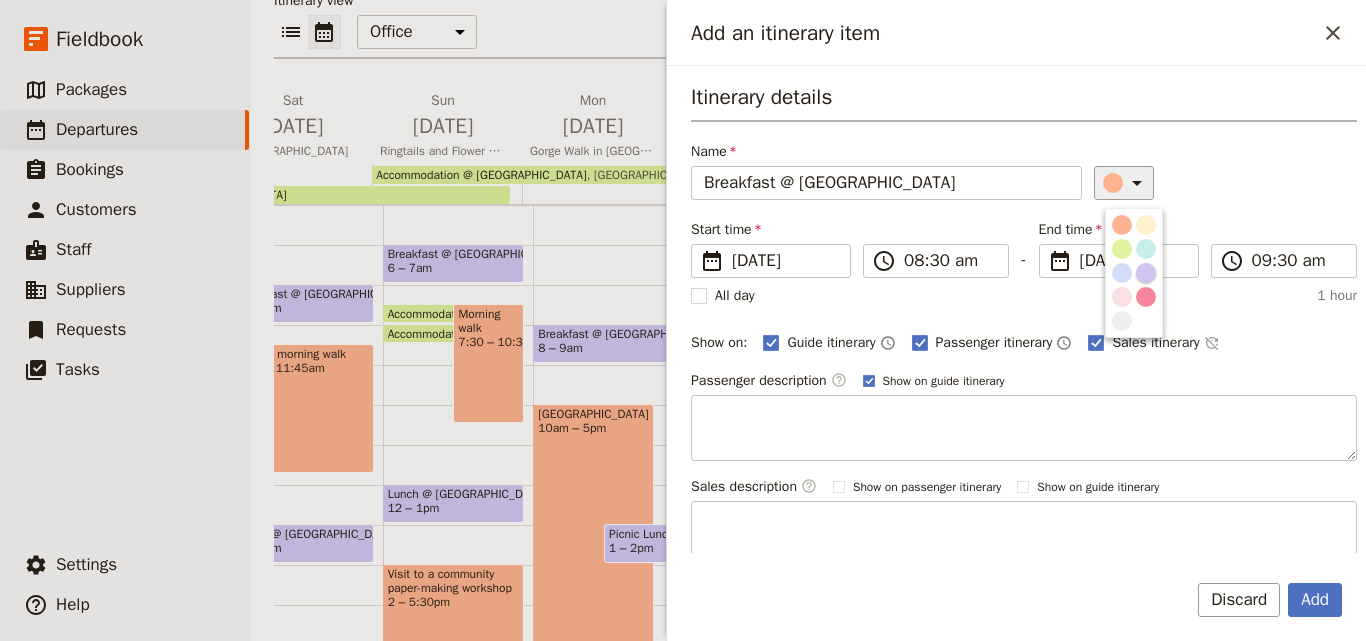 click at bounding box center (1146, 273) 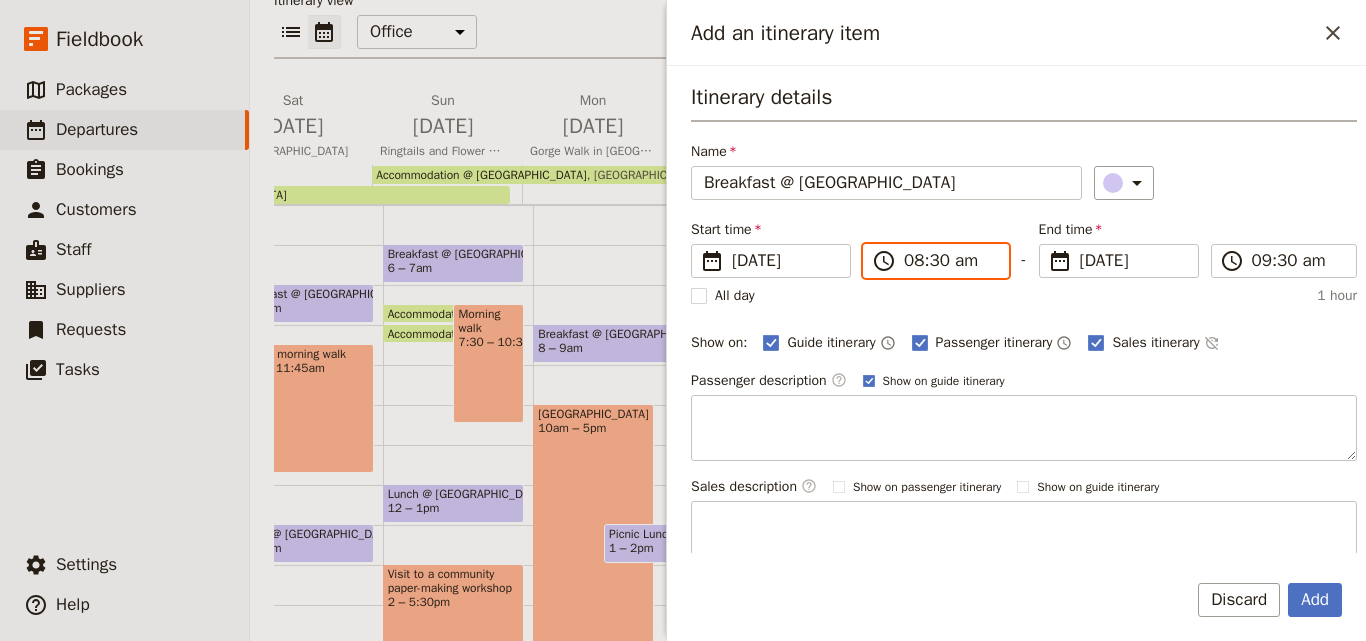 click on "08:30 am" at bounding box center (950, 261) 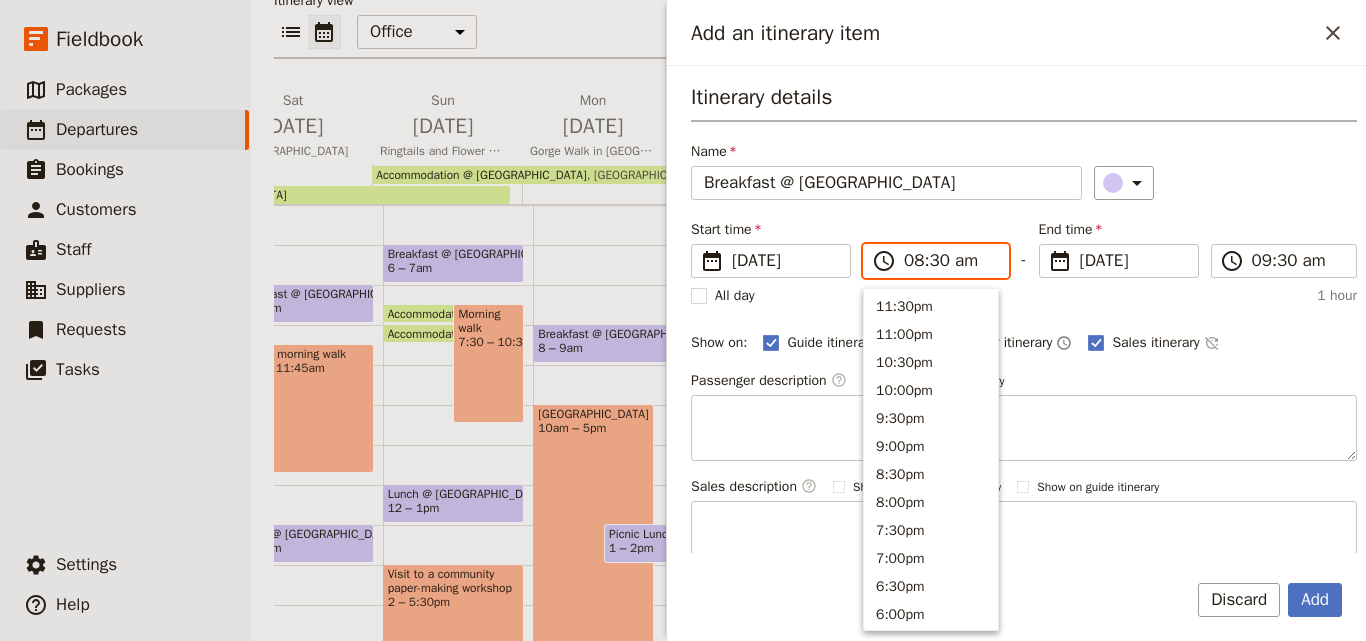 scroll, scrollTop: 844, scrollLeft: 0, axis: vertical 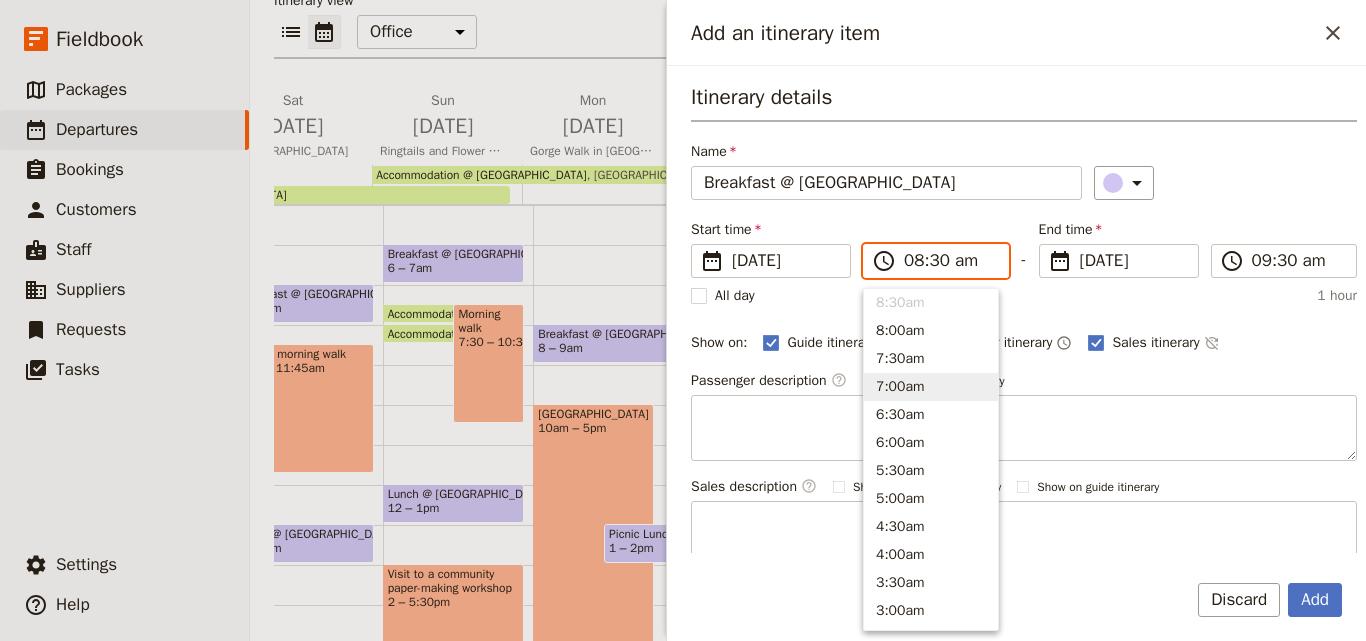 click on "7:00am" at bounding box center [931, 387] 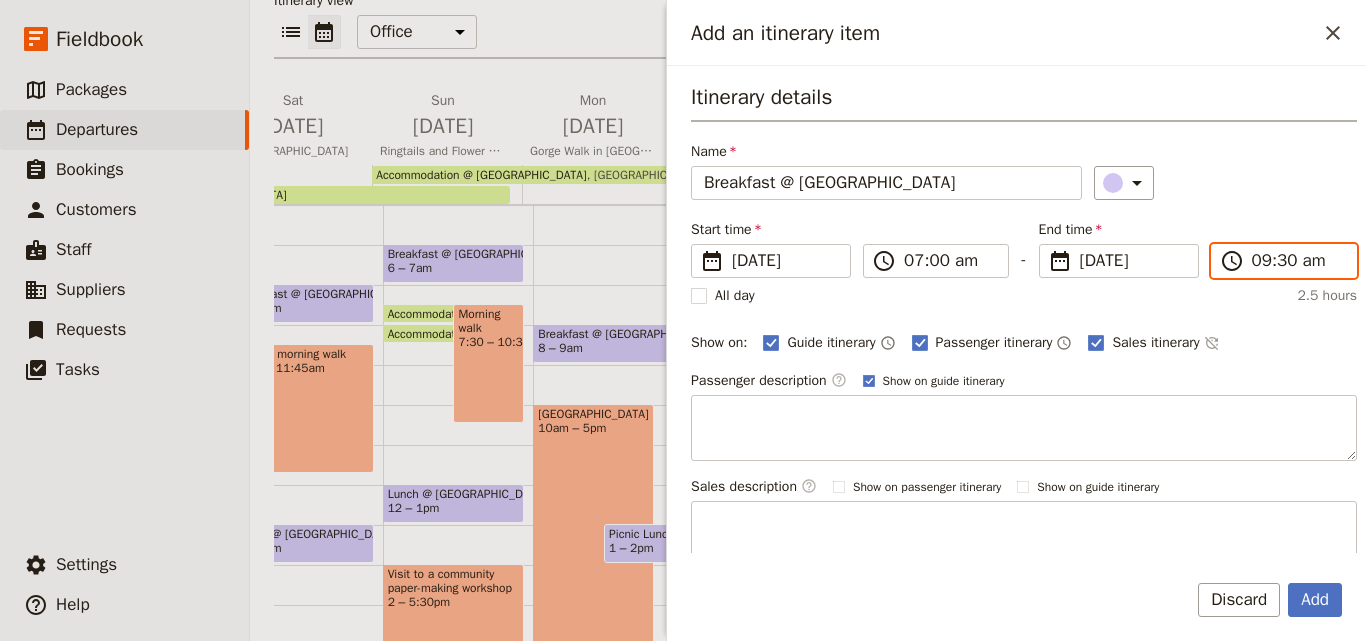 click on "09:30 am" at bounding box center (1298, 261) 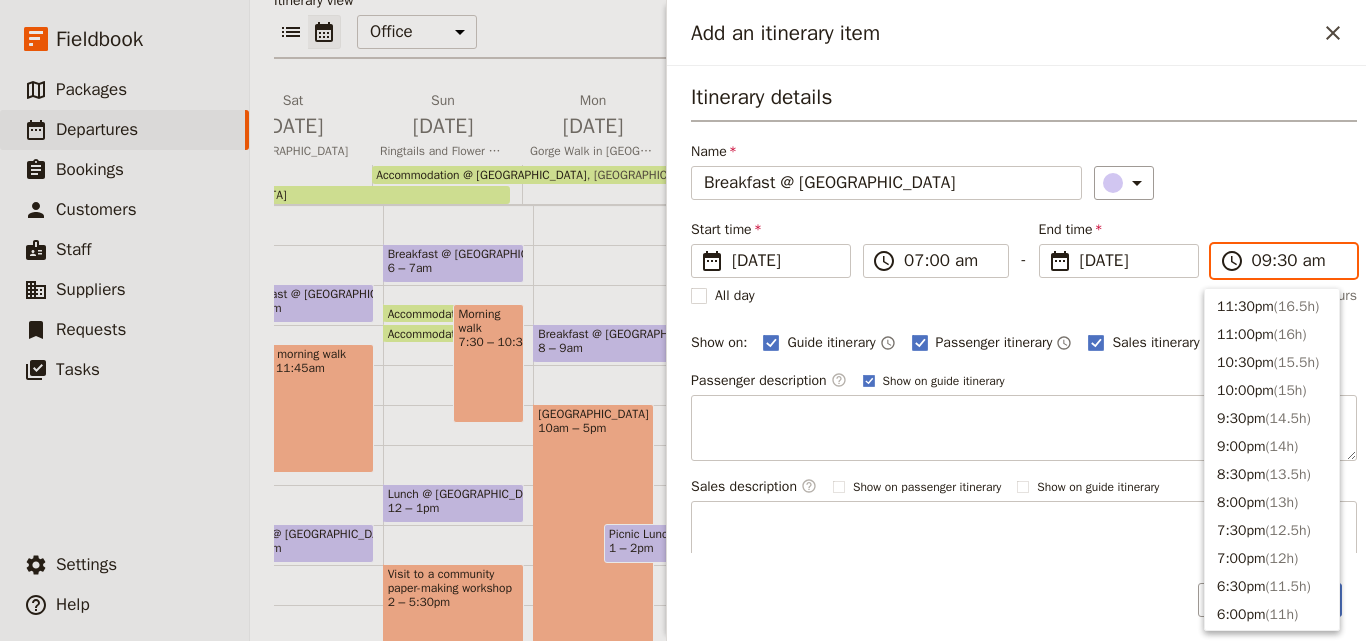 scroll, scrollTop: 788, scrollLeft: 0, axis: vertical 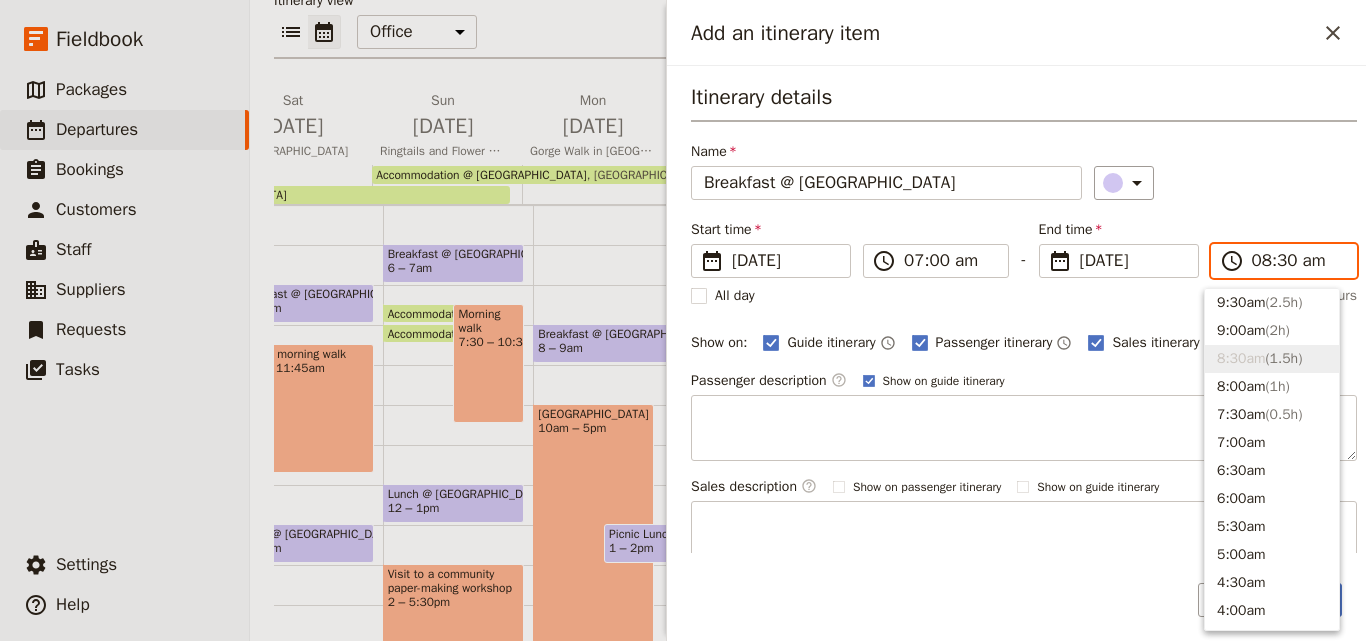 type on "08:00 am" 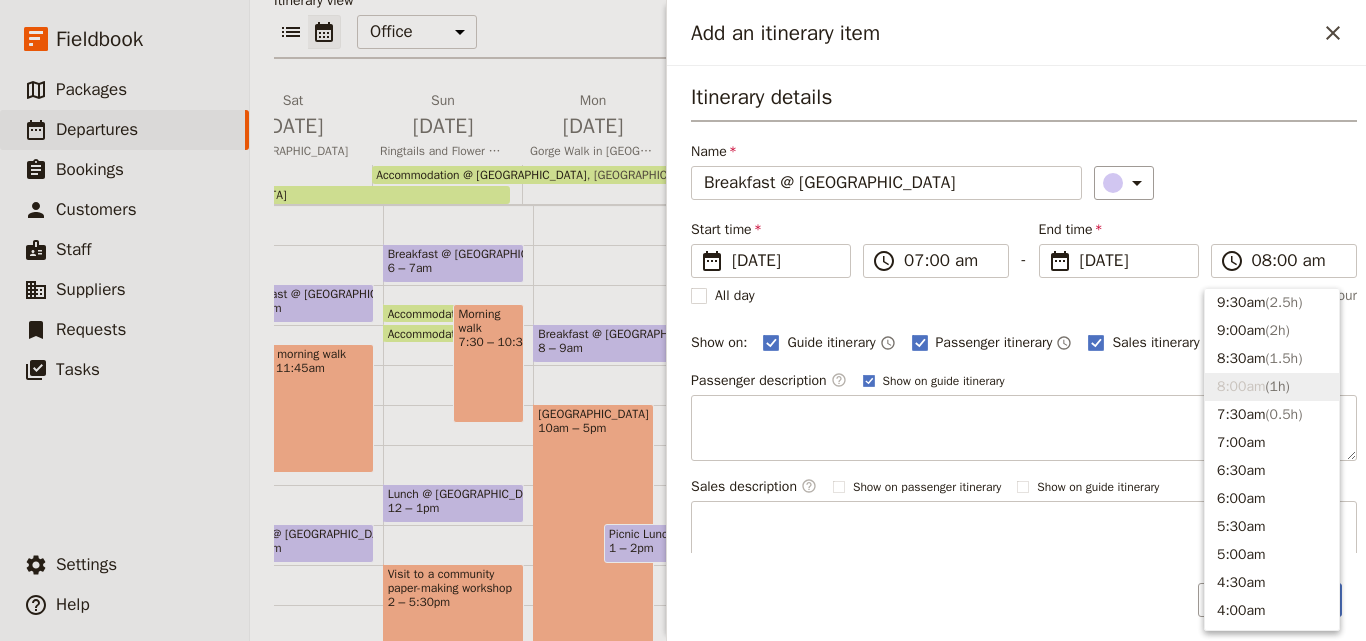 click on "Name Breakfast @ [GEOGRAPHIC_DATA] ​" at bounding box center (1024, 171) 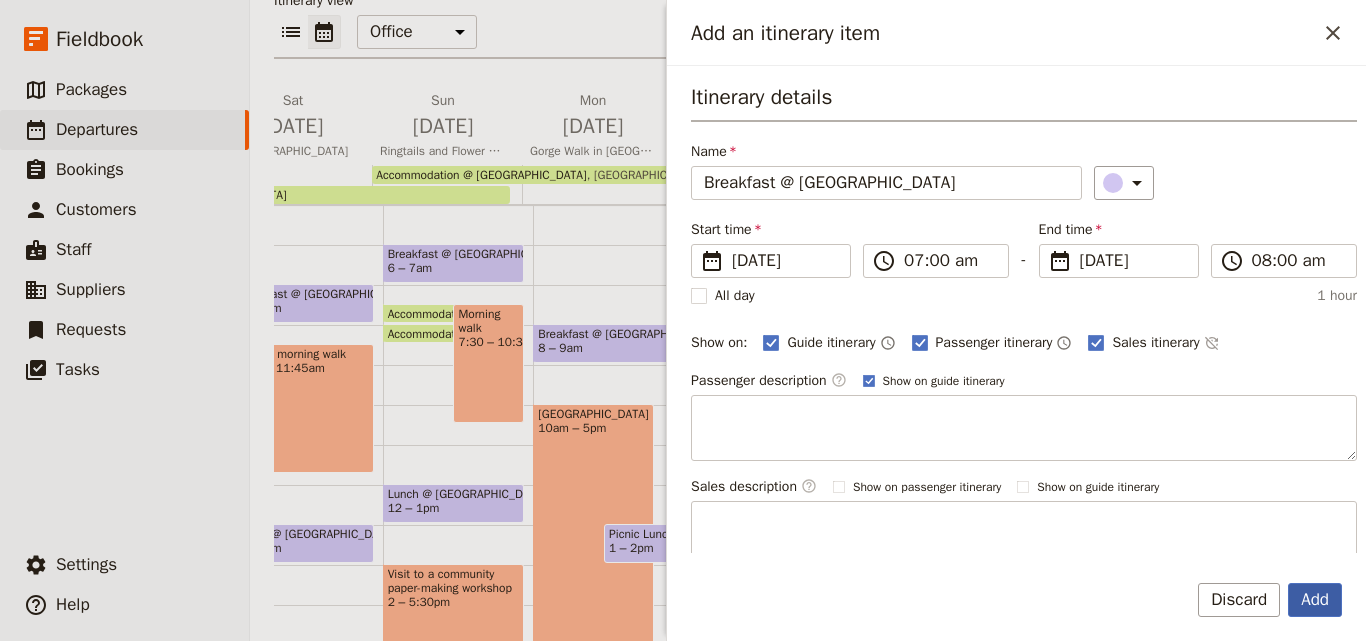 click on "Add" at bounding box center [1315, 600] 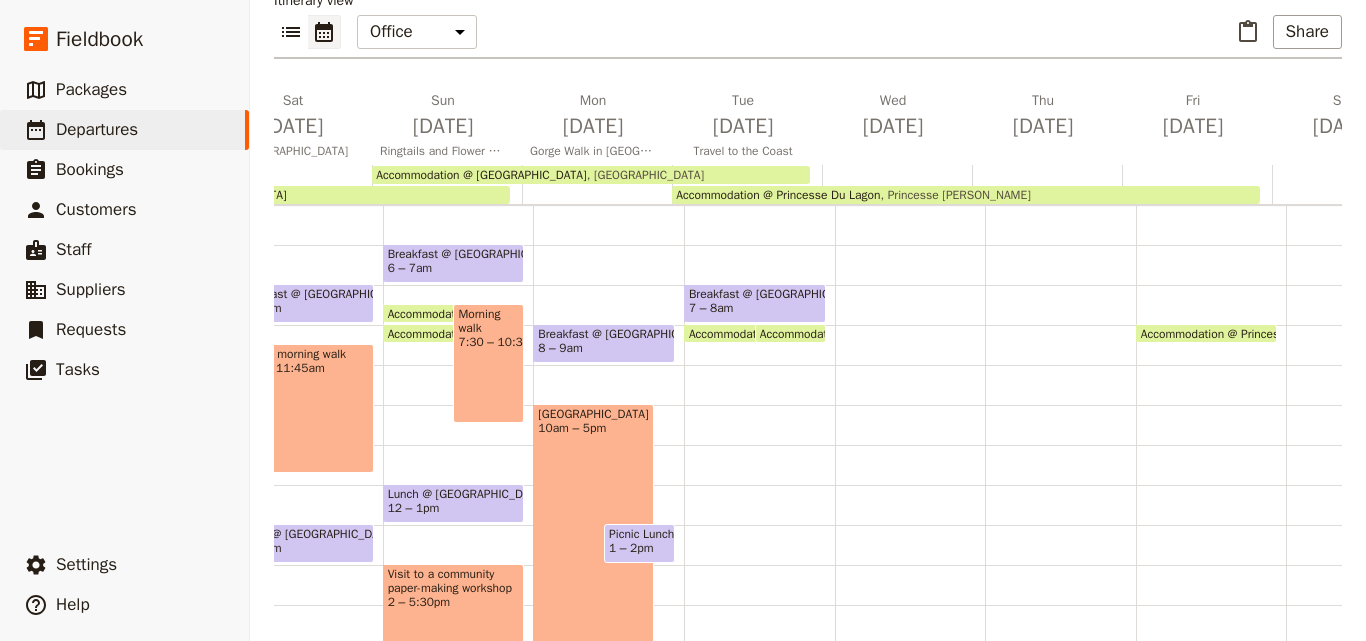 click on "Breakfast @ [GEOGRAPHIC_DATA]" at bounding box center (755, 294) 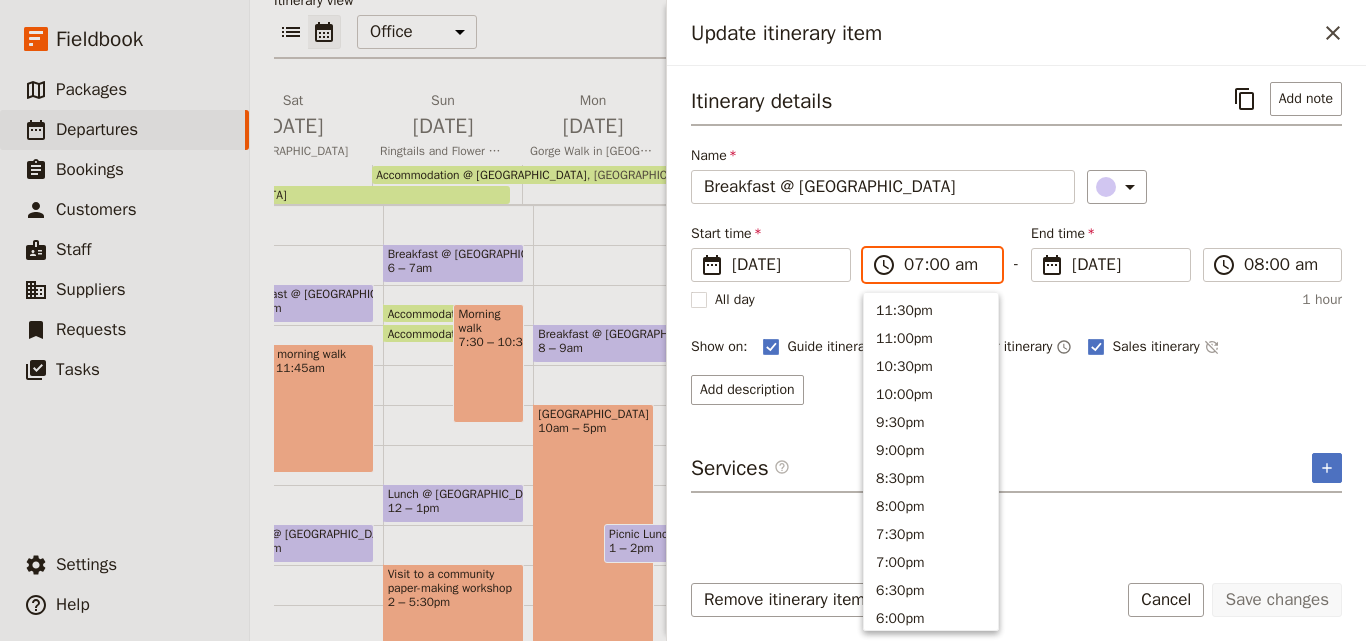 click on "07:00 am" at bounding box center (946, 265) 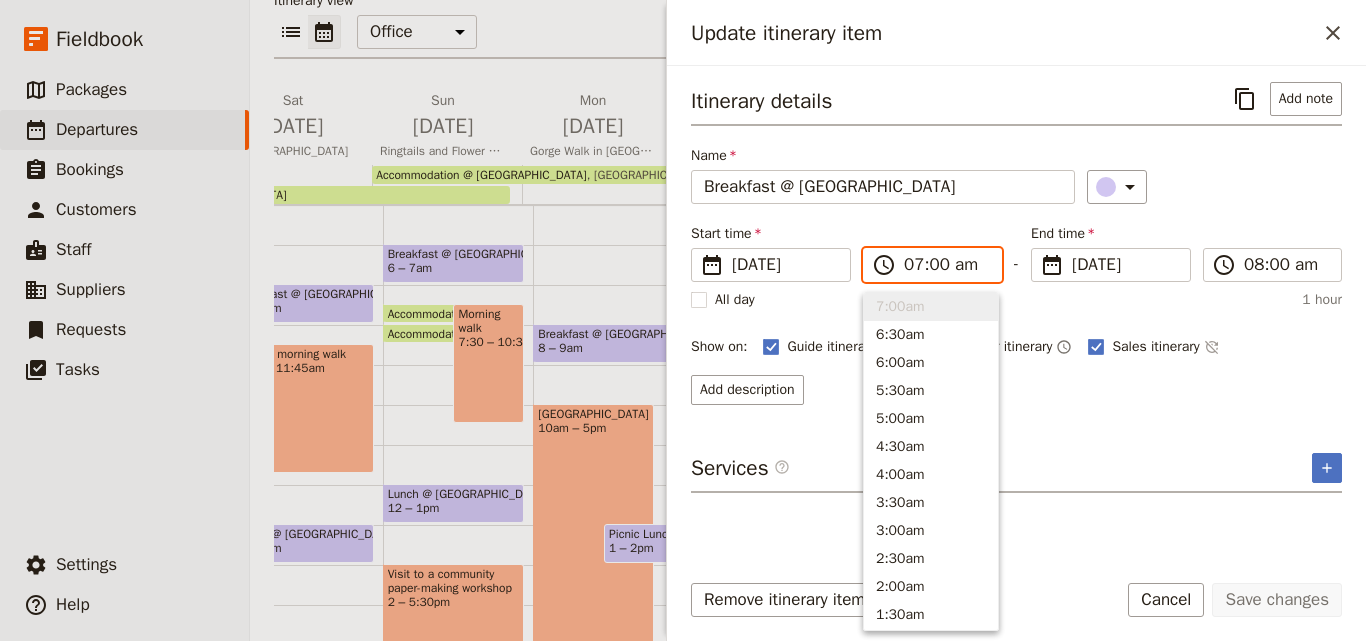 type on "06:00 am" 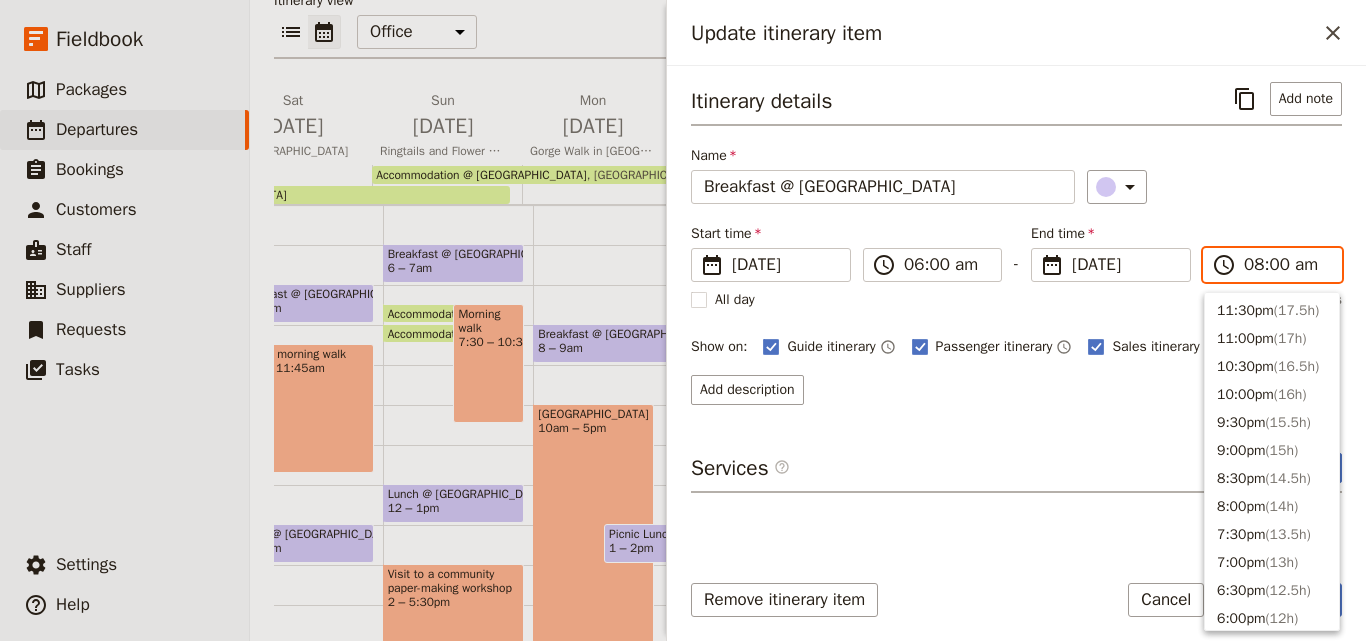 click on "08:00 am" at bounding box center [1286, 265] 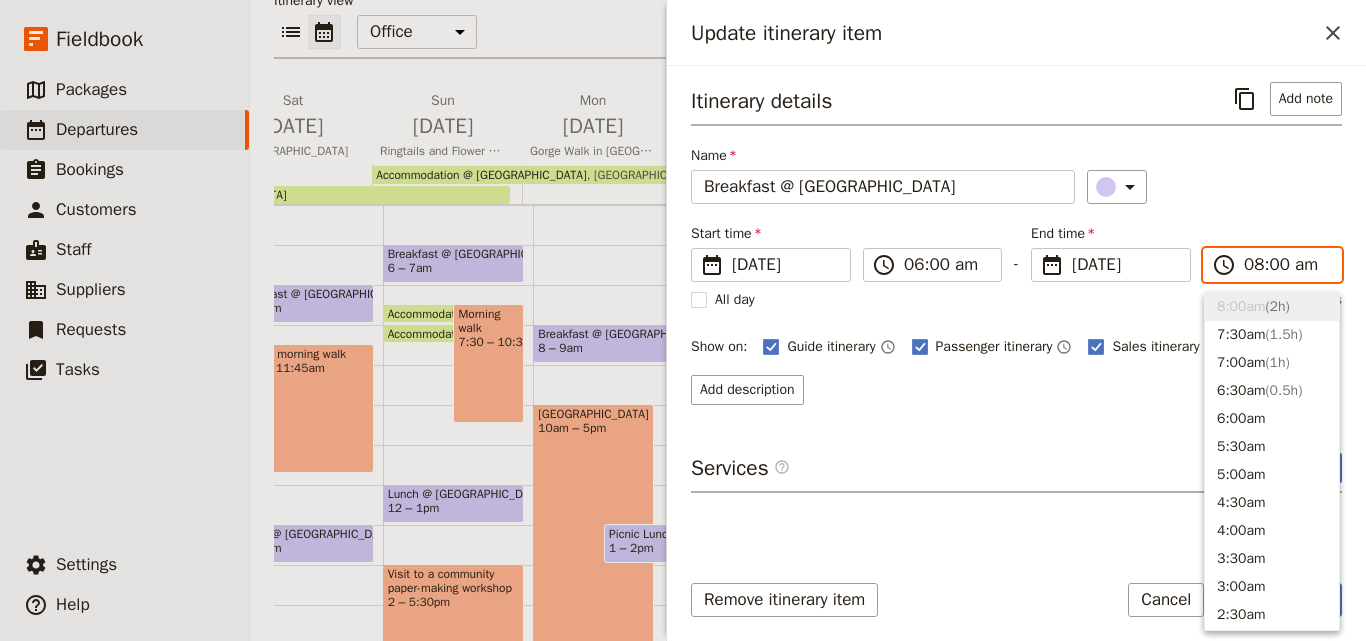 type on "07:00 am" 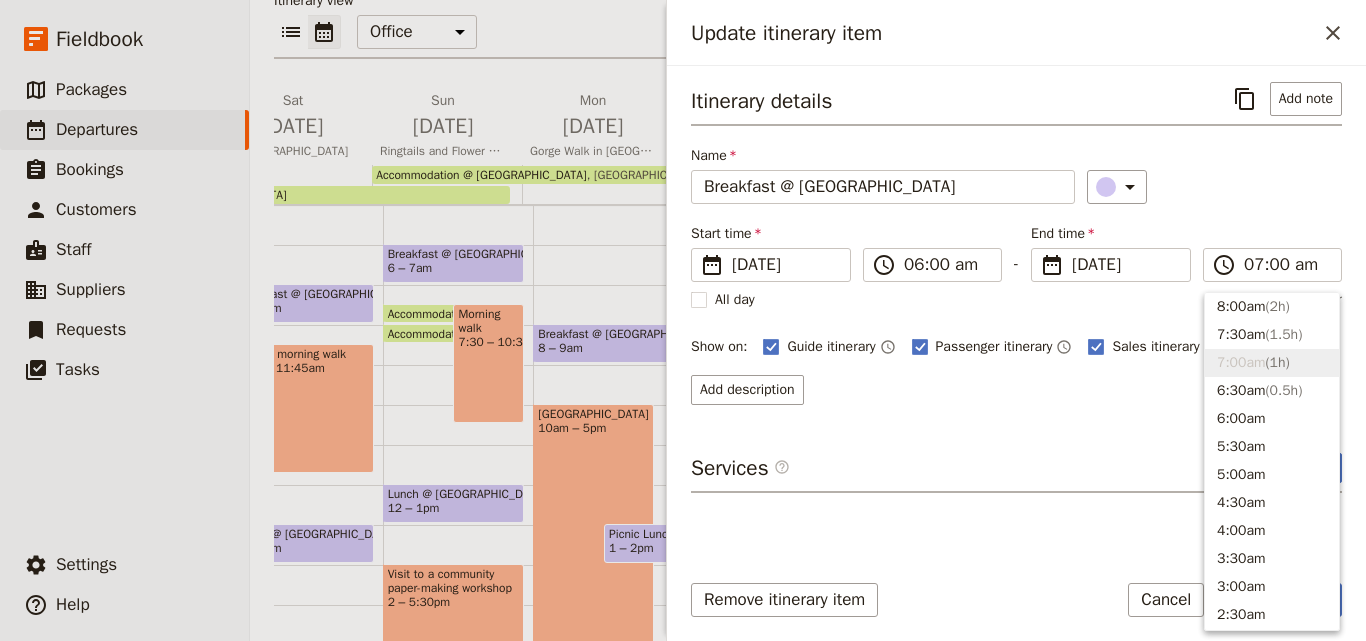 click on "​" at bounding box center (1215, 187) 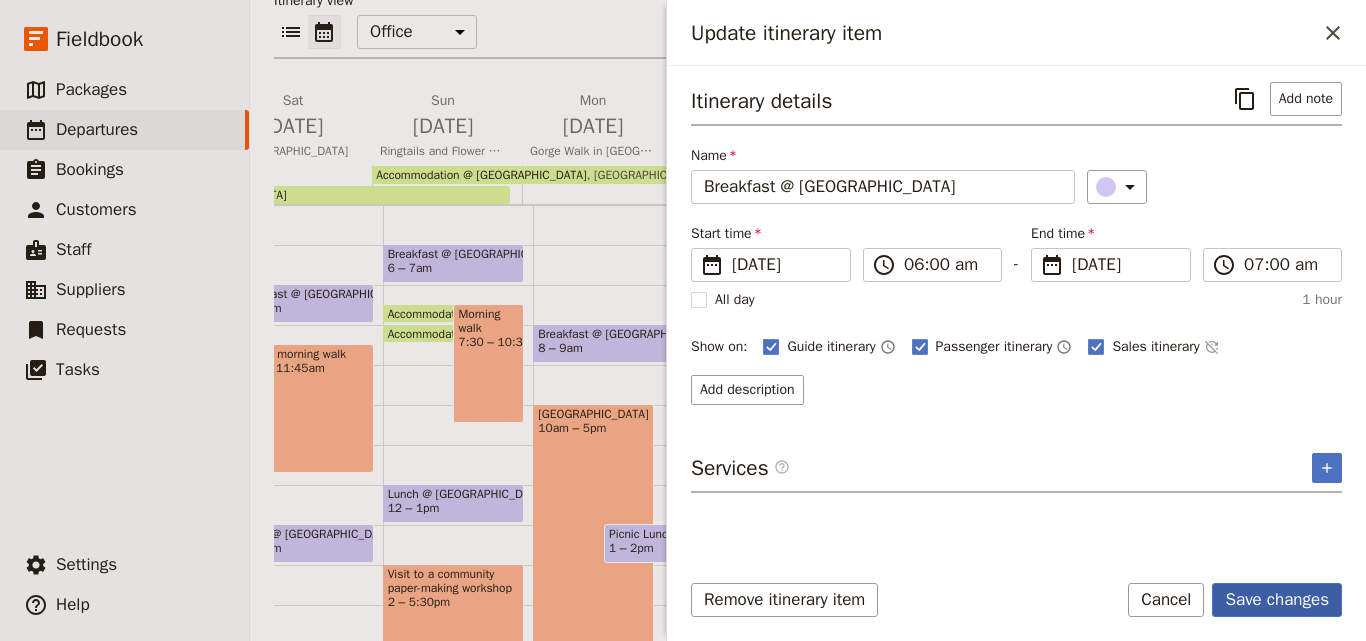 click on "Save changes" at bounding box center (1277, 600) 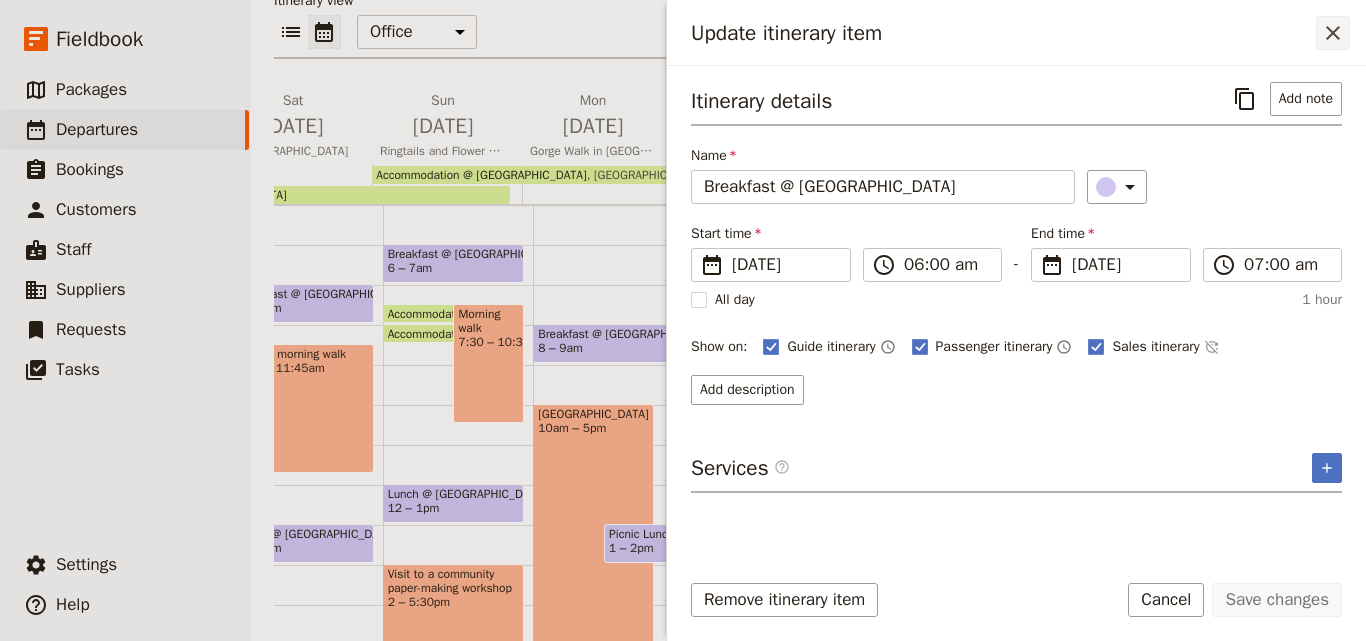 click 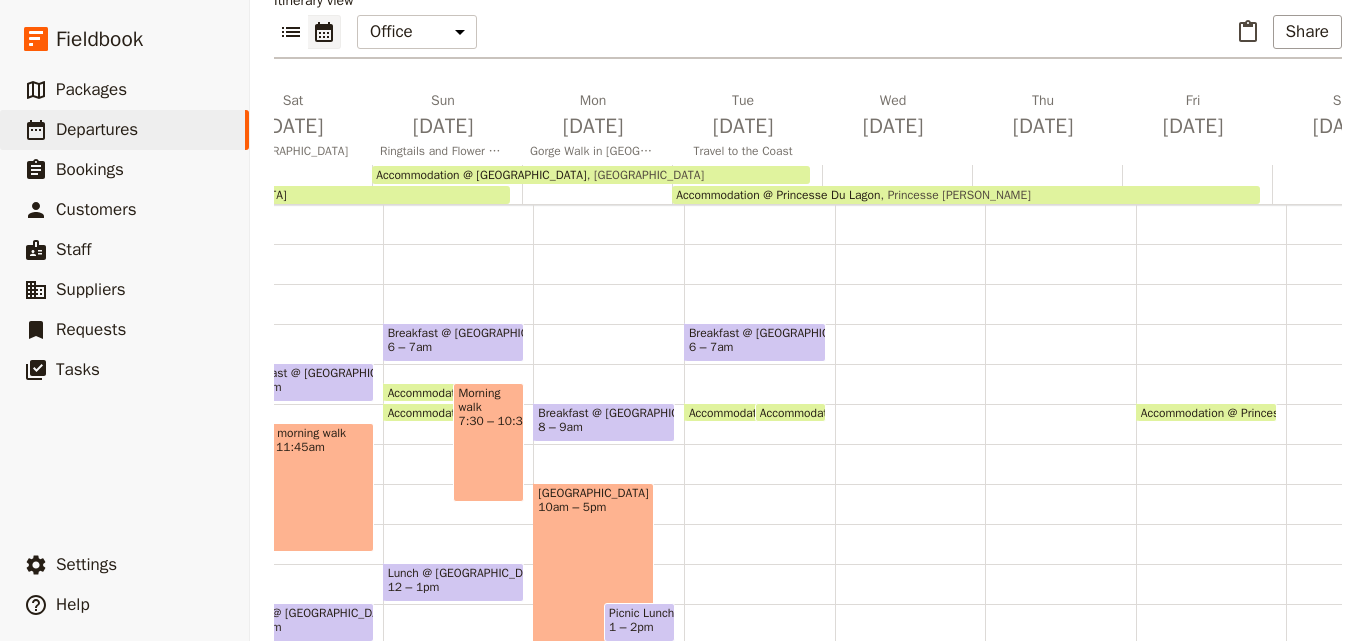 scroll, scrollTop: 100, scrollLeft: 0, axis: vertical 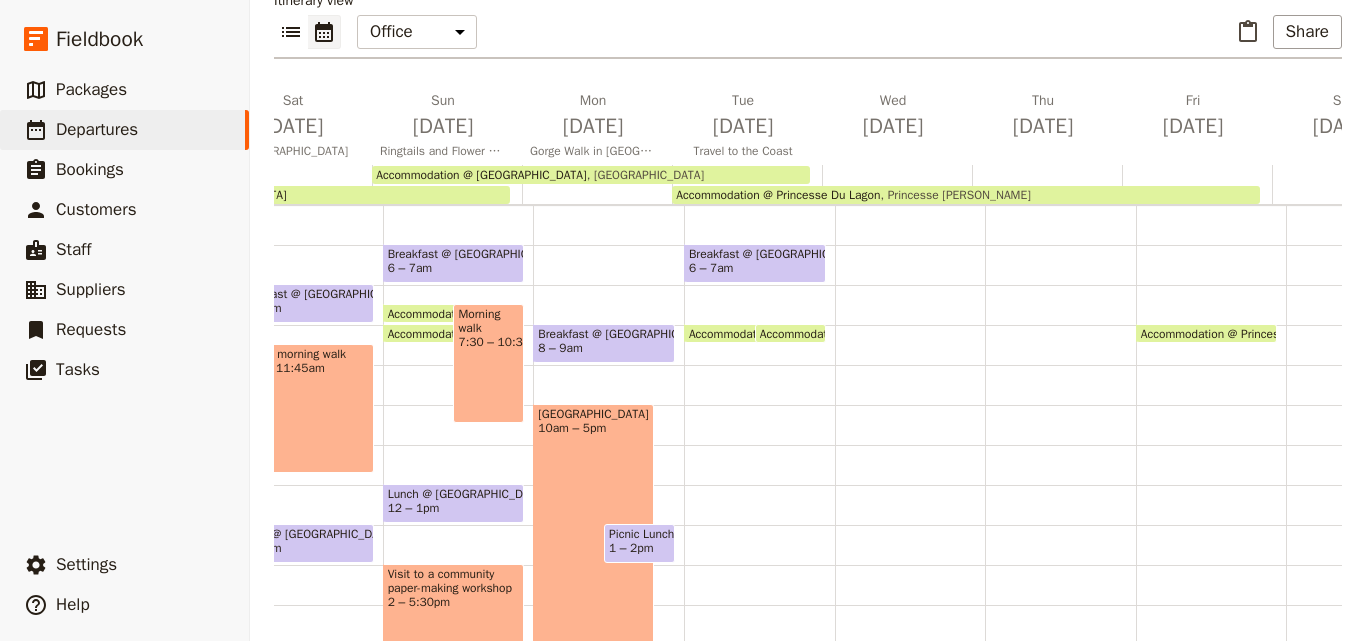click on "Breakfast @ [GEOGRAPHIC_DATA] 6 – 7am Accommodation @  [GEOGRAPHIC_DATA] 8am  [GEOGRAPHIC_DATA] Accommodation @ [GEOGRAPHIC_DATA] 8am [GEOGRAPHIC_DATA]" at bounding box center (759, 485) 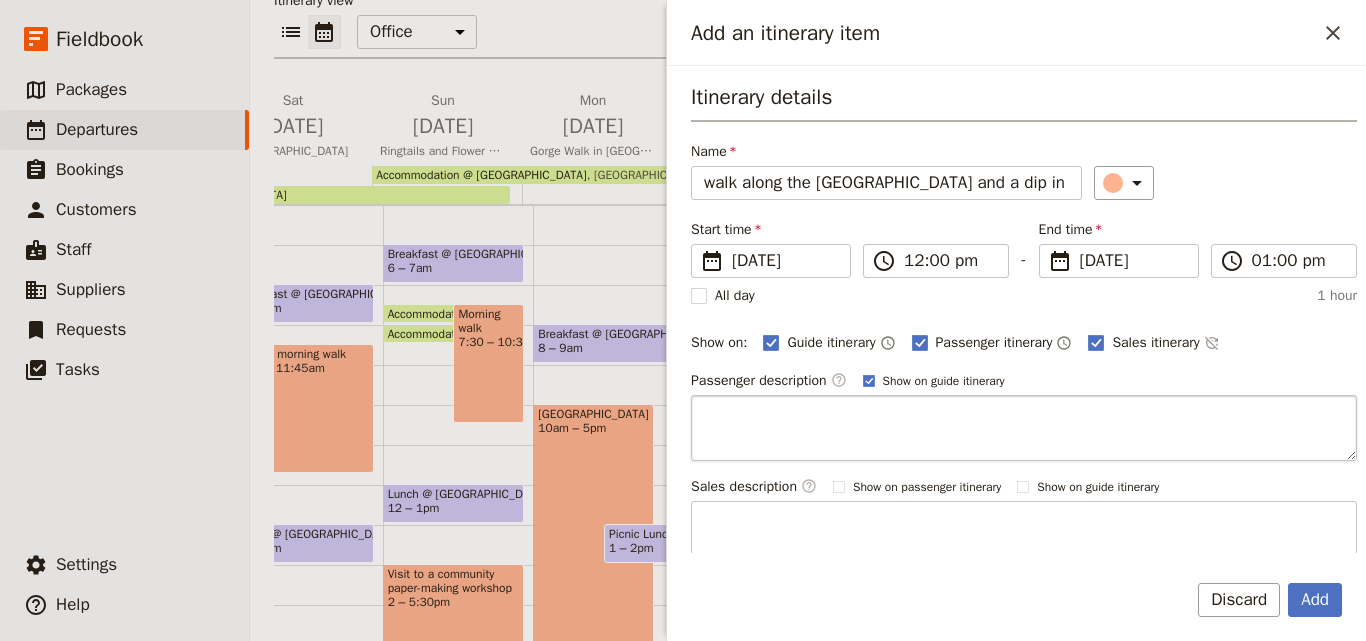 scroll, scrollTop: 0, scrollLeft: 26, axis: horizontal 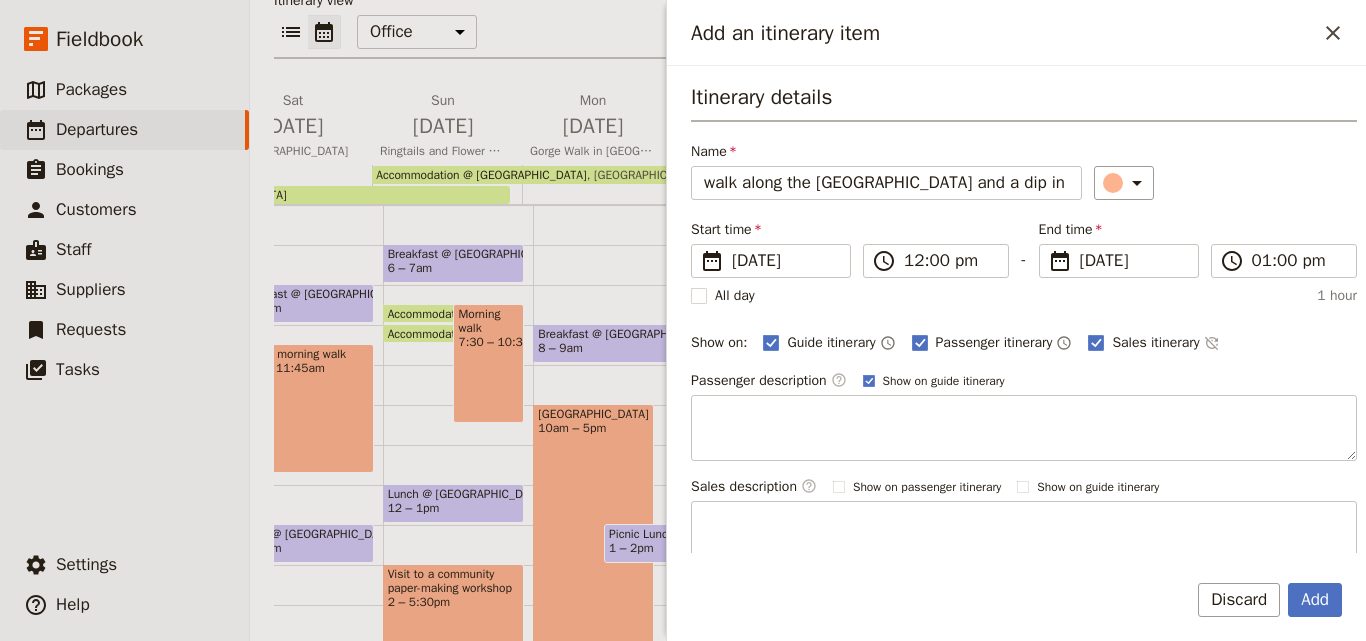 drag, startPoint x: 715, startPoint y: 180, endPoint x: 674, endPoint y: 181, distance: 41.01219 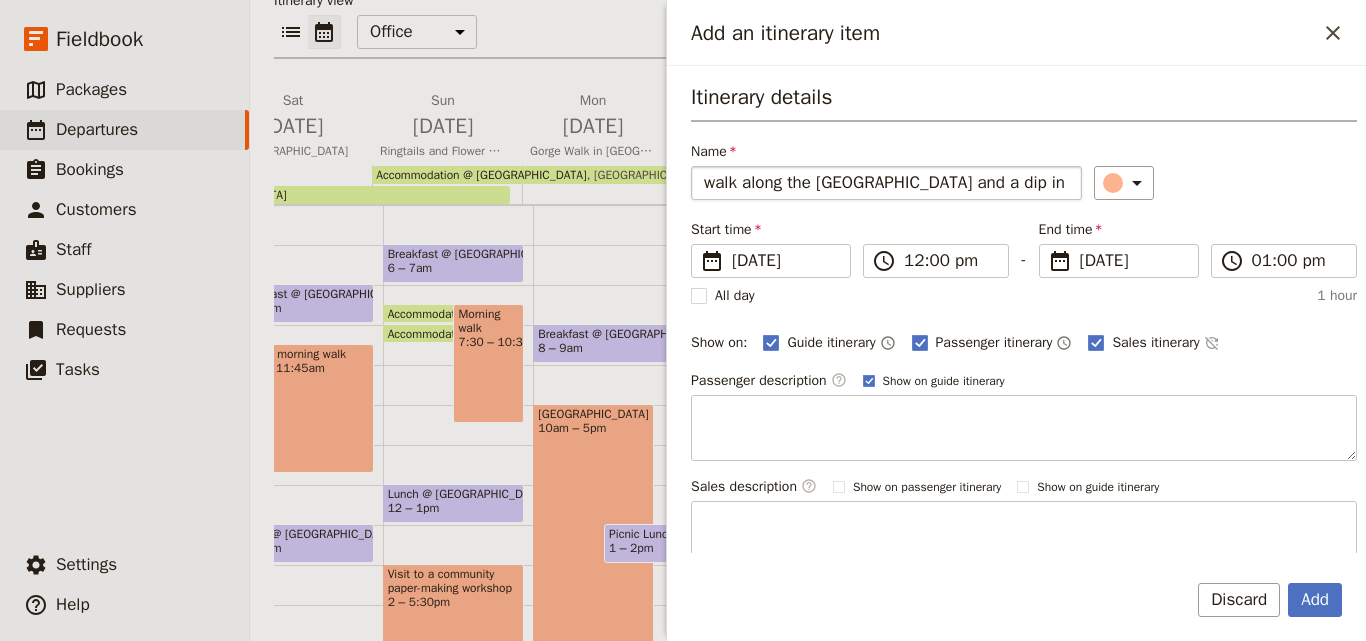 click on "walk along the [GEOGRAPHIC_DATA] and a dip in the ocean!" at bounding box center [886, 183] 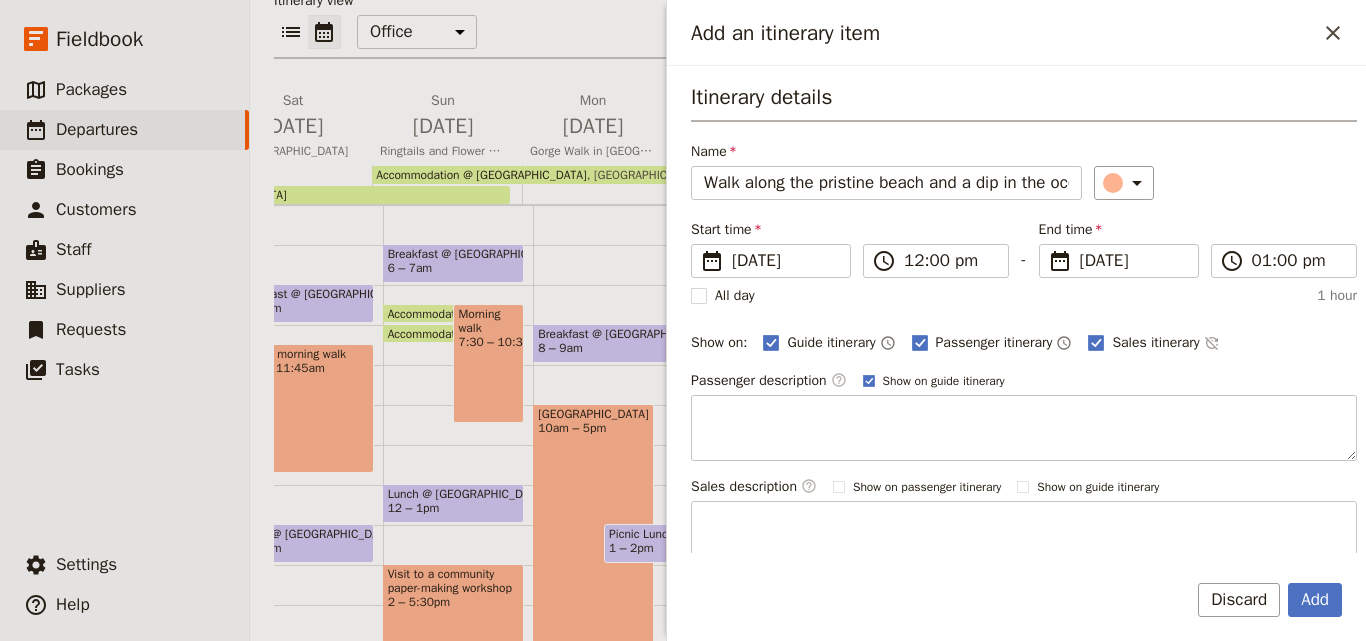 type on "Walk along the pristine beach and a dip in the ocean!" 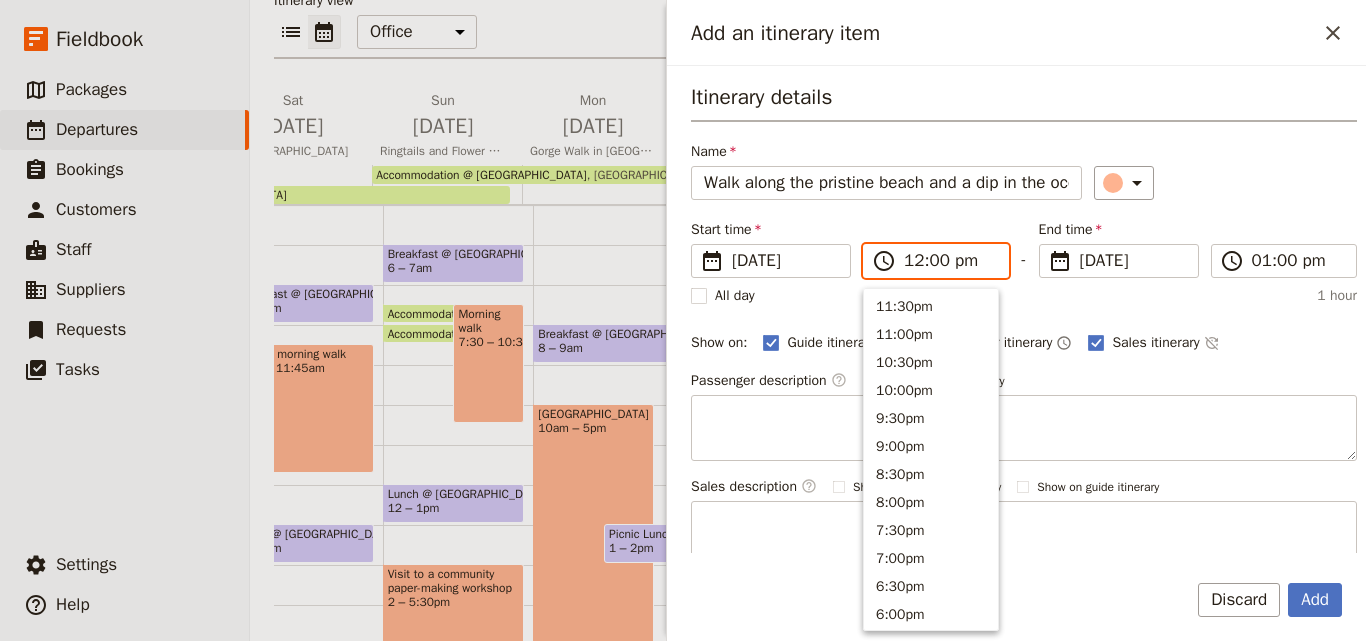 click on "12:00 pm" at bounding box center [950, 261] 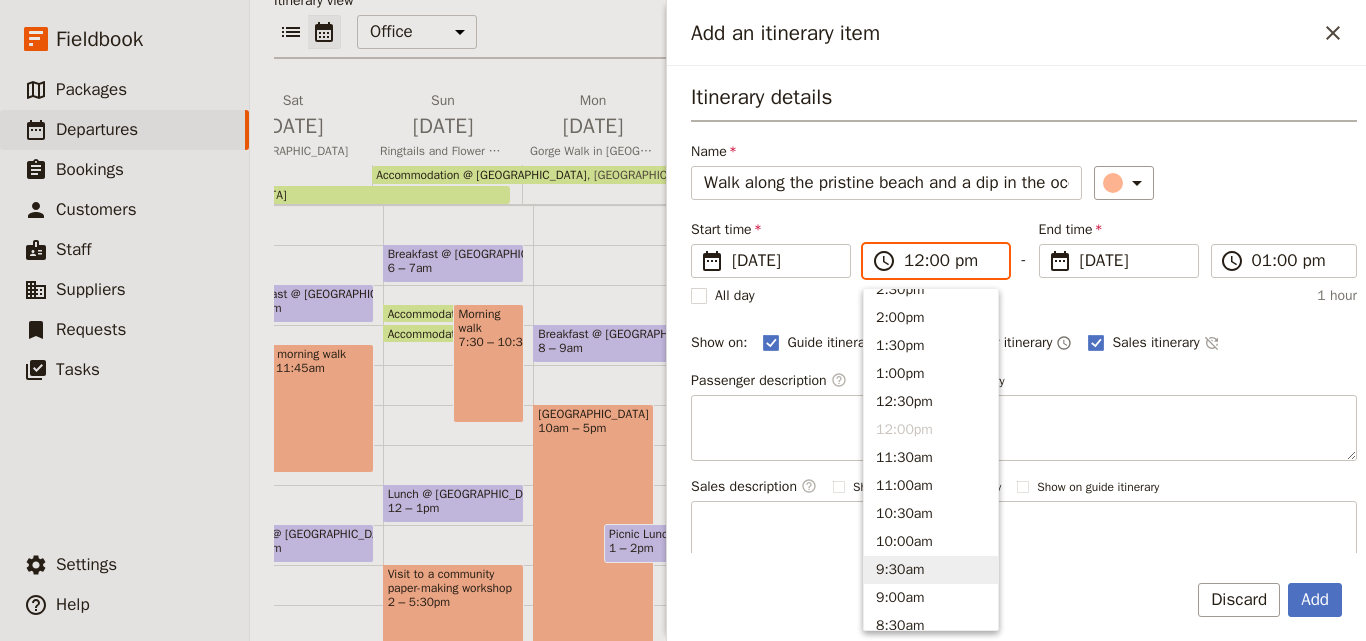 scroll, scrollTop: 348, scrollLeft: 0, axis: vertical 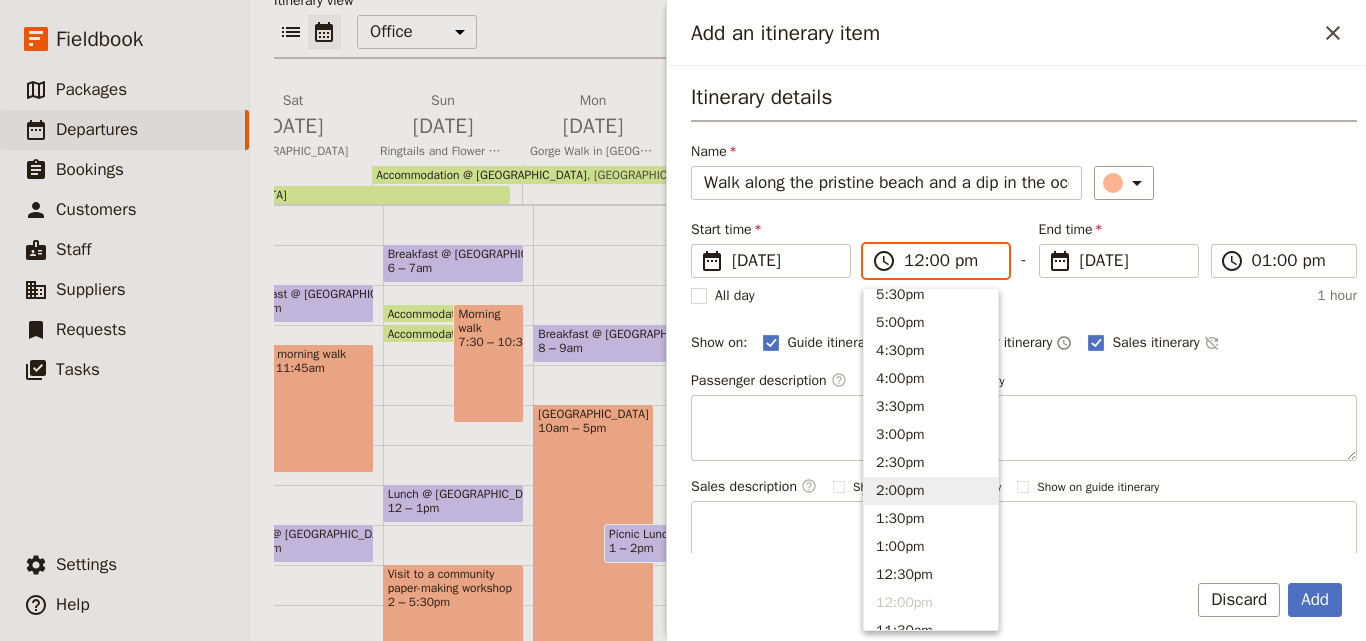 click on "2:00pm" at bounding box center (931, 491) 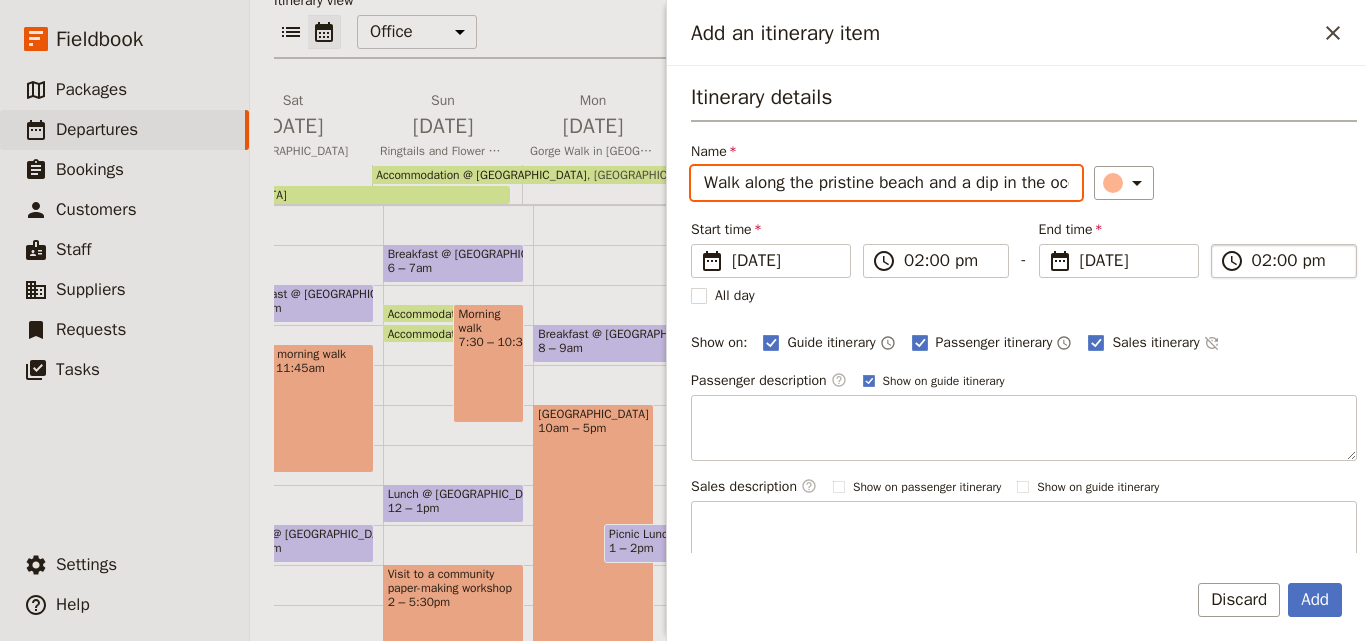 click on "02:00 pm" at bounding box center (1298, 261) 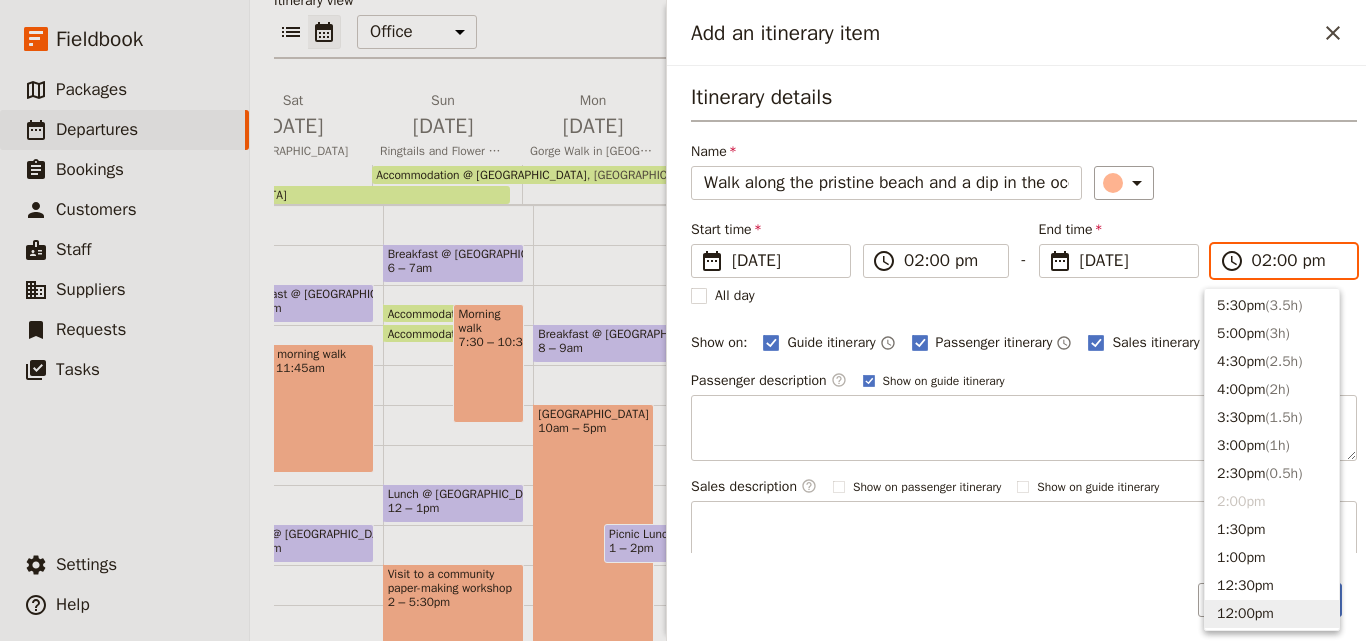 scroll, scrollTop: 336, scrollLeft: 0, axis: vertical 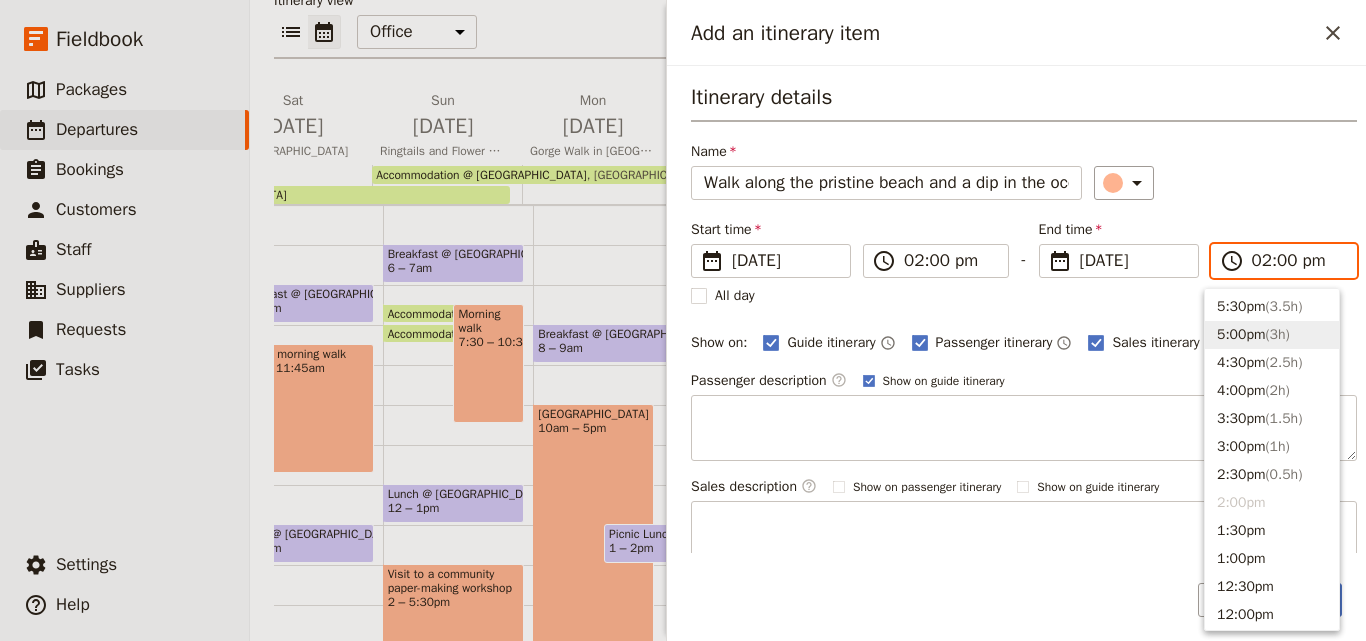 click on "5:00pm  ( 3h )" at bounding box center [1272, 335] 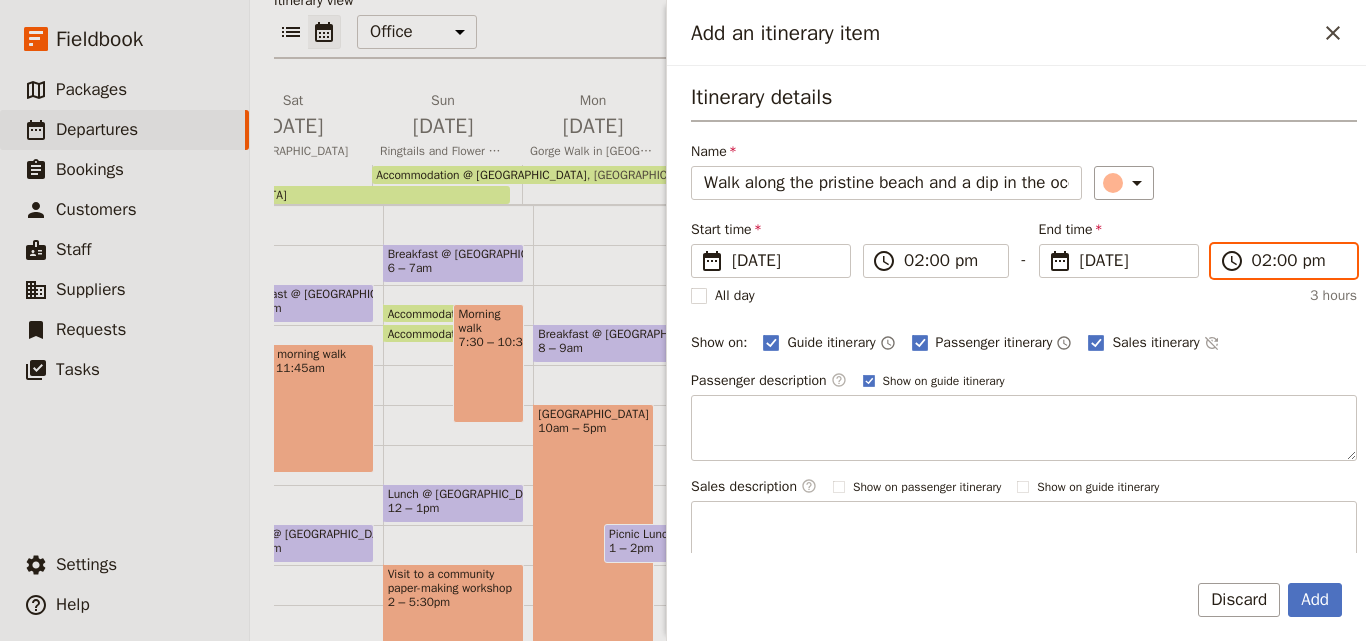 type on "05:00 pm" 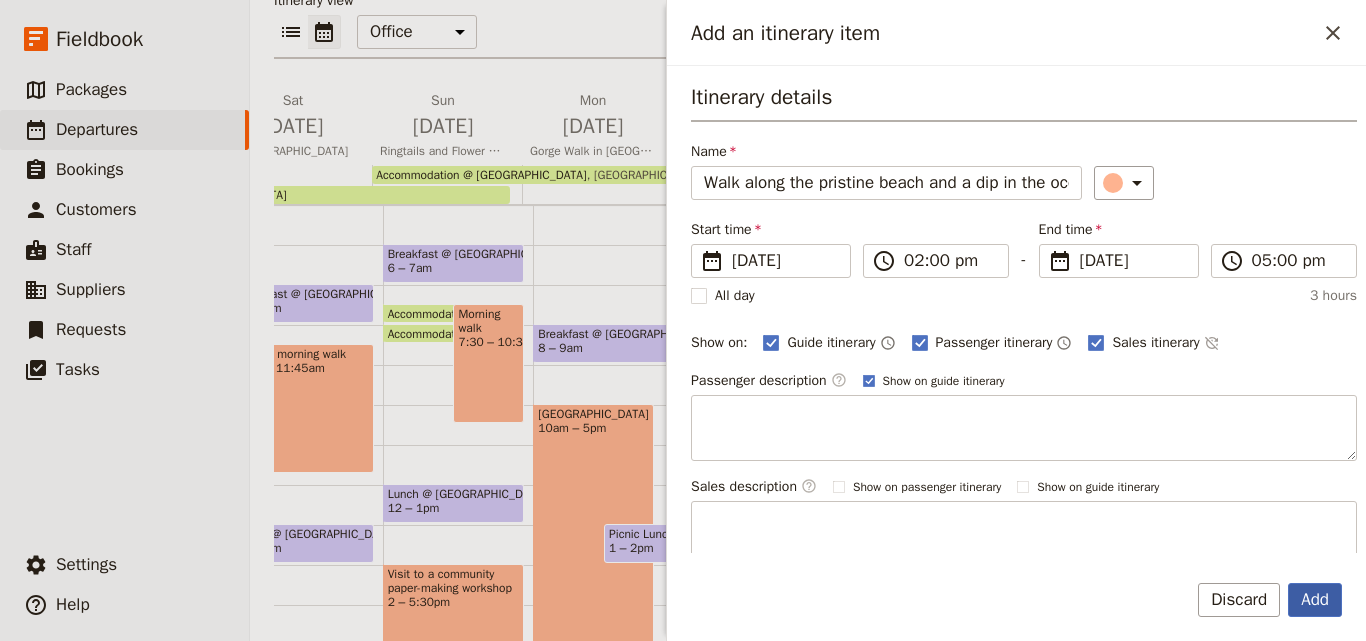 click on "Add" at bounding box center (1315, 600) 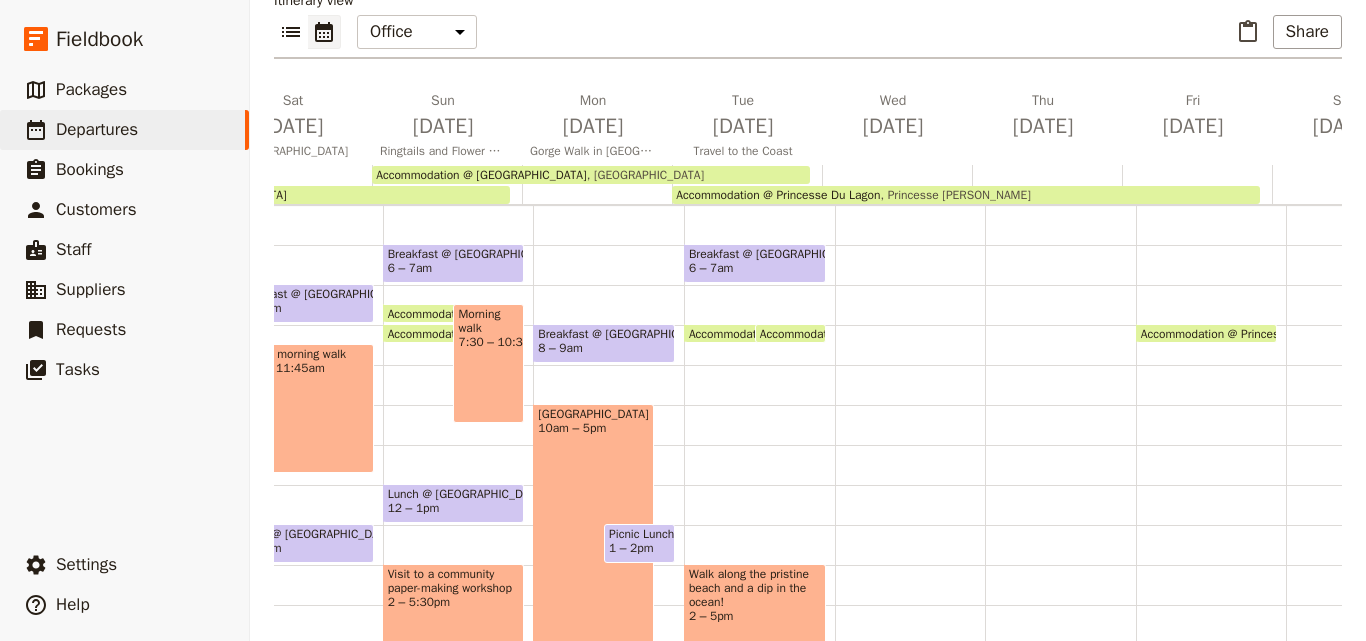 click on "Breakfast @ [GEOGRAPHIC_DATA] 6 – 7am Accommodation @  [GEOGRAPHIC_DATA] 8am  [GEOGRAPHIC_DATA] Accommodation @ [GEOGRAPHIC_DATA] 8am [GEOGRAPHIC_DATA] along the [GEOGRAPHIC_DATA] and a dip in the ocean! 2 – 5pm" at bounding box center [759, 485] 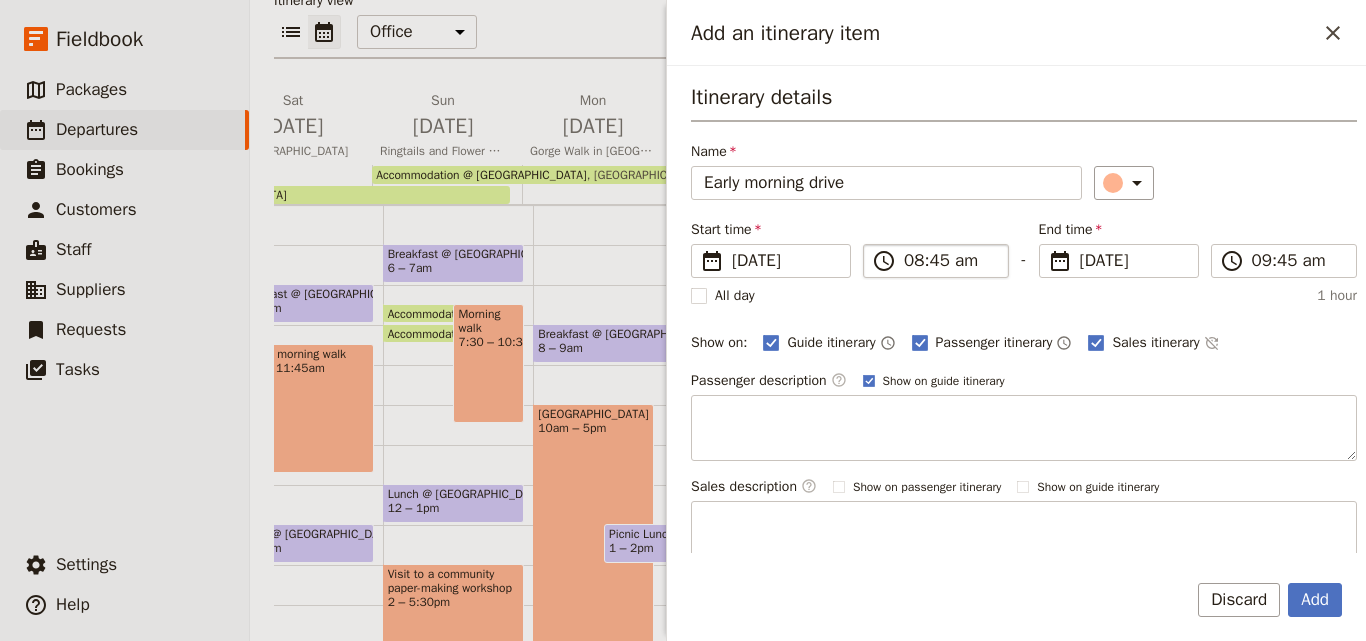 type on "Early morning drive" 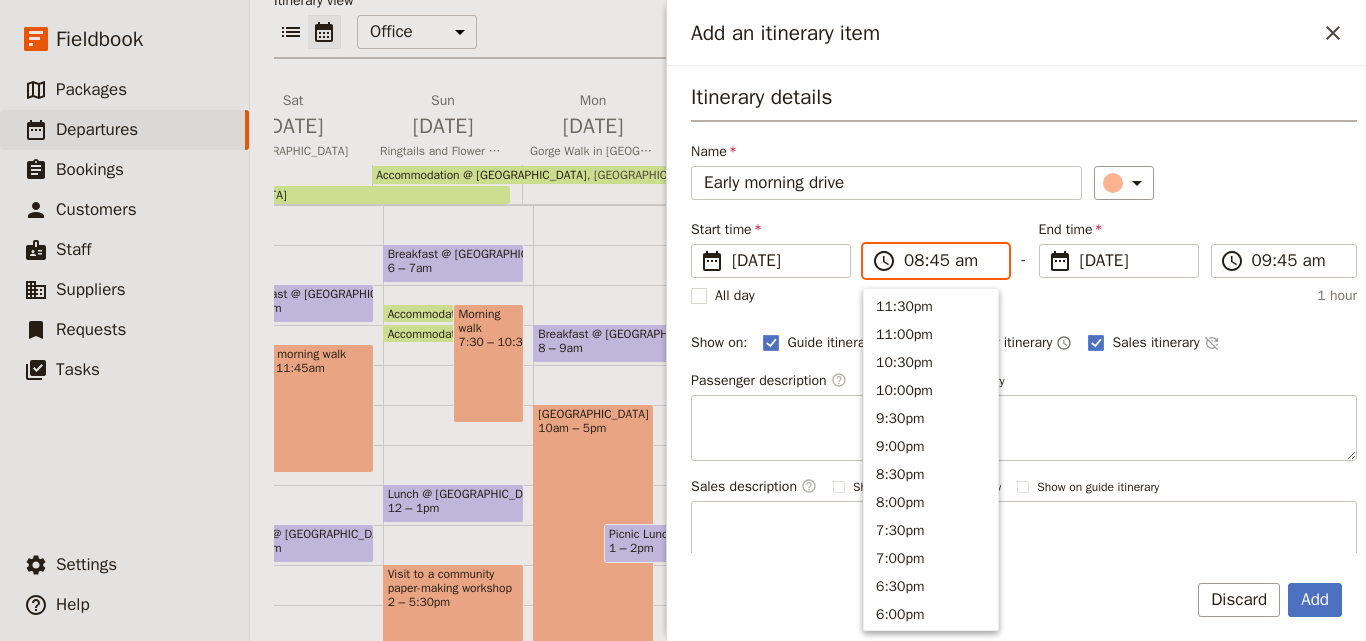 click on "08:45 am" at bounding box center [950, 261] 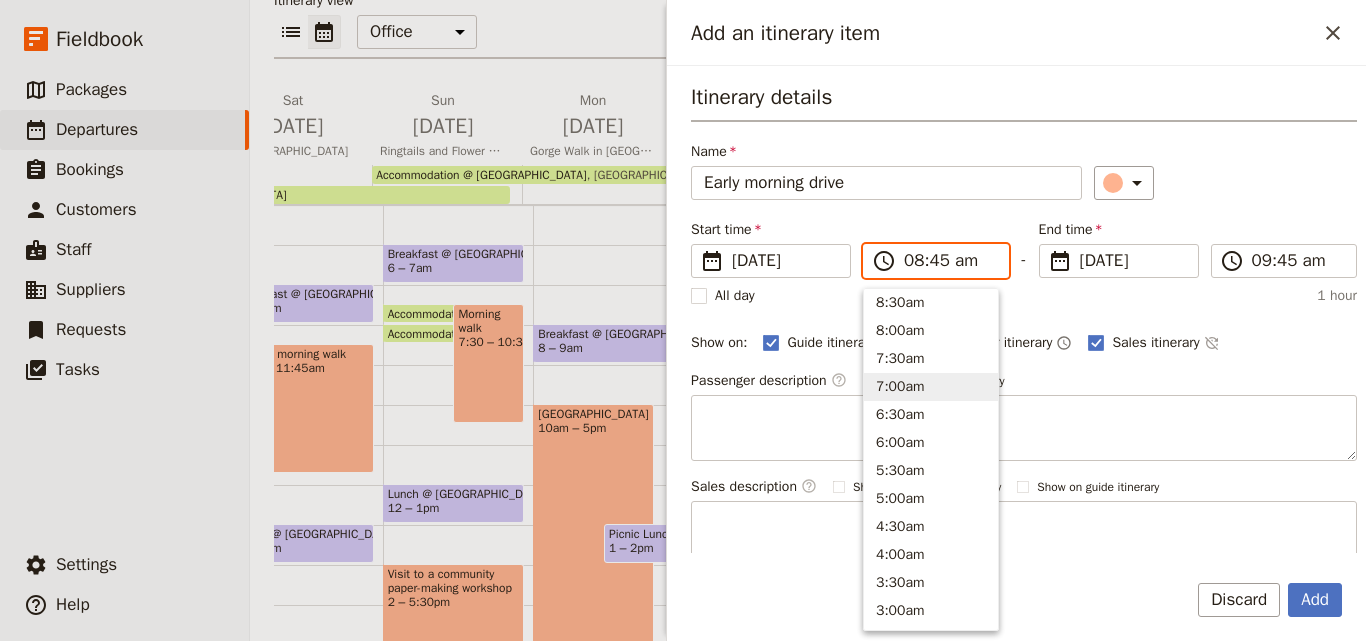 click on "7:00am" at bounding box center [931, 387] 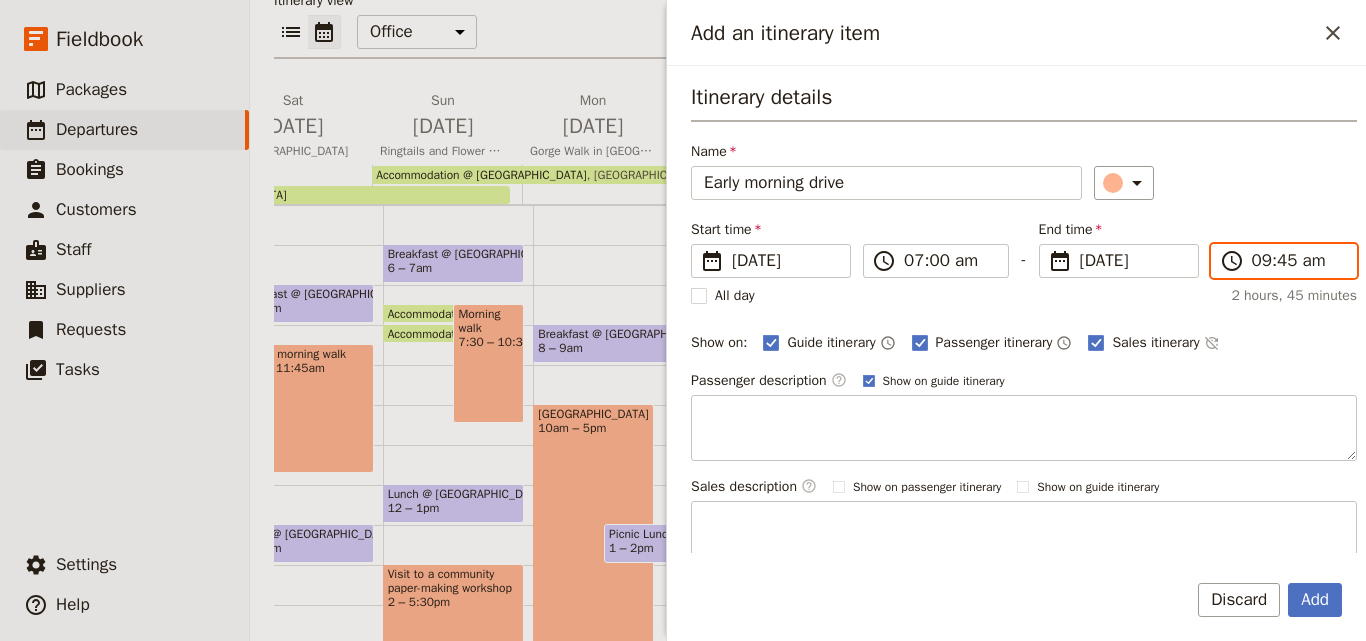 click on "09:45 am" at bounding box center (1298, 261) 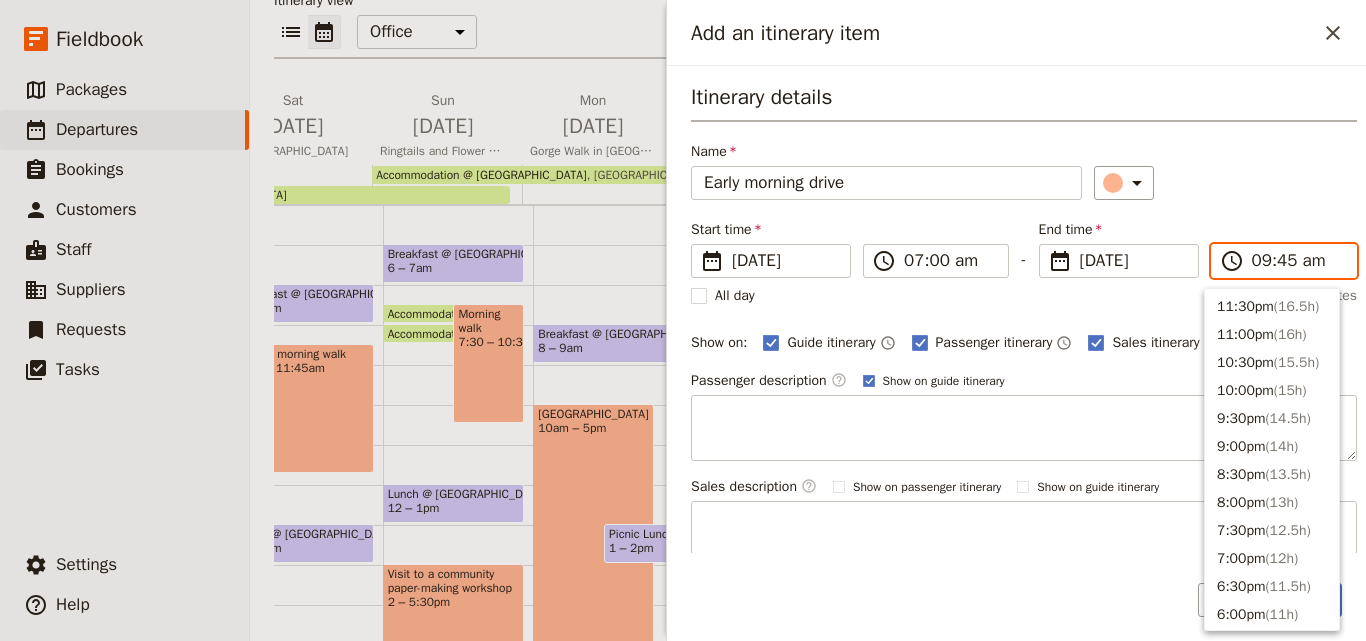 scroll, scrollTop: 788, scrollLeft: 0, axis: vertical 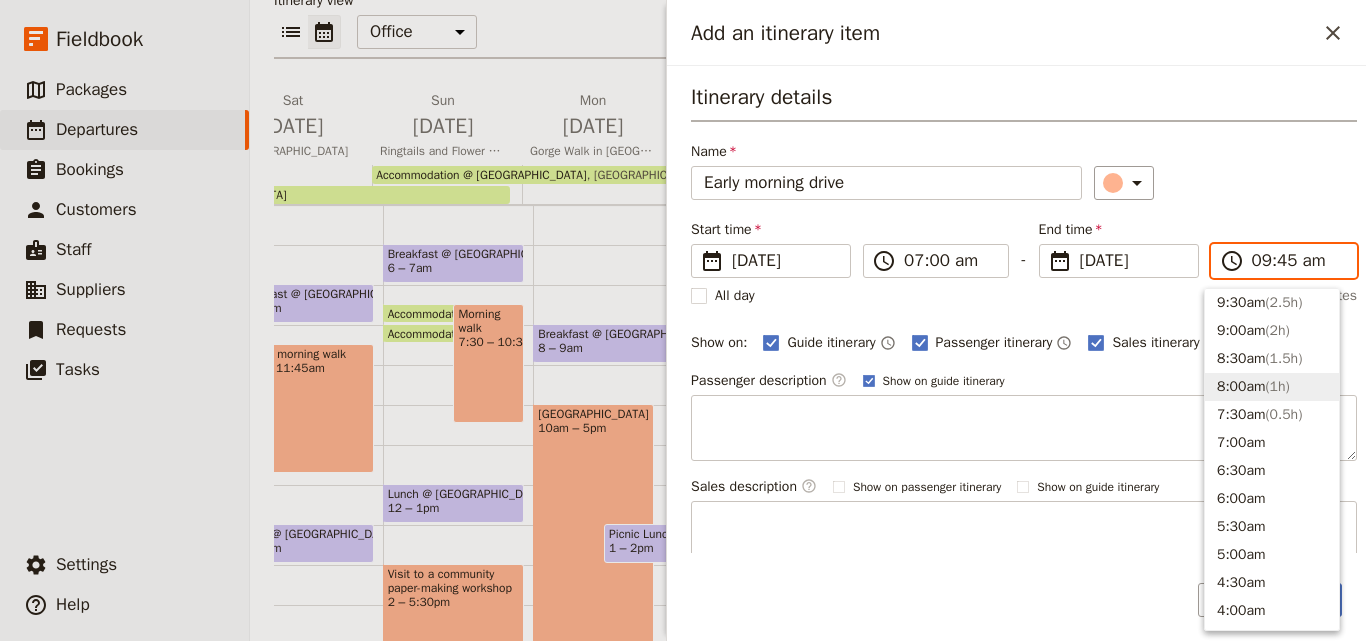 click on "8:00am  ( 1h )" at bounding box center (1272, 387) 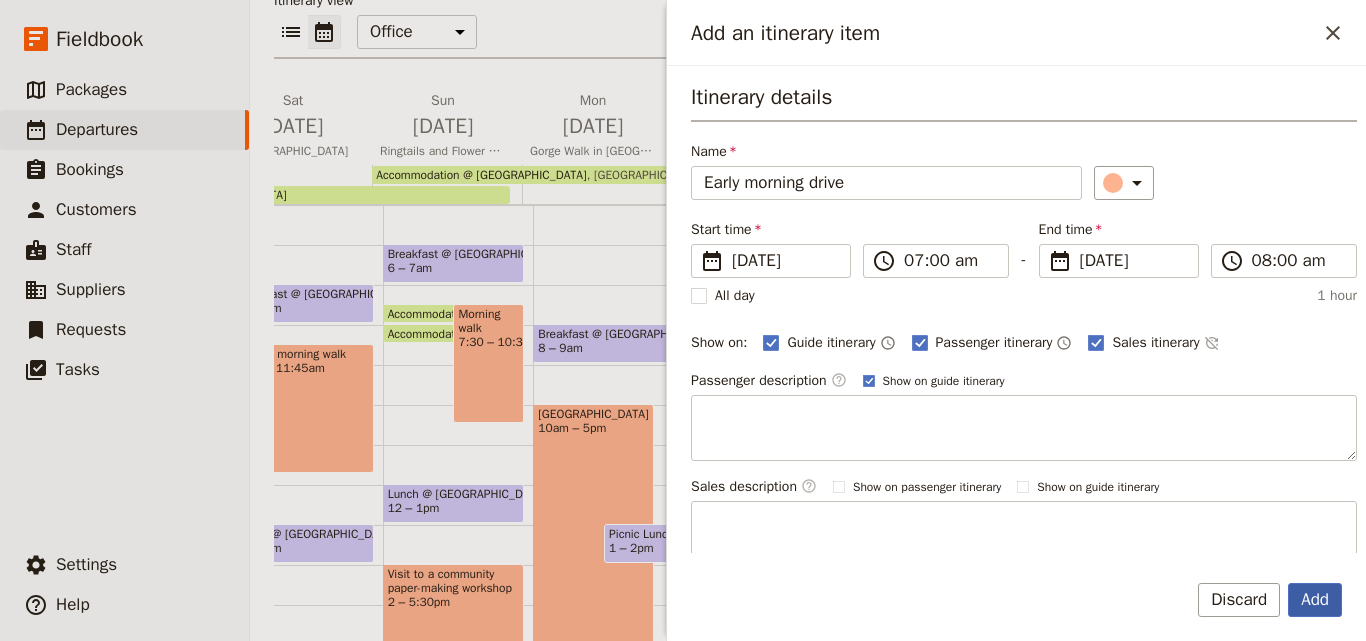 click on "Add" at bounding box center (1315, 600) 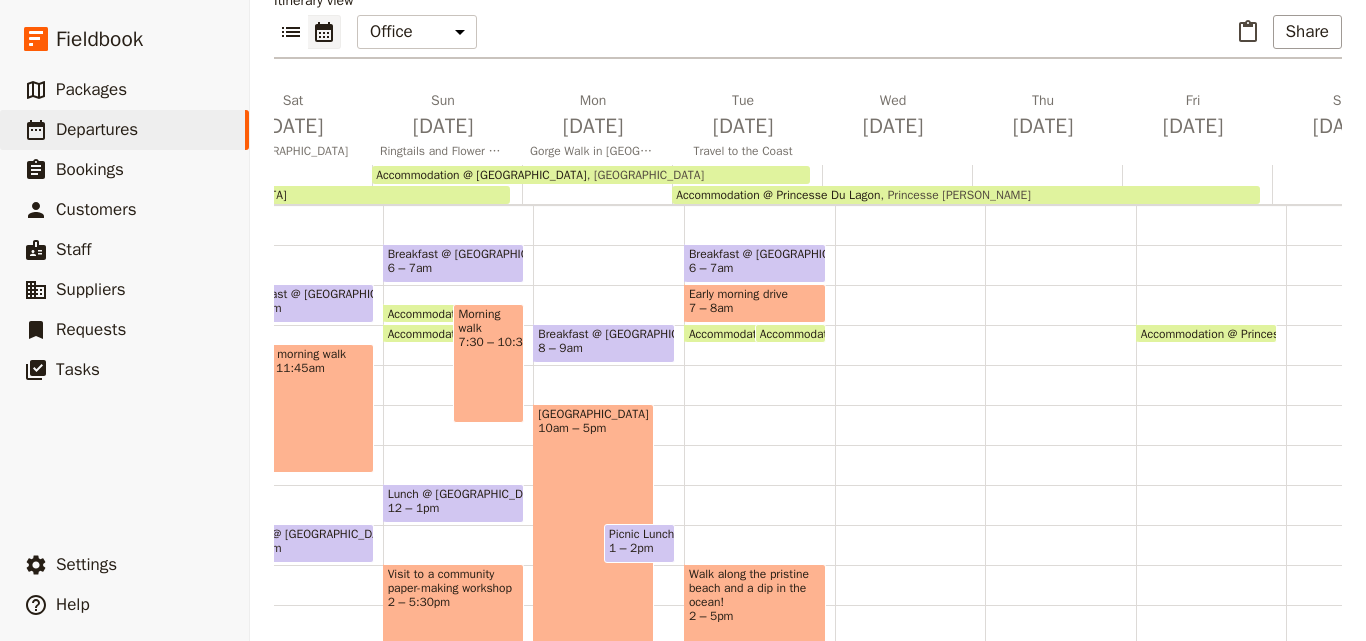 click on "Early morning drive" at bounding box center [755, 294] 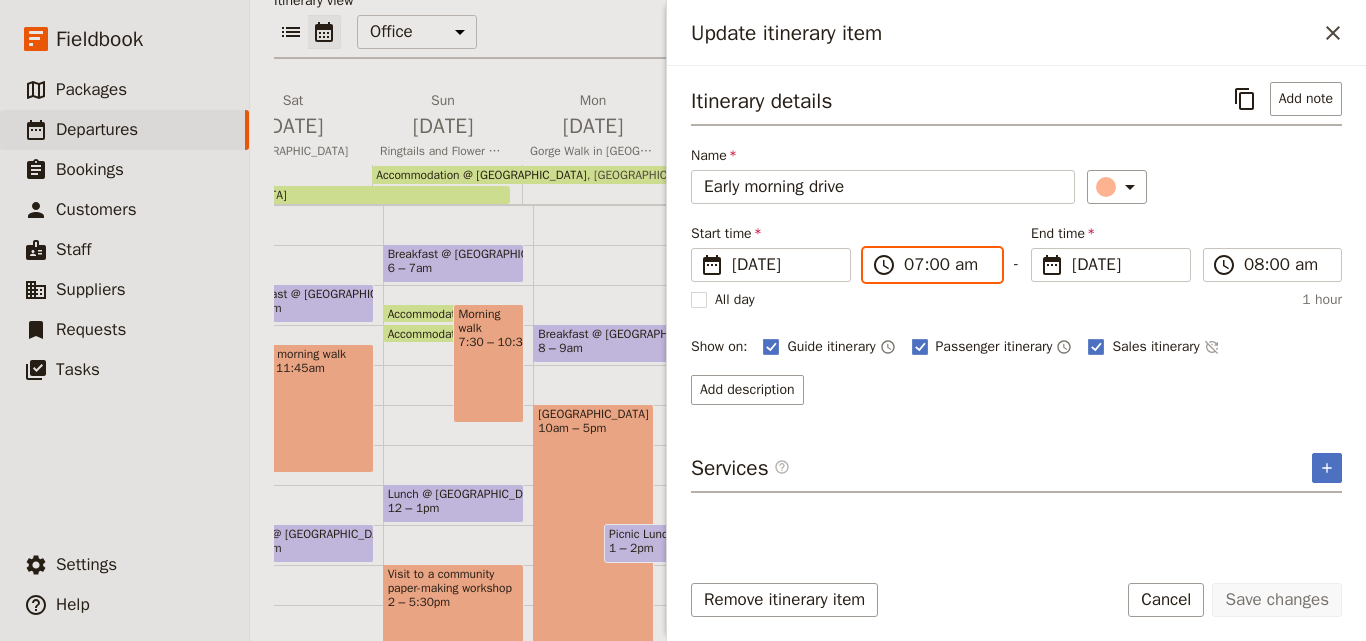 click on "07:00 am" at bounding box center (946, 265) 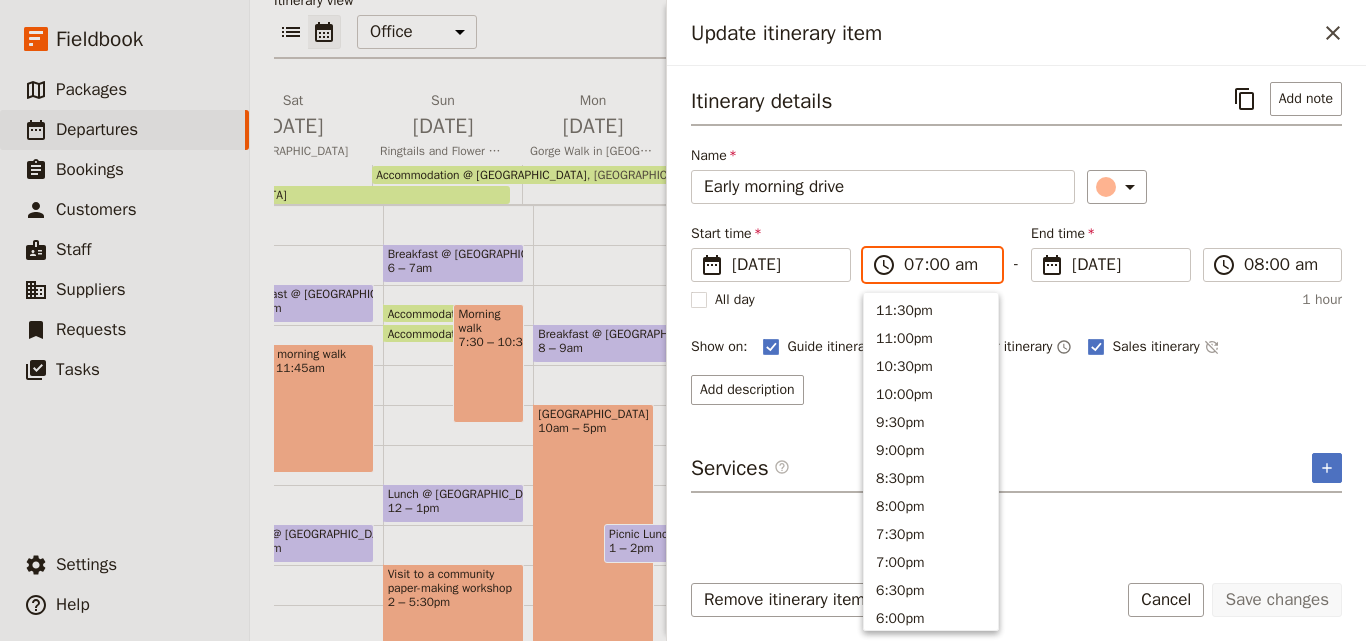 scroll, scrollTop: 928, scrollLeft: 0, axis: vertical 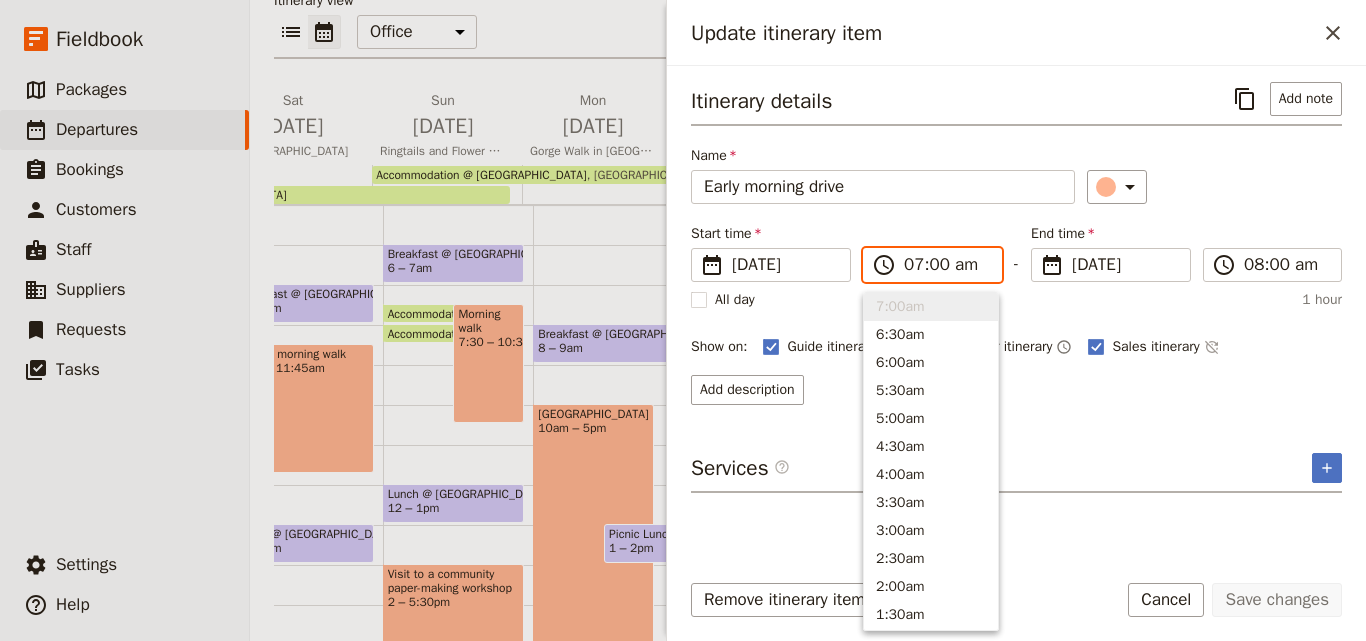click on "07:00 am" at bounding box center [946, 265] 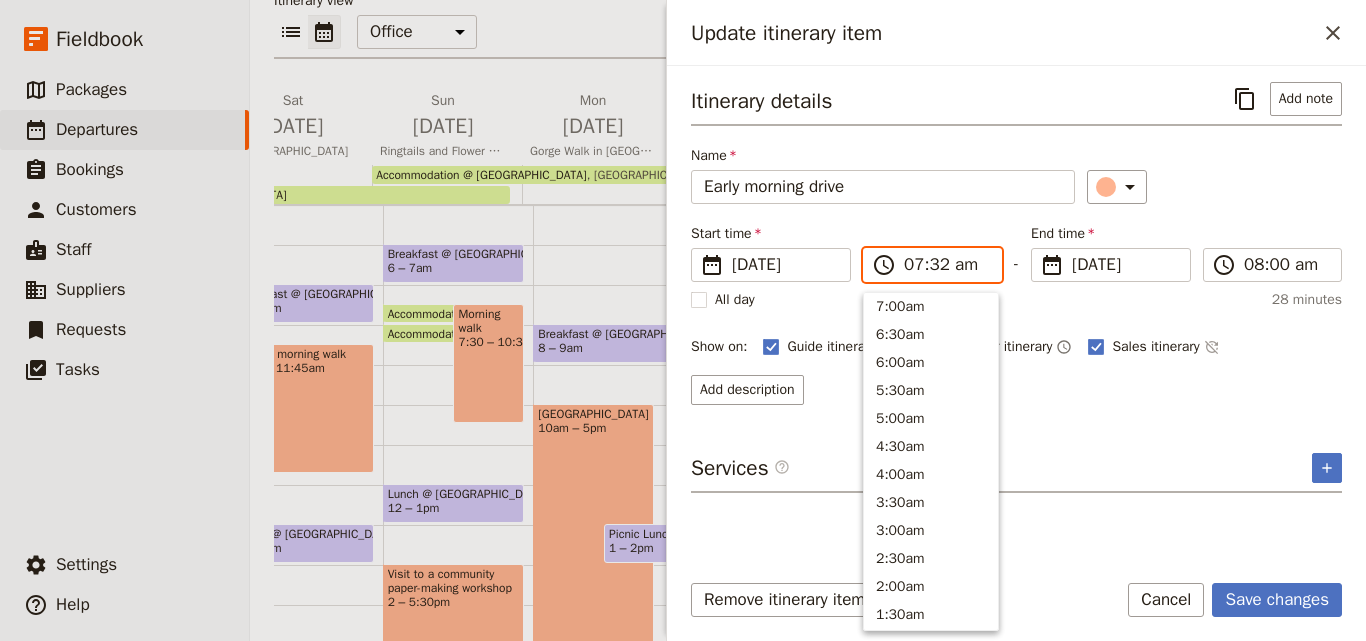 scroll, scrollTop: 901, scrollLeft: 0, axis: vertical 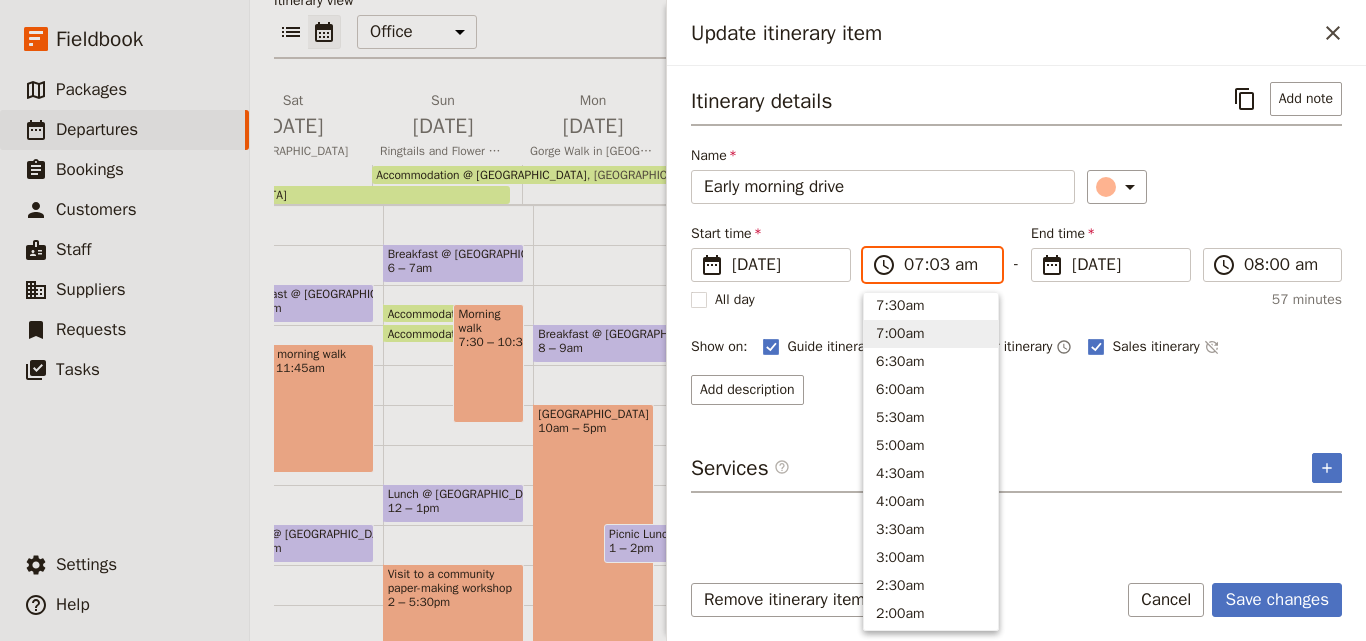 type on "07:30 am" 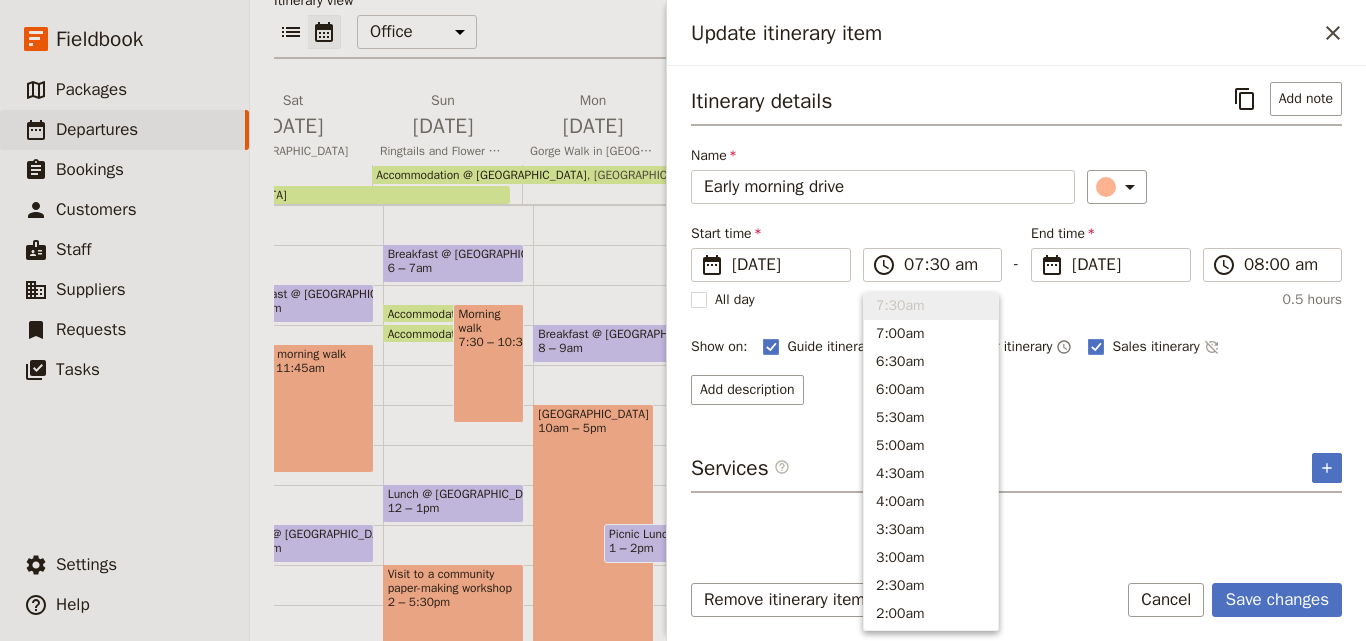 click on "​" at bounding box center (1215, 187) 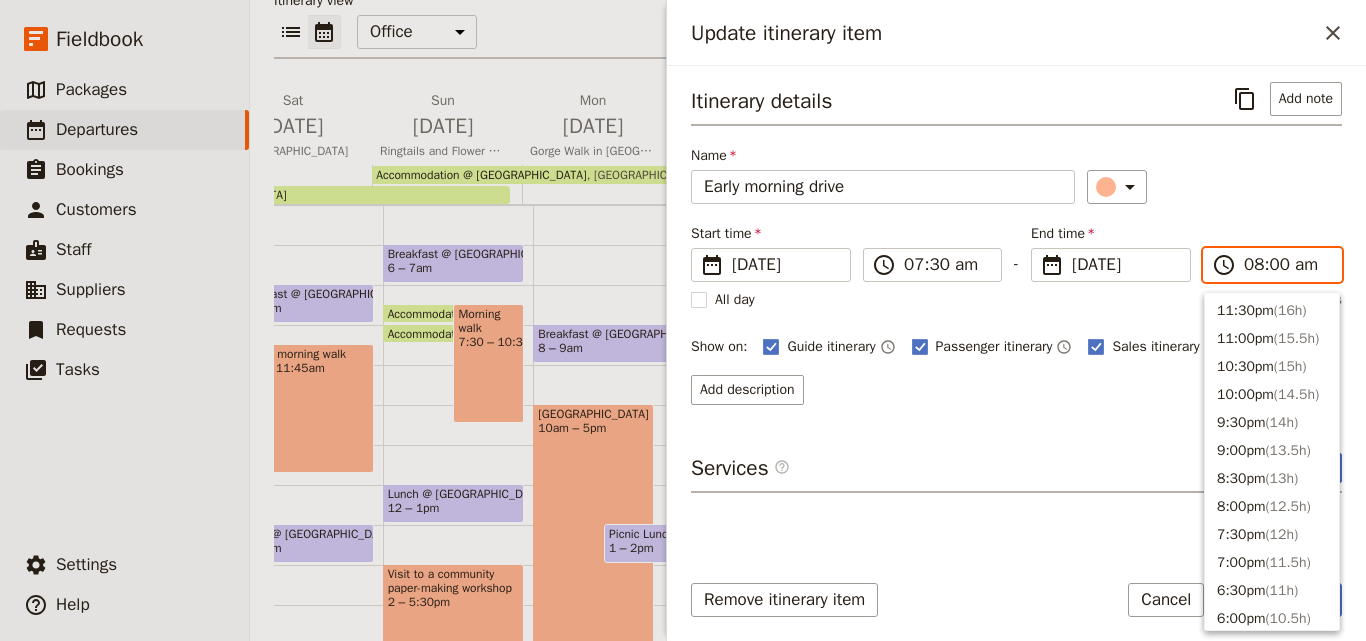 click on "08:00 am" at bounding box center (1286, 265) 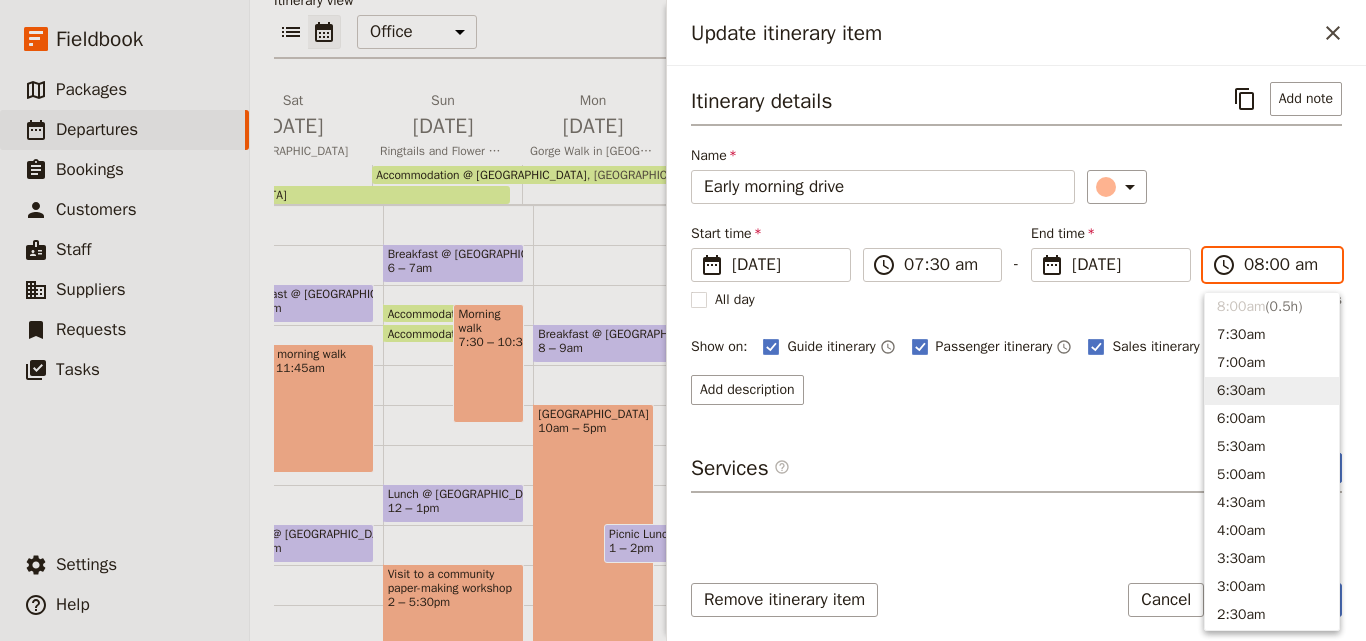 scroll, scrollTop: 772, scrollLeft: 0, axis: vertical 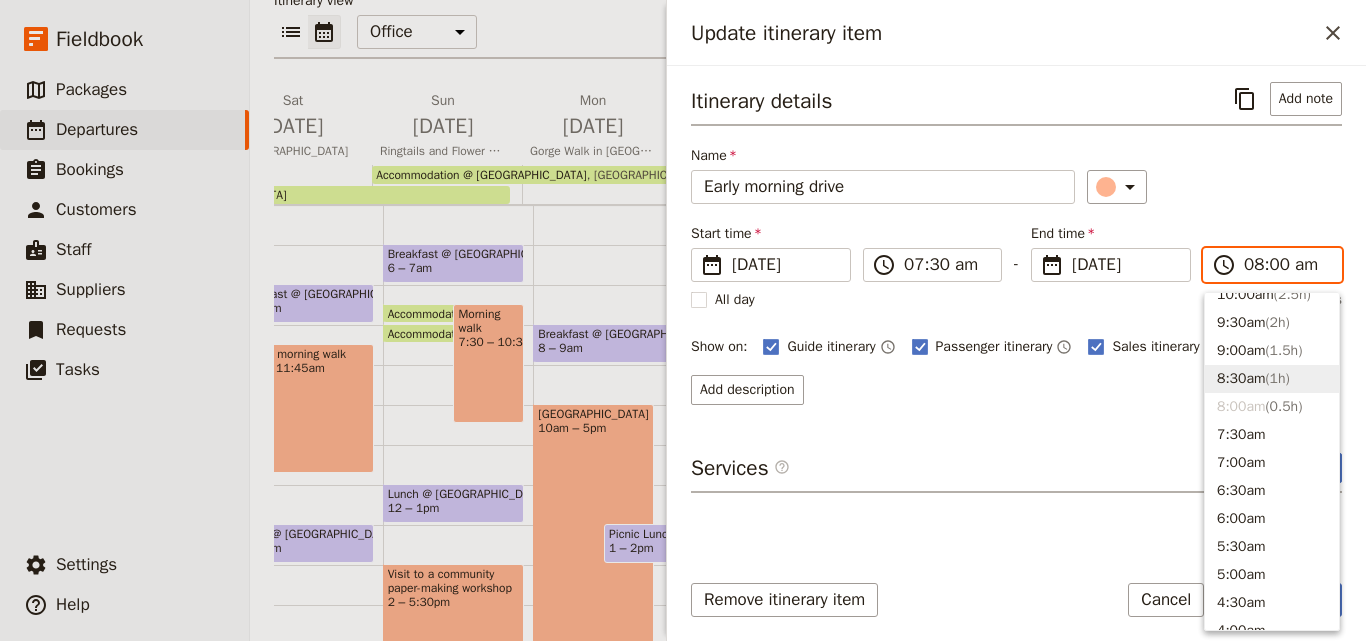 click on "8:30am  ( 1h )" at bounding box center (1272, 379) 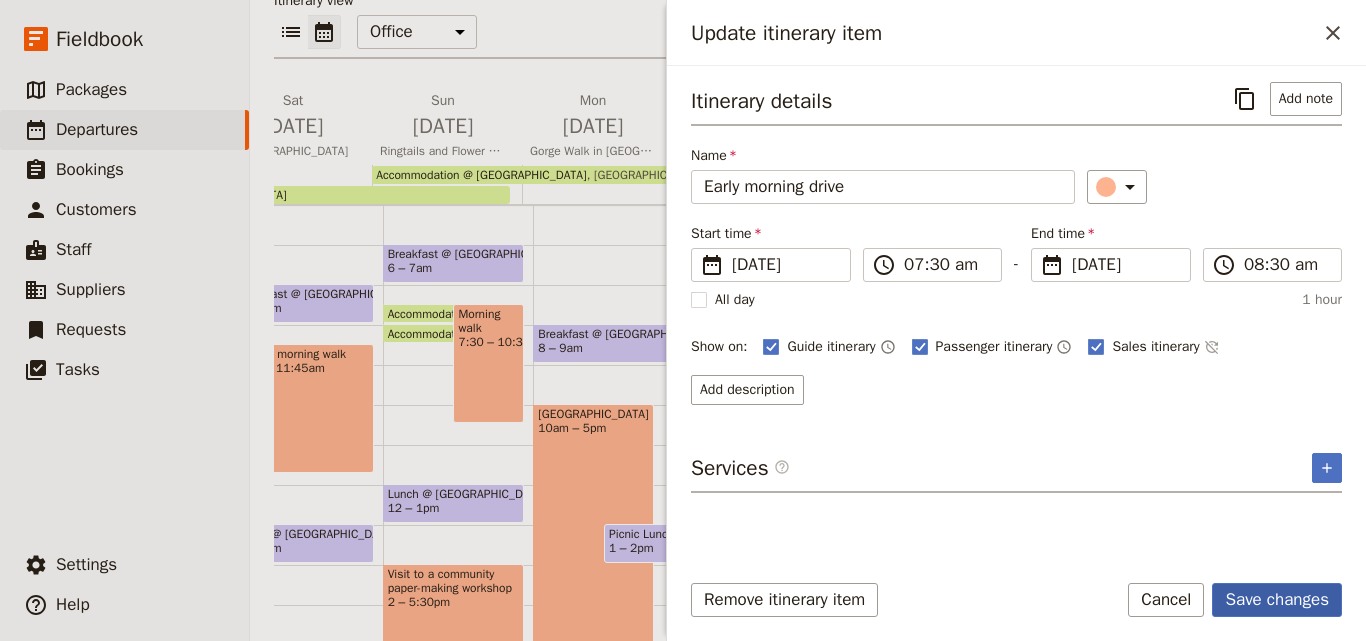 click on "Save changes" at bounding box center (1277, 600) 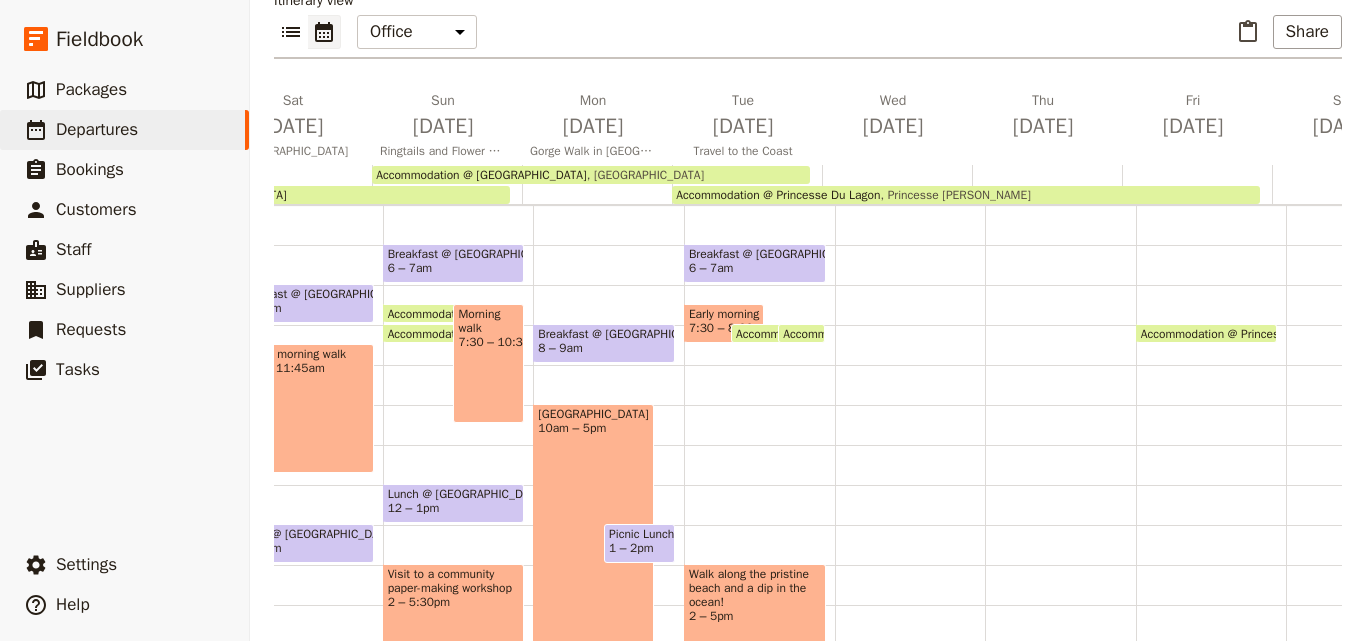 click on "Breakfast @ [GEOGRAPHIC_DATA] 6 – 7am Early morning drive 7:30 – 8:30am Accommodation @  [GEOGRAPHIC_DATA] 8am  [GEOGRAPHIC_DATA] Accommodation @ [GEOGRAPHIC_DATA] 8am [GEOGRAPHIC_DATA] along the [GEOGRAPHIC_DATA] and a dip in the ocean! 2 – 5pm" at bounding box center (759, 485) 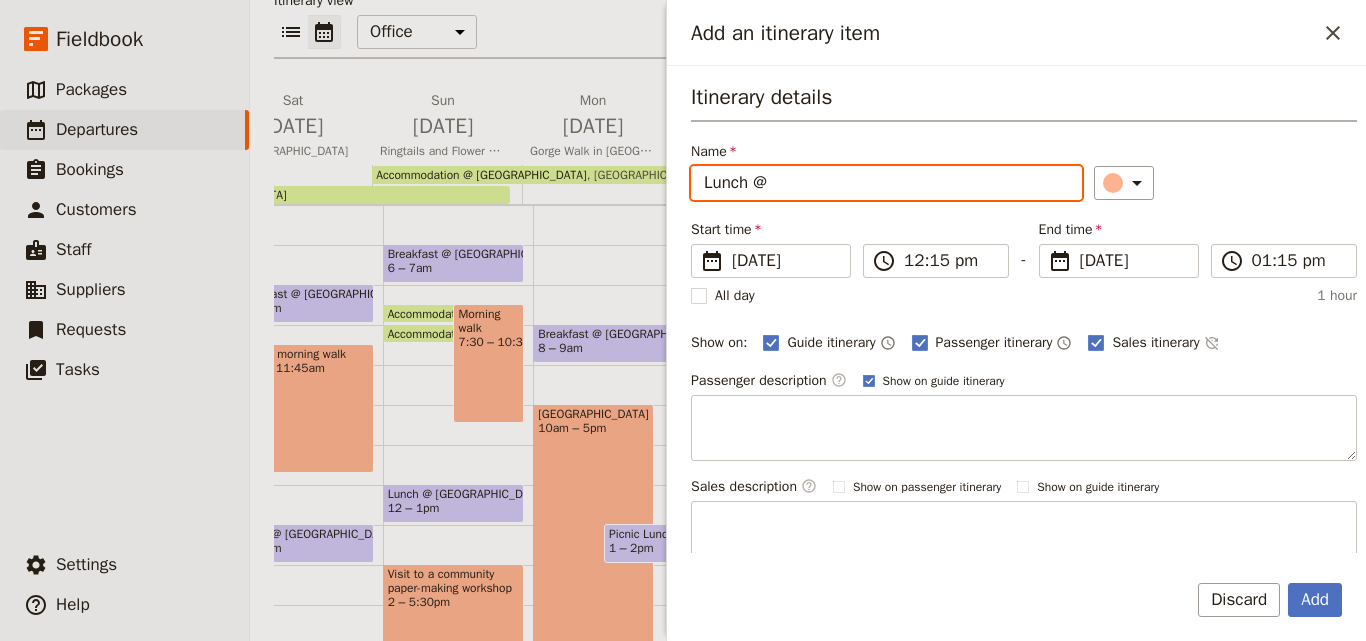 paste on "Princesse [PERSON_NAME]" 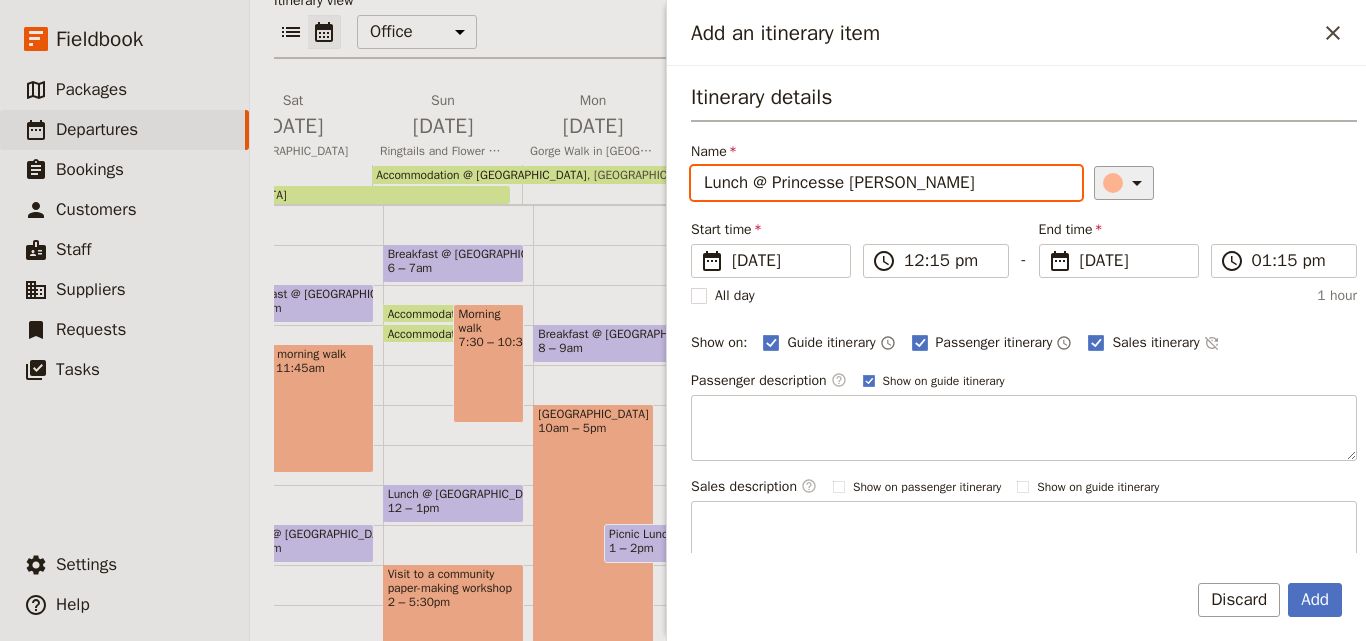 type on "Lunch @ Princesse [PERSON_NAME]" 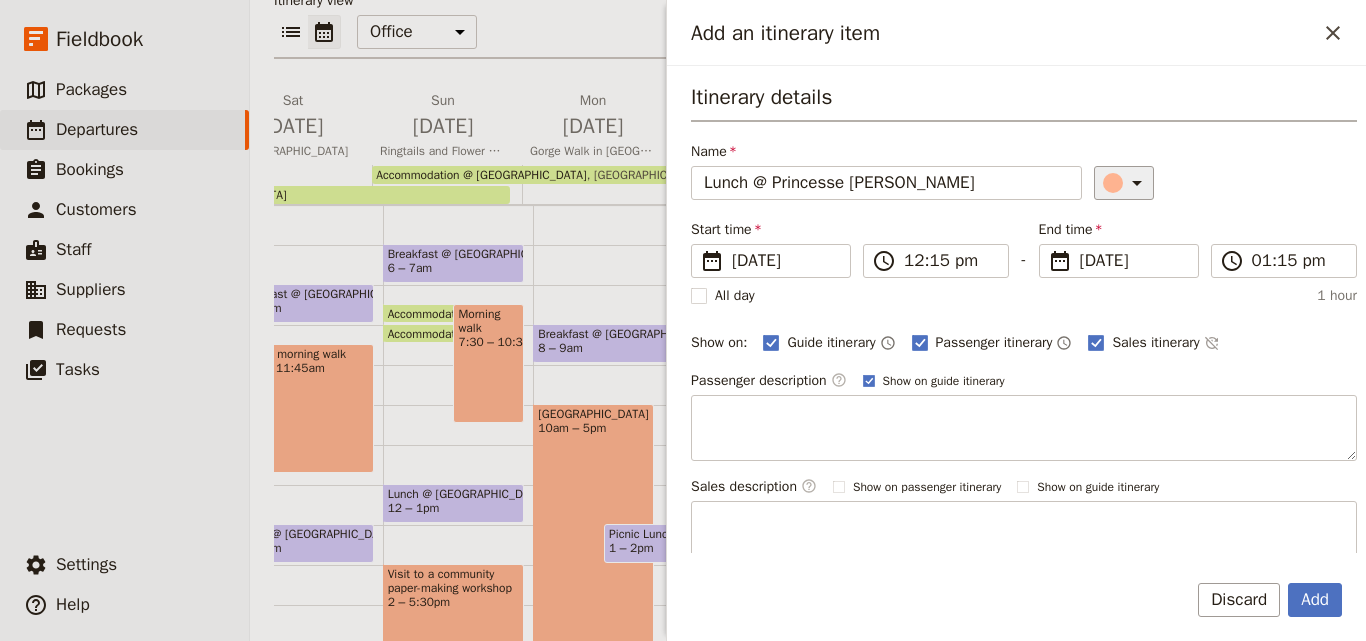 click at bounding box center [1113, 183] 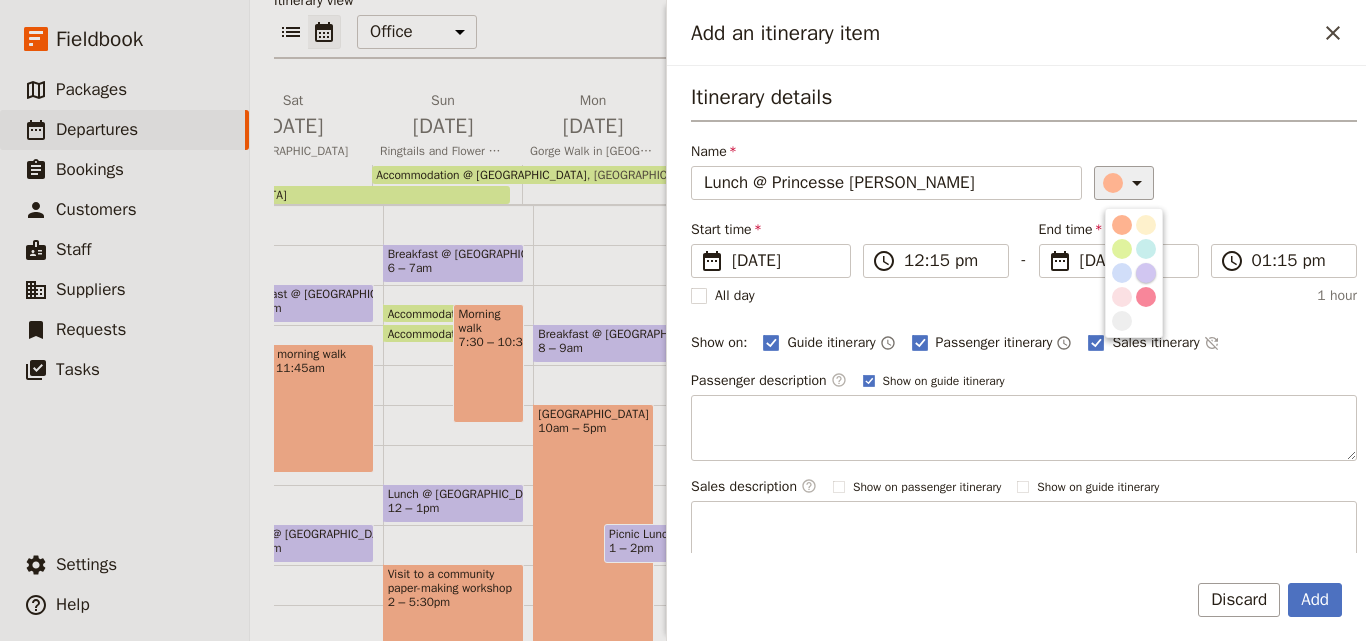 click at bounding box center (1146, 273) 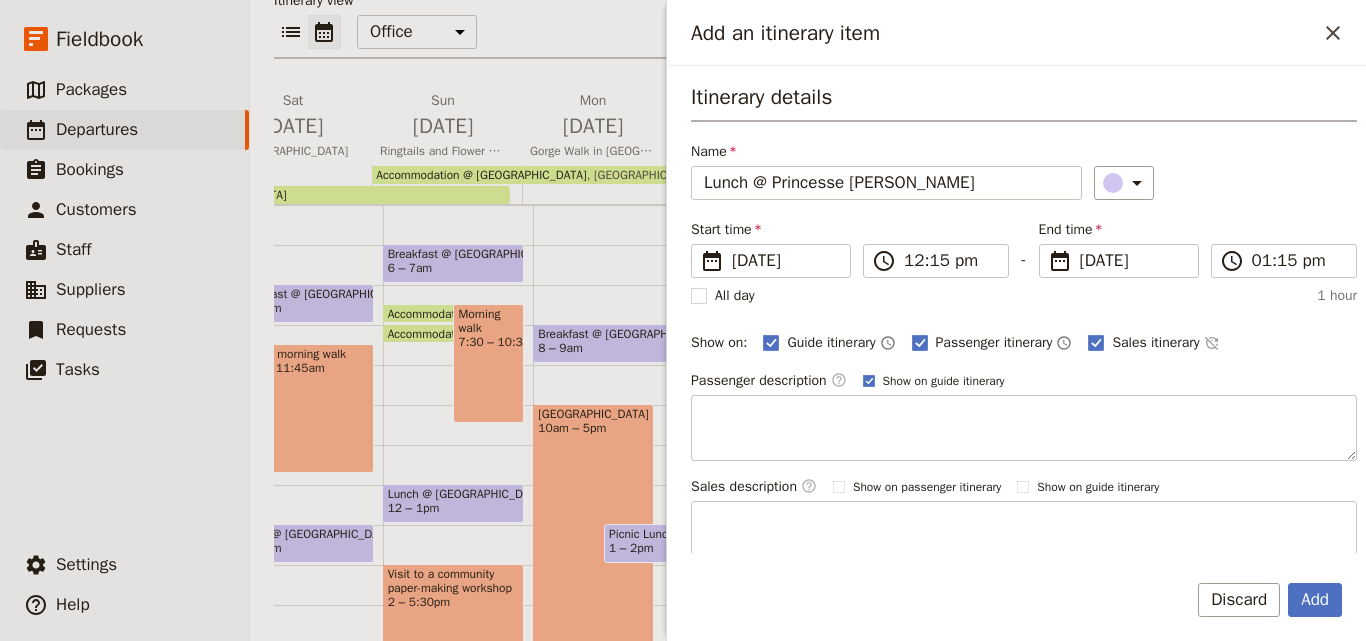 click on "Itinerary details Name Lunch @ [GEOGRAPHIC_DATA] ​ Start time ​ [DATE] [DATE] [DATE] 12:15 ​ 12:15 pm - End time ​ [DATE] [DATE] [DATE] 13:15 ​ 01:15 pm All day 1 hour Show on: Guide itinerary ​ Passenger itinerary ​ Sales itinerary ​ Passenger description ​ Show on guide itinerary Sales description ​ Show on passenger itinerary Show on guide itinerary Guide notes ​ Add note Services ​ ​ Add Discard" at bounding box center (1016, 353) 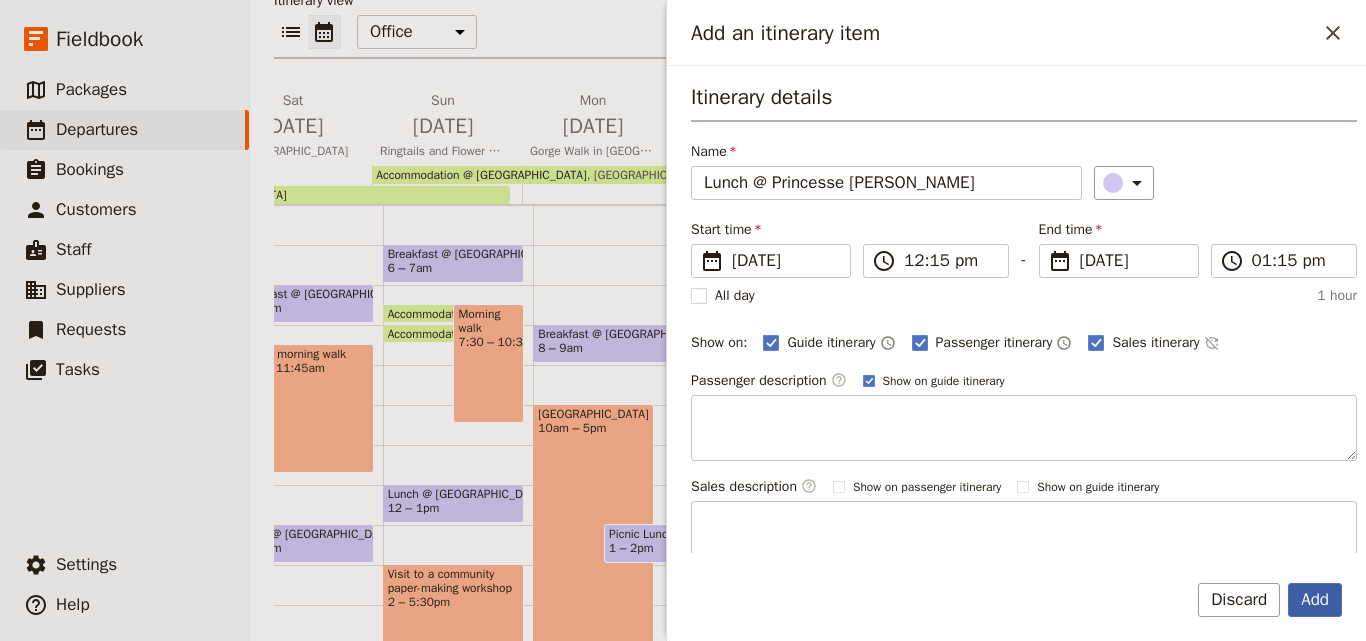 click on "Add" at bounding box center (1315, 600) 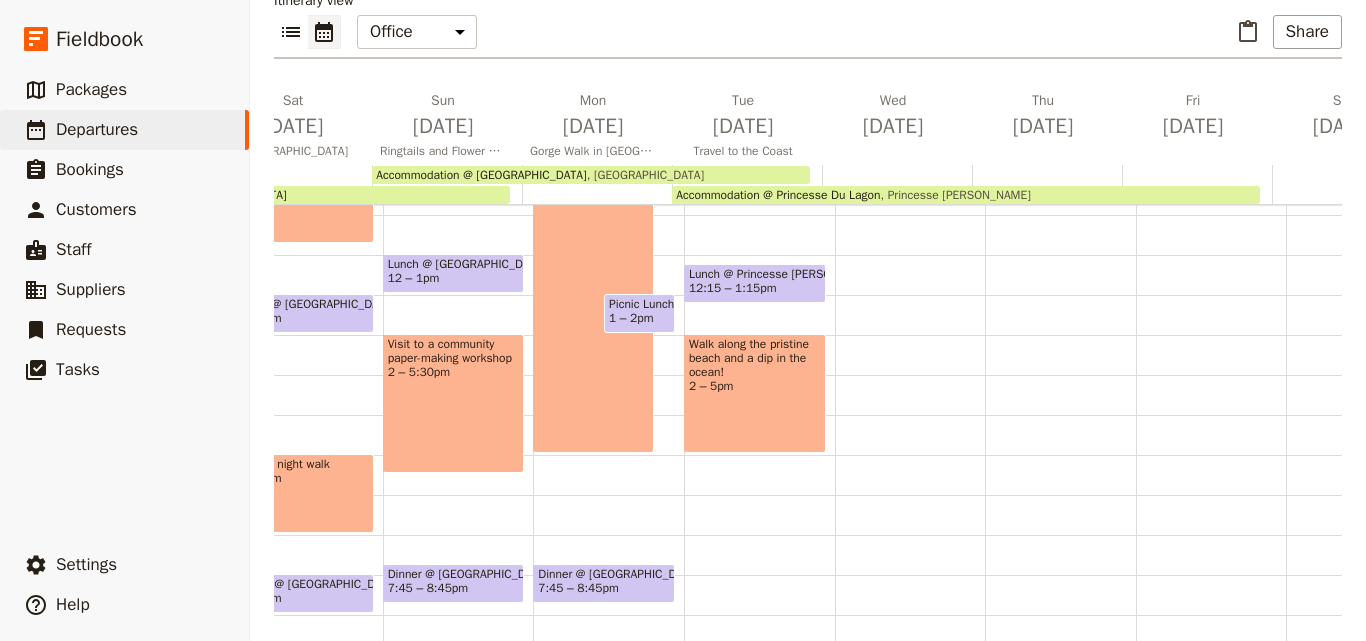 scroll, scrollTop: 400, scrollLeft: 0, axis: vertical 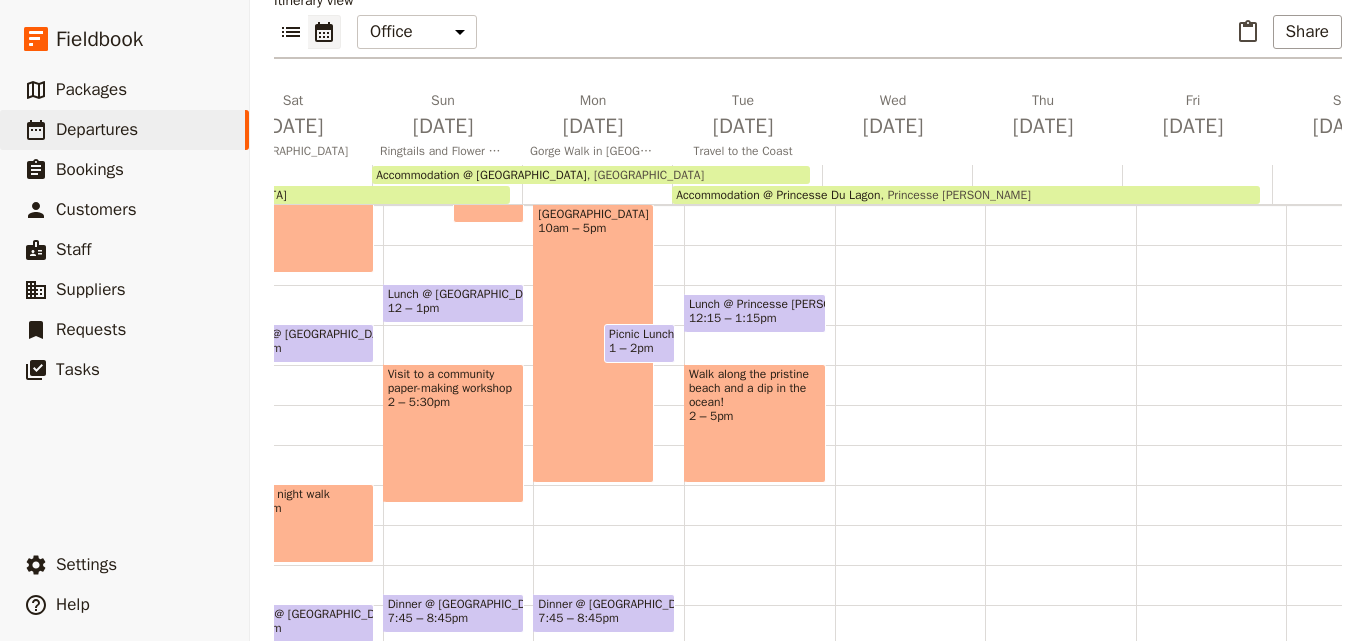 click on "Breakfast @ [GEOGRAPHIC_DATA] 6 – 7am Early morning drive 7:30 – 8:30am Accommodation @  [GEOGRAPHIC_DATA] 8am  [GEOGRAPHIC_DATA] Accommodation @ [GEOGRAPHIC_DATA] 8am Princesse Du Lagon Lunch @ [GEOGRAPHIC_DATA] 12:15 – 1:15pm  Walk along the [GEOGRAPHIC_DATA] and a dip in the ocean! 2 – 5pm" at bounding box center [759, 285] 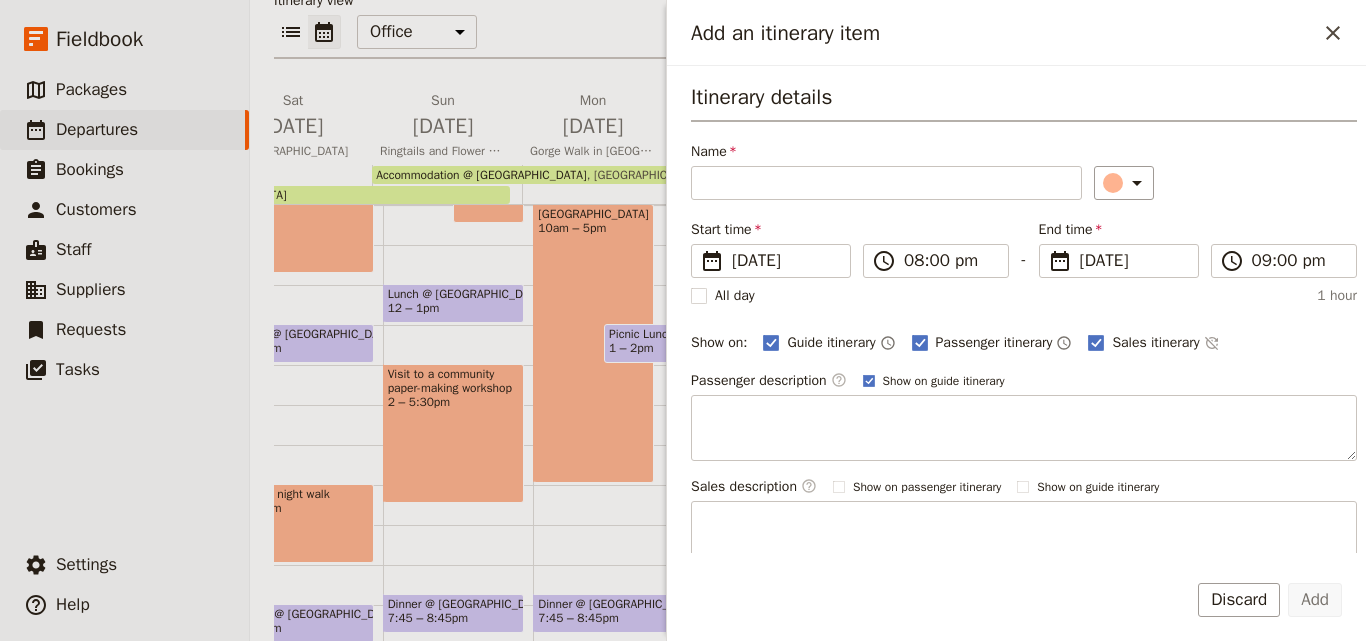 click on "7:45 – 8:45pm" at bounding box center [578, 618] 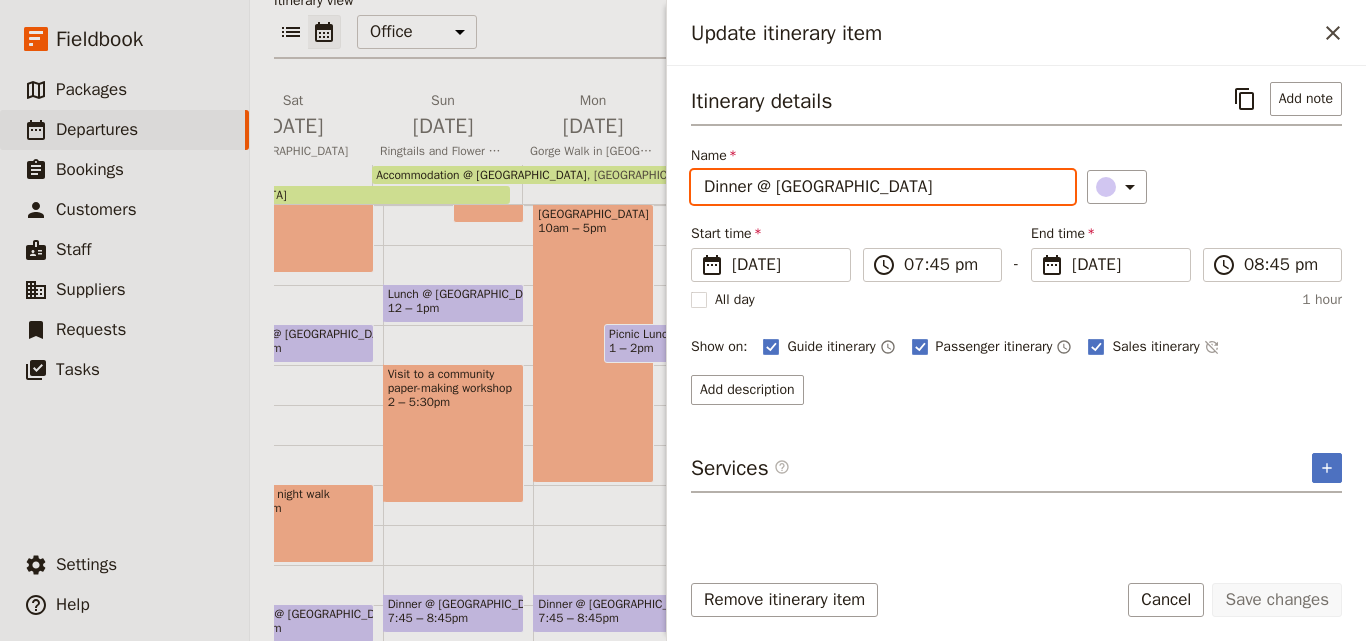 drag, startPoint x: 775, startPoint y: 185, endPoint x: 700, endPoint y: 192, distance: 75.32596 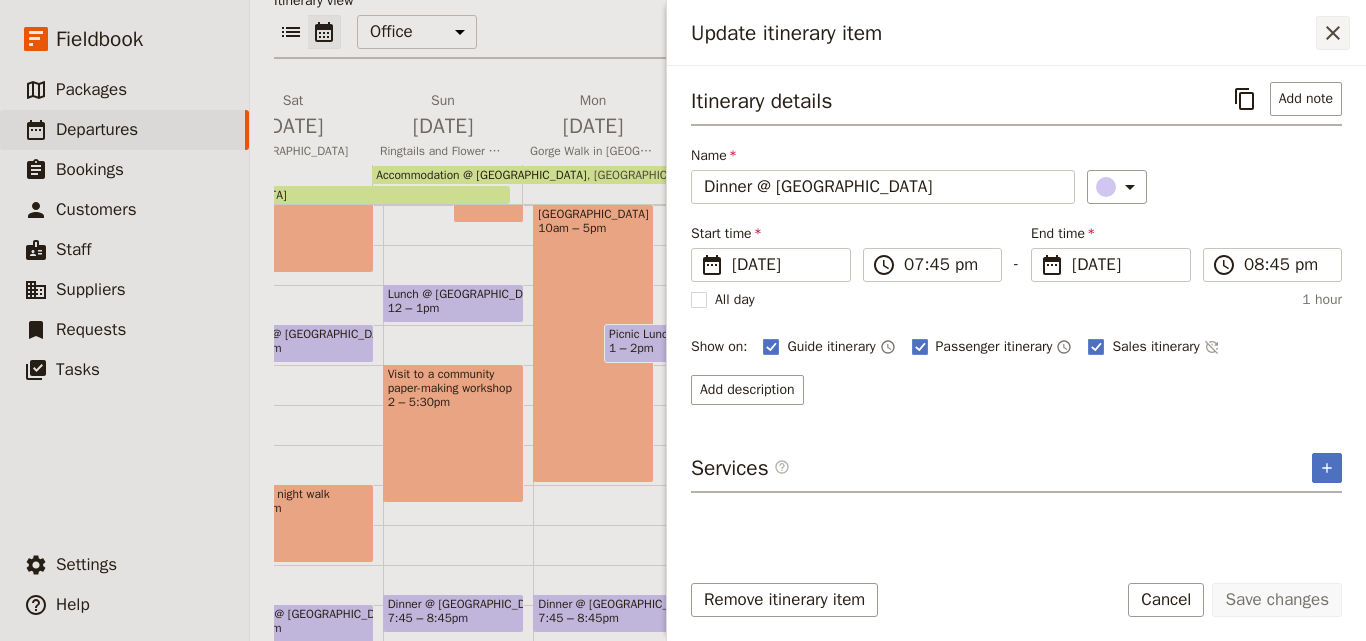 click on "​" at bounding box center [1333, 33] 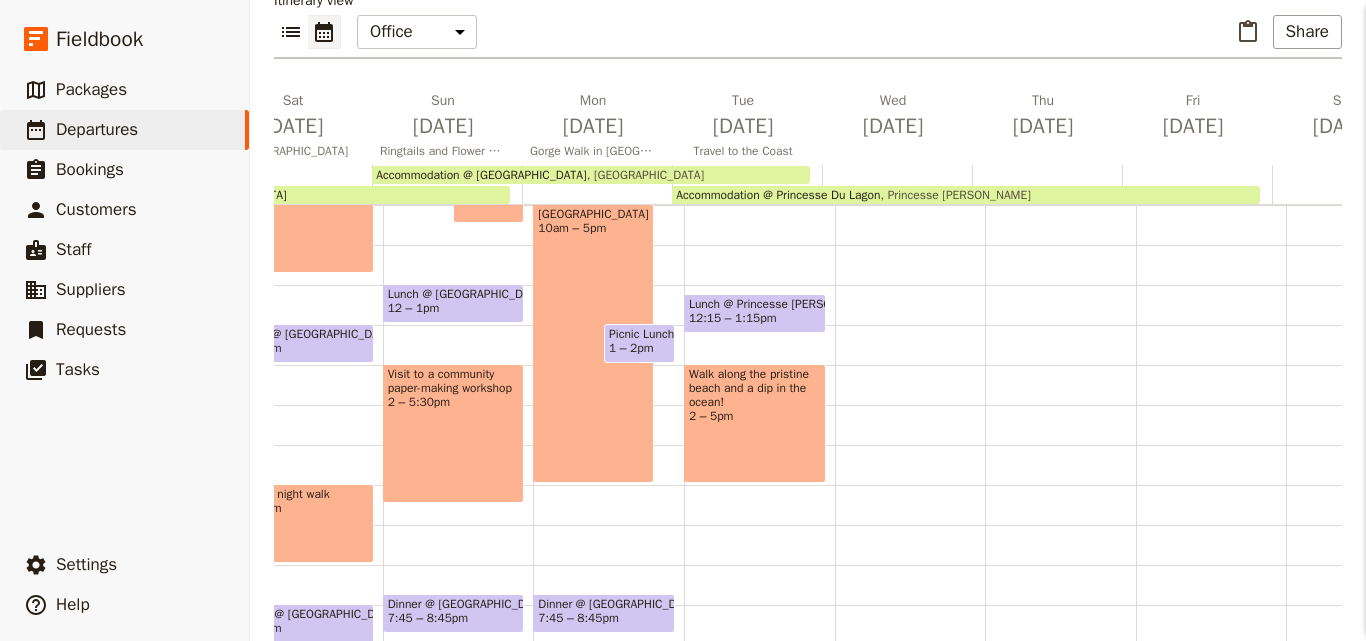 scroll, scrollTop: 0, scrollLeft: 0, axis: both 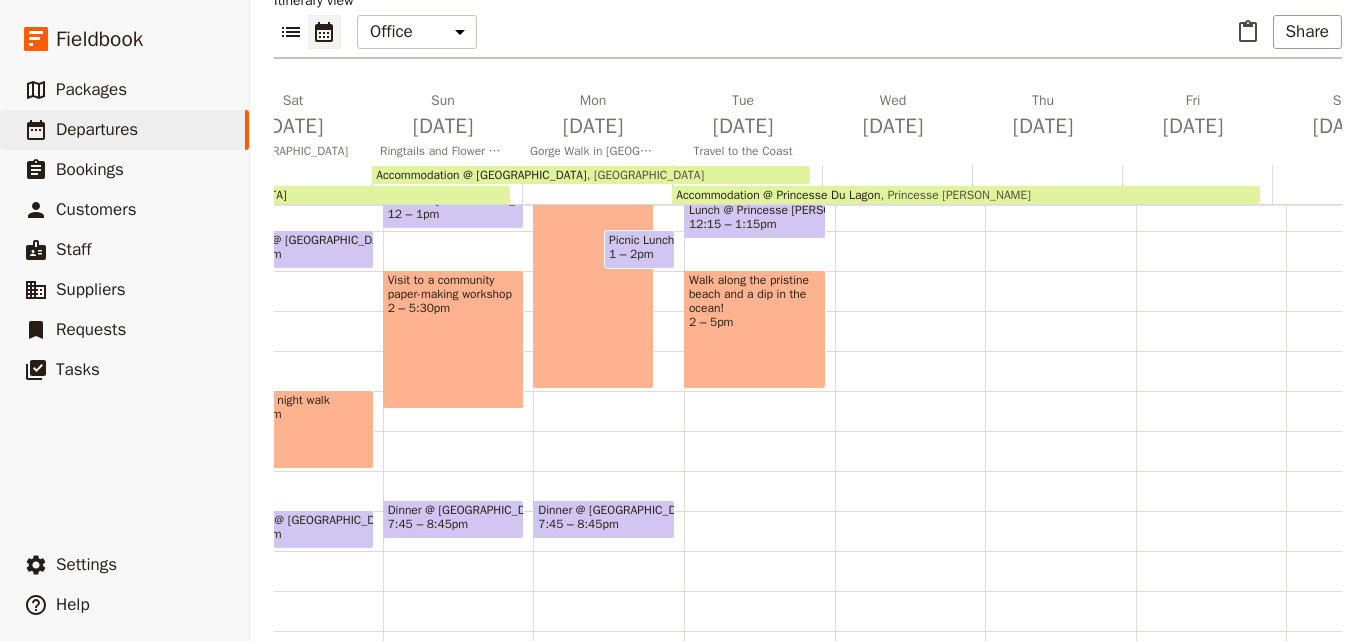 click on "Breakfast @ [GEOGRAPHIC_DATA] 6 – 7am Early morning drive 7:30 – 8:30am Accommodation @  [GEOGRAPHIC_DATA] 8am  [GEOGRAPHIC_DATA] Accommodation @ [GEOGRAPHIC_DATA] 8am Princesse Du Lagon Lunch @ [GEOGRAPHIC_DATA] 12:15 – 1:15pm  Walk along the [GEOGRAPHIC_DATA] and a dip in the ocean! 2 – 5pm" at bounding box center [759, 191] 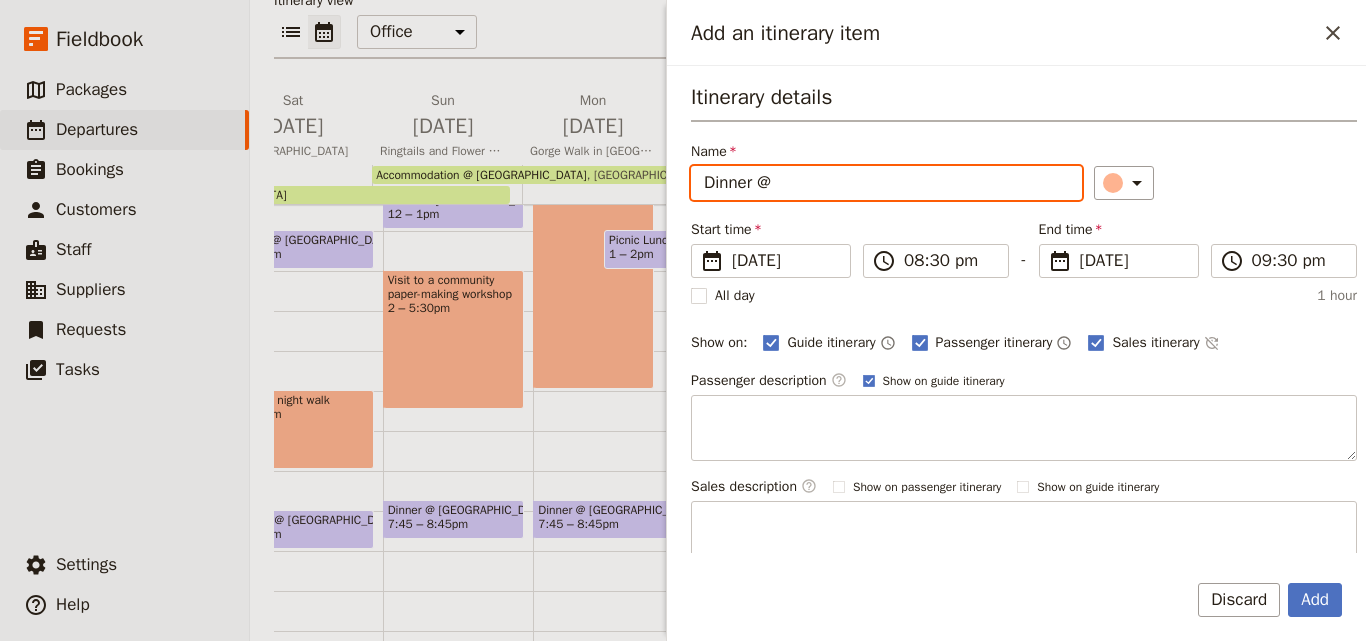 paste on "Princesse [PERSON_NAME]" 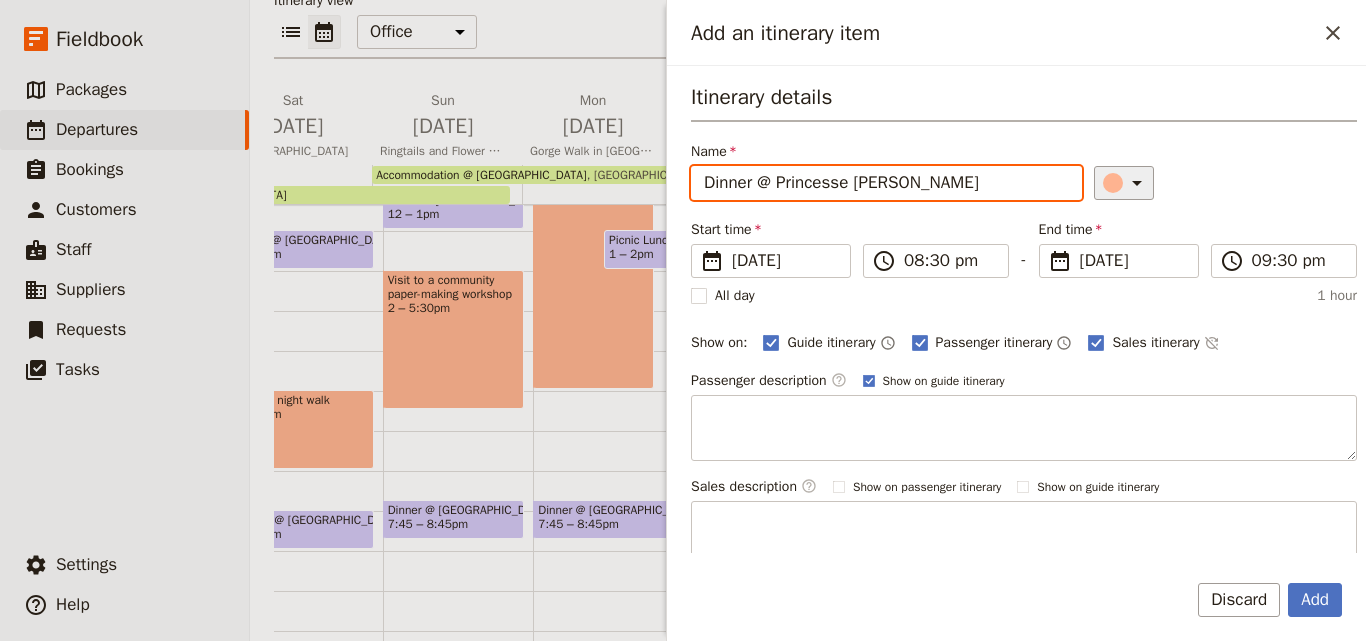 type on "Dinner @ Princesse [PERSON_NAME]" 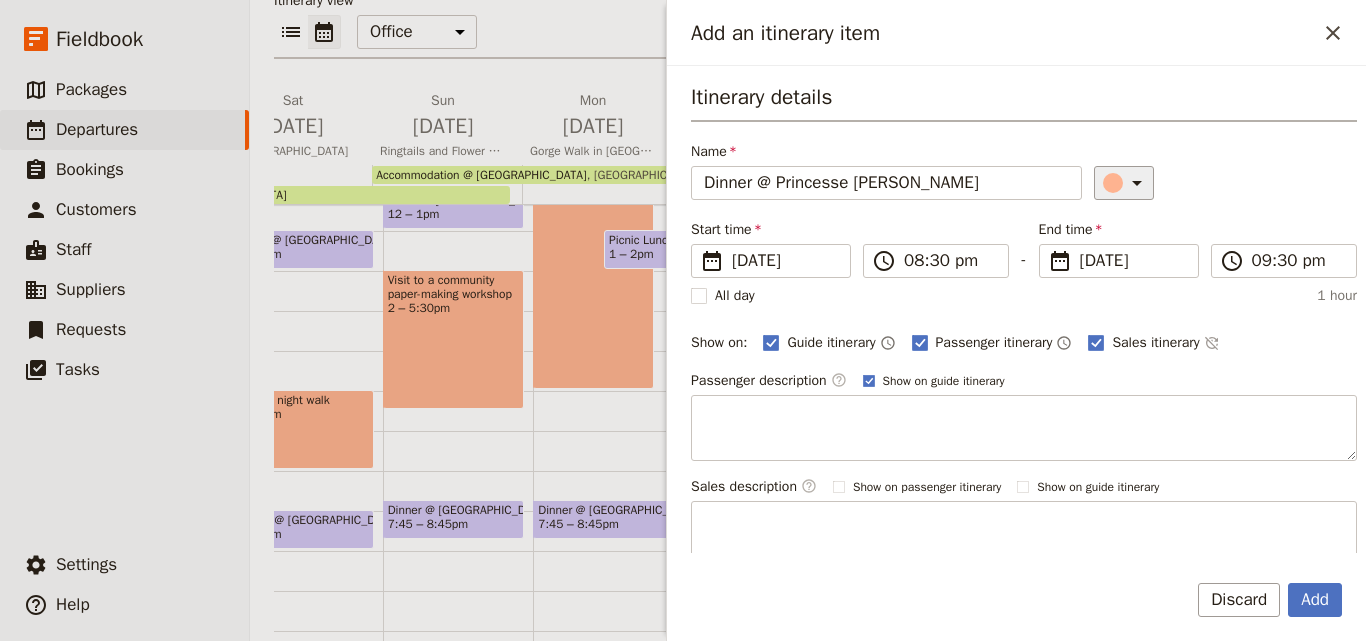 click at bounding box center [1113, 183] 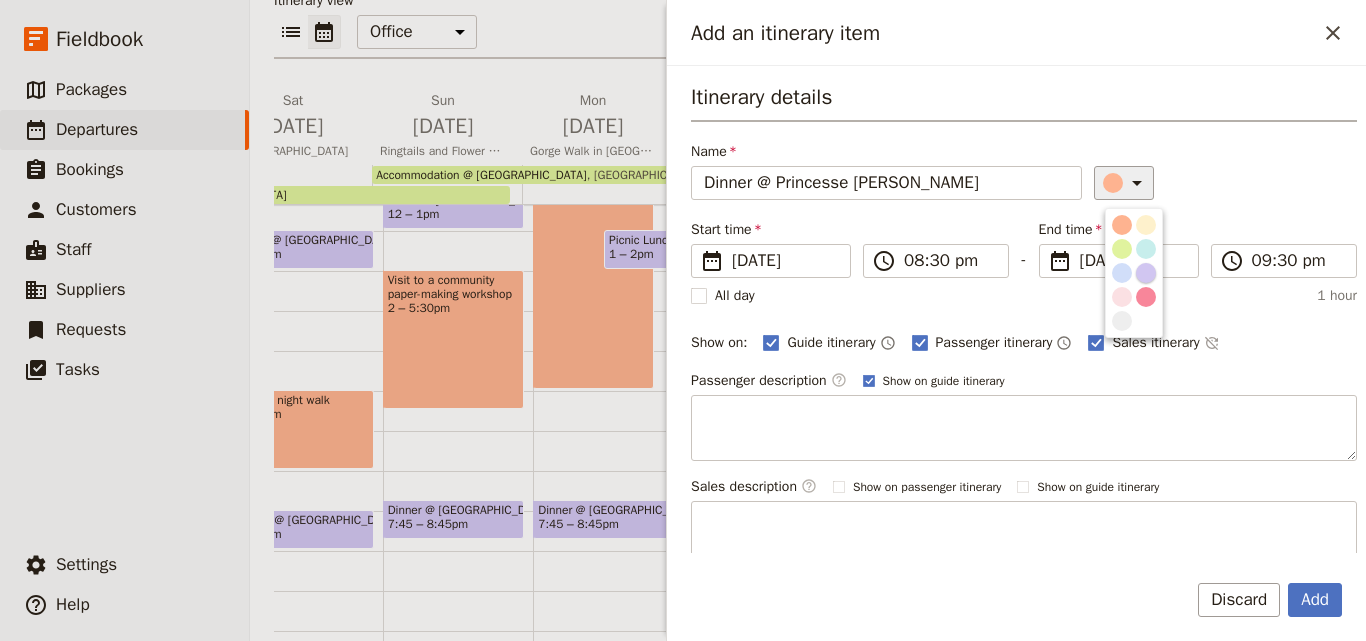 click at bounding box center (1146, 273) 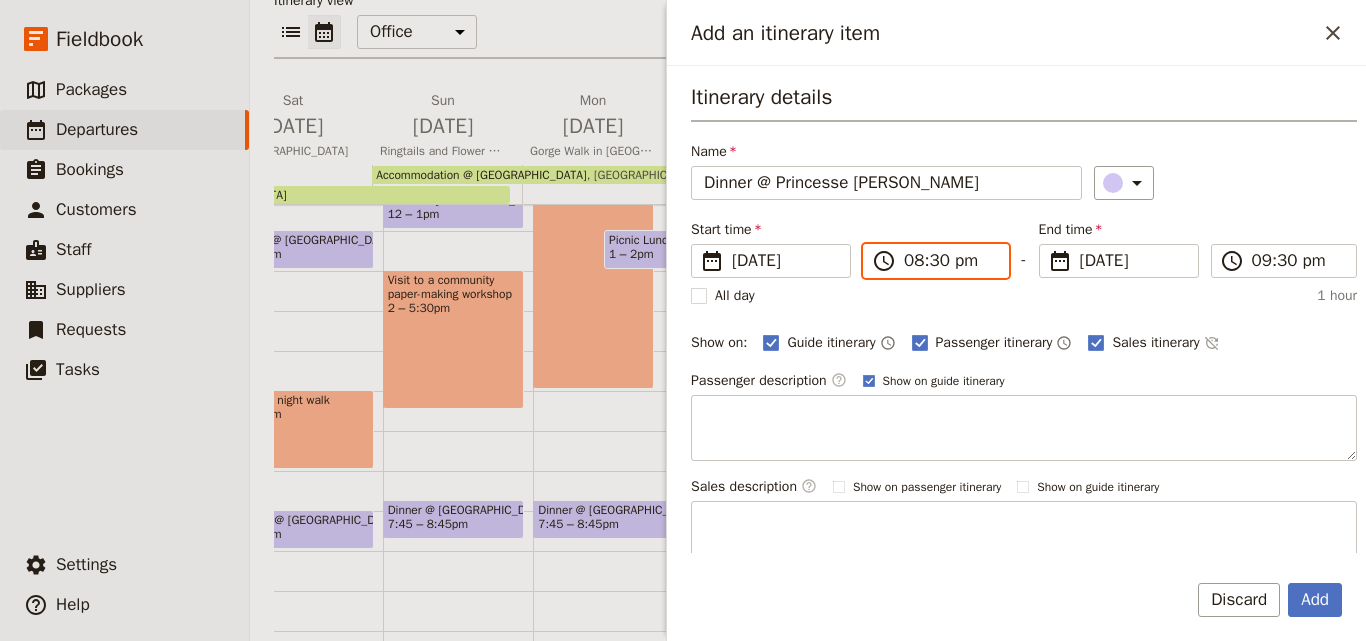 click on "08:30 pm" at bounding box center (950, 261) 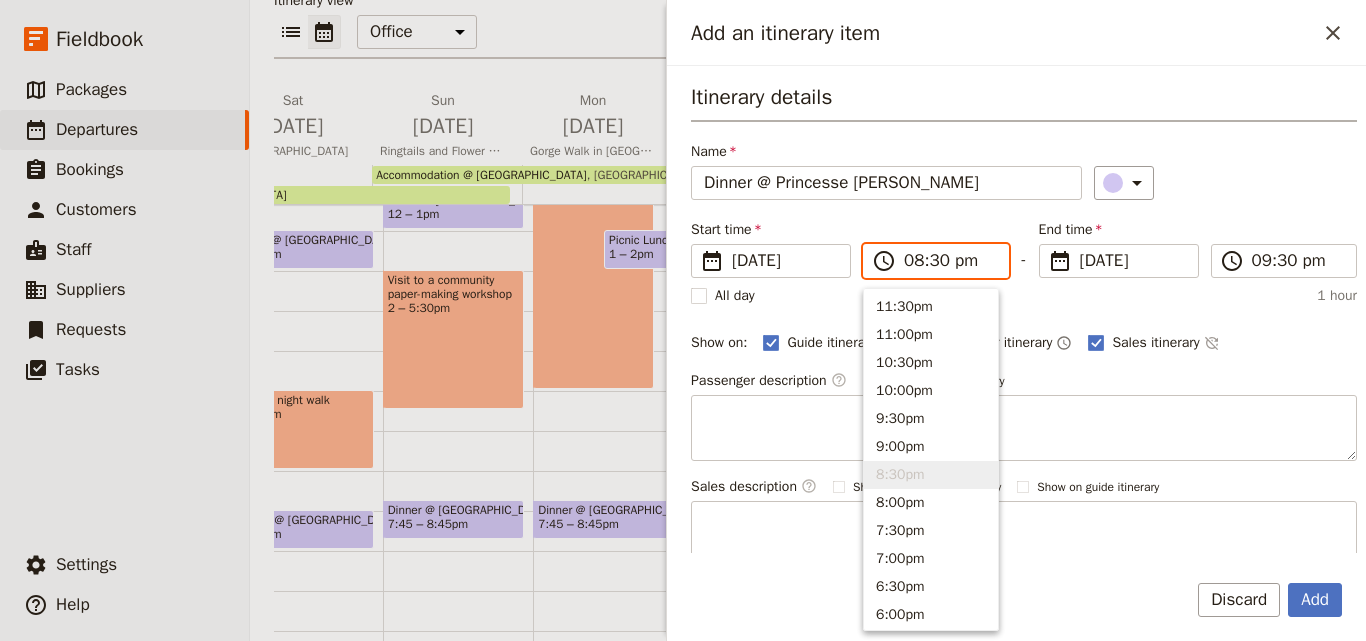 click on "08:30 pm" at bounding box center [950, 261] 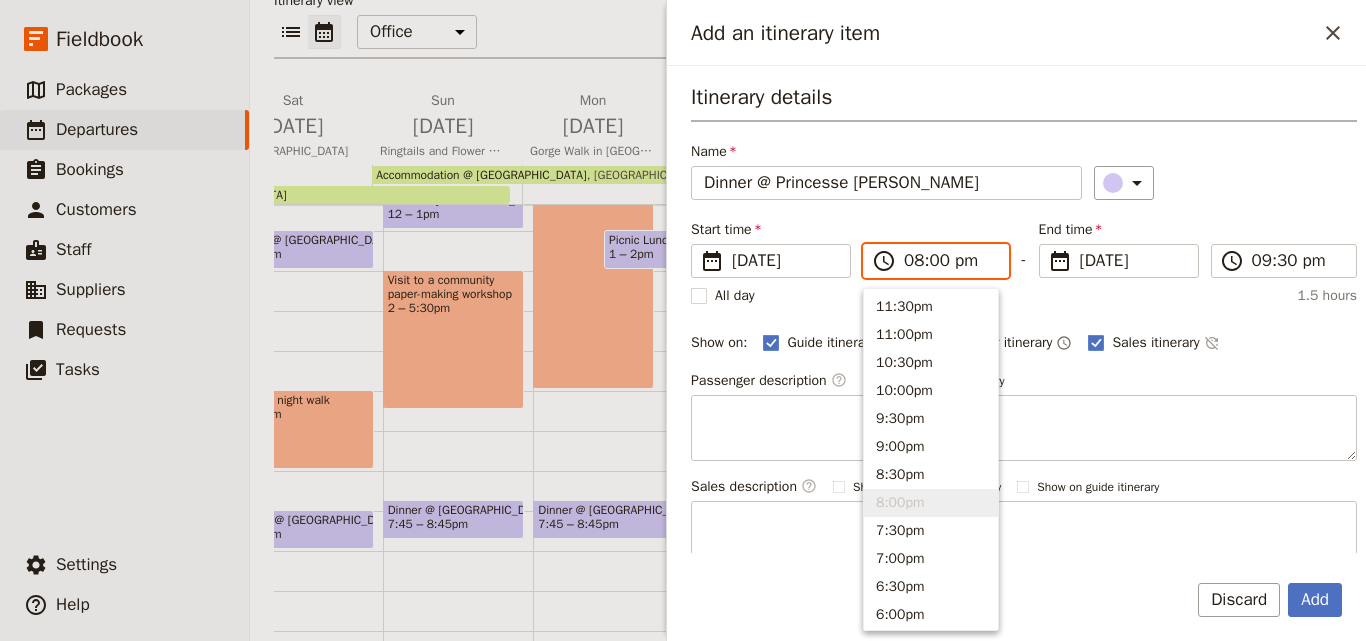 click on "08:00 pm" at bounding box center (950, 261) 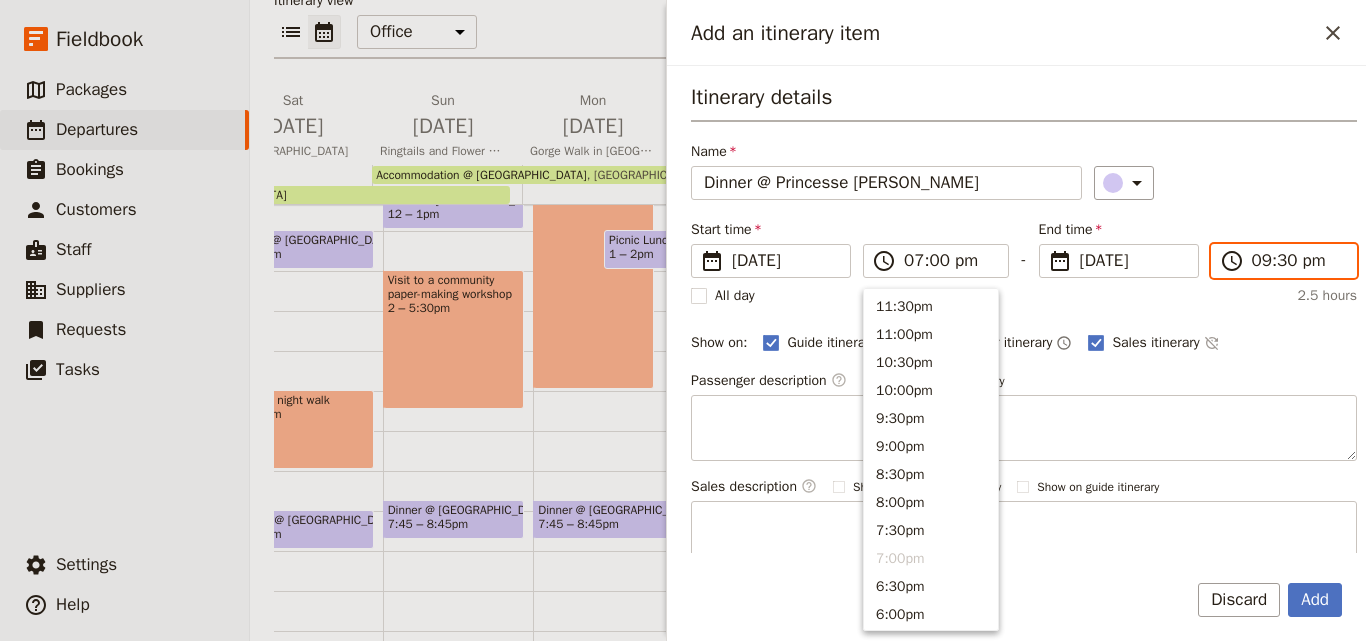 click on "09:30 pm" at bounding box center [1298, 261] 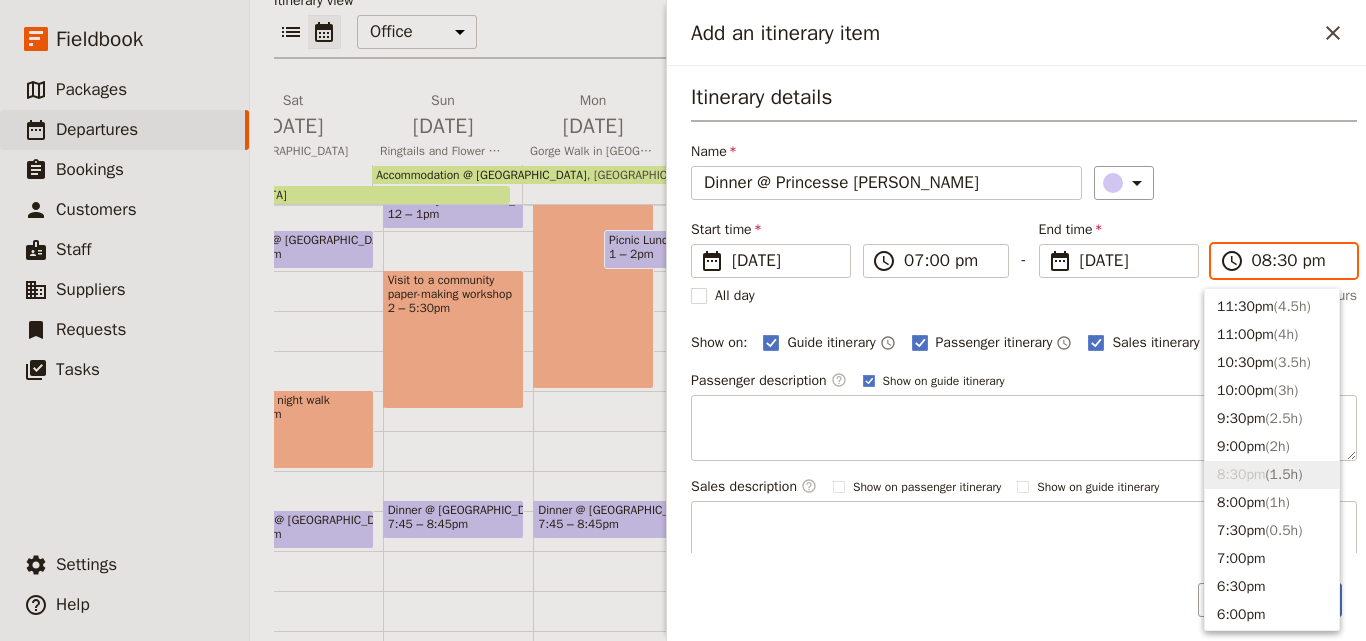 type on "08:00 pm" 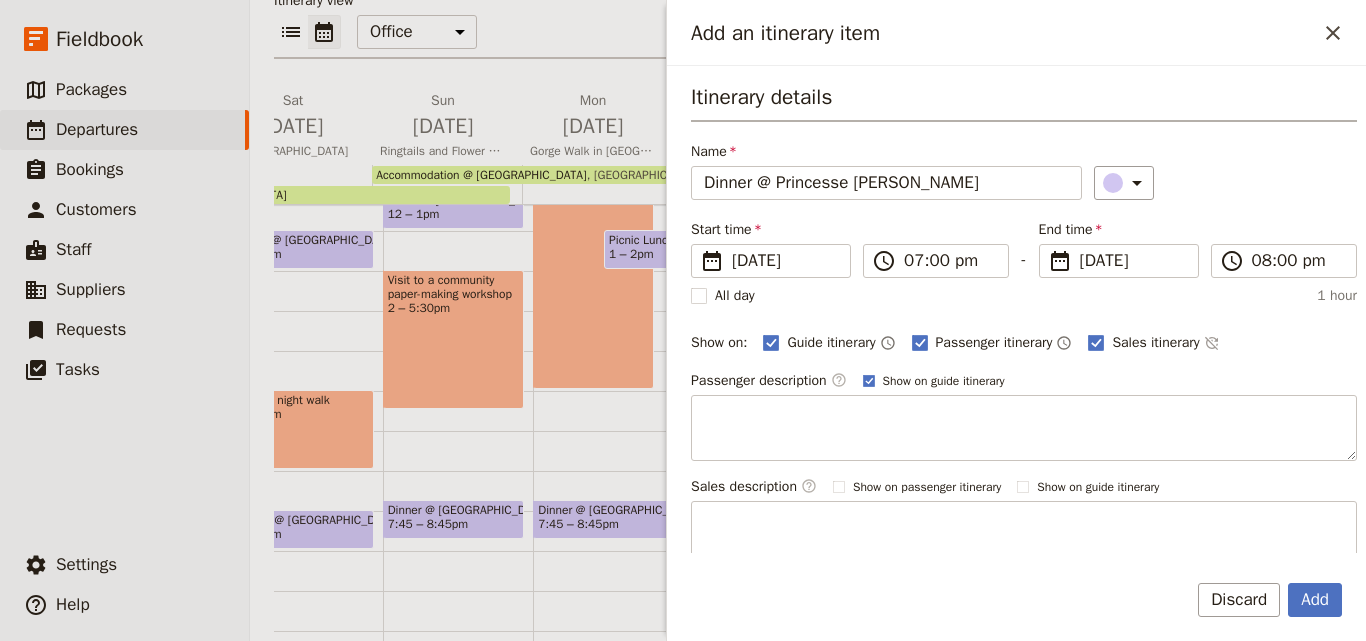 click on "Name Dinner @ Princesse [PERSON_NAME] ​" at bounding box center [1024, 171] 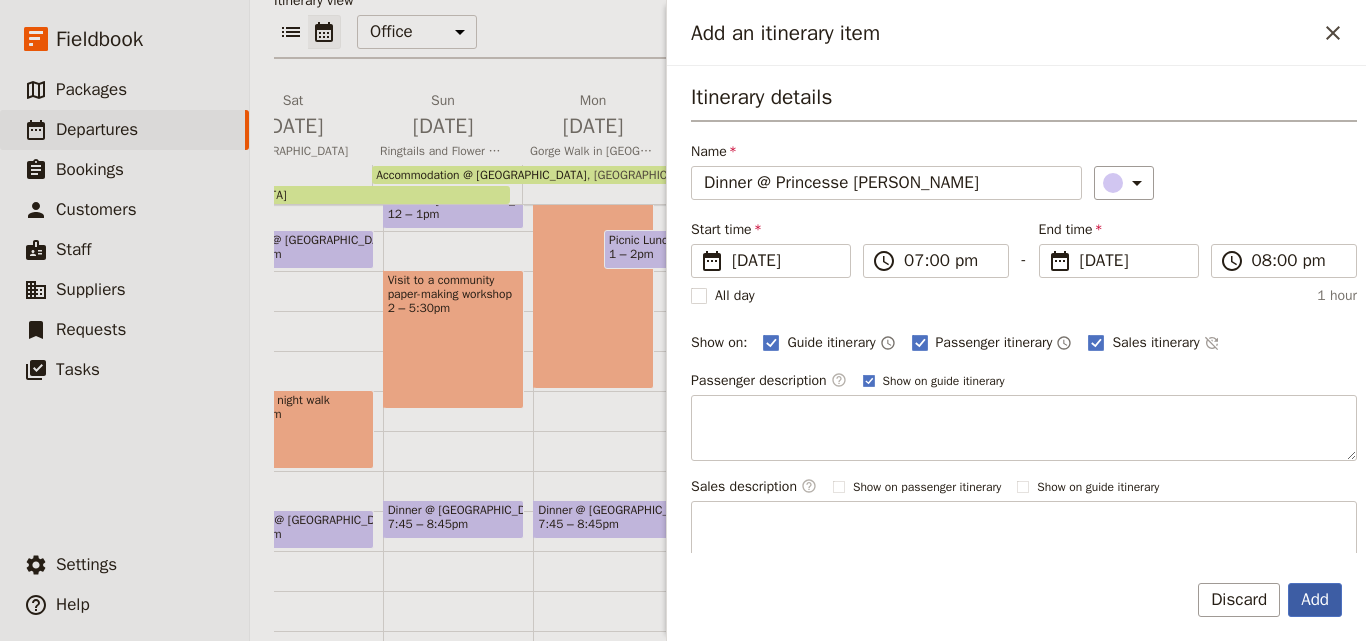 click on "Add" at bounding box center [1315, 600] 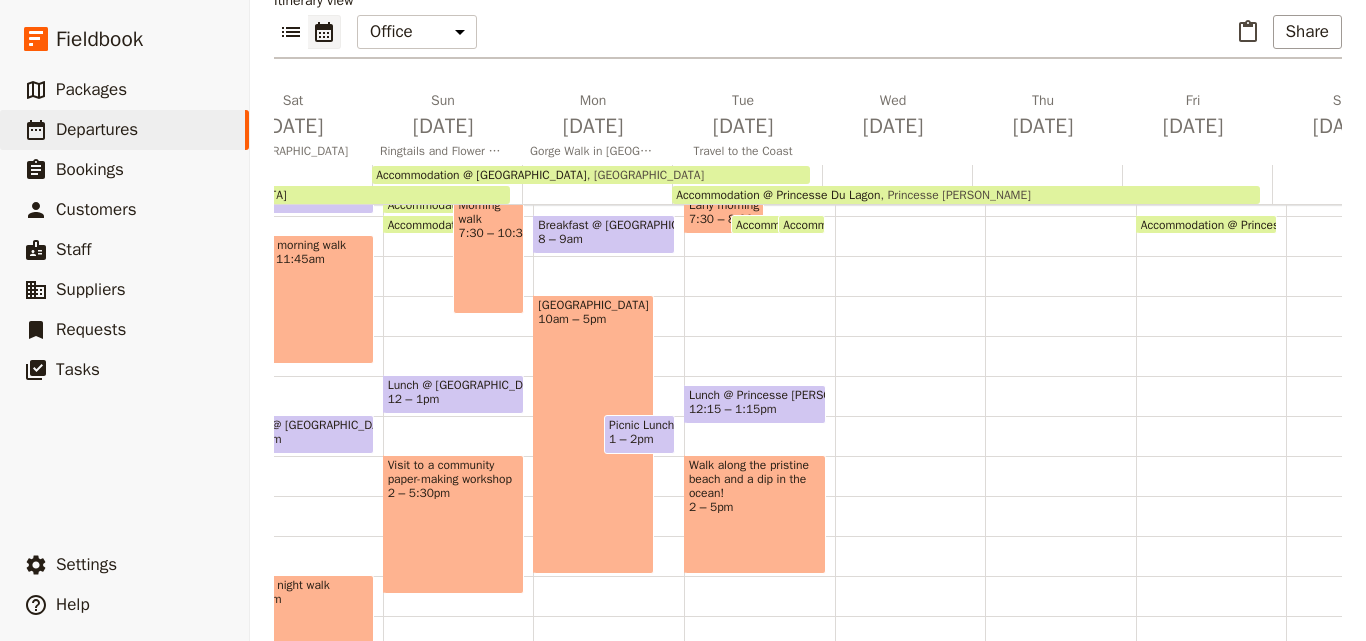scroll, scrollTop: 9, scrollLeft: 0, axis: vertical 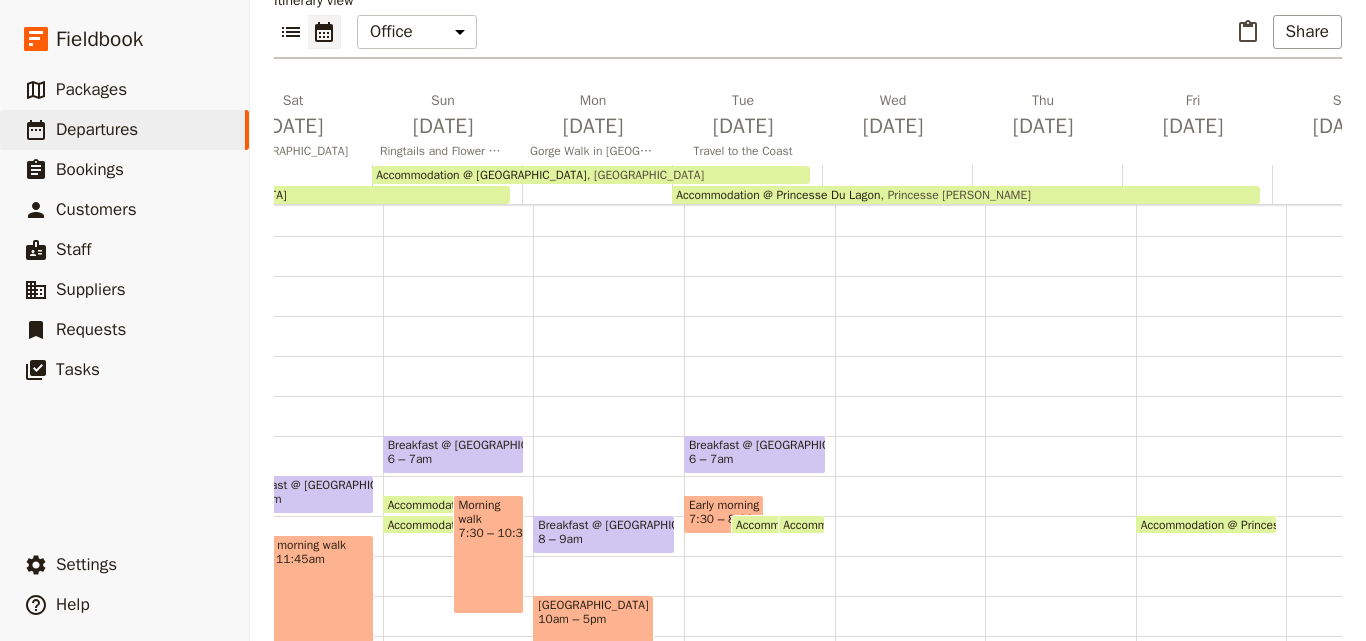 click on "Early morning drive" at bounding box center [724, 505] 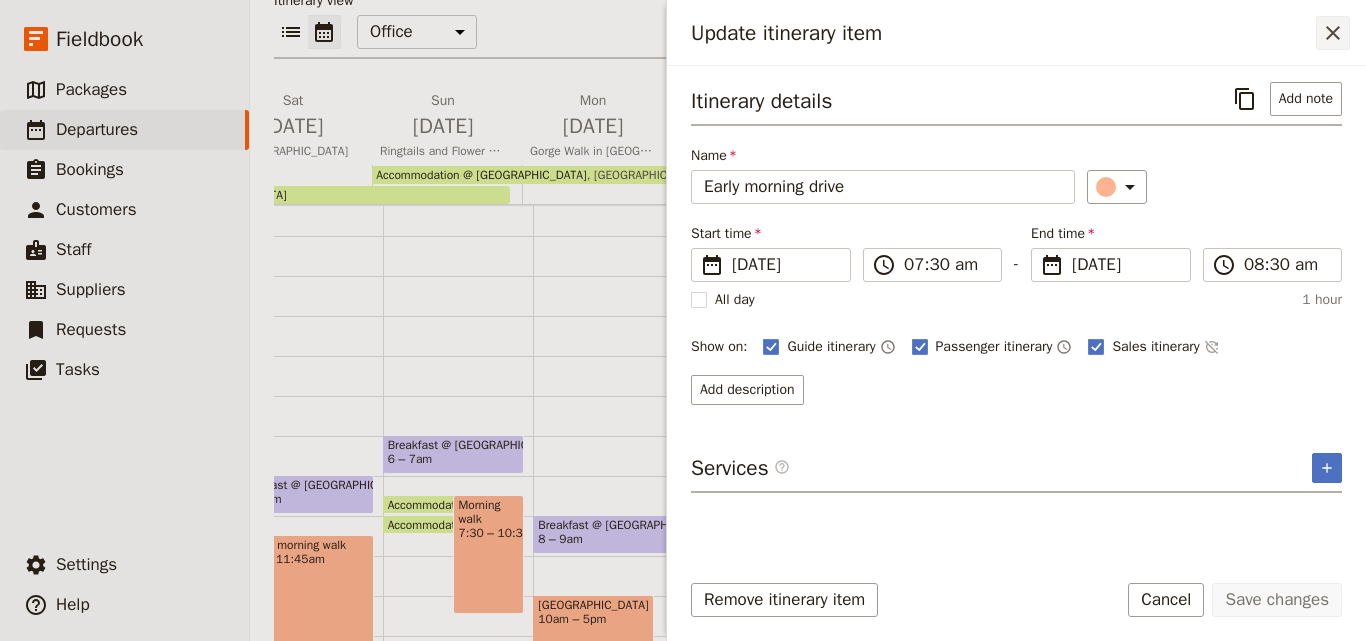 click on "​" at bounding box center [1333, 33] 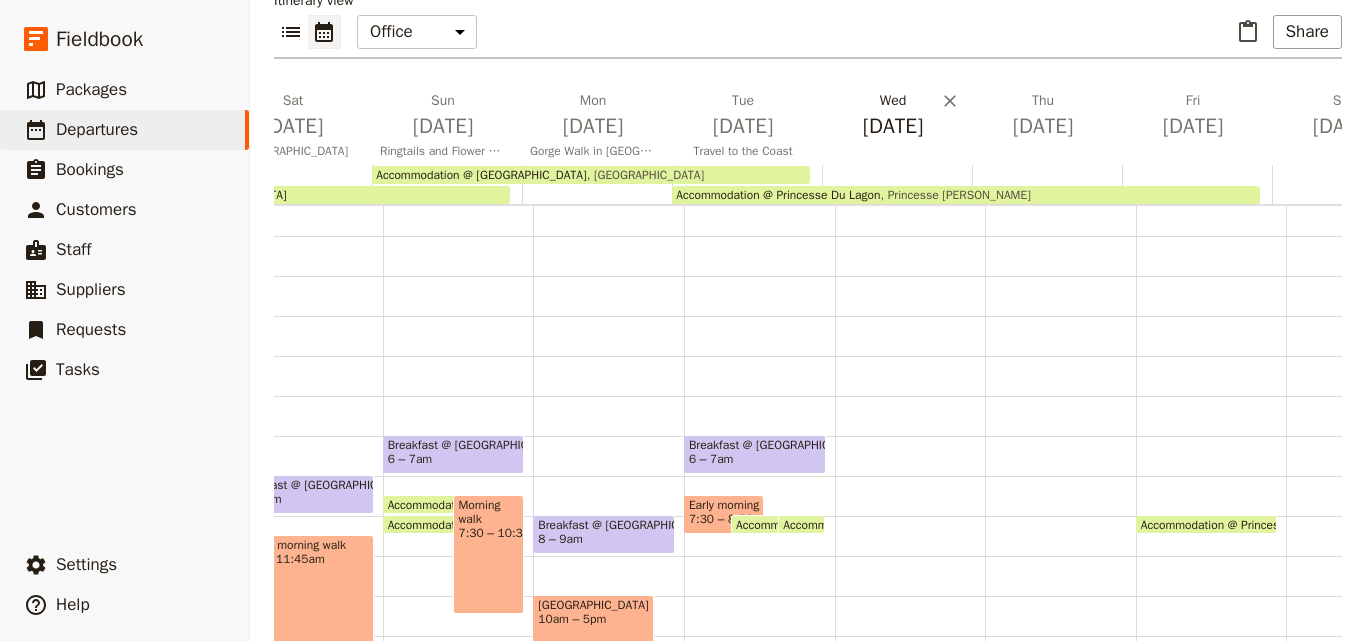 click on "[DATE]" at bounding box center (893, 126) 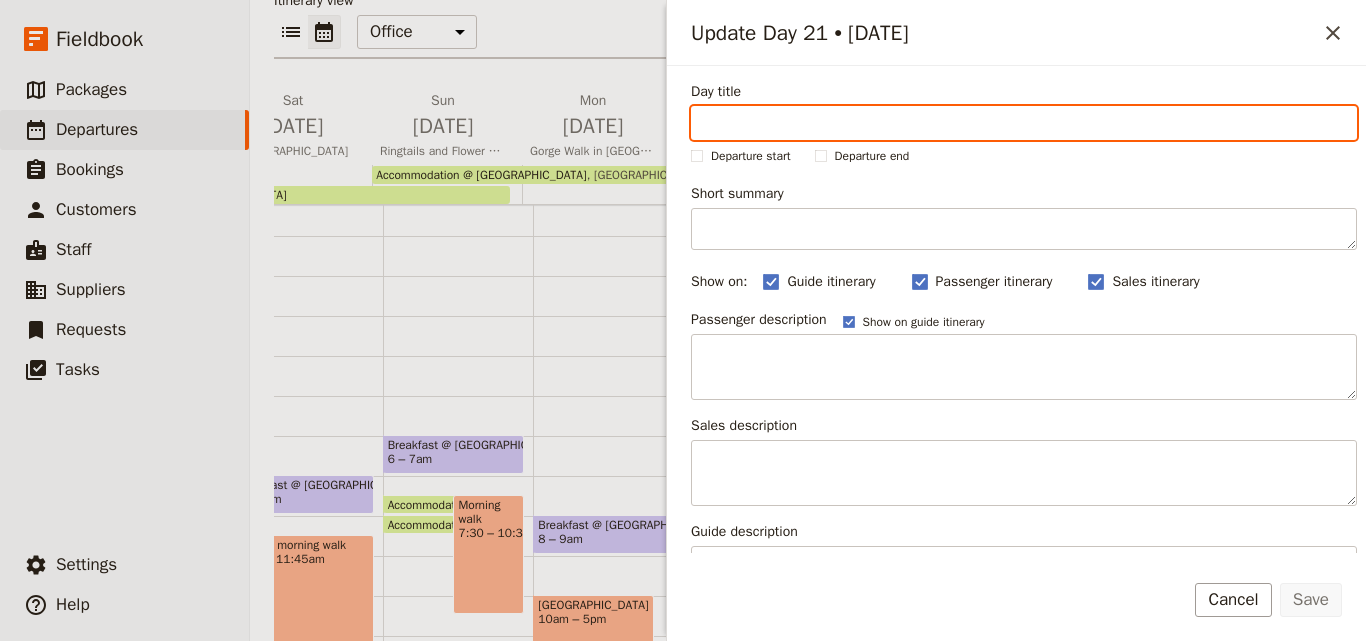 paste on "Coastal Activities" 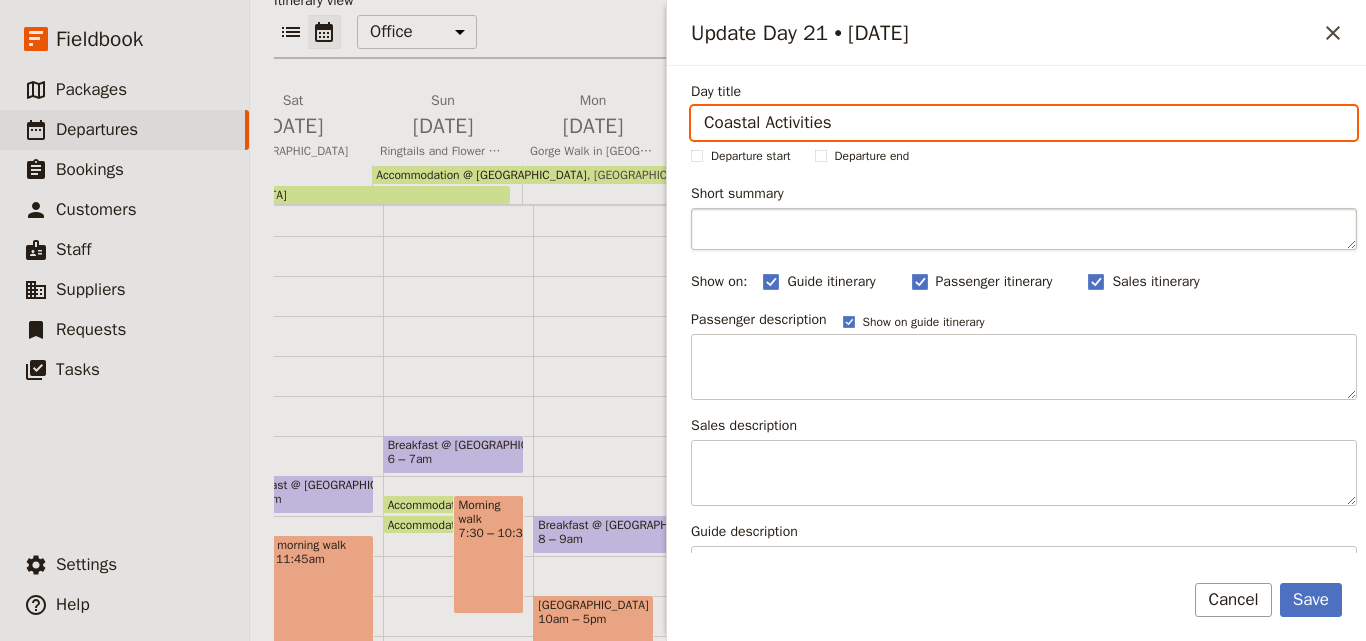 type on "Coastal Activities" 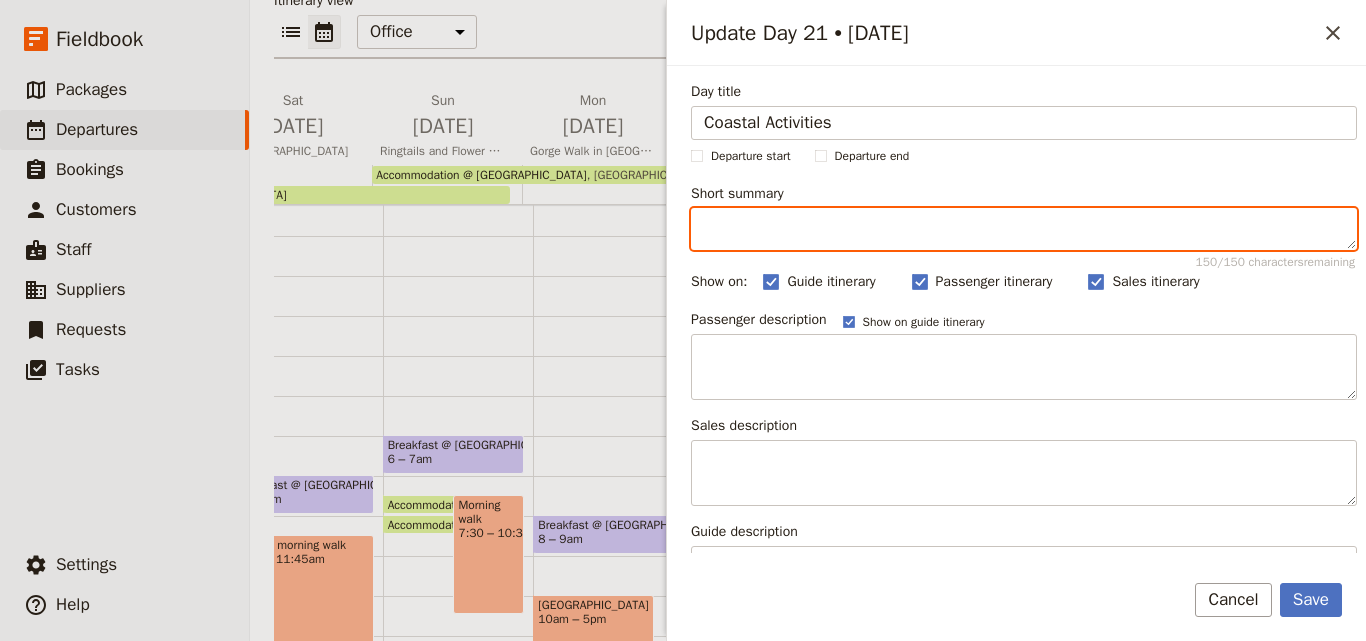 click on "Short summary 150 / 150   characters  remaining" at bounding box center [1024, 229] 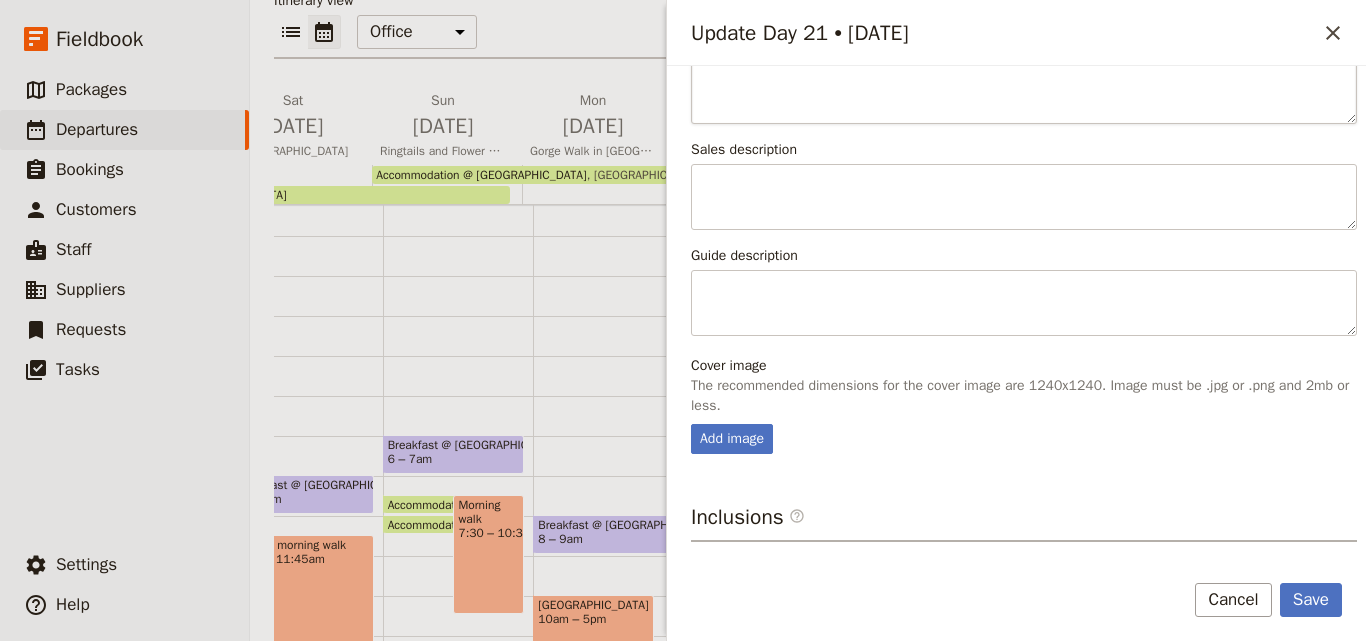 scroll, scrollTop: 499, scrollLeft: 0, axis: vertical 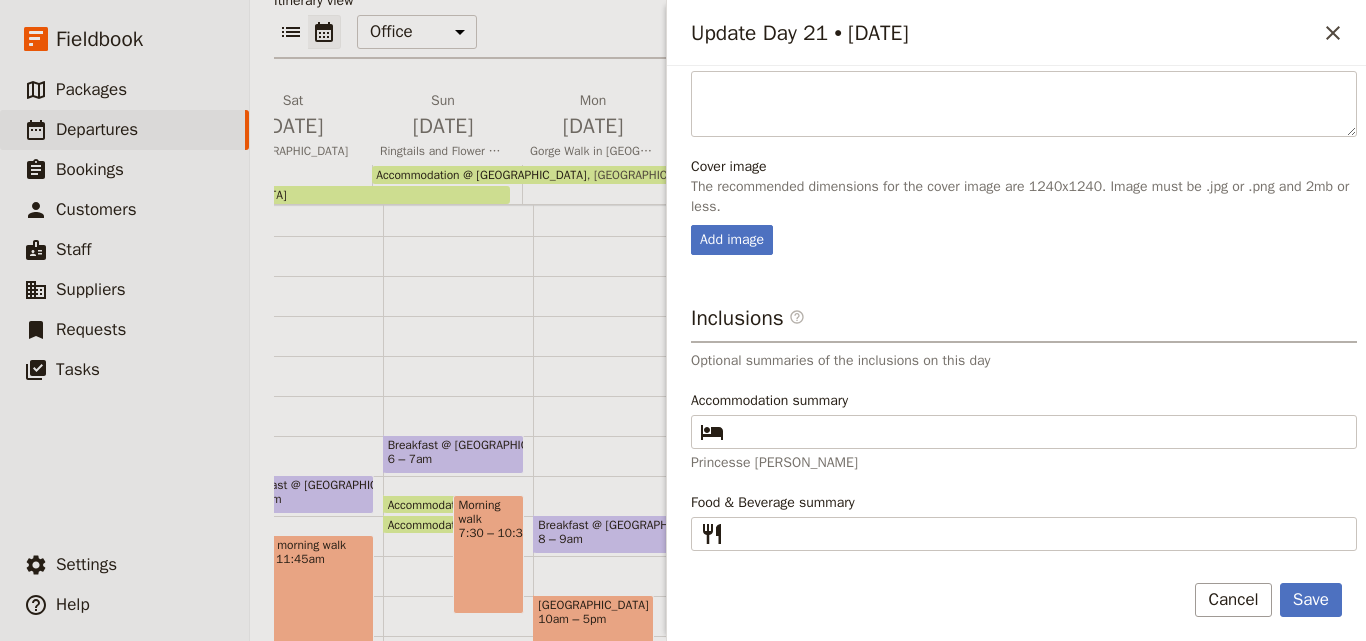type on "Enjoy optional activities in [GEOGRAPHIC_DATA]—lemur rescue visit, snorkeling, whale watching (in season), or a relaxing massage by the sea." 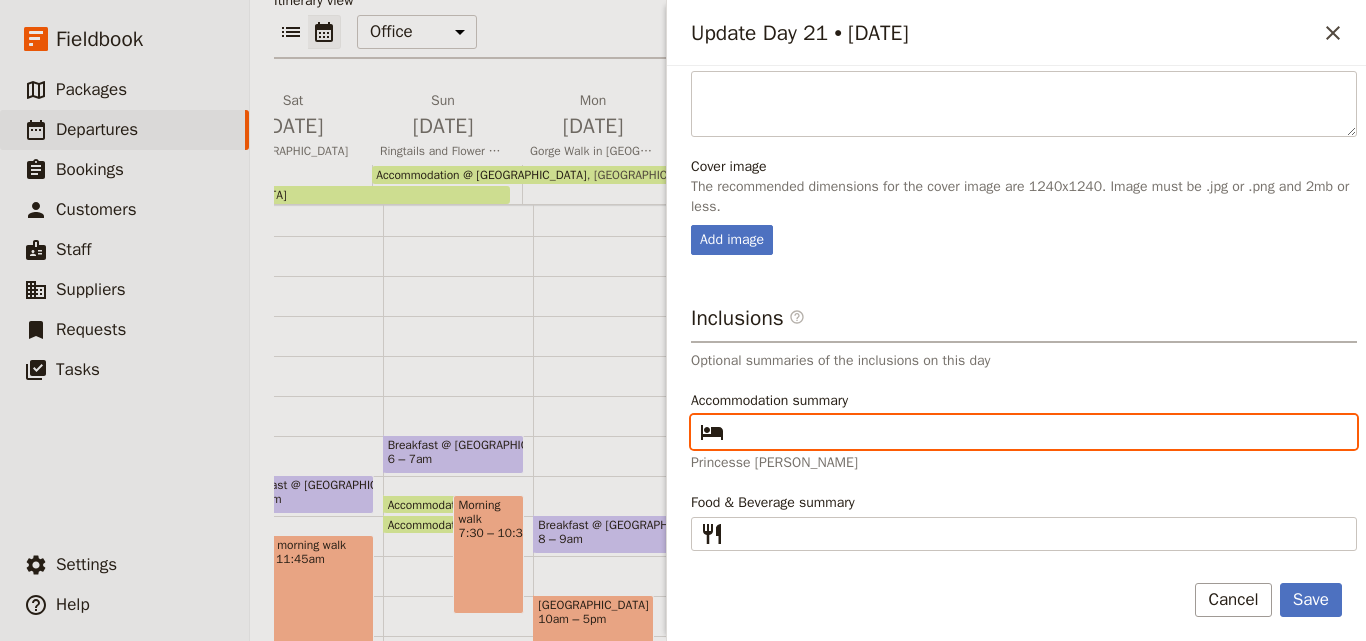 paste on "Princesse [PERSON_NAME]" 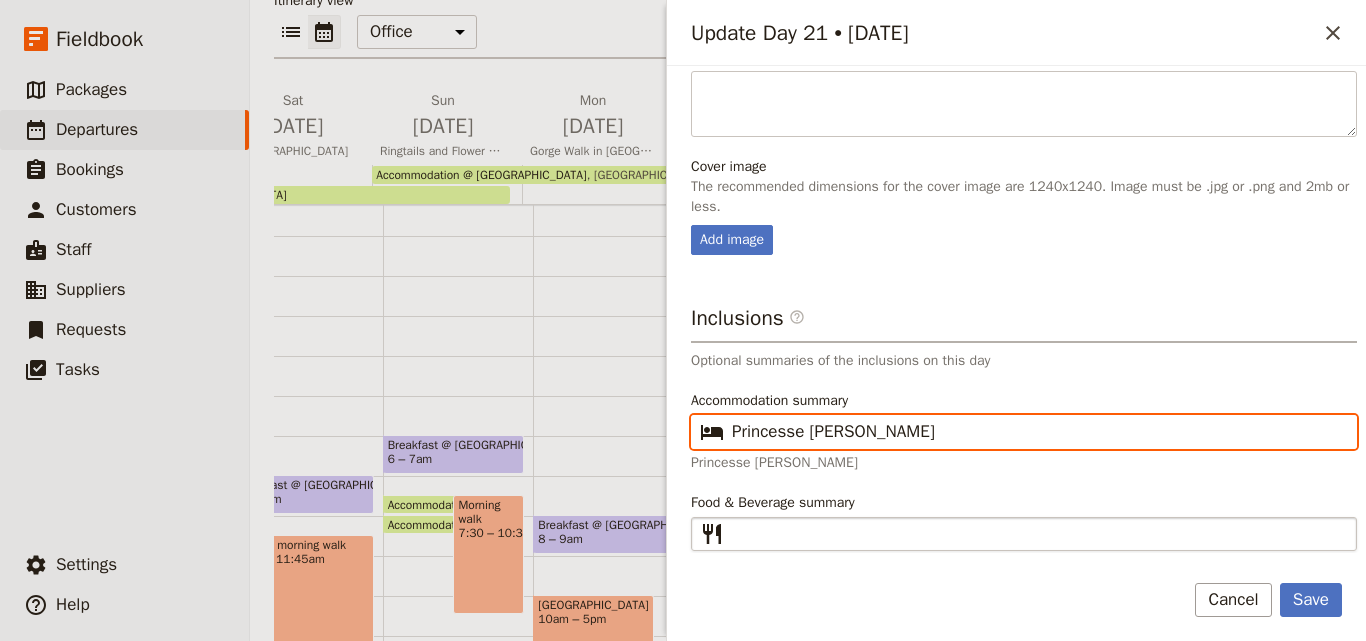 type on "Princesse [PERSON_NAME]" 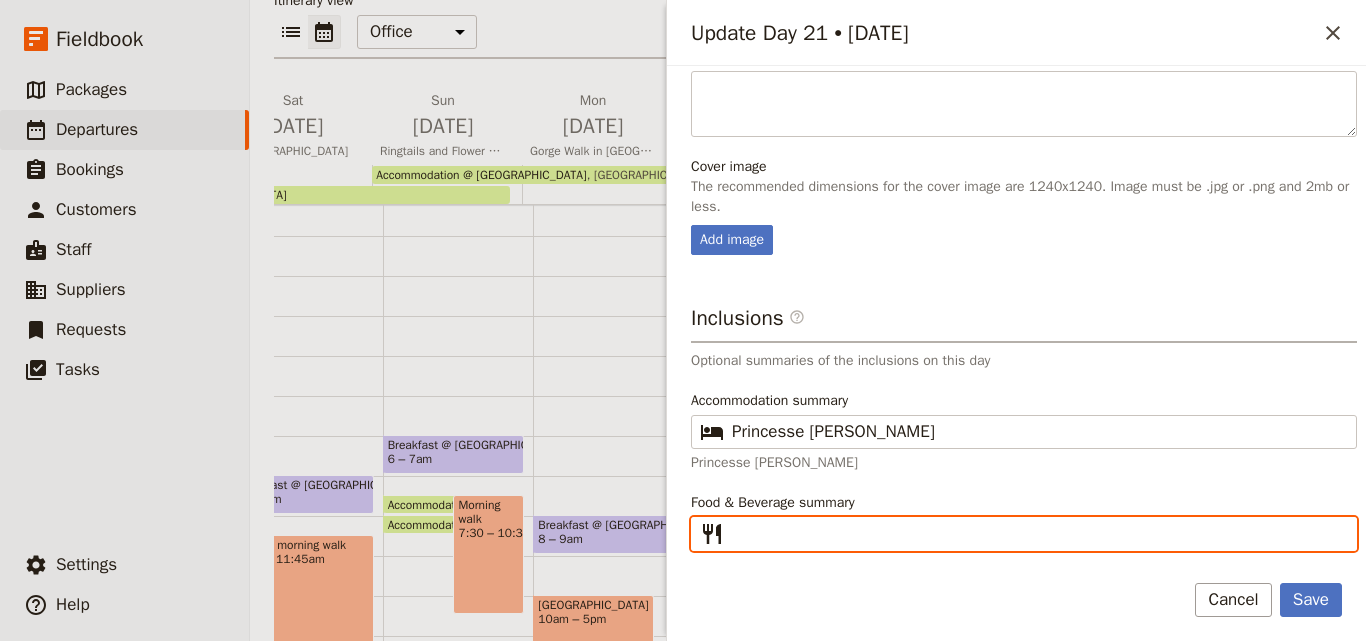 click on "Food & Beverage summary ​" at bounding box center (1038, 534) 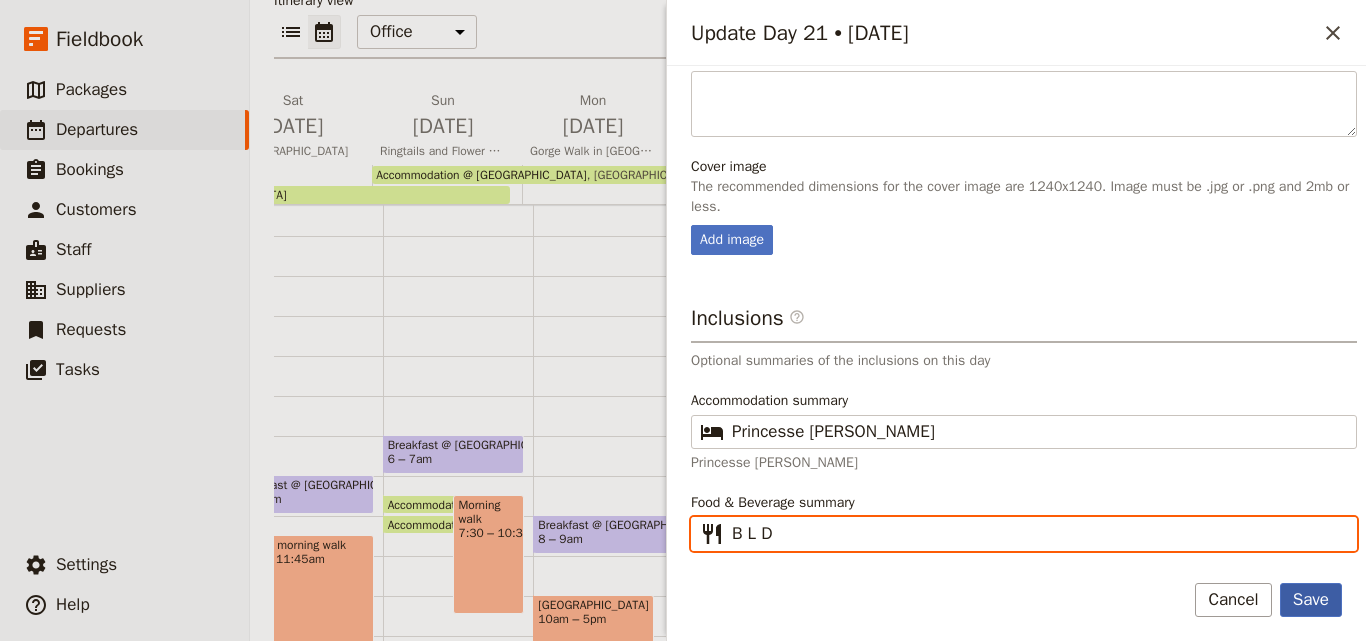 type on "B L D" 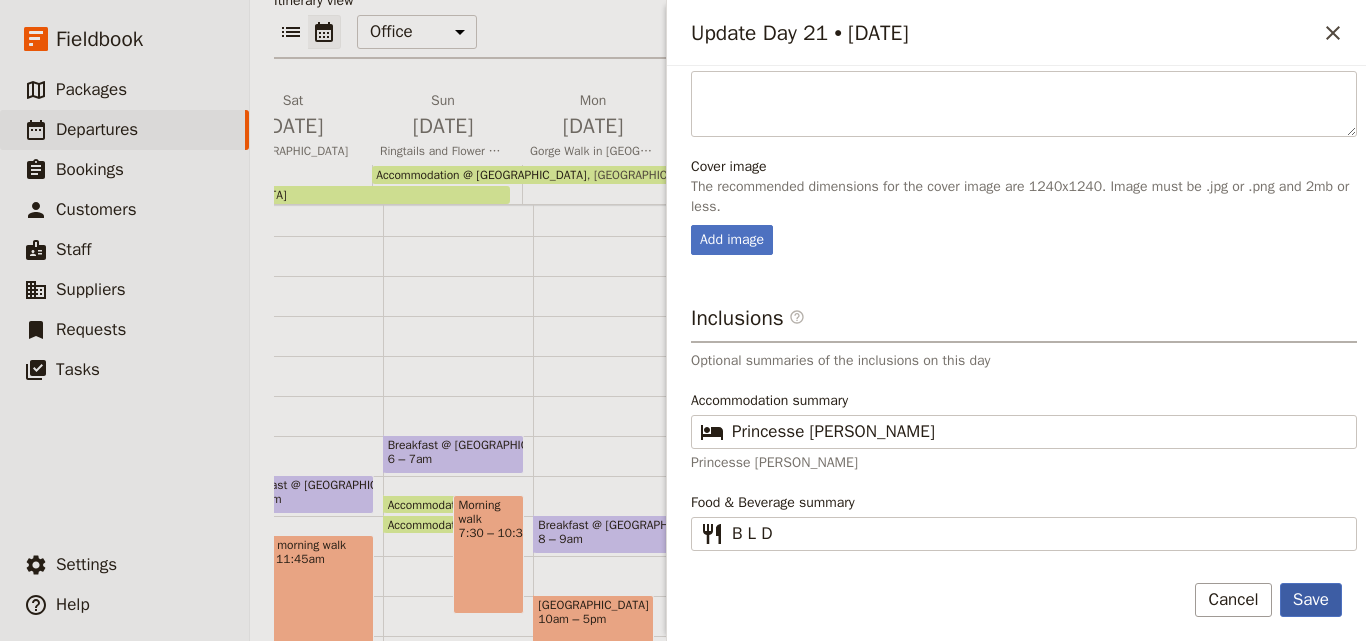 click on "Save" at bounding box center (1311, 600) 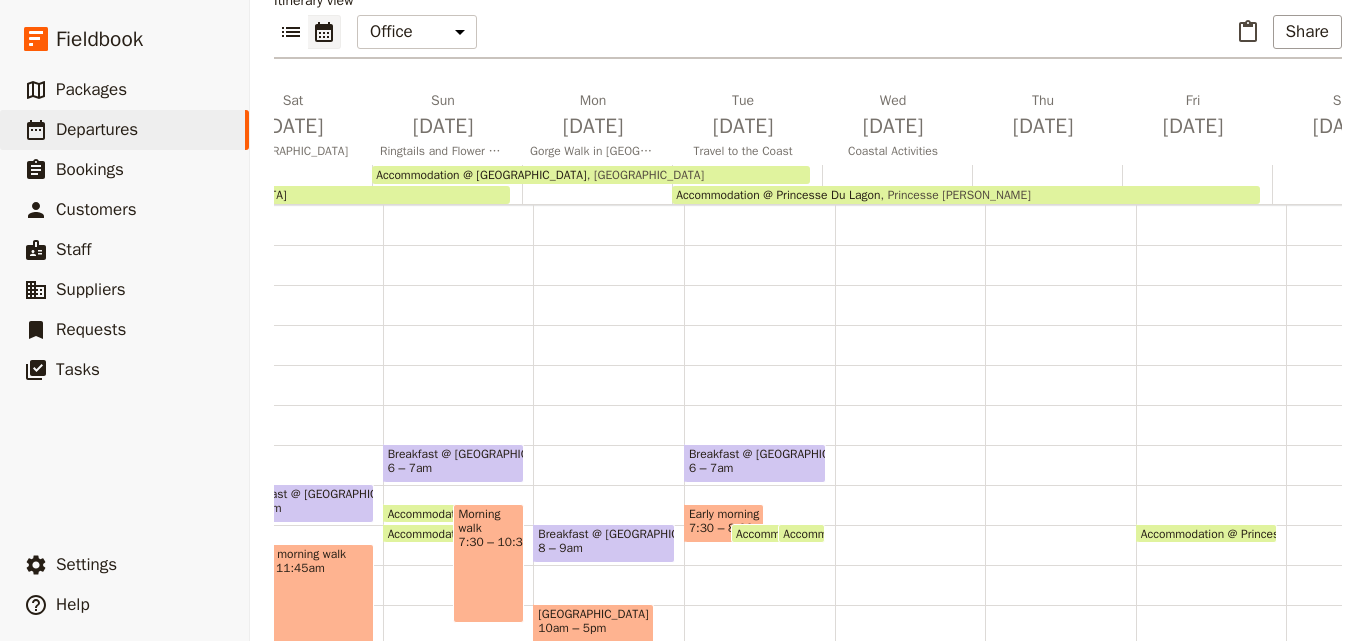 scroll, scrollTop: 100, scrollLeft: 0, axis: vertical 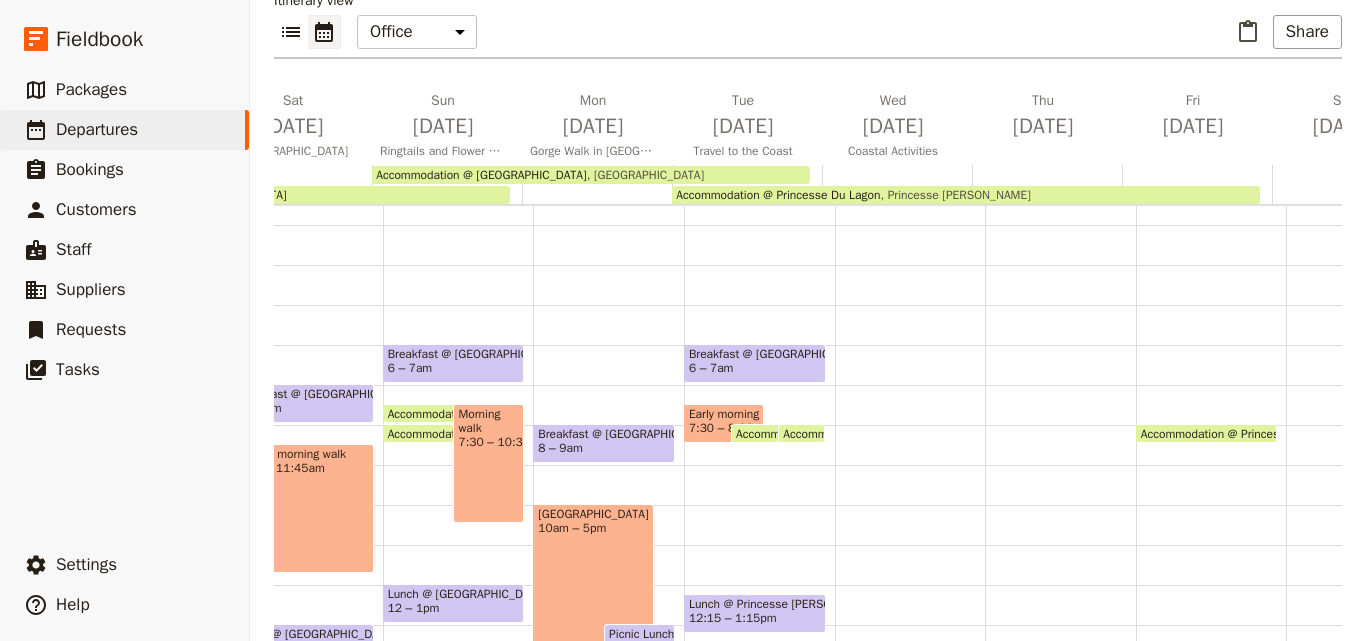 click at bounding box center (910, 585) 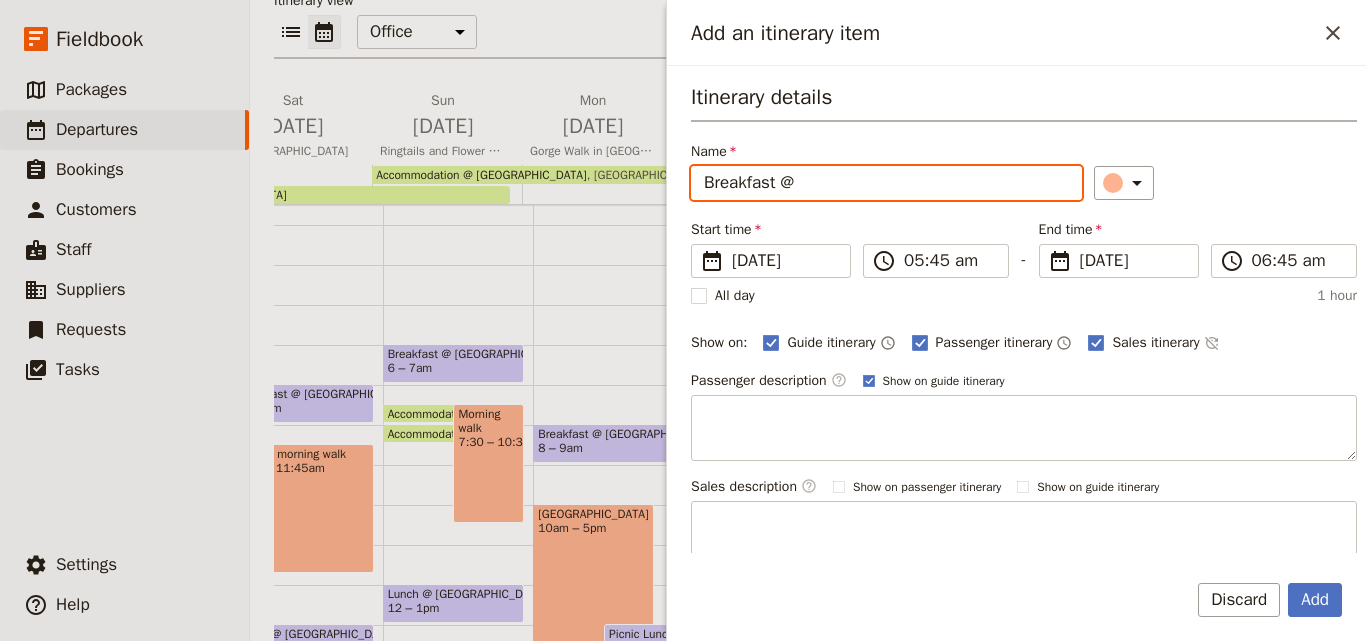 paste on "Princesse [PERSON_NAME]" 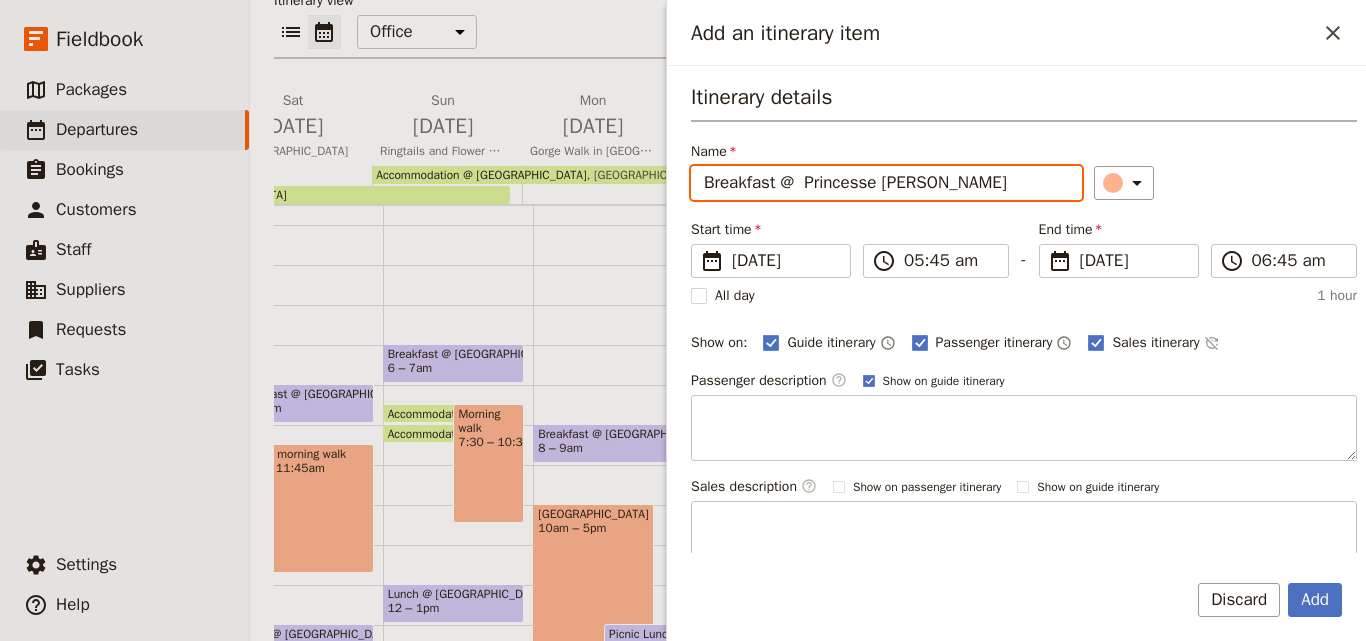 click on "Breakfast @  Princesse [PERSON_NAME]" at bounding box center (886, 183) 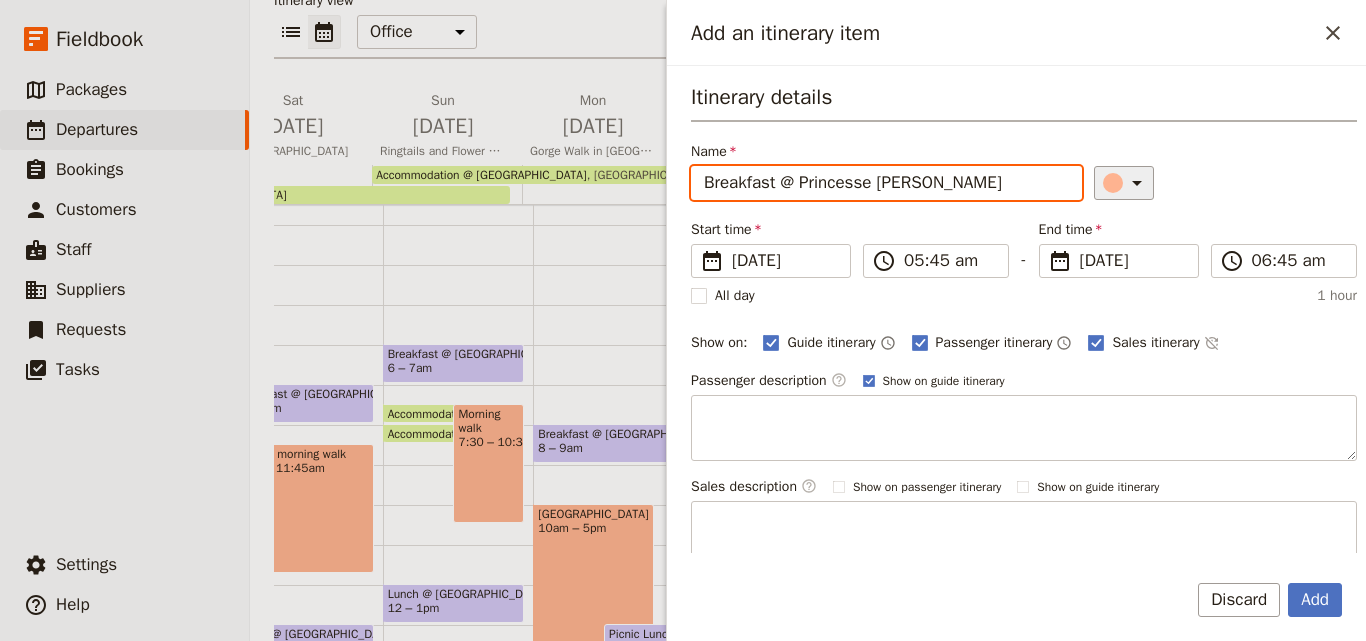 type on "Breakfast @ Princesse [PERSON_NAME]" 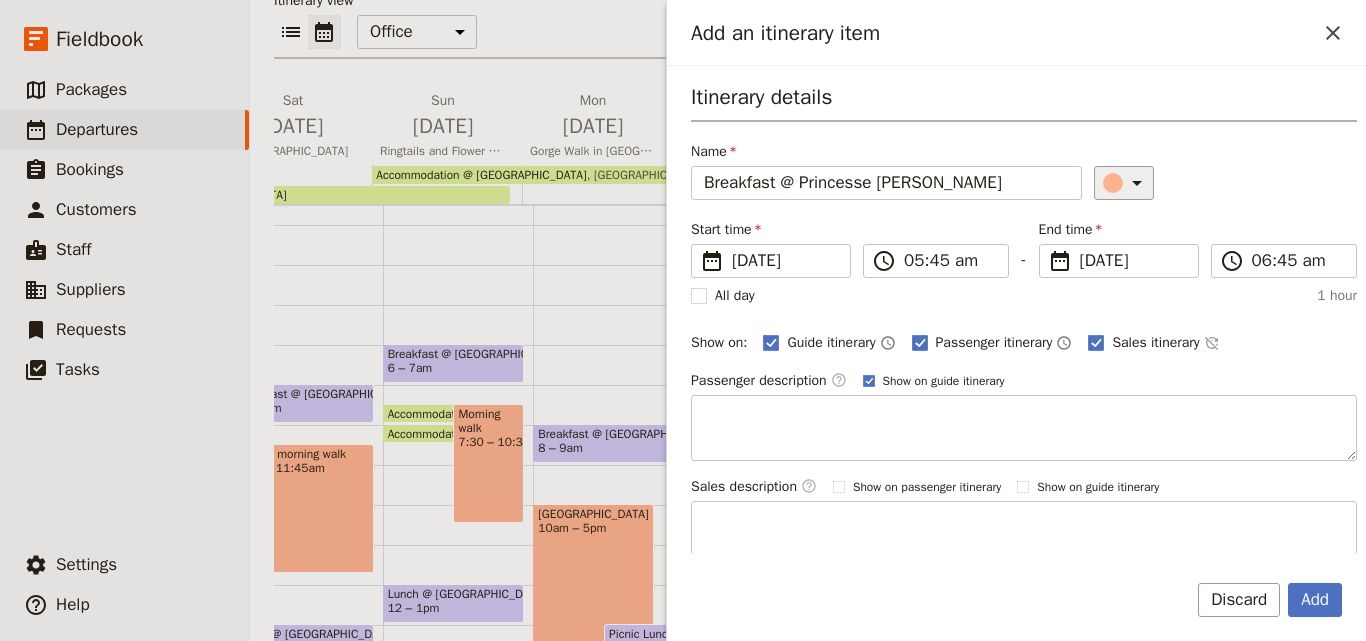 click 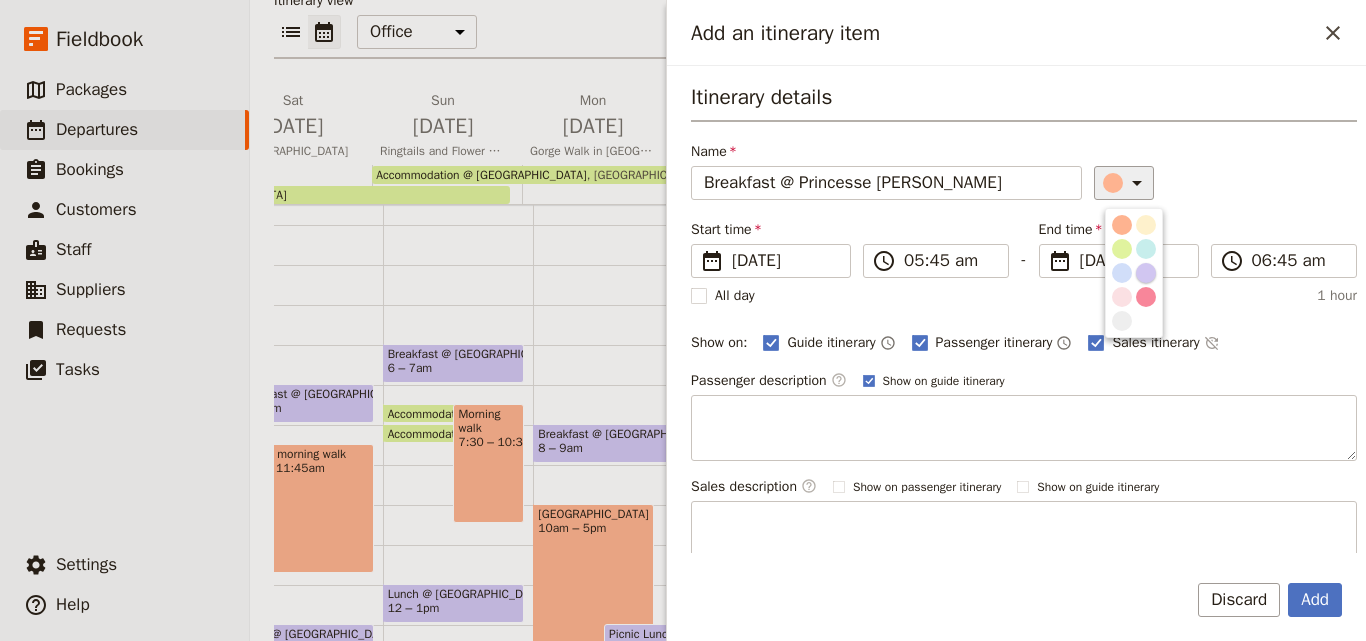click at bounding box center [1146, 273] 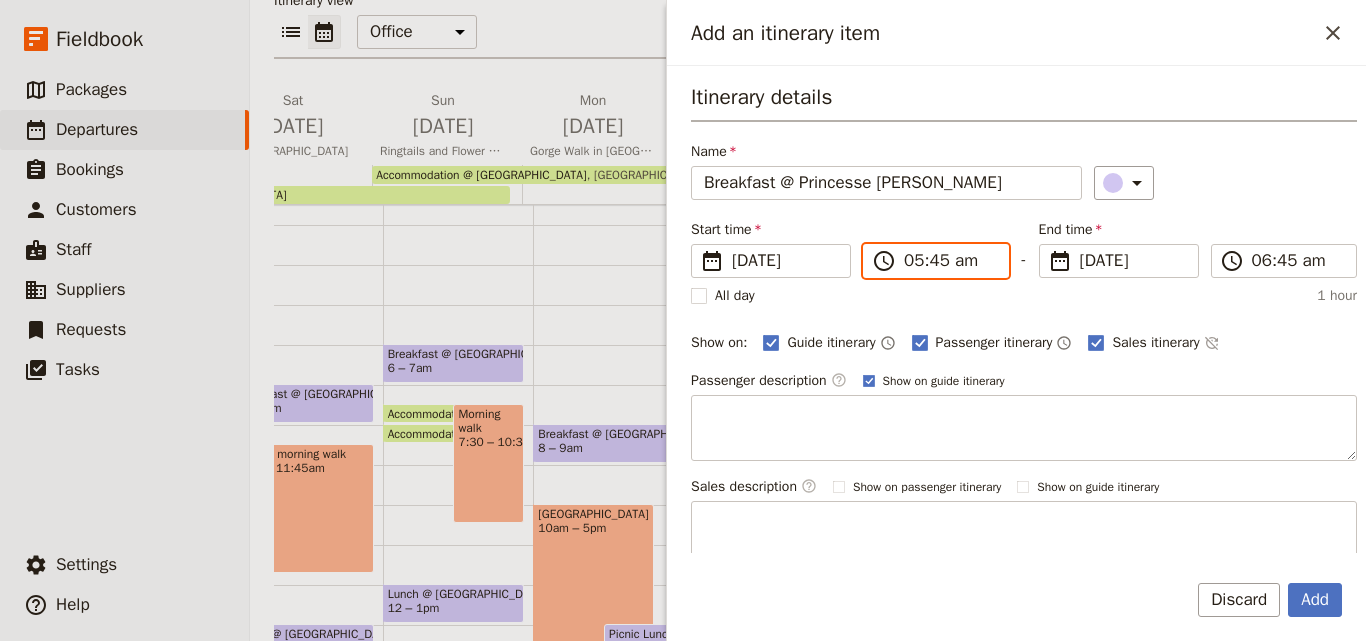 click on "05:45 am" at bounding box center [950, 261] 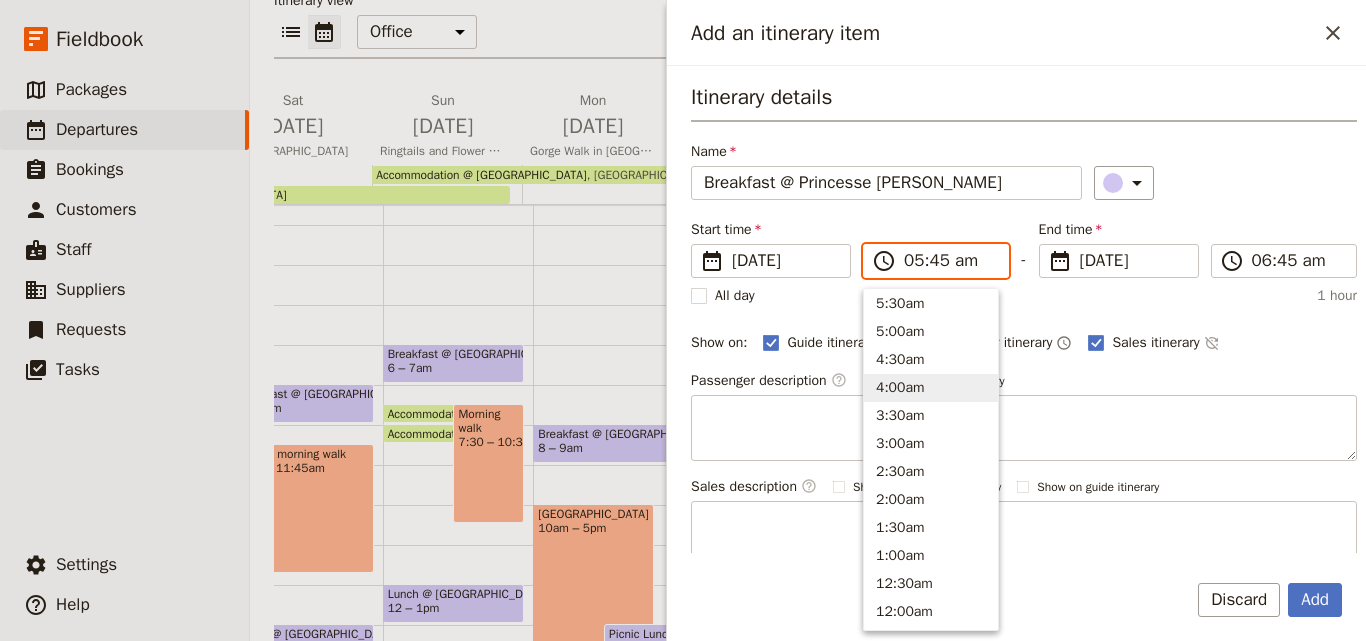 scroll, scrollTop: 811, scrollLeft: 0, axis: vertical 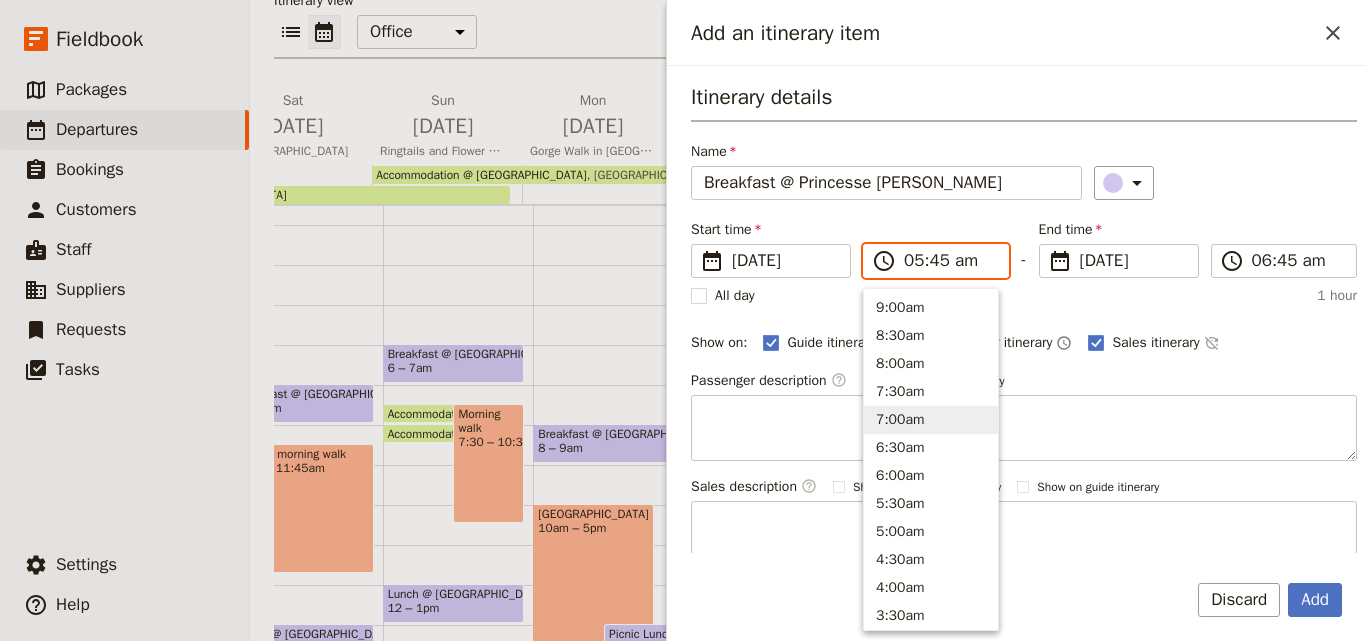 click on "7:00am" at bounding box center [931, 420] 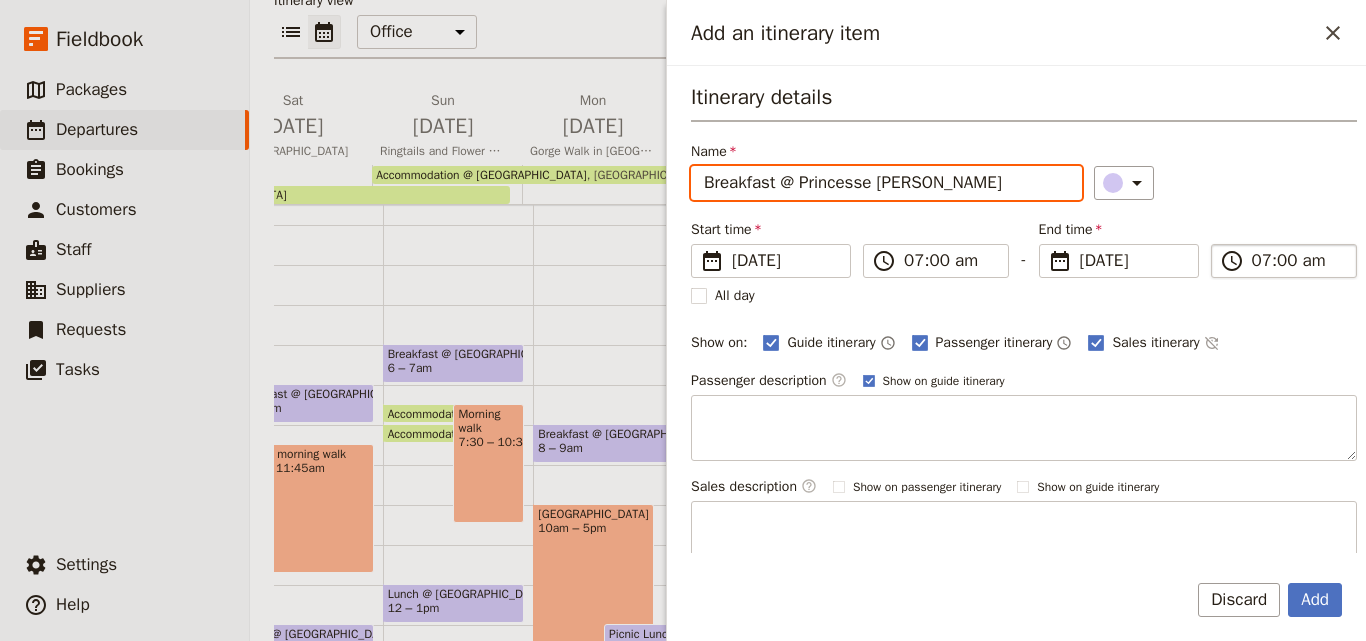 click on "07:00 am" at bounding box center [1298, 261] 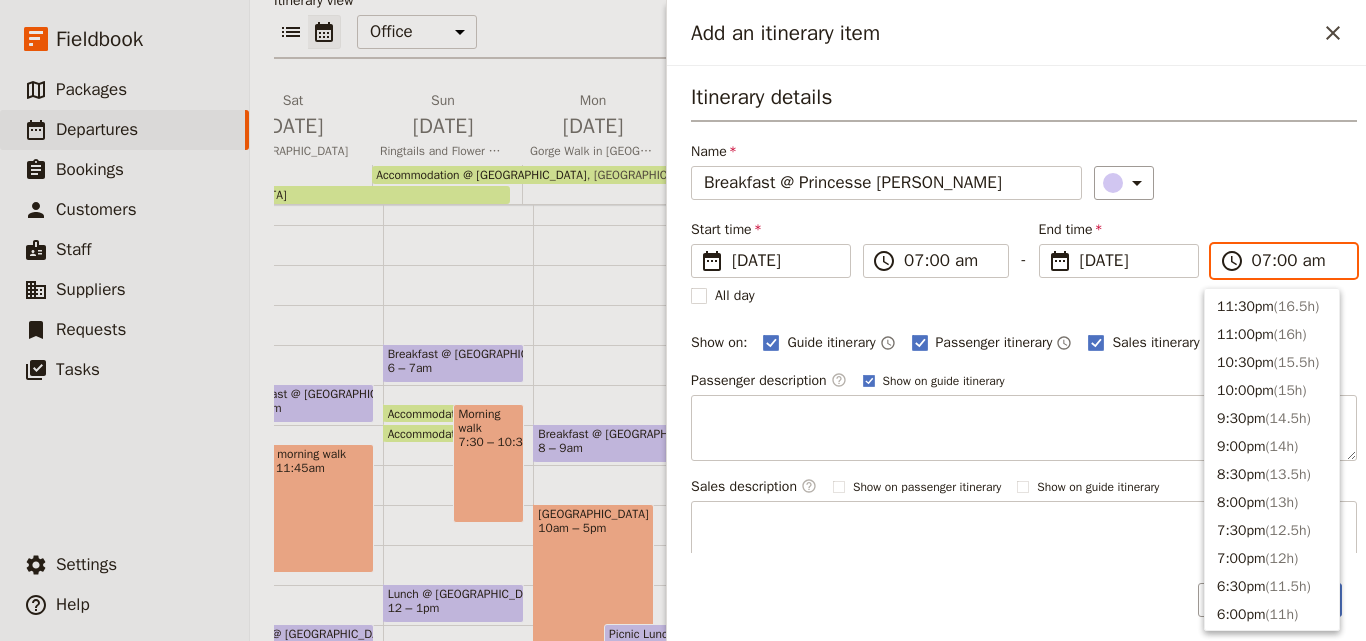 scroll, scrollTop: 928, scrollLeft: 0, axis: vertical 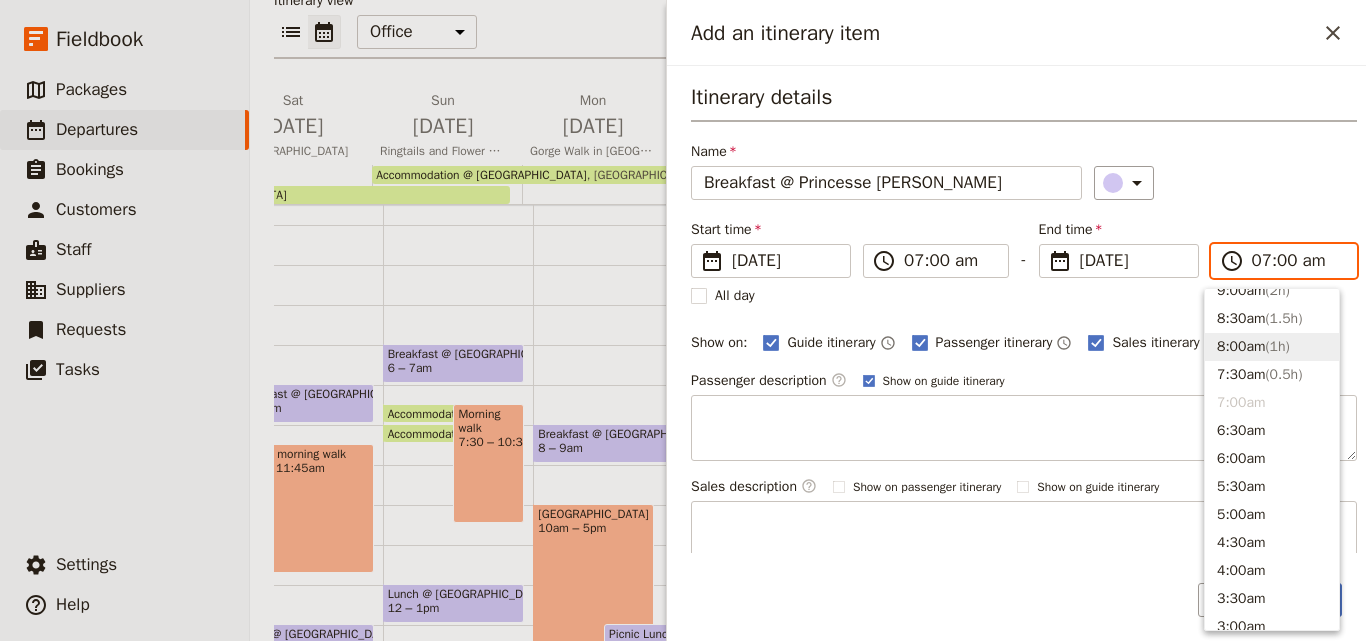click on "8:00am  ( 1h )" at bounding box center (1272, 347) 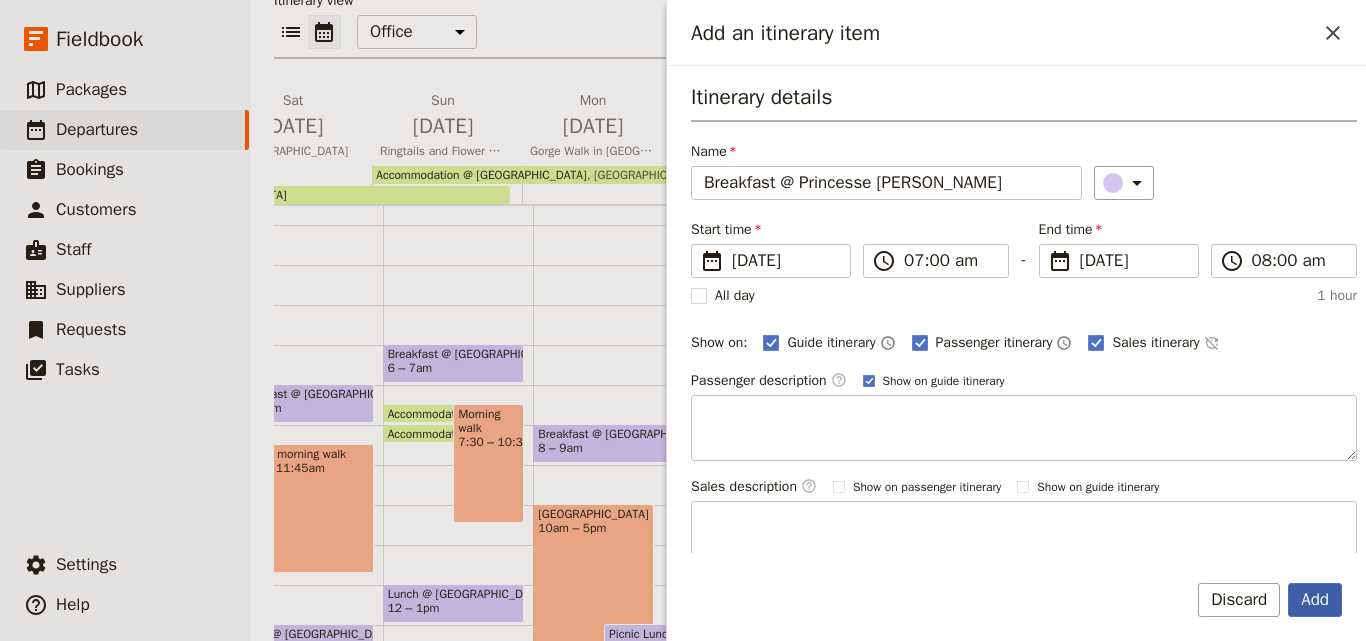 click on "Add" at bounding box center [1315, 600] 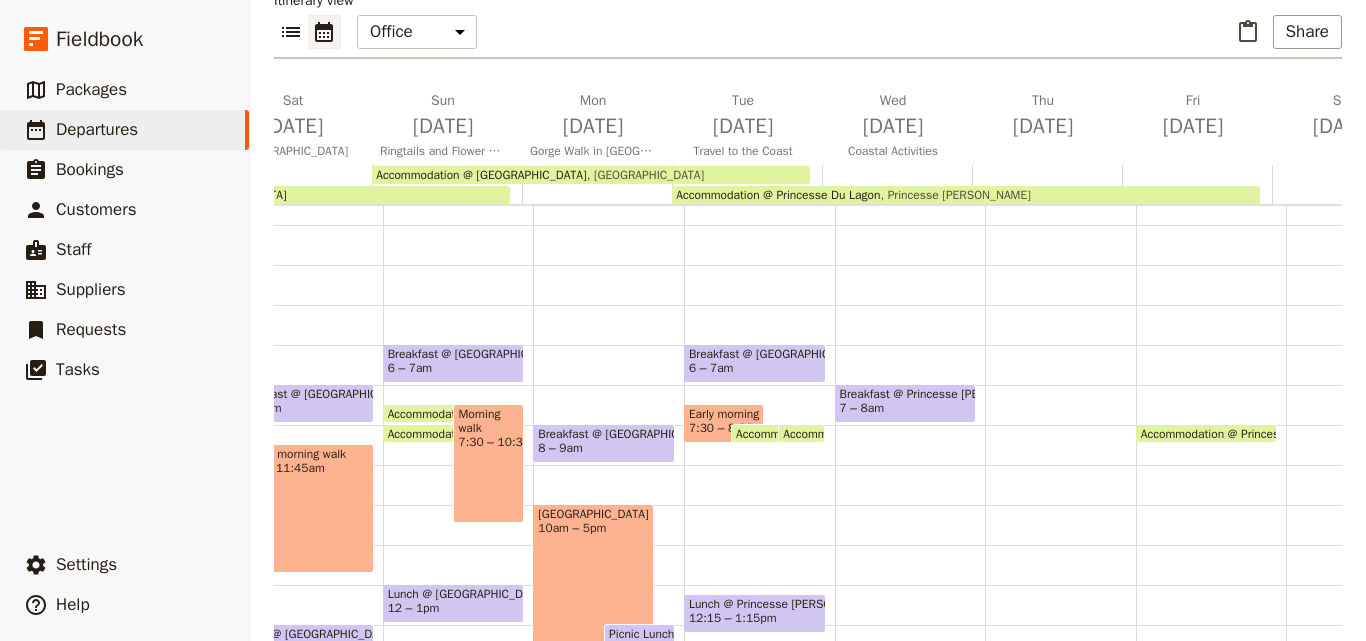 click on "Breakfast @ [GEOGRAPHIC_DATA] 7 – 8am" at bounding box center [910, 585] 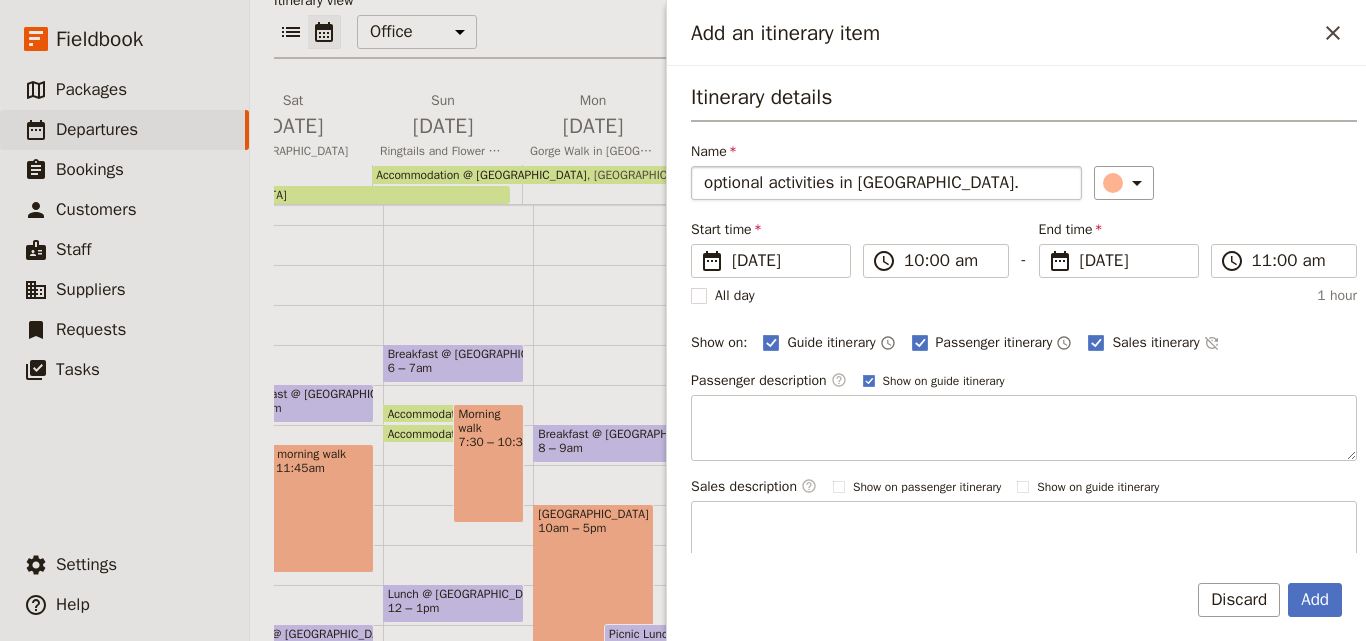 click on "optional activities in [GEOGRAPHIC_DATA]." at bounding box center [886, 183] 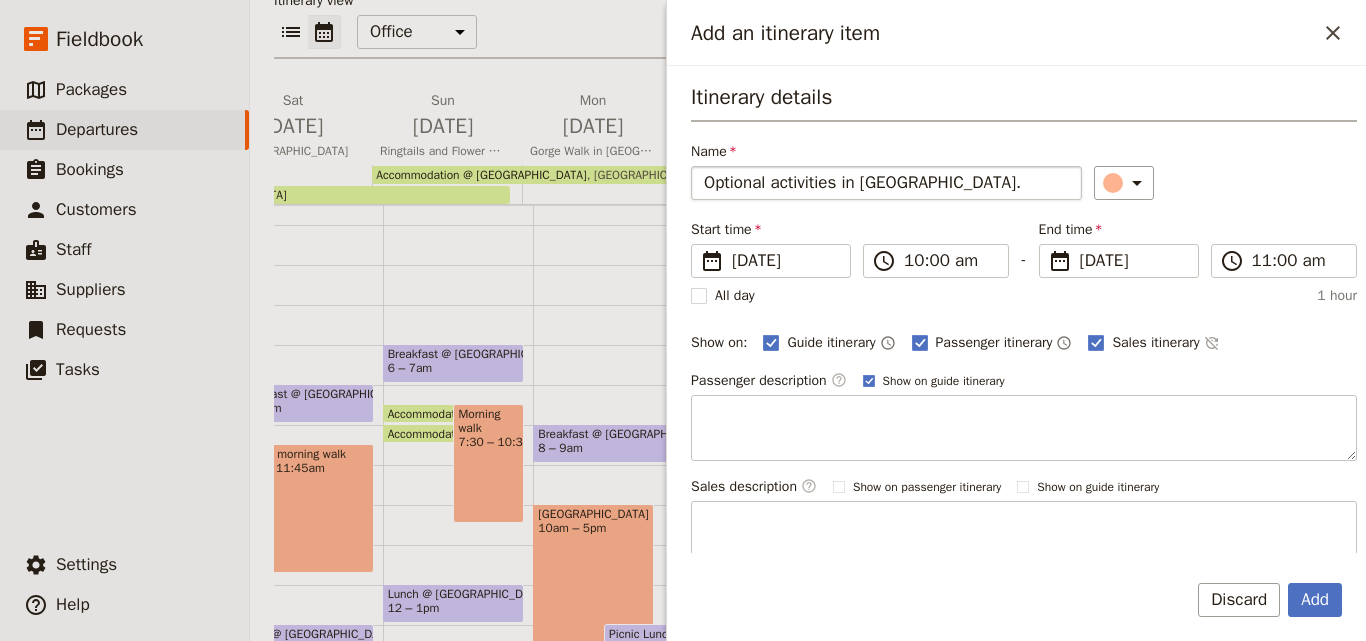 click on "Optional activities in [GEOGRAPHIC_DATA]." at bounding box center (886, 183) 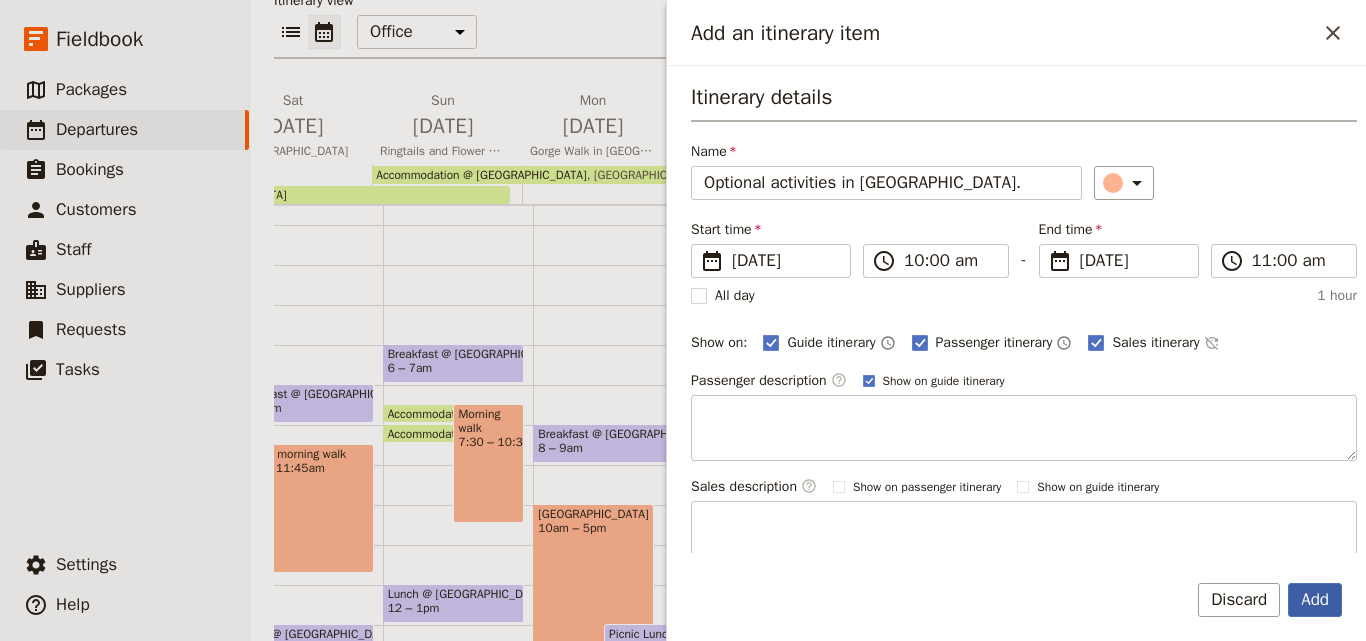 type on "Optional activities in [GEOGRAPHIC_DATA]." 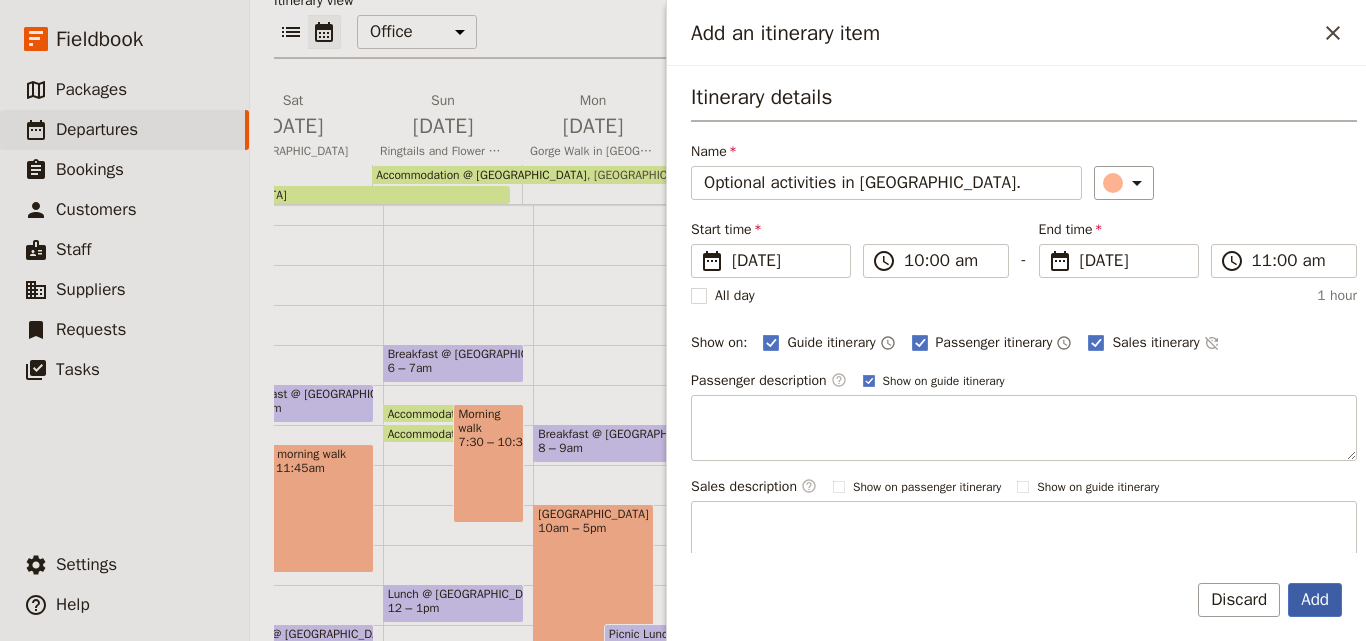 click on "Add" at bounding box center (1315, 600) 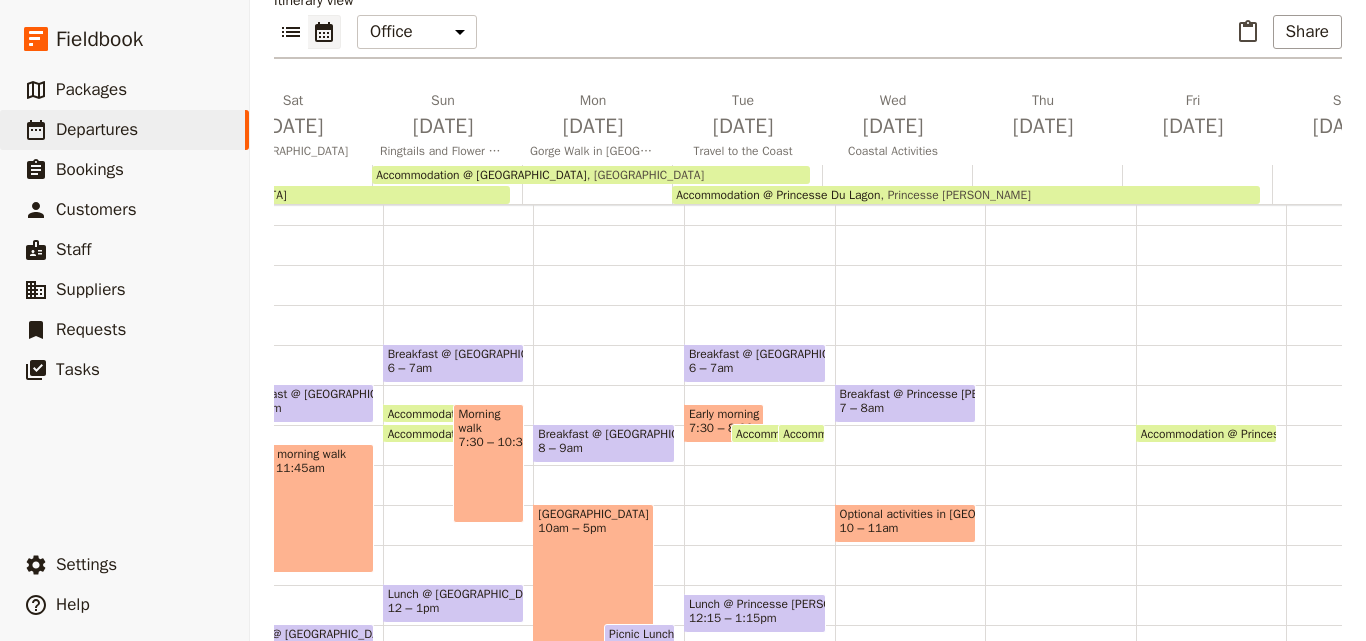 click on "10 – 11am" at bounding box center [869, 528] 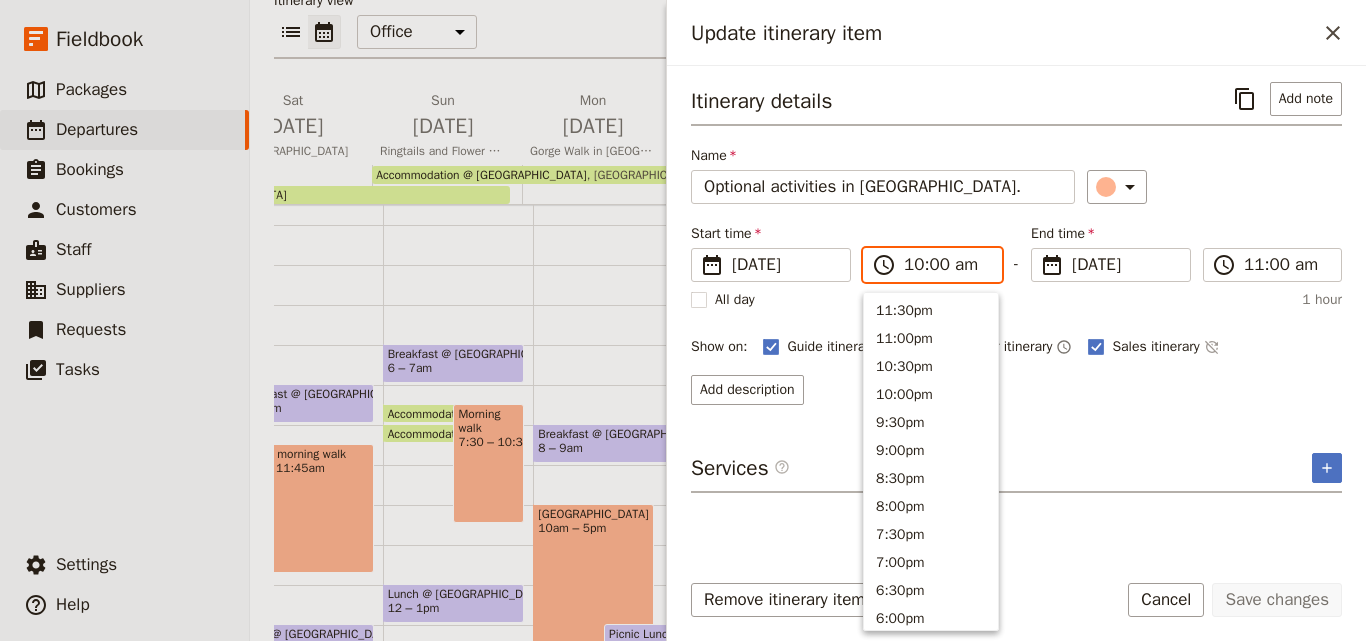 click on "10:00 am" at bounding box center (946, 265) 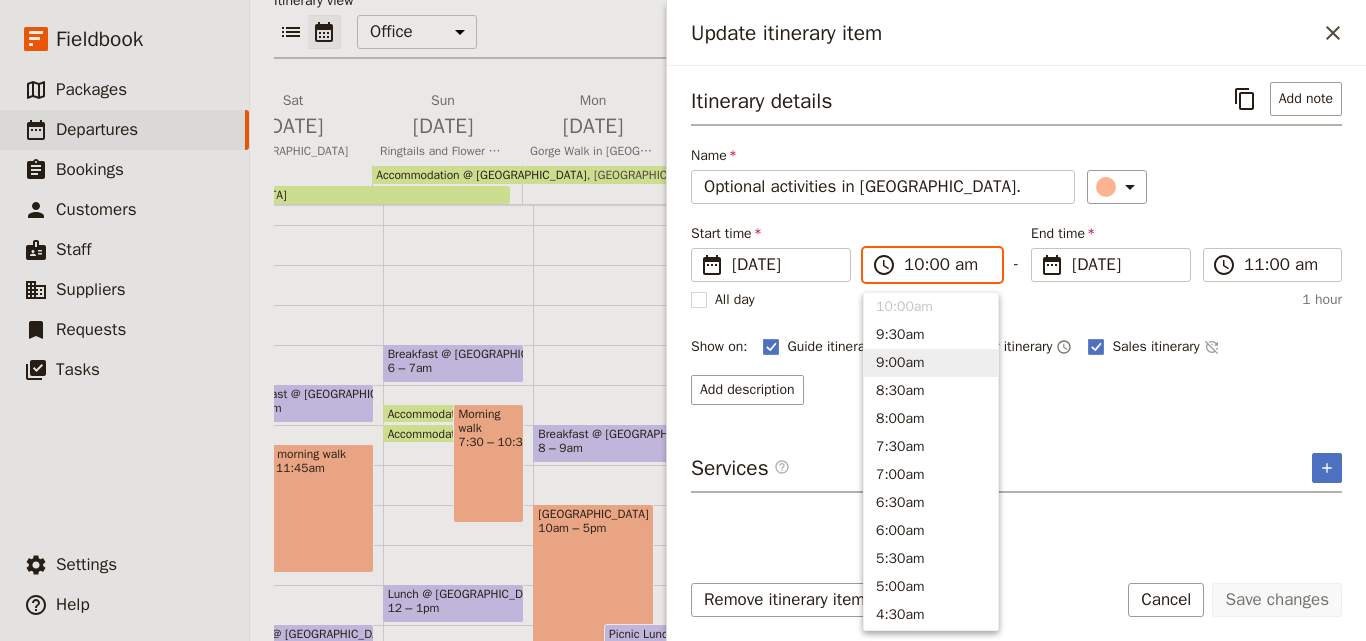click on "9:00am" at bounding box center (931, 363) 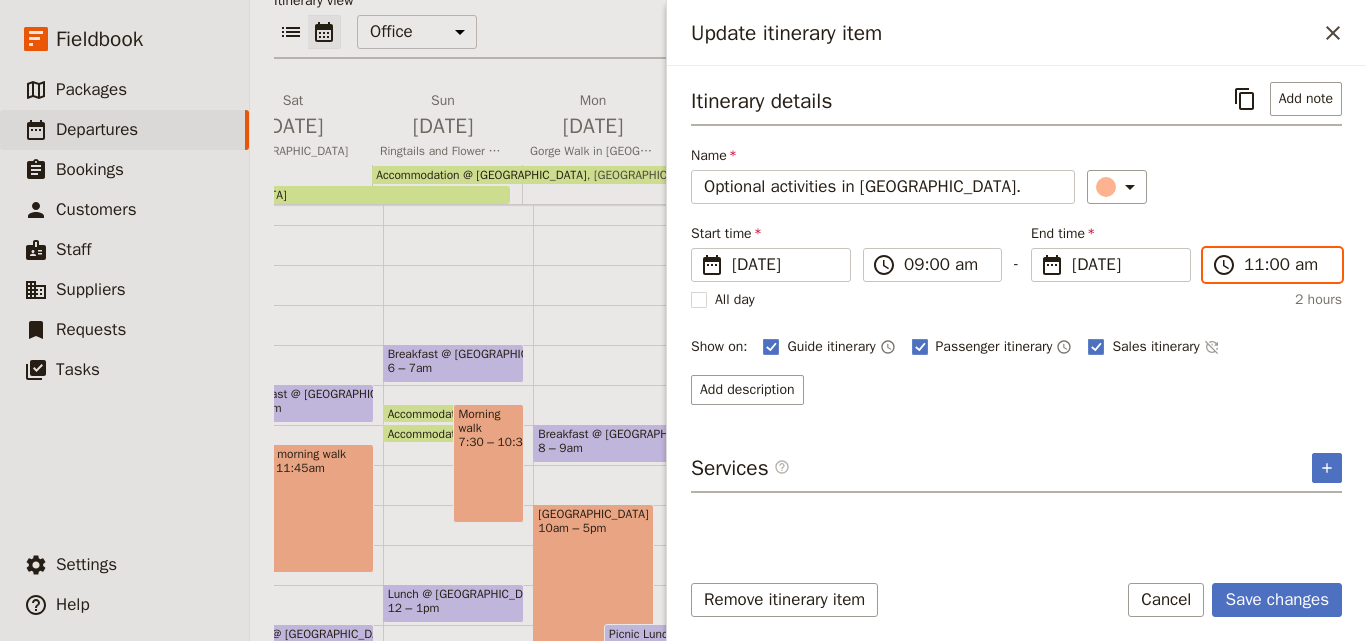 click on "11:00 am" at bounding box center [1286, 265] 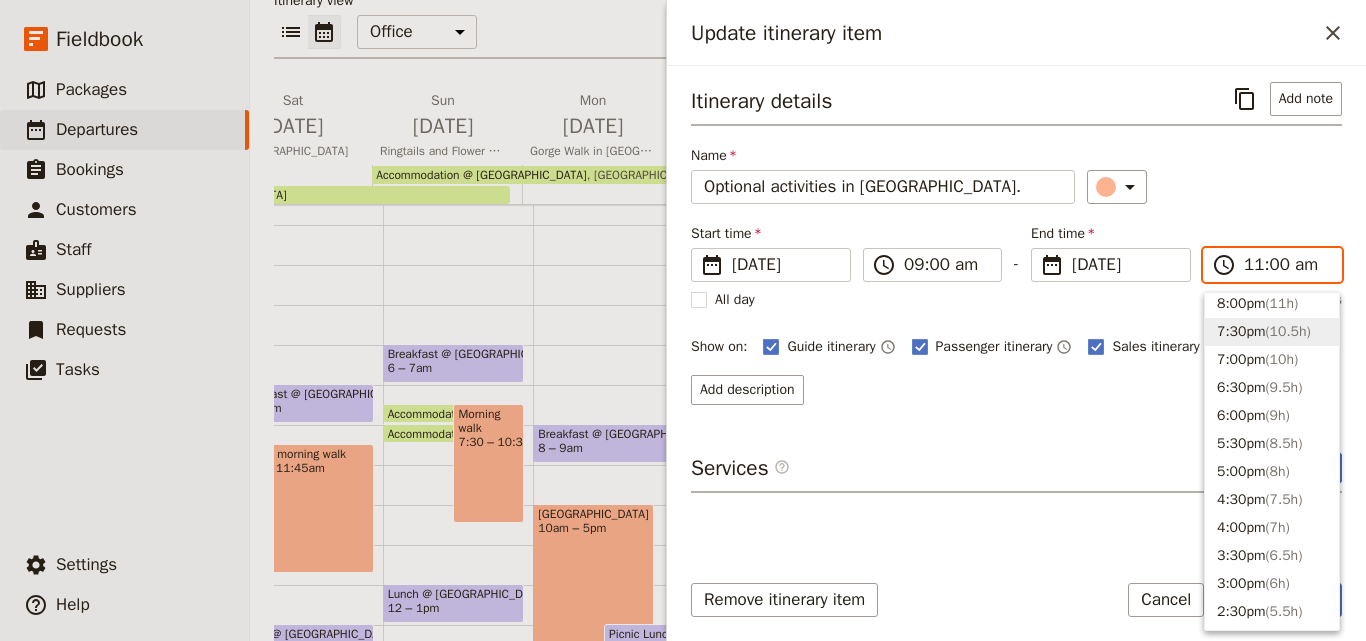 scroll, scrollTop: 204, scrollLeft: 0, axis: vertical 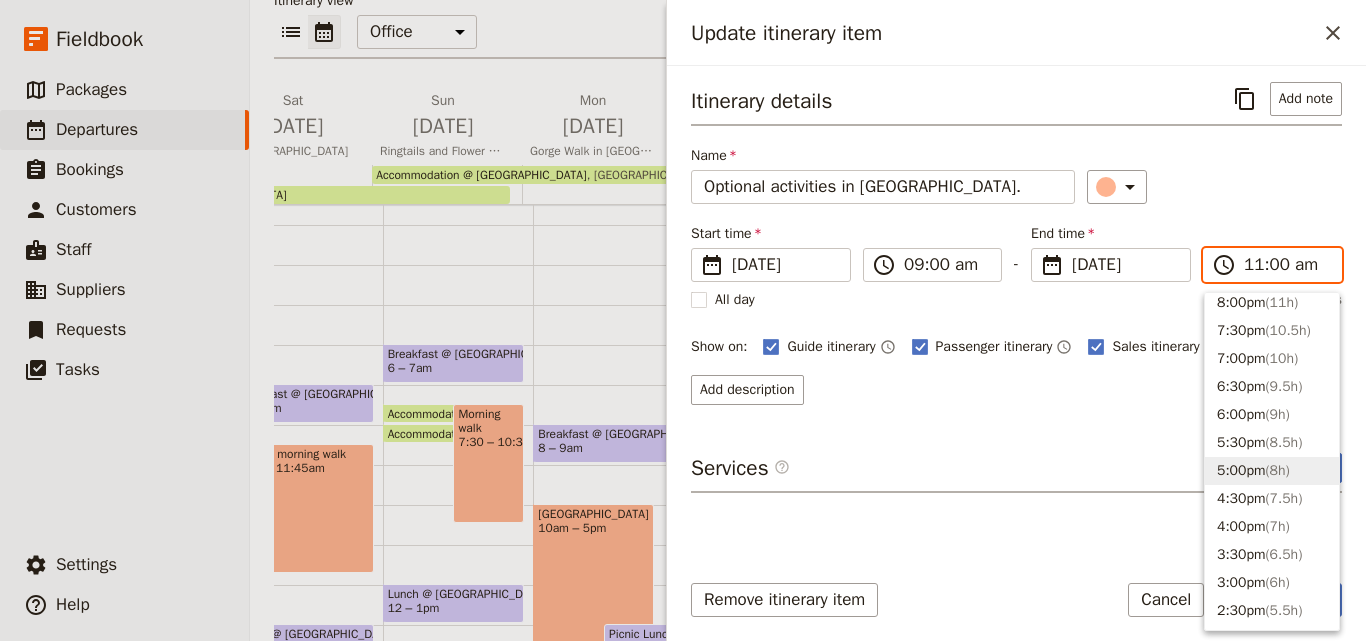 click on "5:00pm  ( 8h )" at bounding box center [1272, 471] 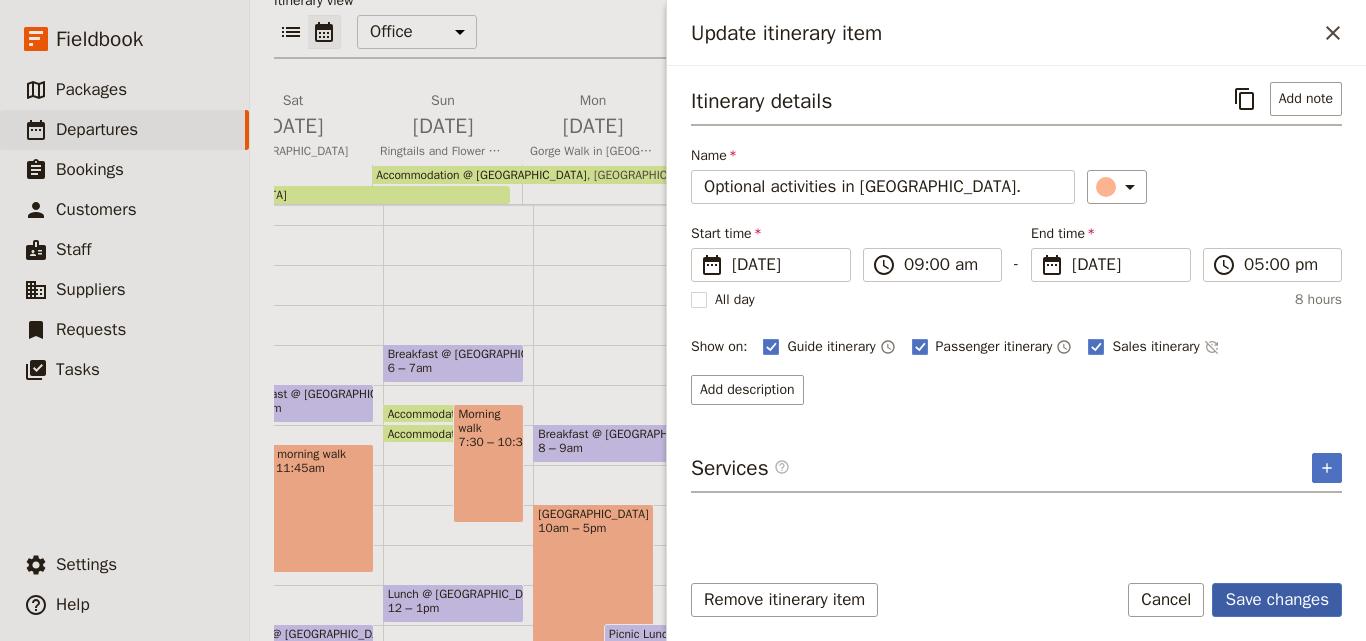 click on "Save changes" at bounding box center (1277, 600) 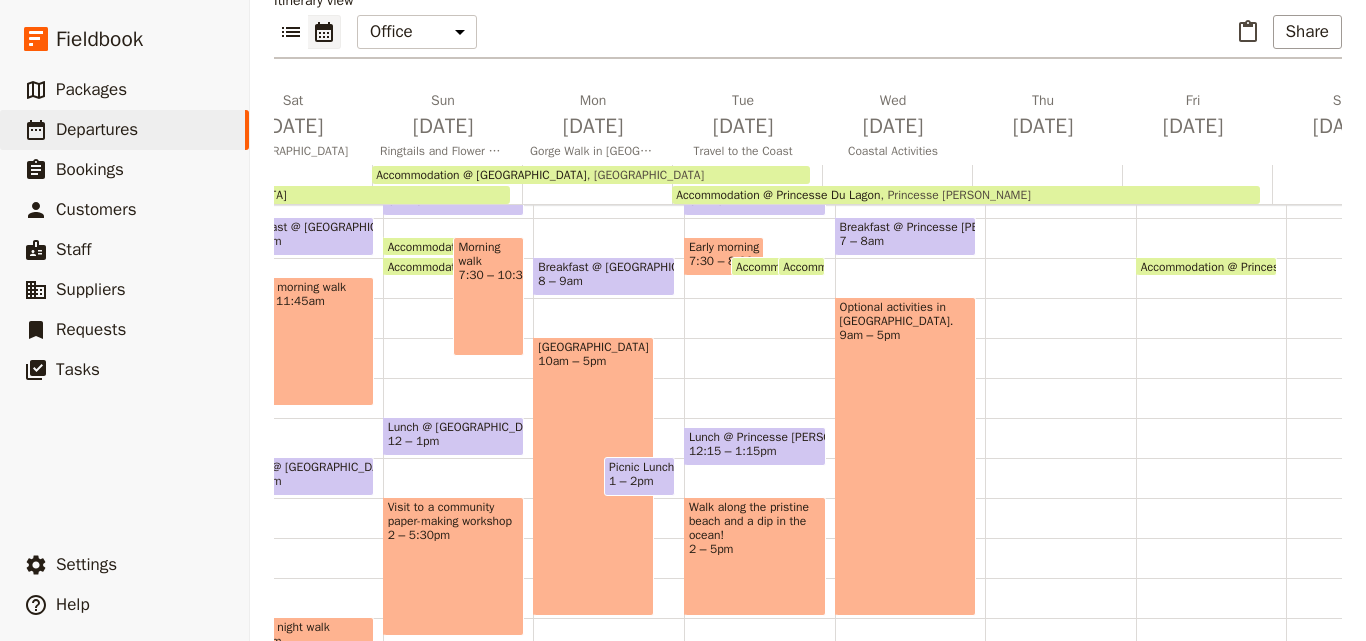 scroll, scrollTop: 300, scrollLeft: 0, axis: vertical 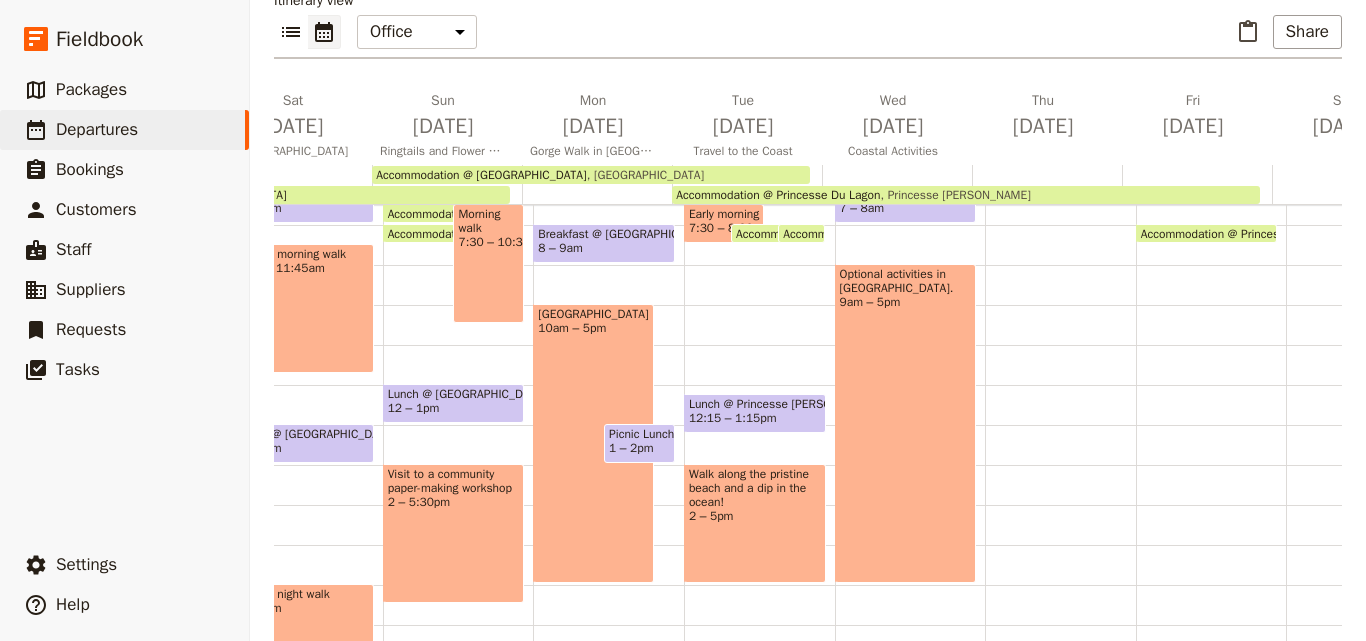 click on "Lunch @ Princesse [PERSON_NAME]" at bounding box center (755, 404) 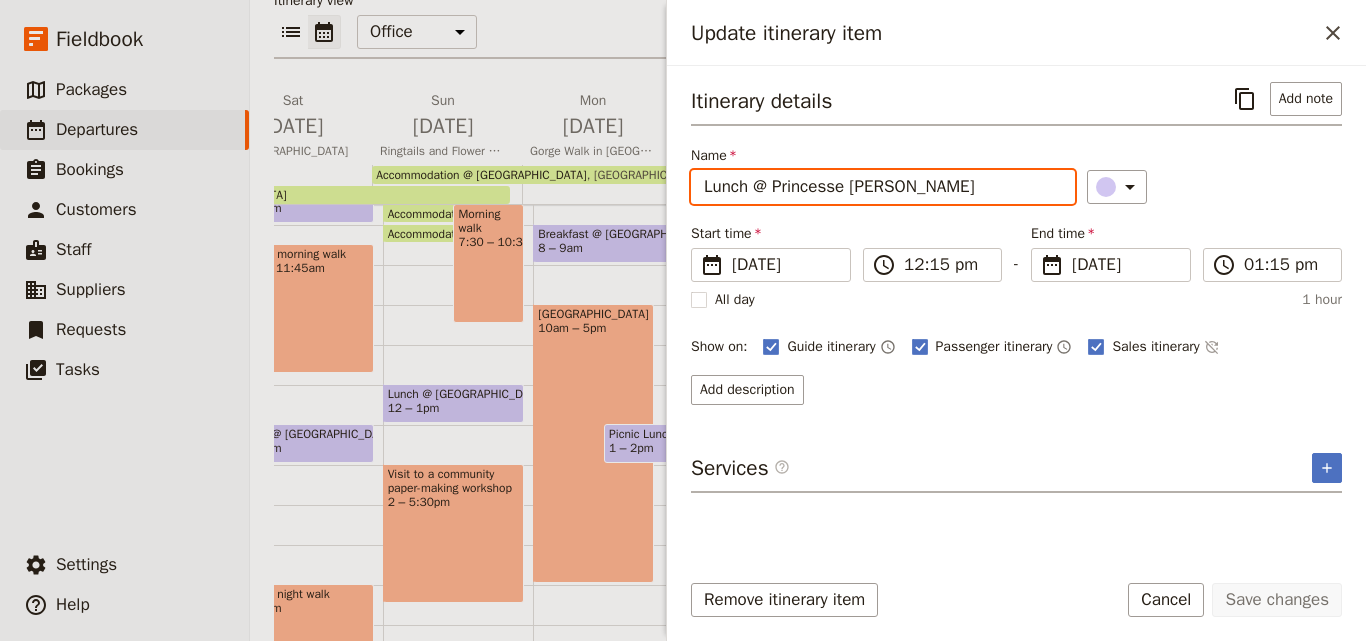 drag, startPoint x: 956, startPoint y: 188, endPoint x: 691, endPoint y: 201, distance: 265.31866 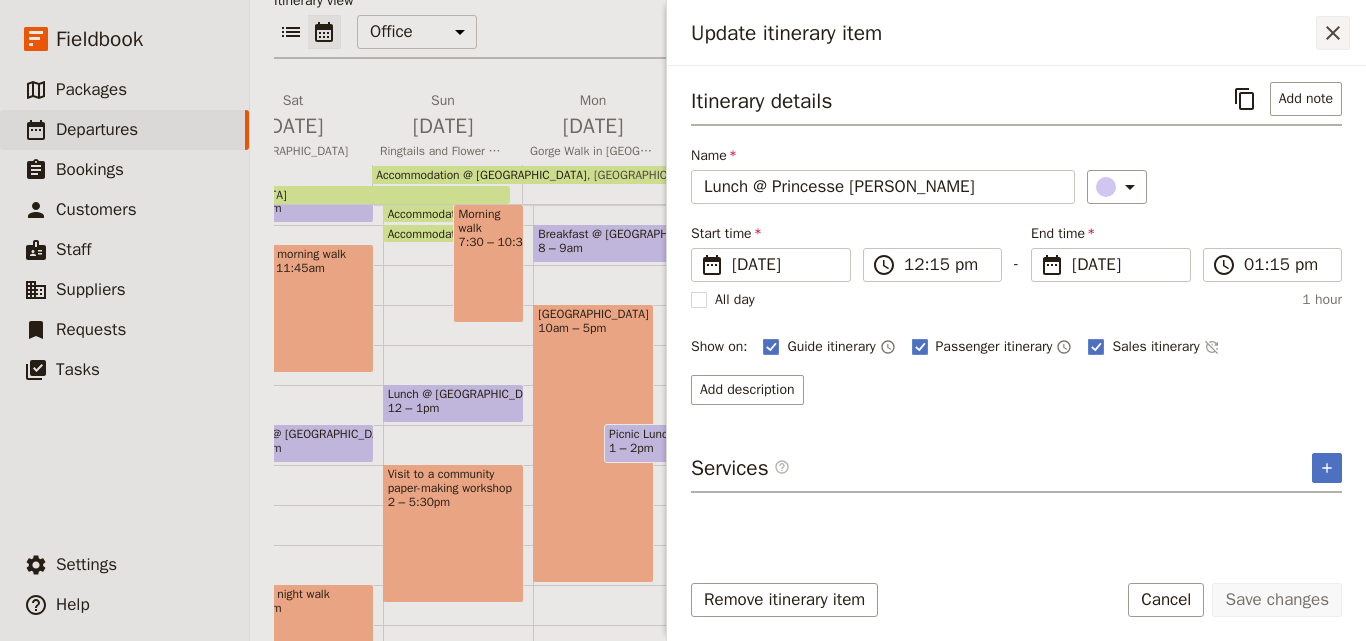 click on "​" at bounding box center (1333, 33) 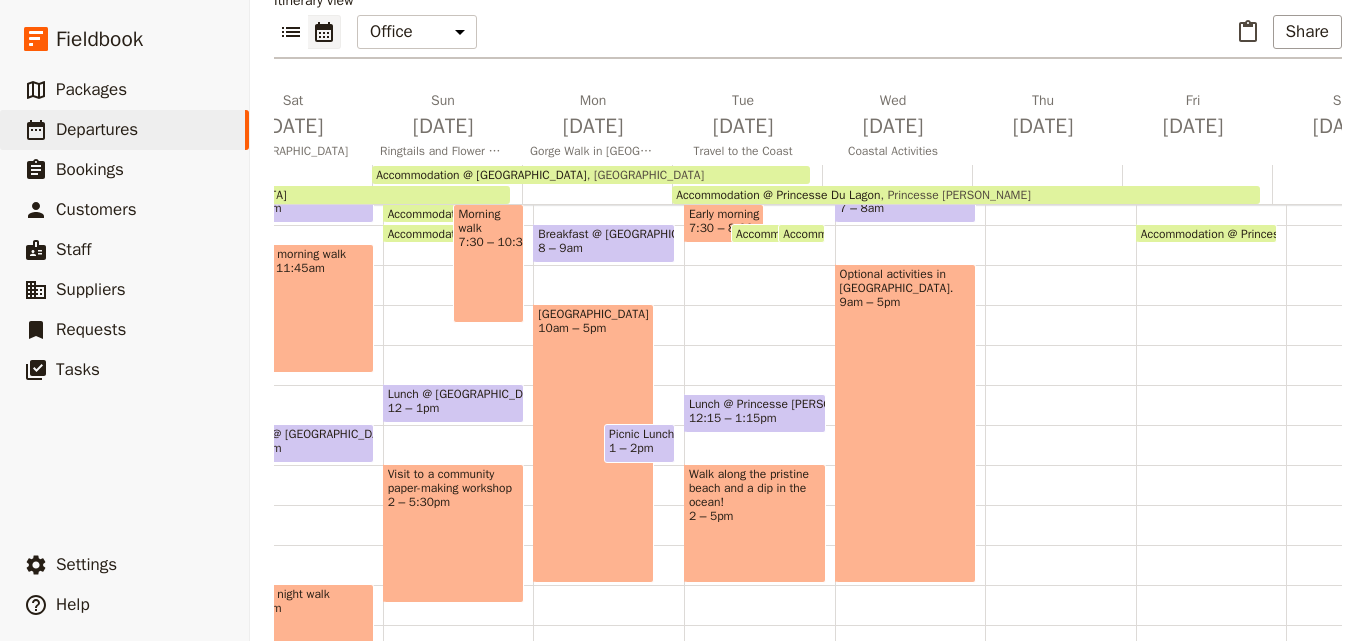 click on "Breakfast @ [GEOGRAPHIC_DATA] 7 – 8am Optional activities in [GEOGRAPHIC_DATA]. 9am – 5pm" at bounding box center (910, 385) 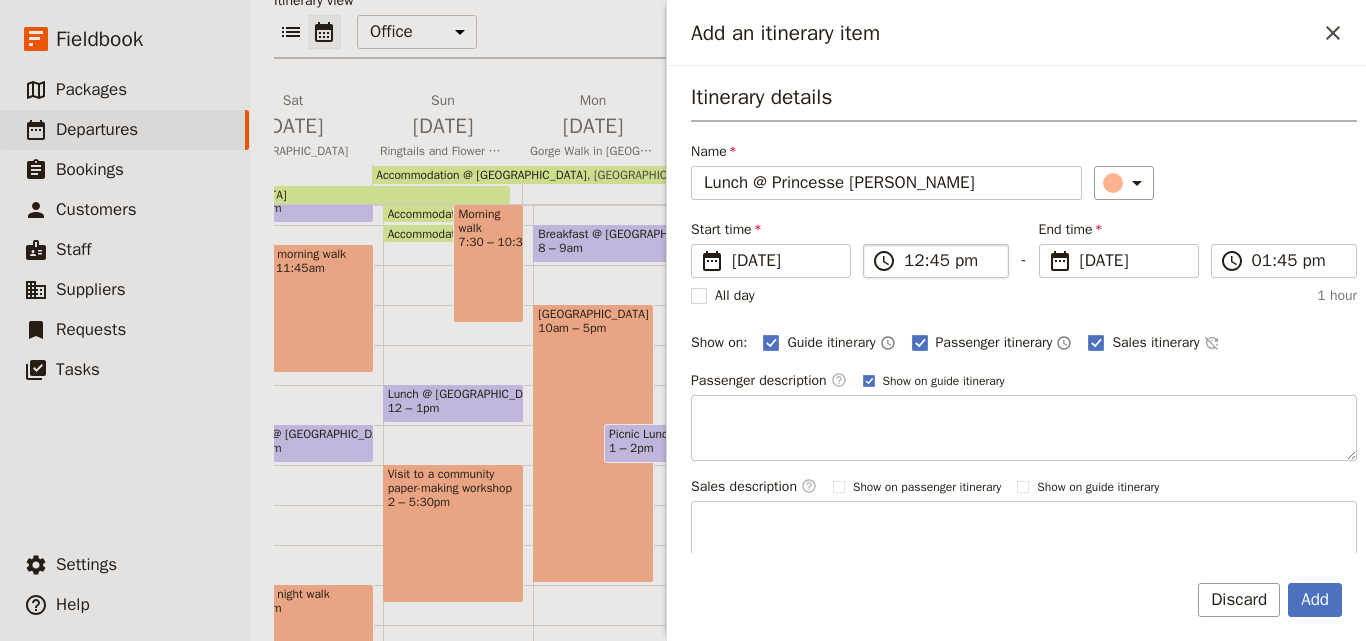 type on "Lunch @ Princesse [PERSON_NAME]" 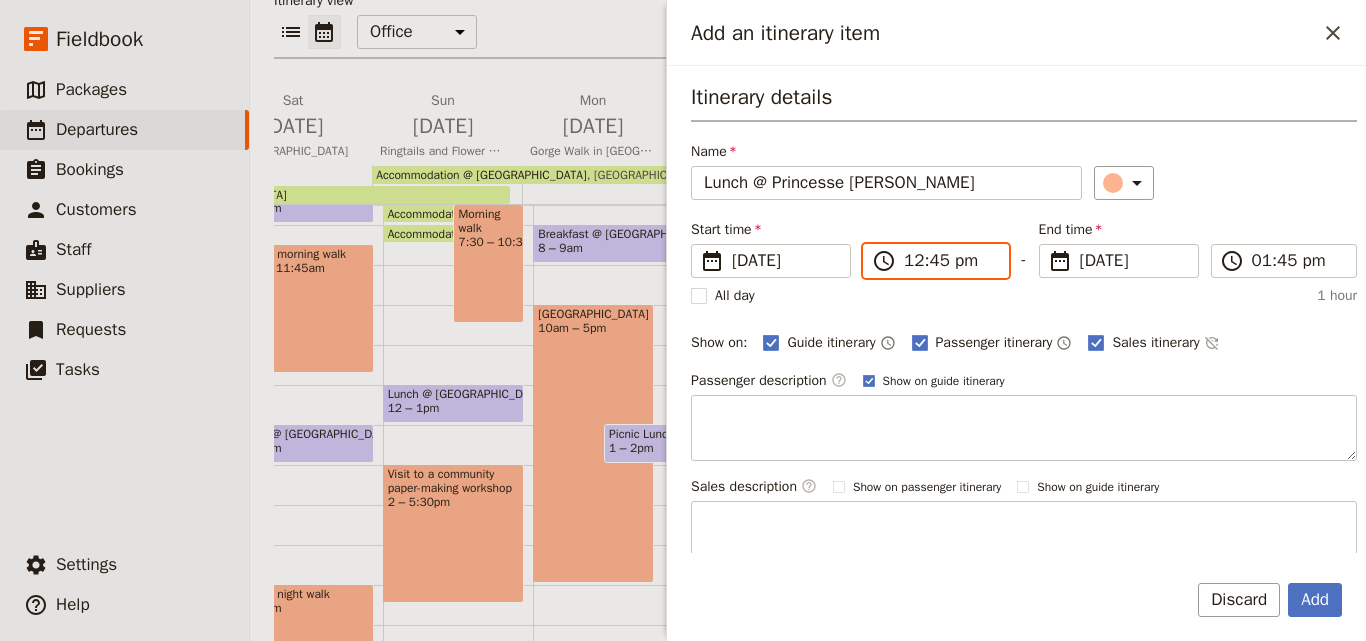 click on "12:45 pm" at bounding box center (950, 261) 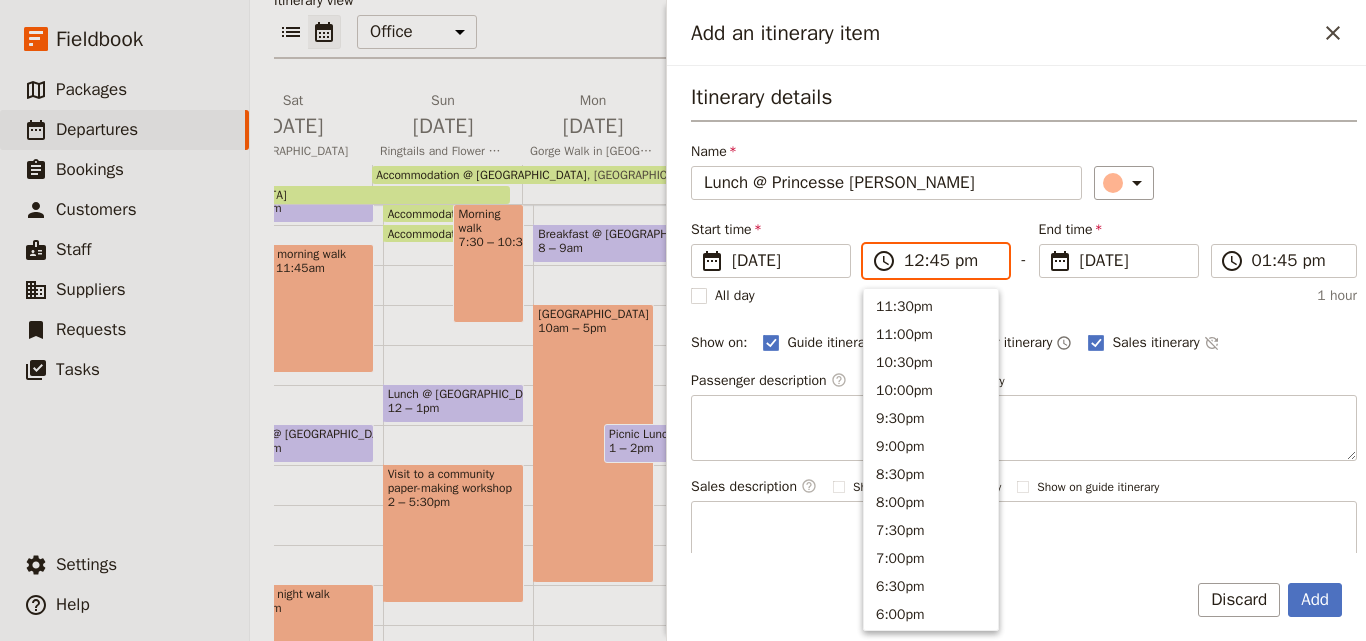 scroll, scrollTop: 620, scrollLeft: 0, axis: vertical 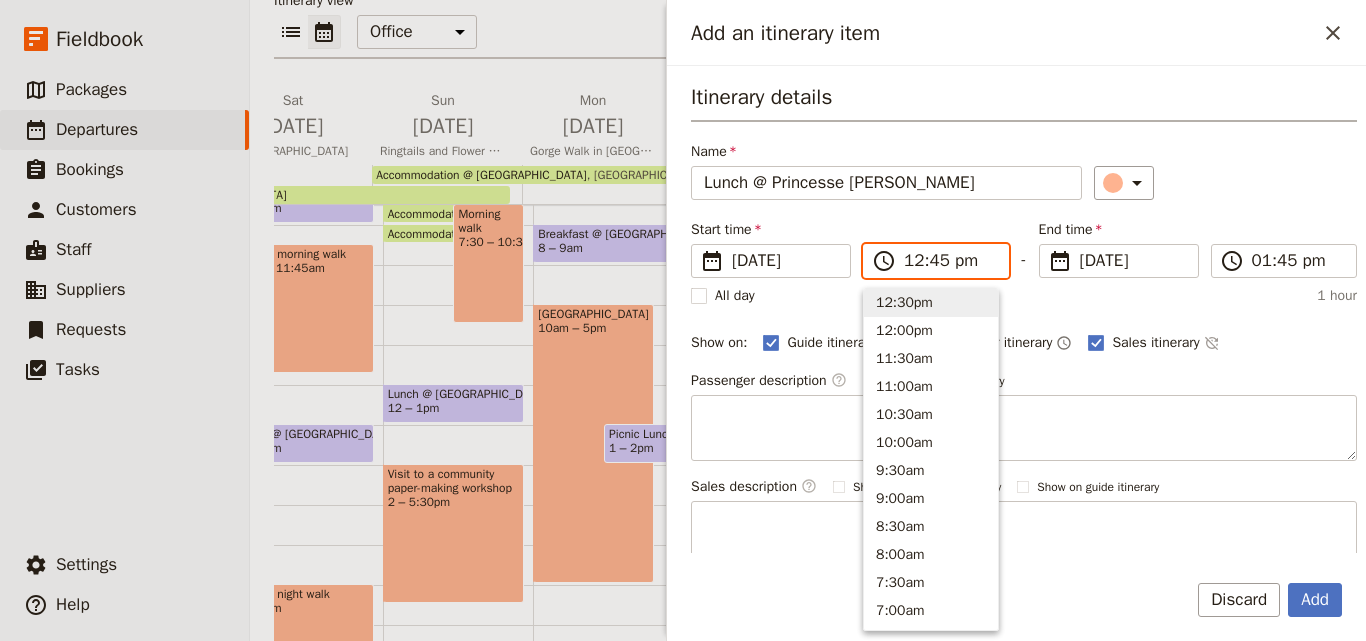 click on "12:45 pm" at bounding box center (950, 261) 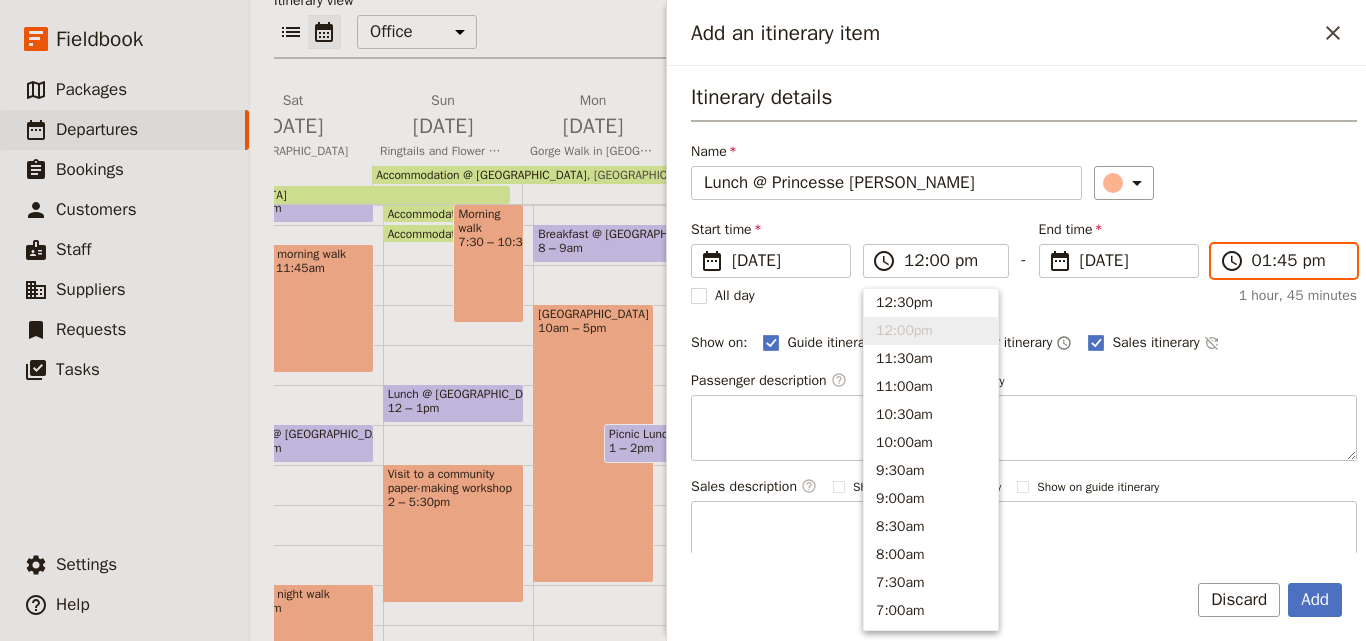 click on "01:45 pm" at bounding box center [1298, 261] 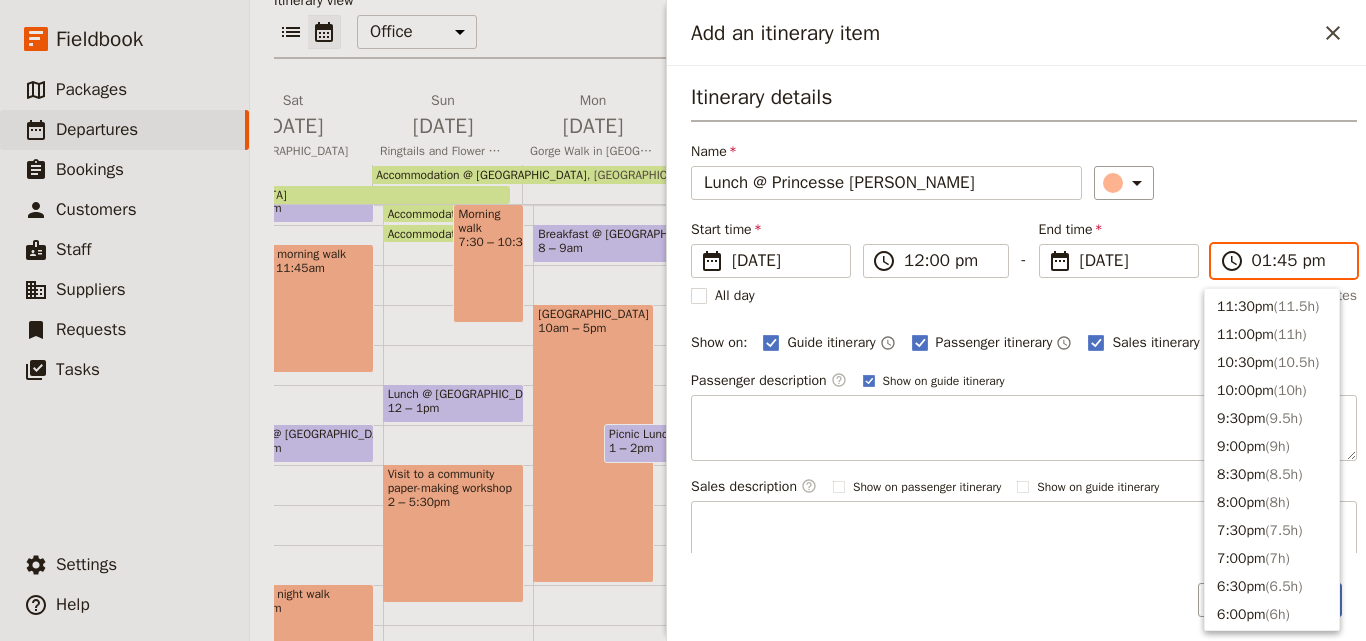 scroll, scrollTop: 564, scrollLeft: 0, axis: vertical 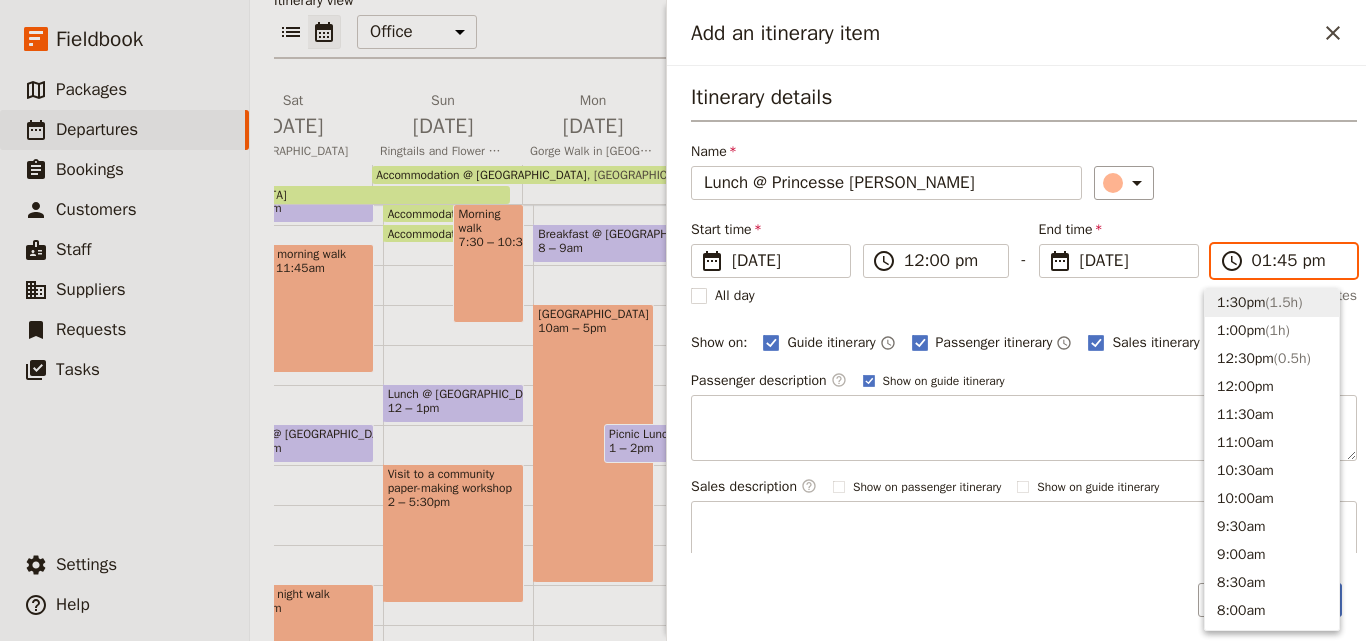 click on "01:45 pm" at bounding box center [1298, 261] 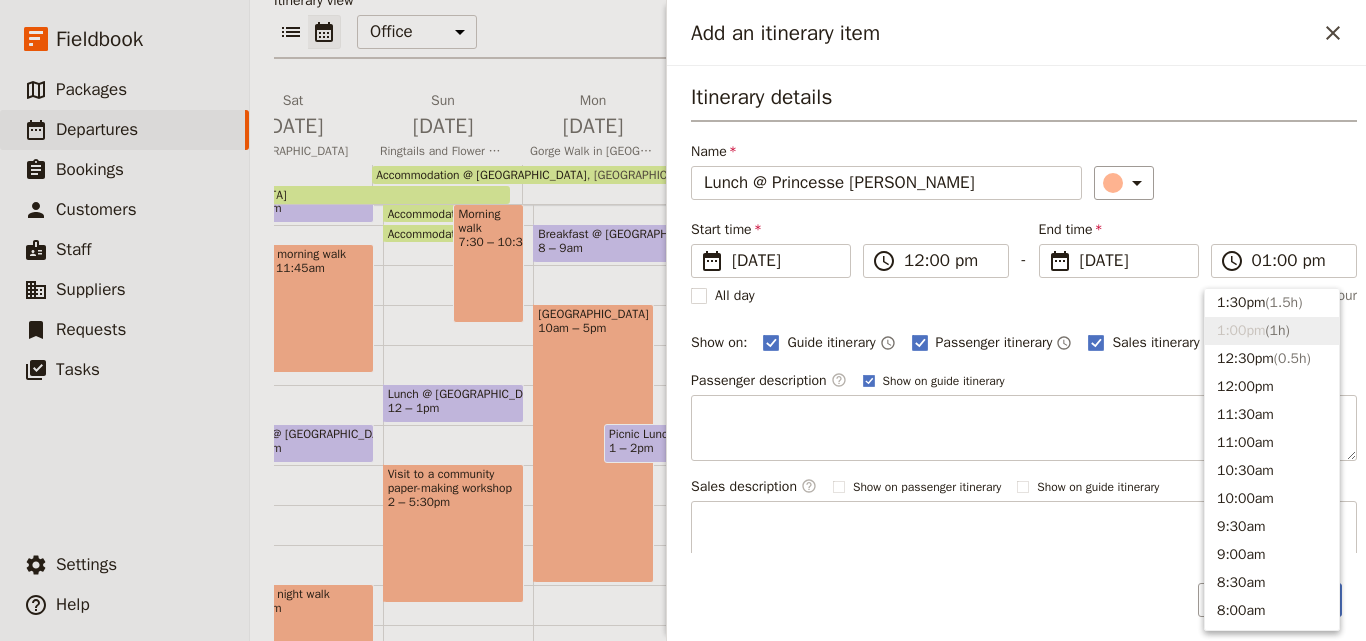 click on "​" at bounding box center [1225, 183] 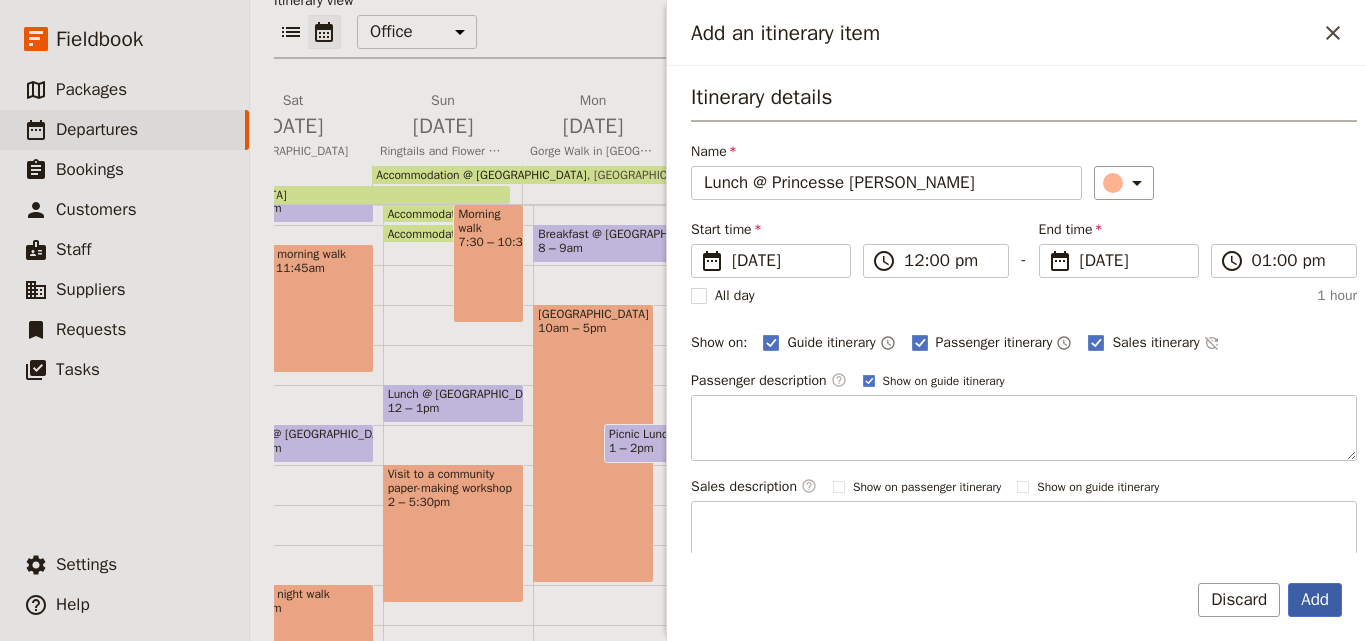 click on "Add" at bounding box center (1315, 600) 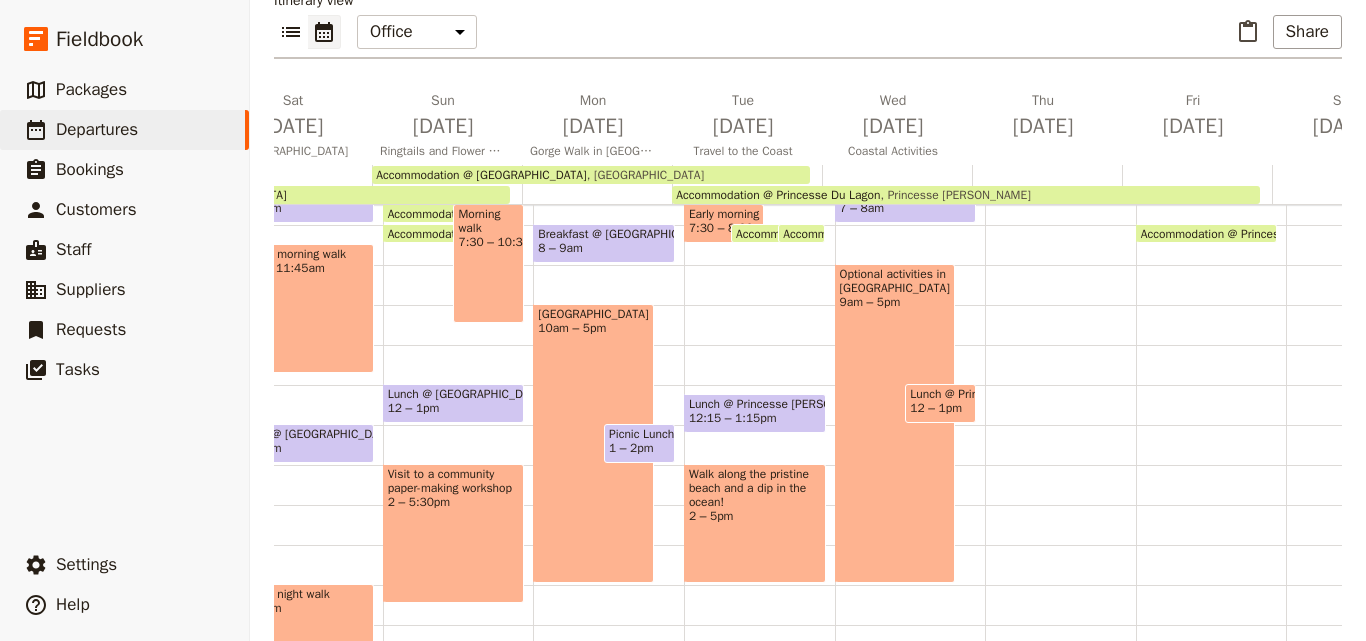 click on "Lunch @ Princesse [PERSON_NAME]" at bounding box center (940, 394) 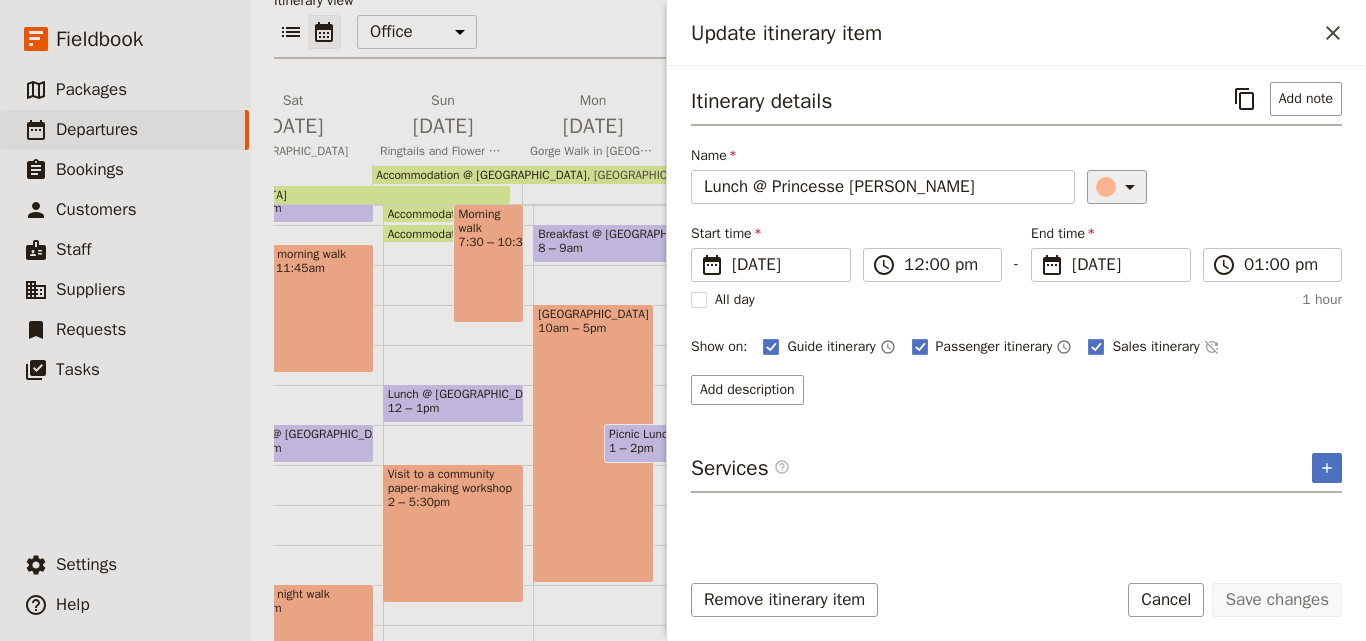 click 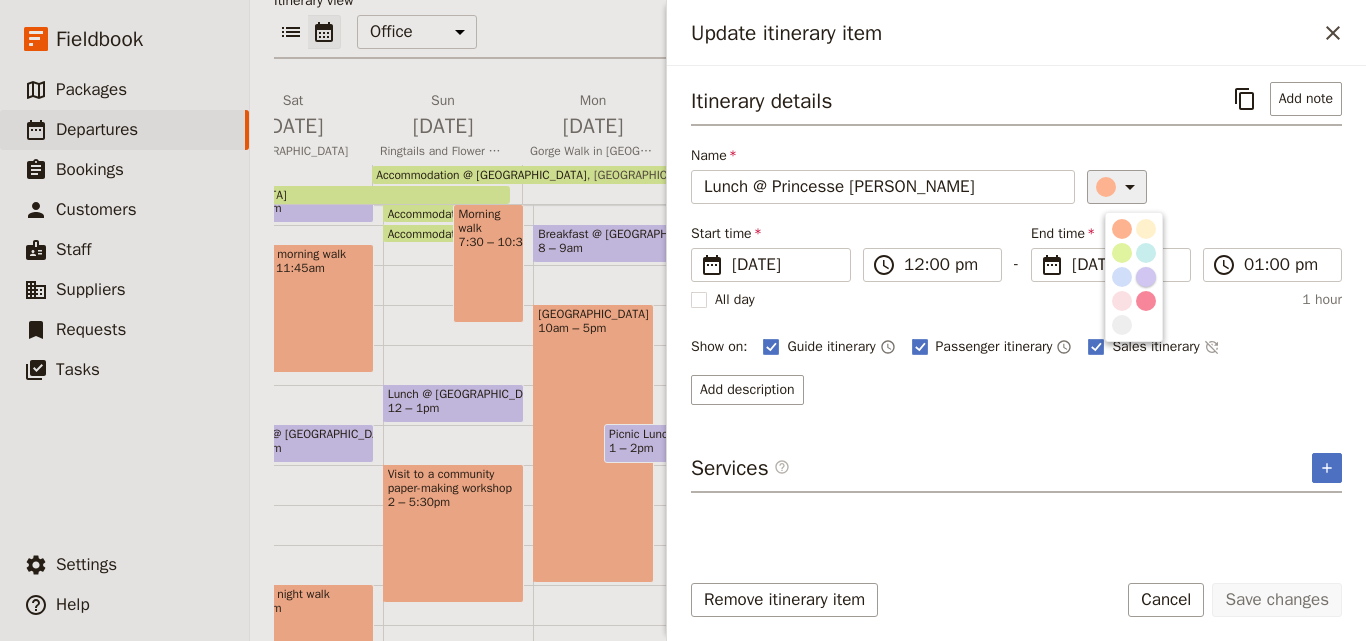 click at bounding box center [1146, 277] 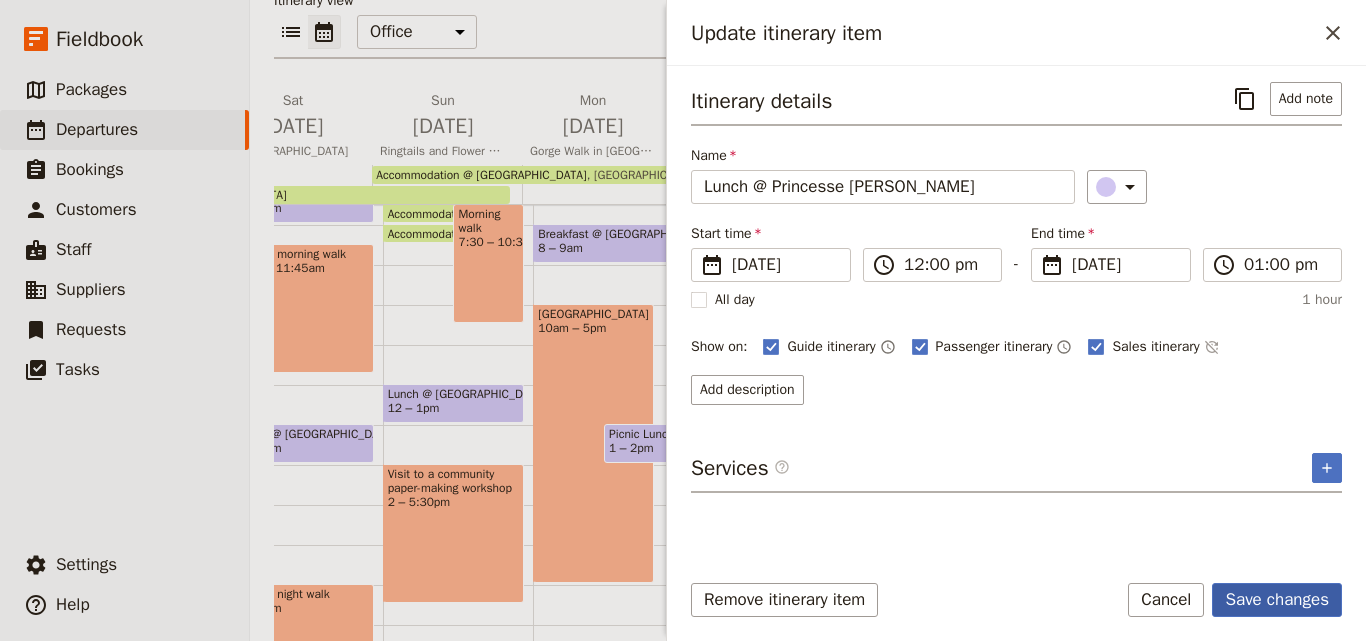 click on "Save changes" at bounding box center (1277, 600) 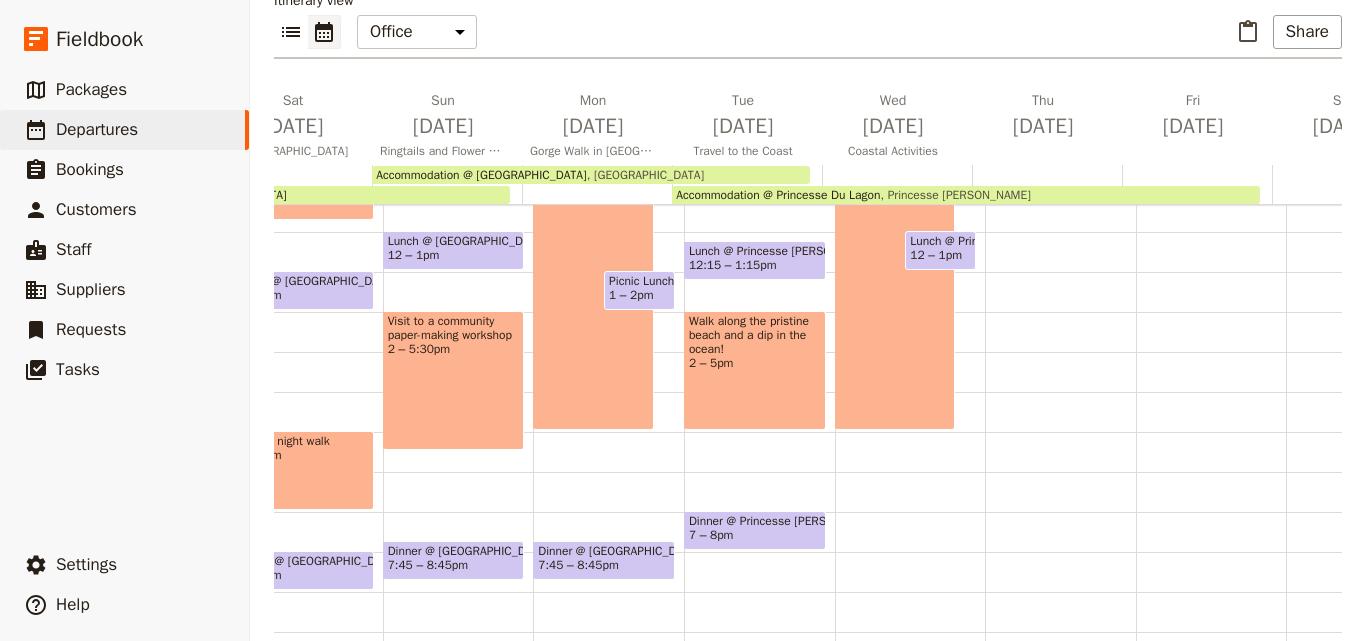 scroll, scrollTop: 500, scrollLeft: 0, axis: vertical 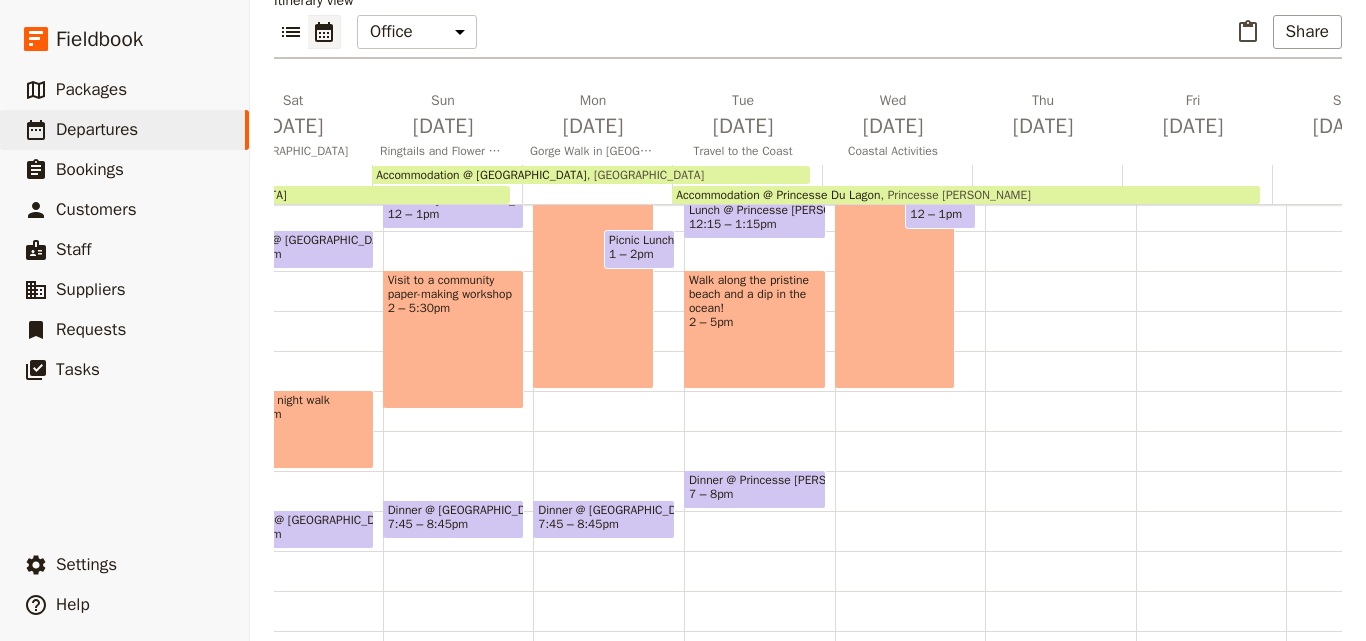 click on "Dinner @ Princesse [PERSON_NAME]" at bounding box center [755, 480] 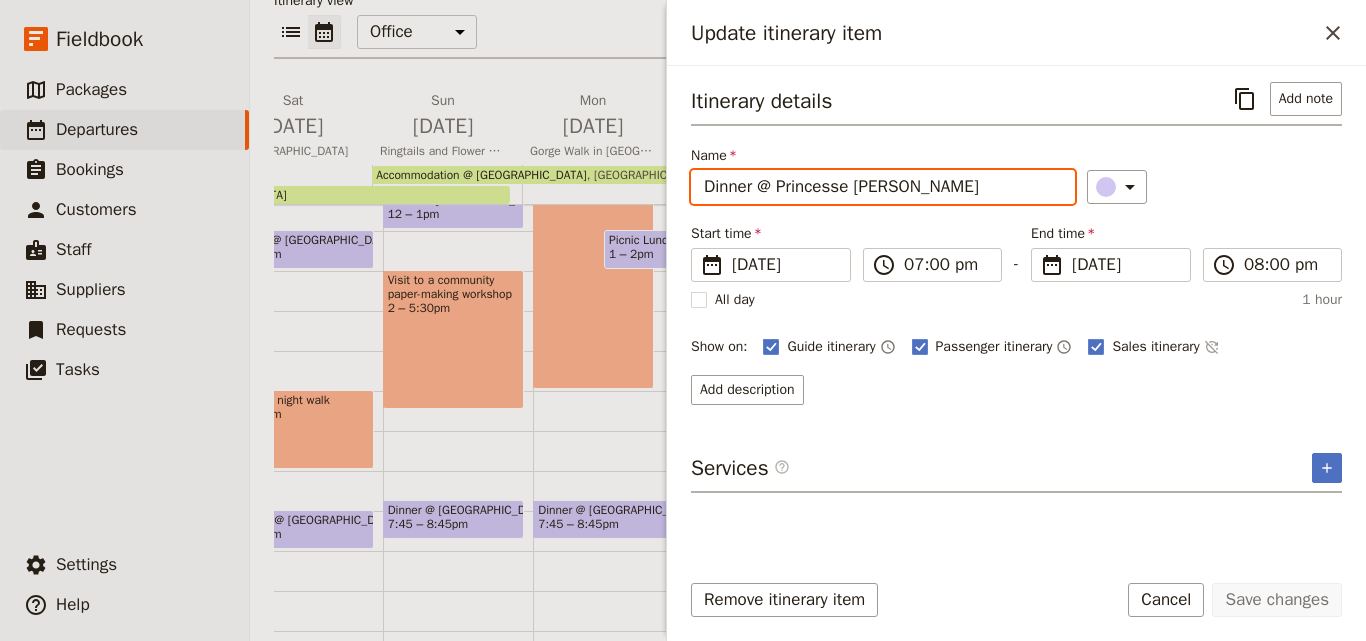 drag, startPoint x: 934, startPoint y: 187, endPoint x: 709, endPoint y: 191, distance: 225.03555 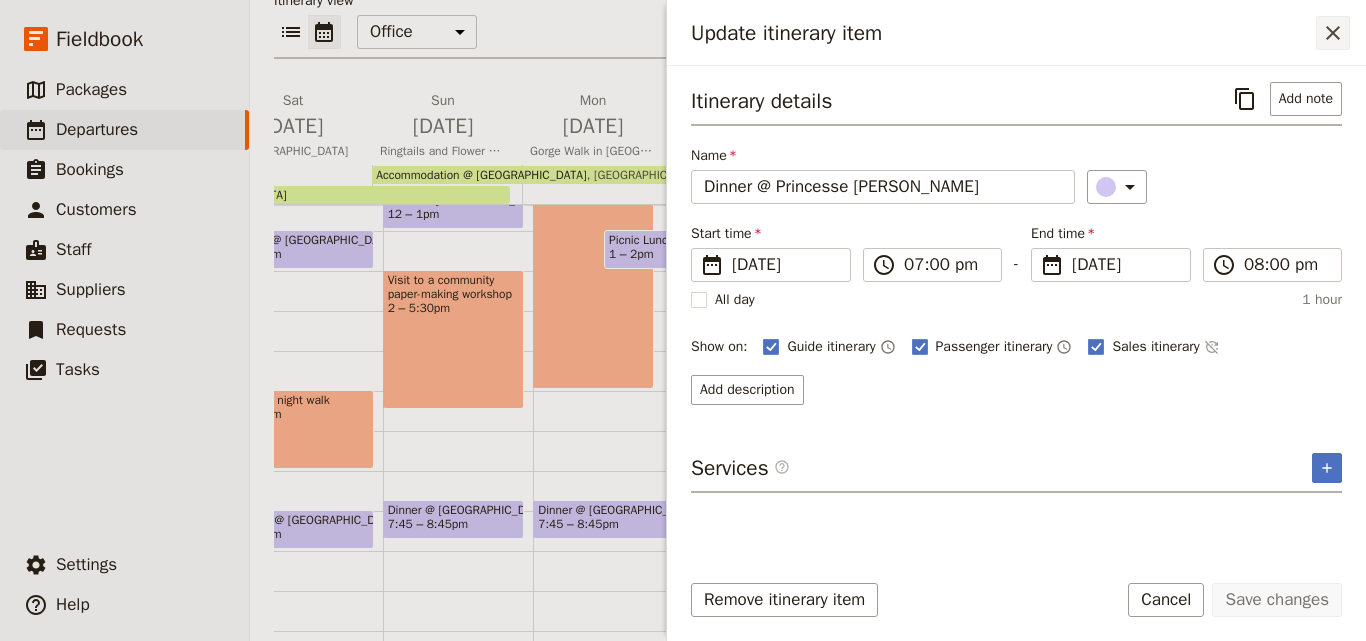 click on "​" at bounding box center (1333, 33) 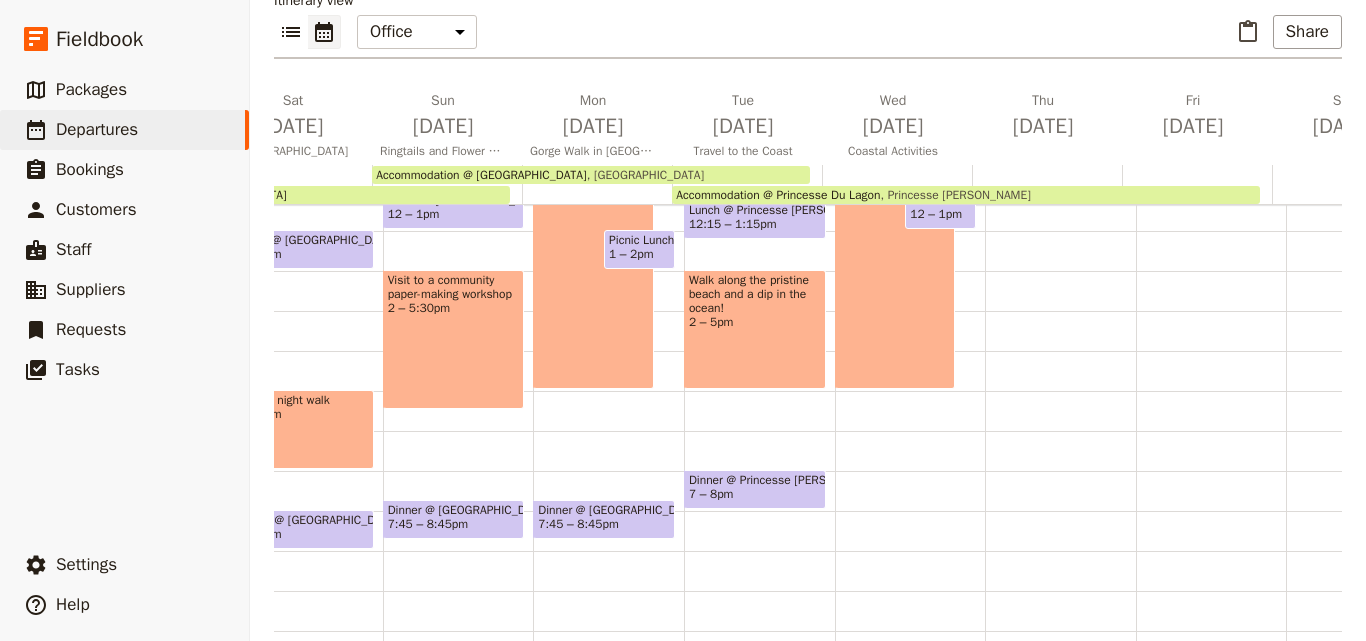 click on "Breakfast @ [GEOGRAPHIC_DATA] 7 – 8am Optional activities in [GEOGRAPHIC_DATA]. 9am – 5pm Lunch @ [GEOGRAPHIC_DATA] 12 – 1pm" at bounding box center (910, 191) 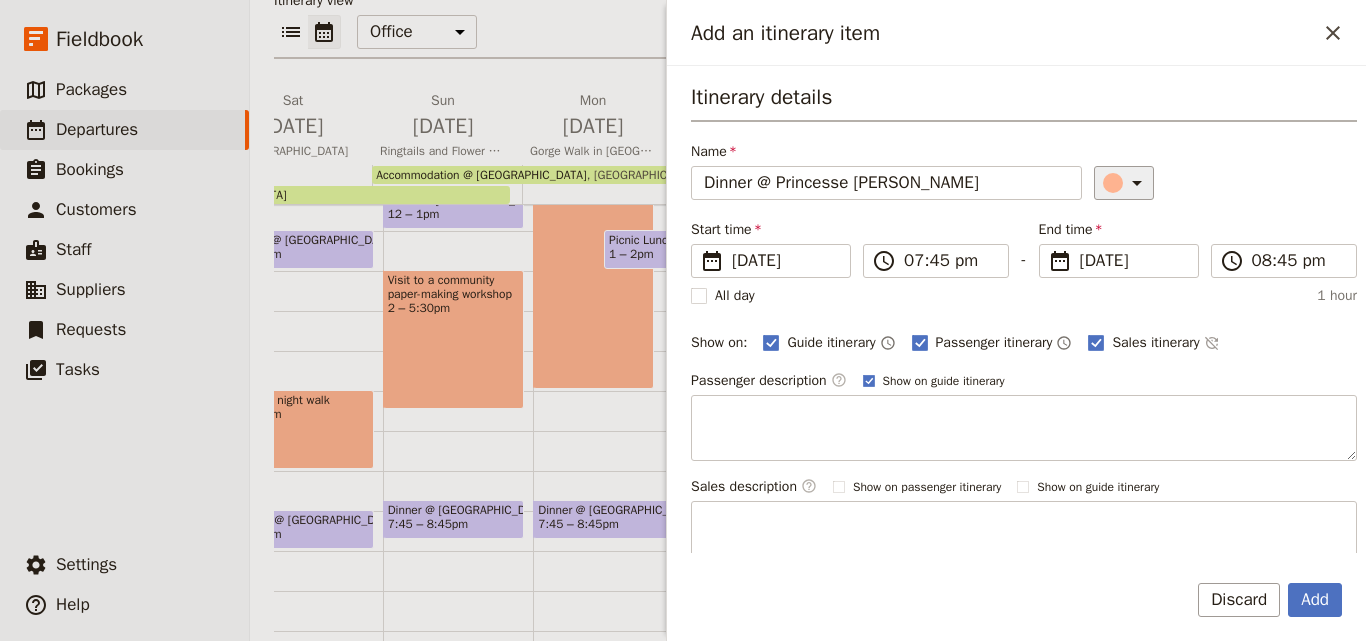 type on "Dinner @ Princesse [PERSON_NAME]" 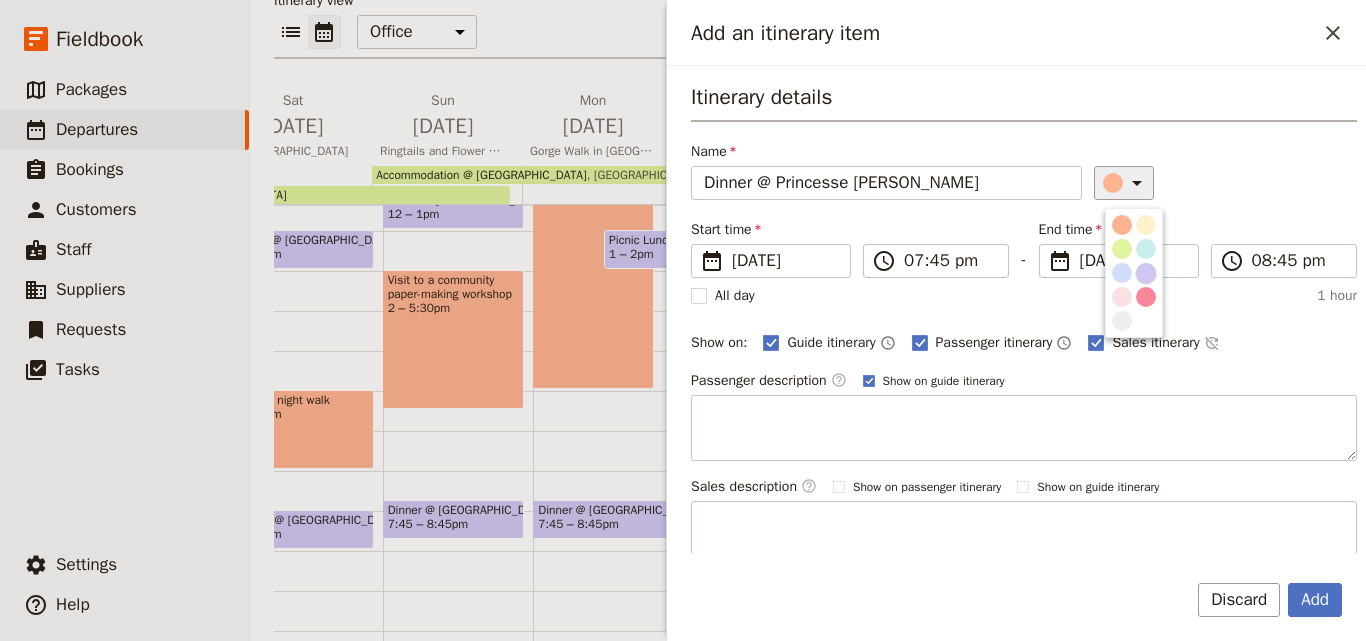 click at bounding box center (1146, 273) 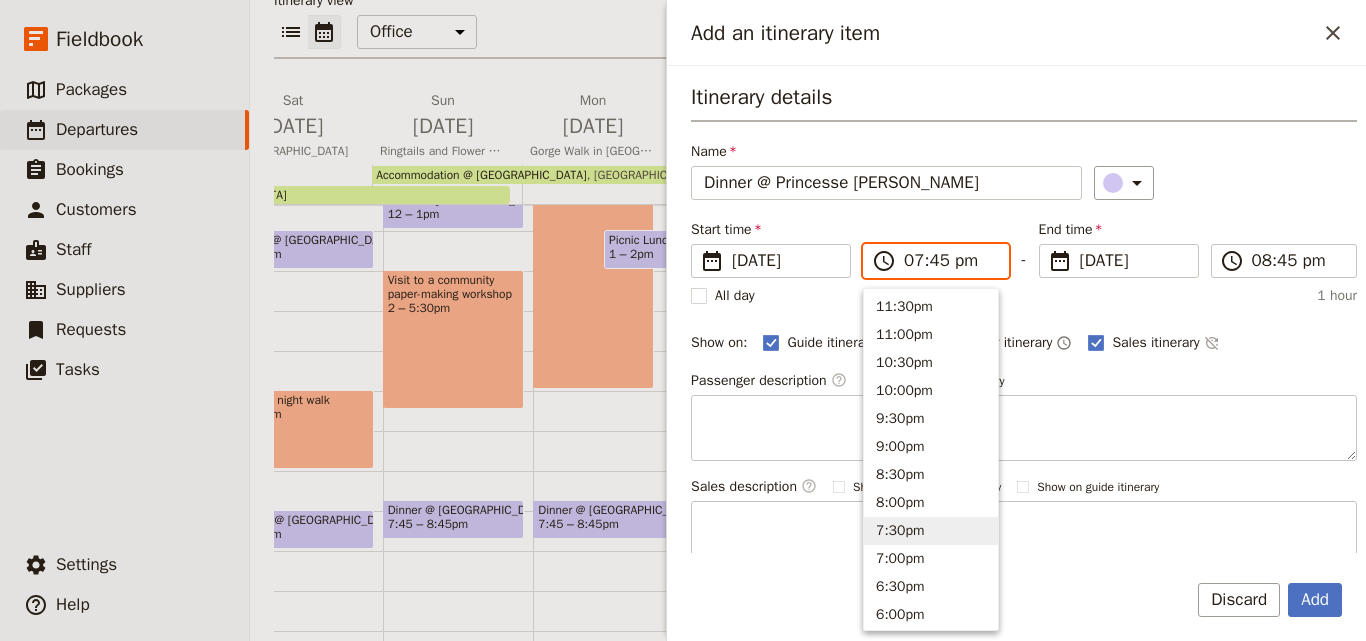click on "07:45 pm" at bounding box center [950, 261] 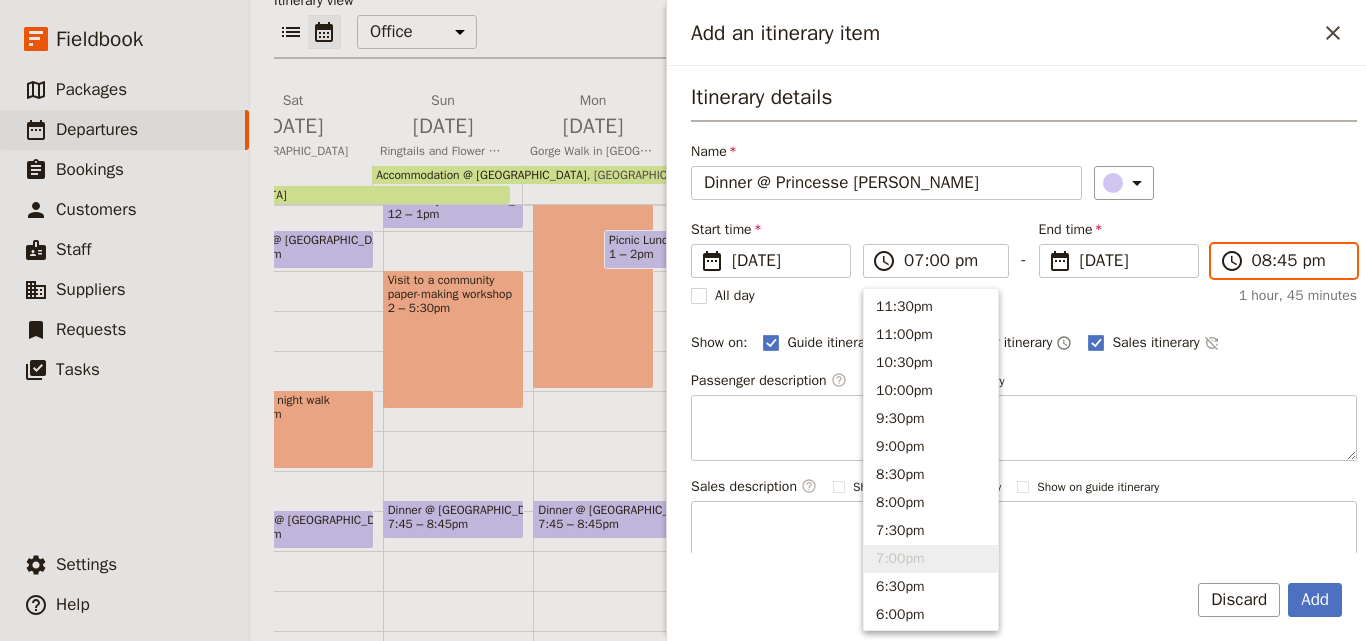 click on "08:45 pm" at bounding box center (1298, 261) 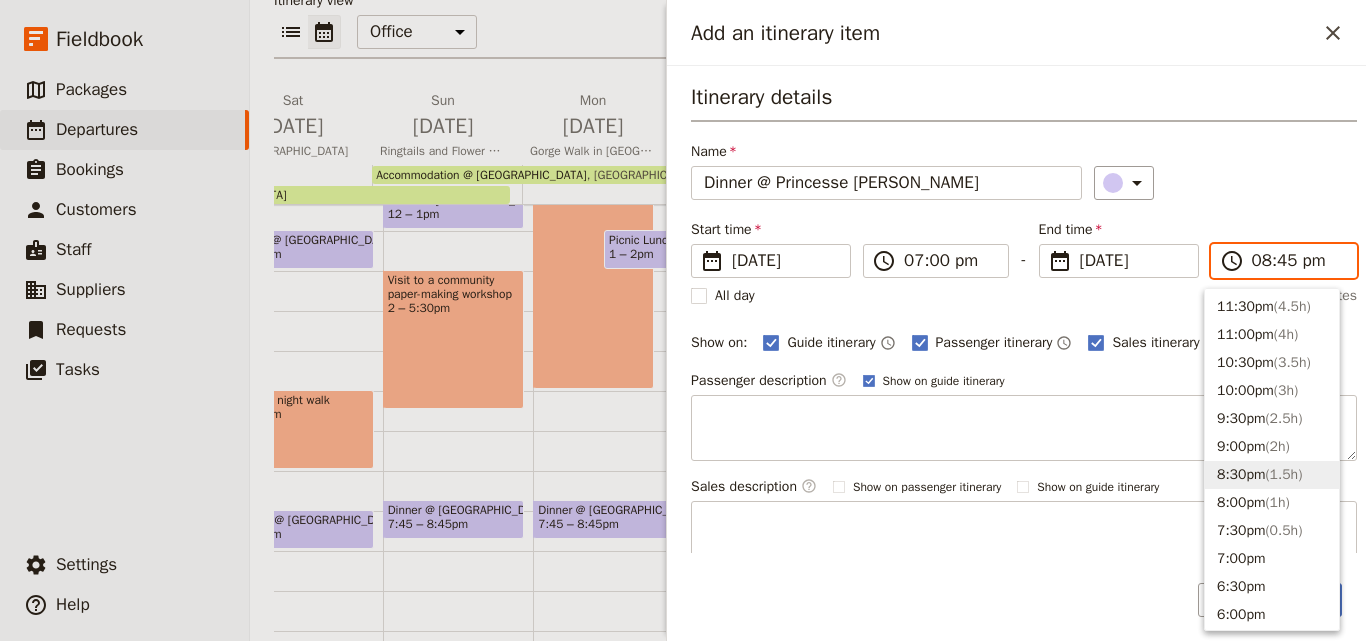 click on "08:45 pm" at bounding box center [1298, 261] 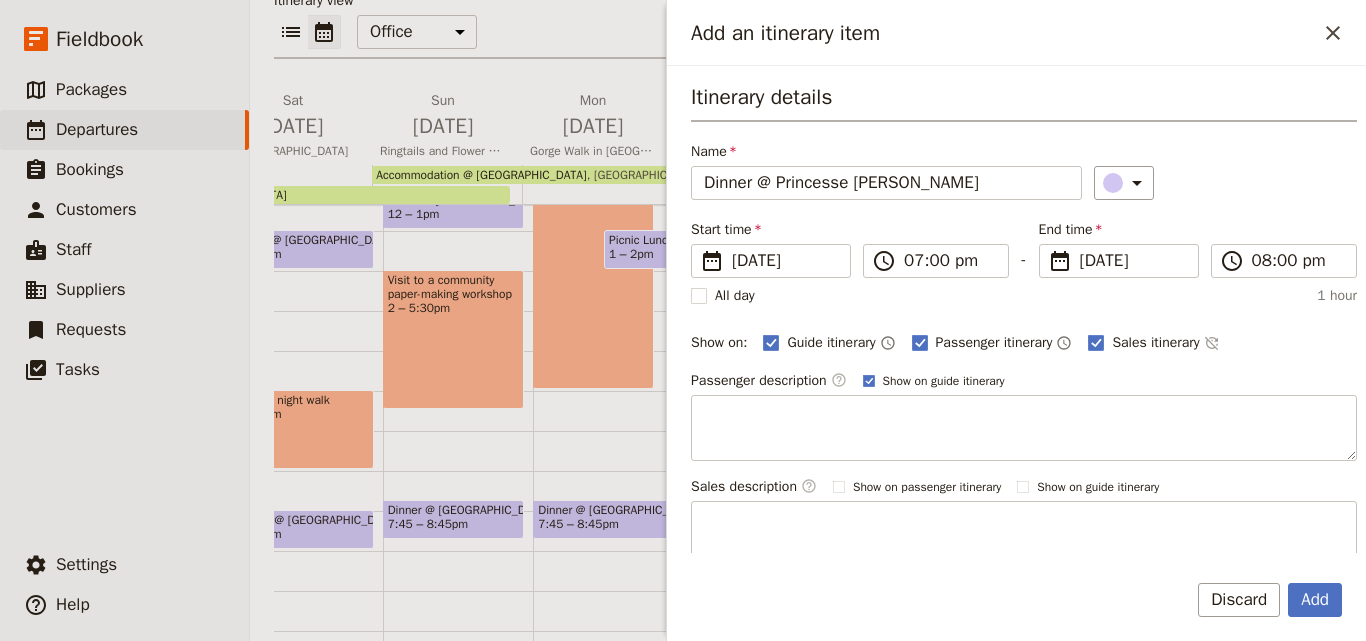 click on "​" at bounding box center [1225, 183] 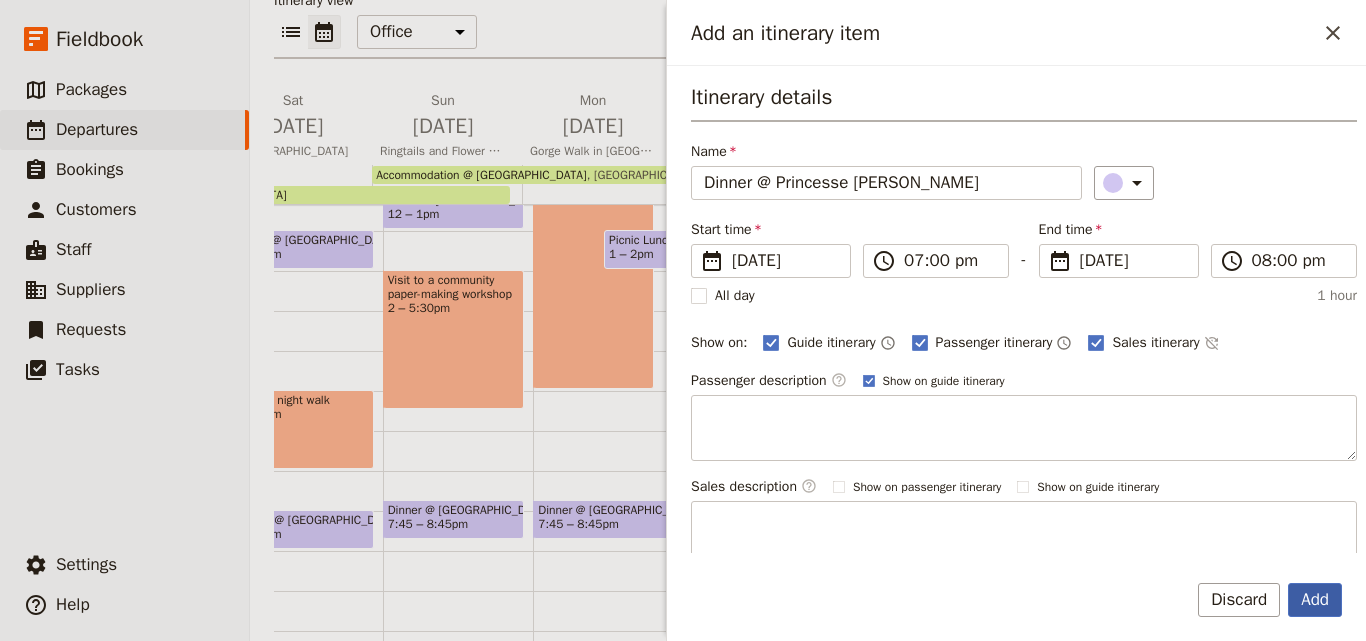 click on "Add" at bounding box center [1315, 600] 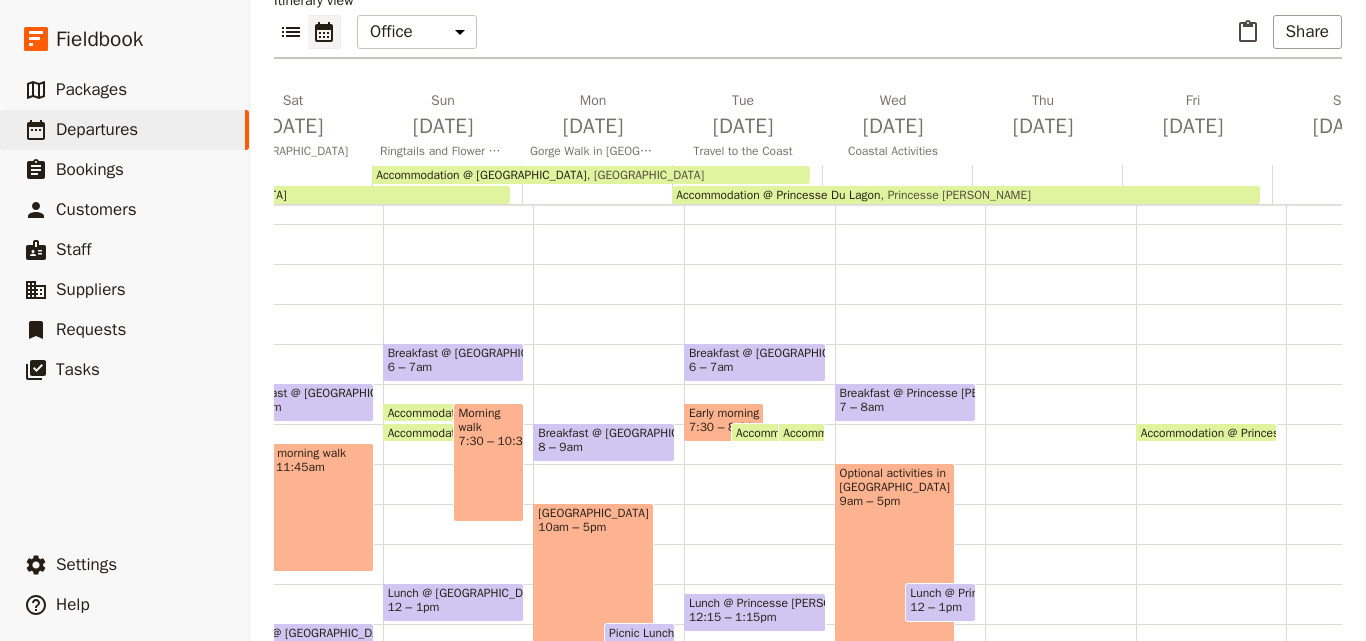 scroll, scrollTop: 300, scrollLeft: 0, axis: vertical 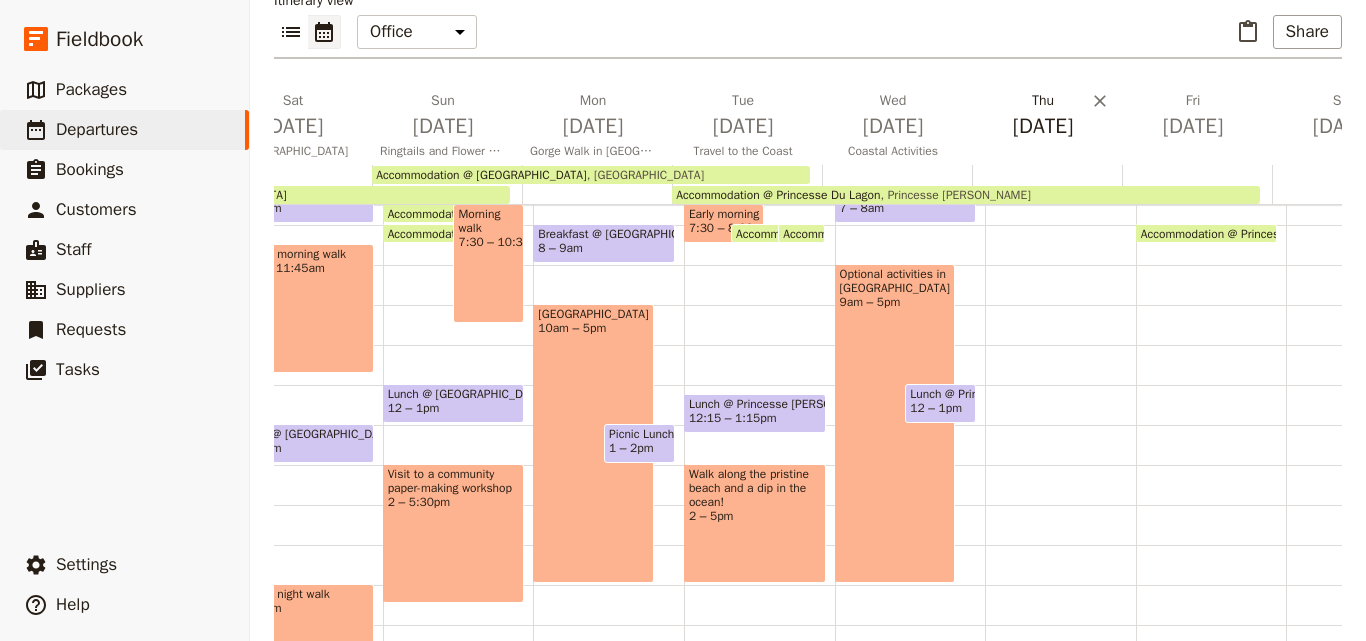click on "[DATE]" at bounding box center [1043, 116] 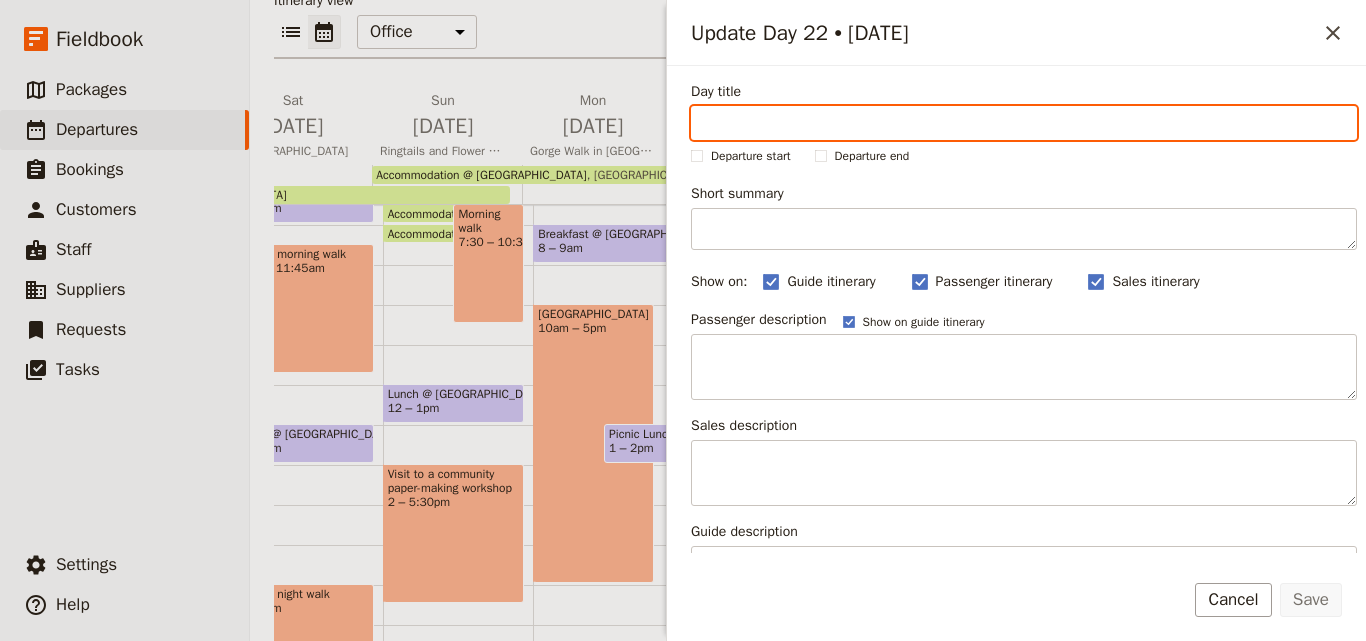 paste on "Relax on the Coast" 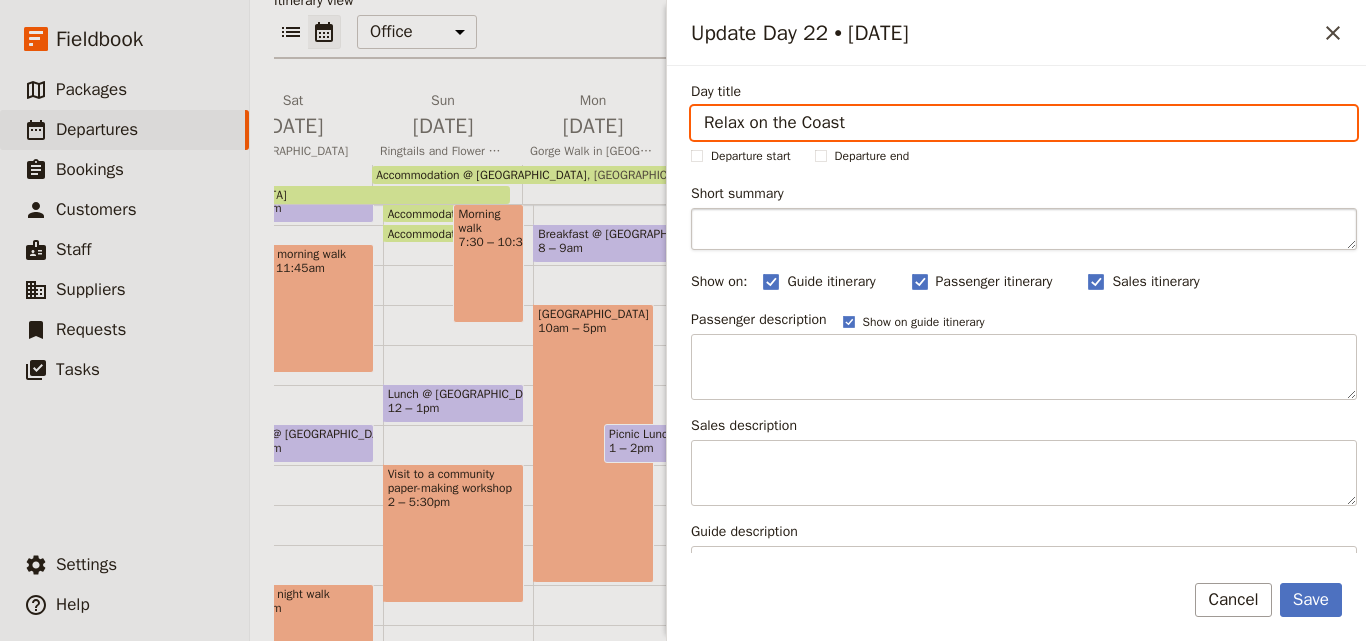 type on "Relax on the Coast" 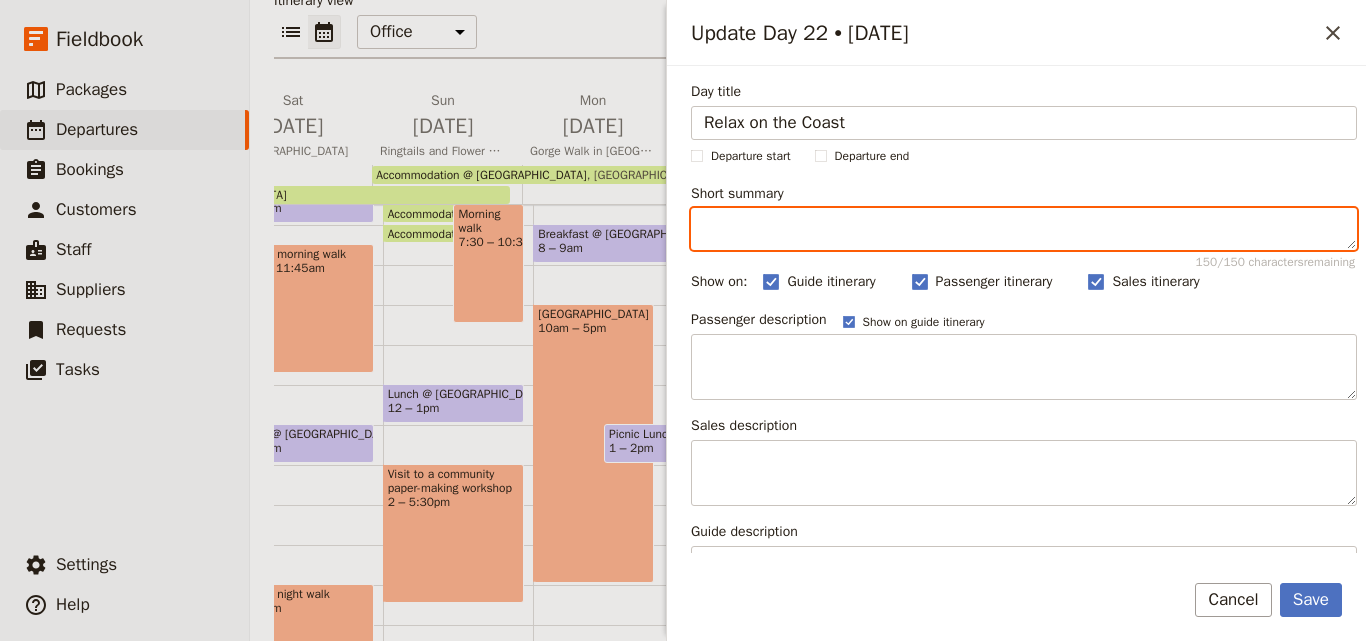 click on "Short summary 150 / 150   characters  remaining" at bounding box center (1024, 229) 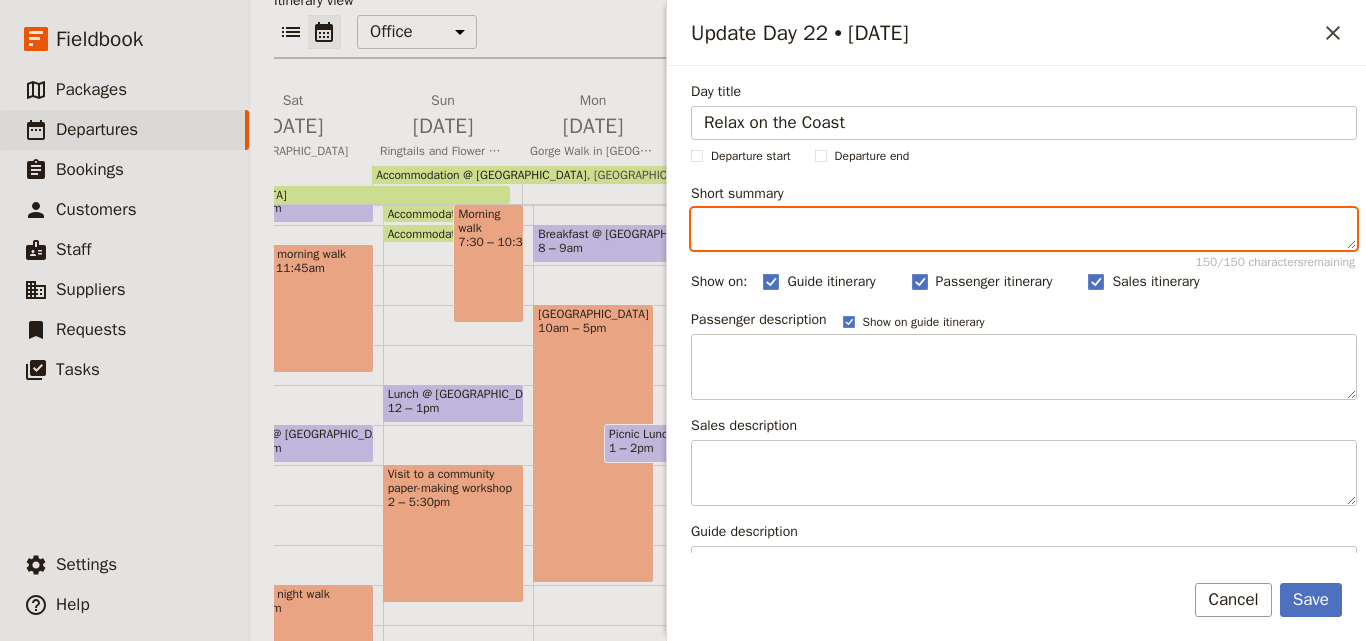 paste on "Spend [DATE] relaxing on the coast with the magic of the [DEMOGRAPHIC_DATA] people all around you" 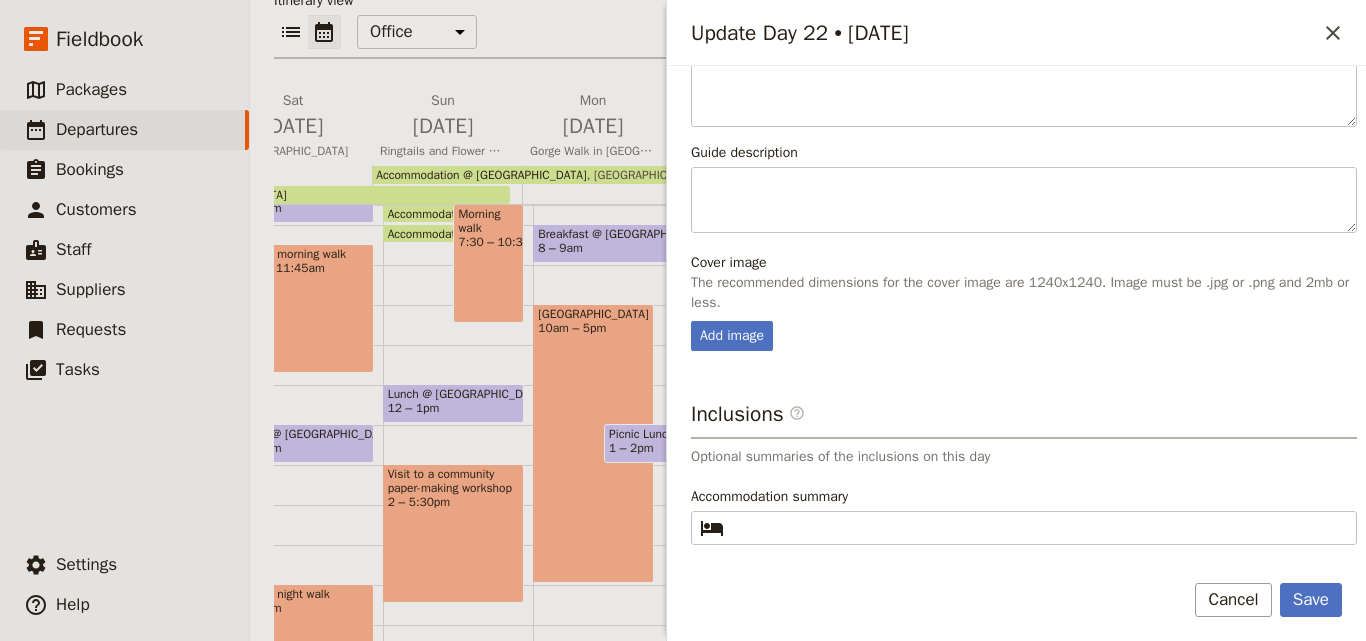 scroll, scrollTop: 499, scrollLeft: 0, axis: vertical 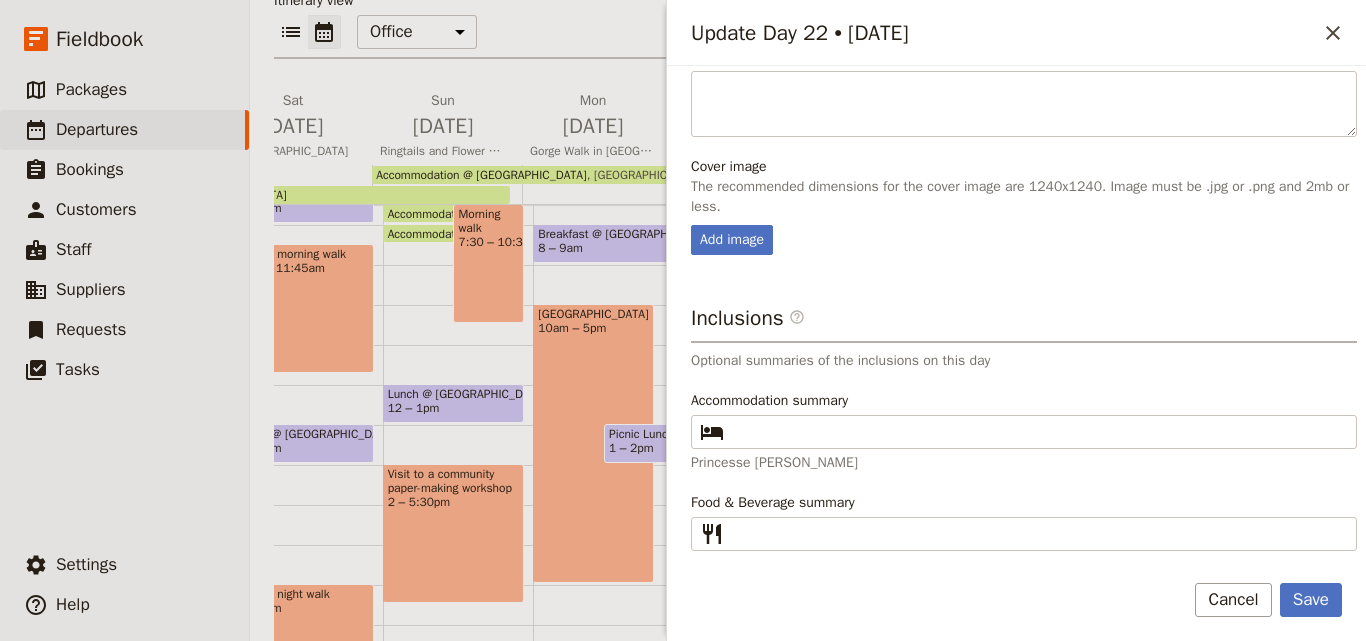 type on "Spend [DATE] relaxing on the coast with the magic of the [DEMOGRAPHIC_DATA] people all around you" 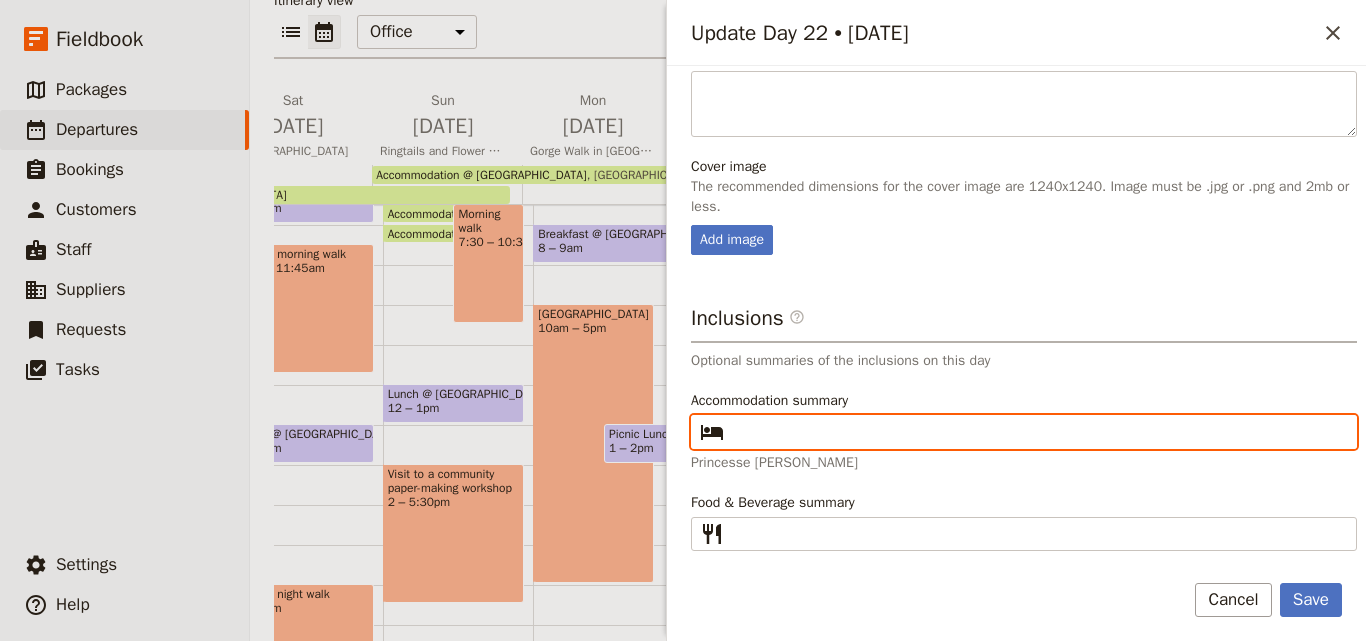 paste on "Princesse [PERSON_NAME]" 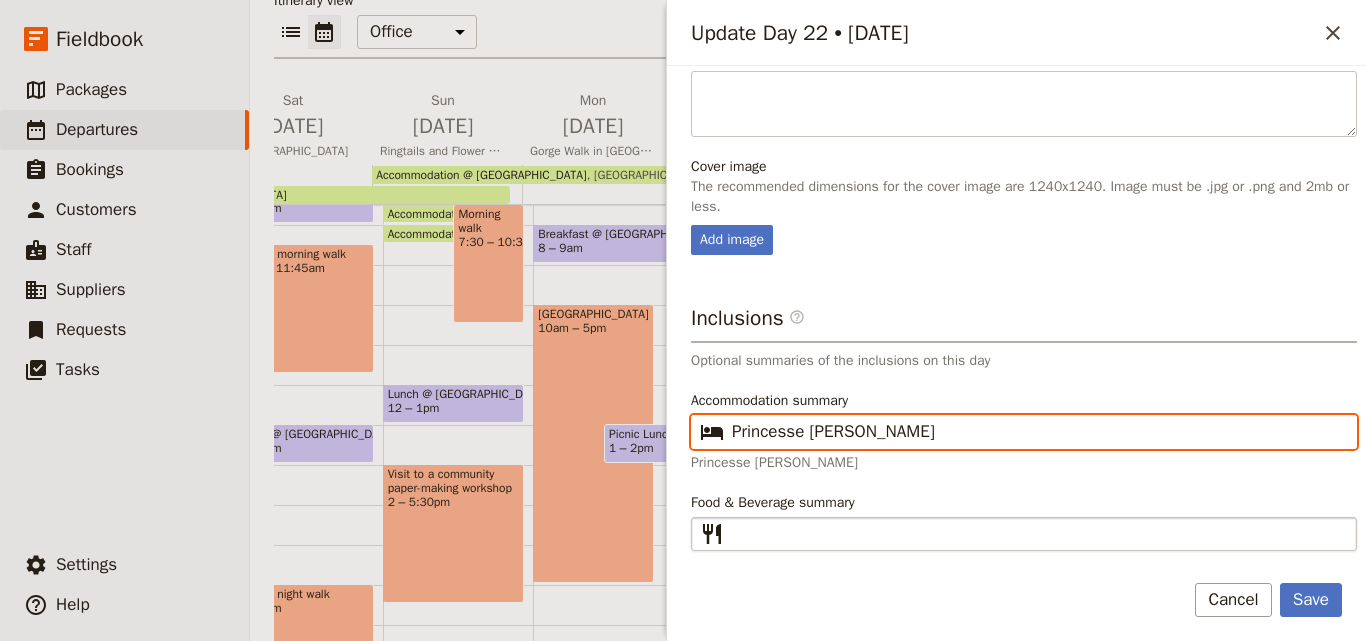 type on "Princesse [PERSON_NAME]" 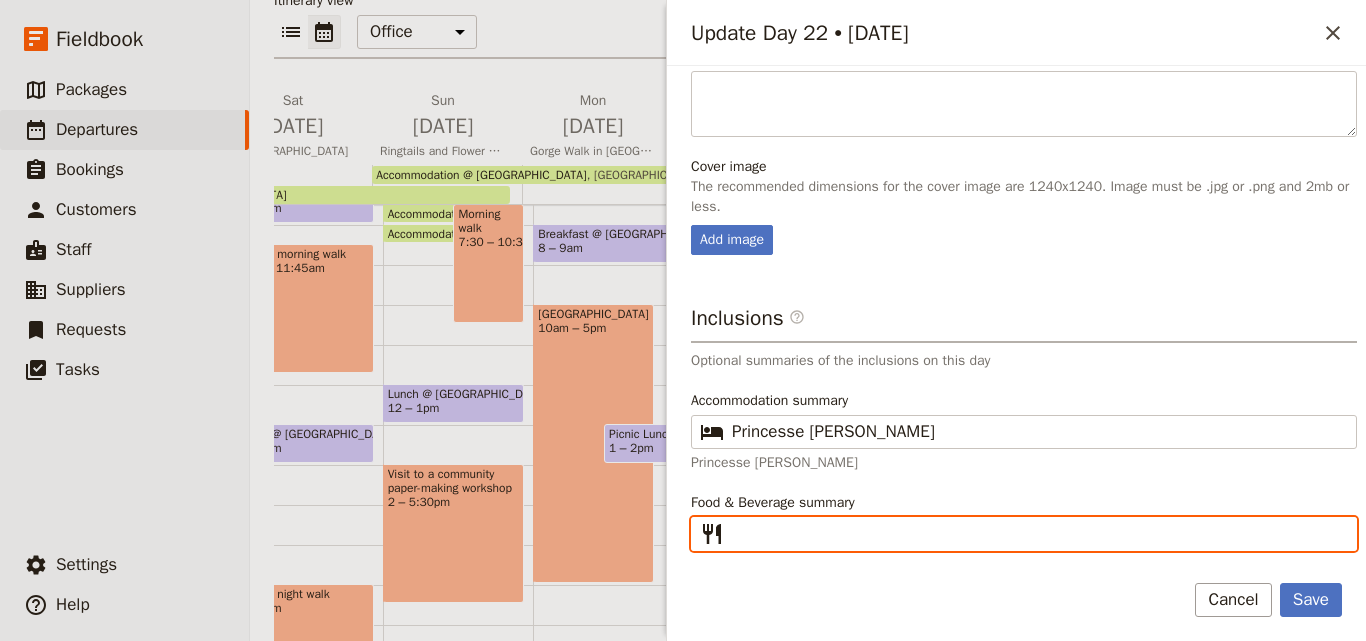 click on "Food & Beverage summary ​" at bounding box center (1038, 534) 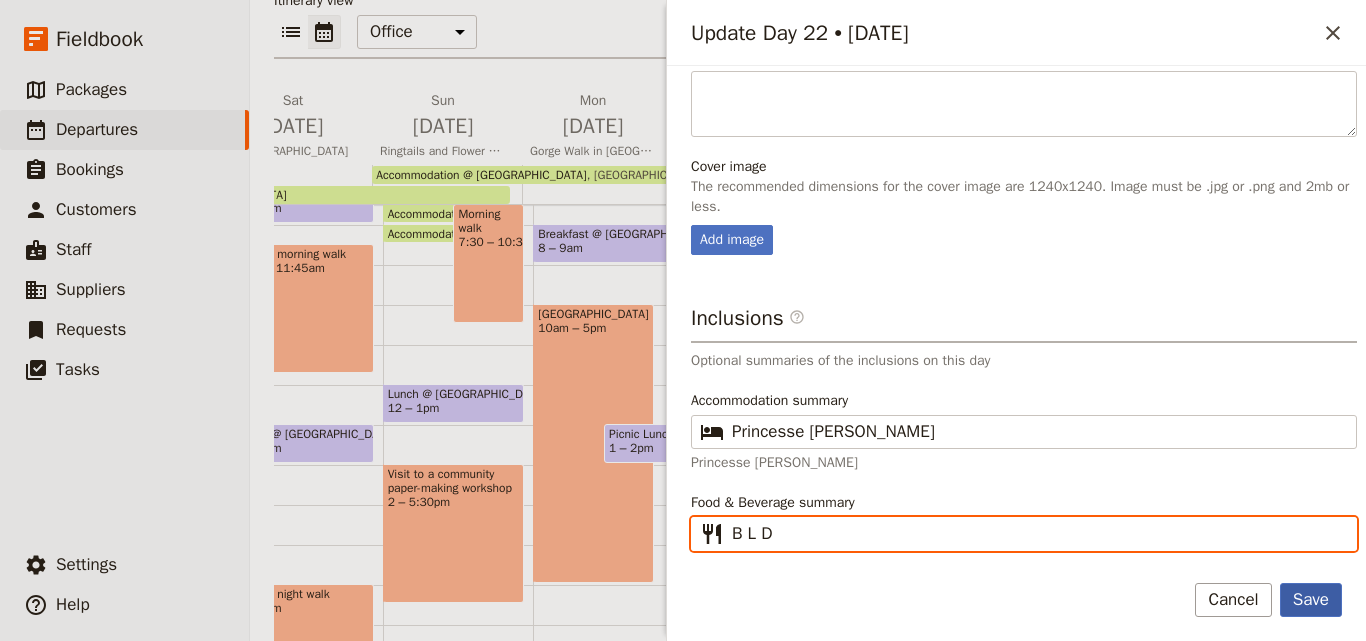 type on "B L D" 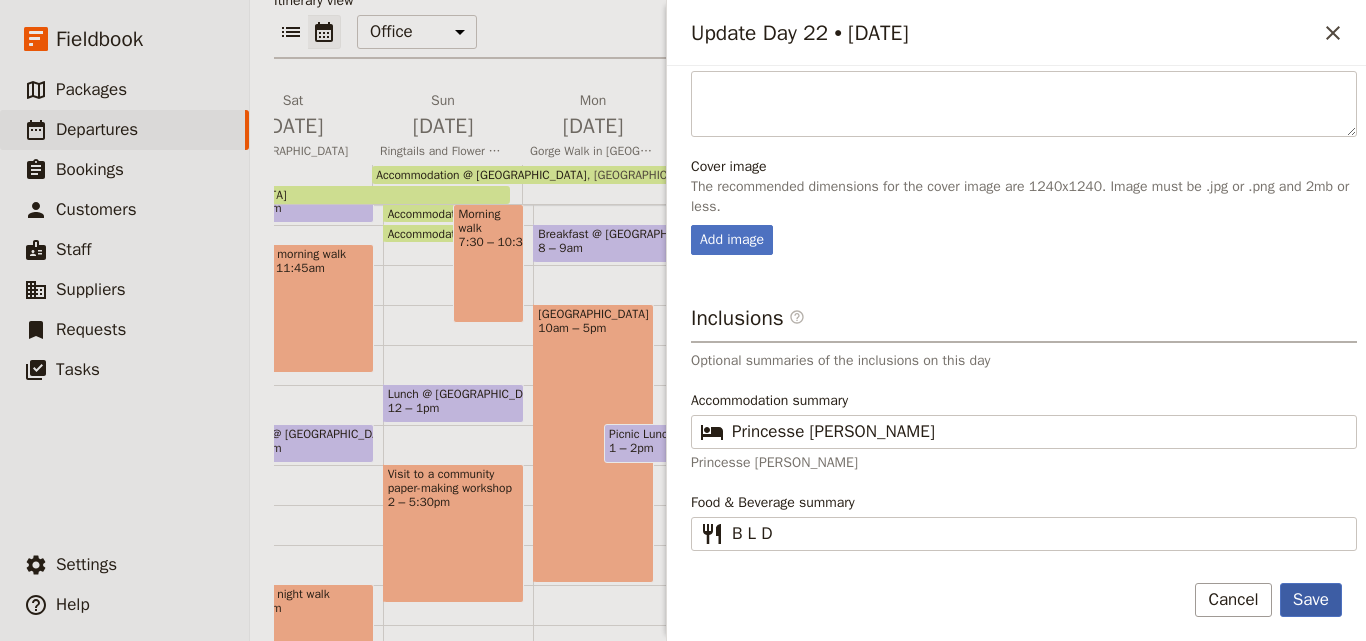 click on "Save" at bounding box center [1311, 600] 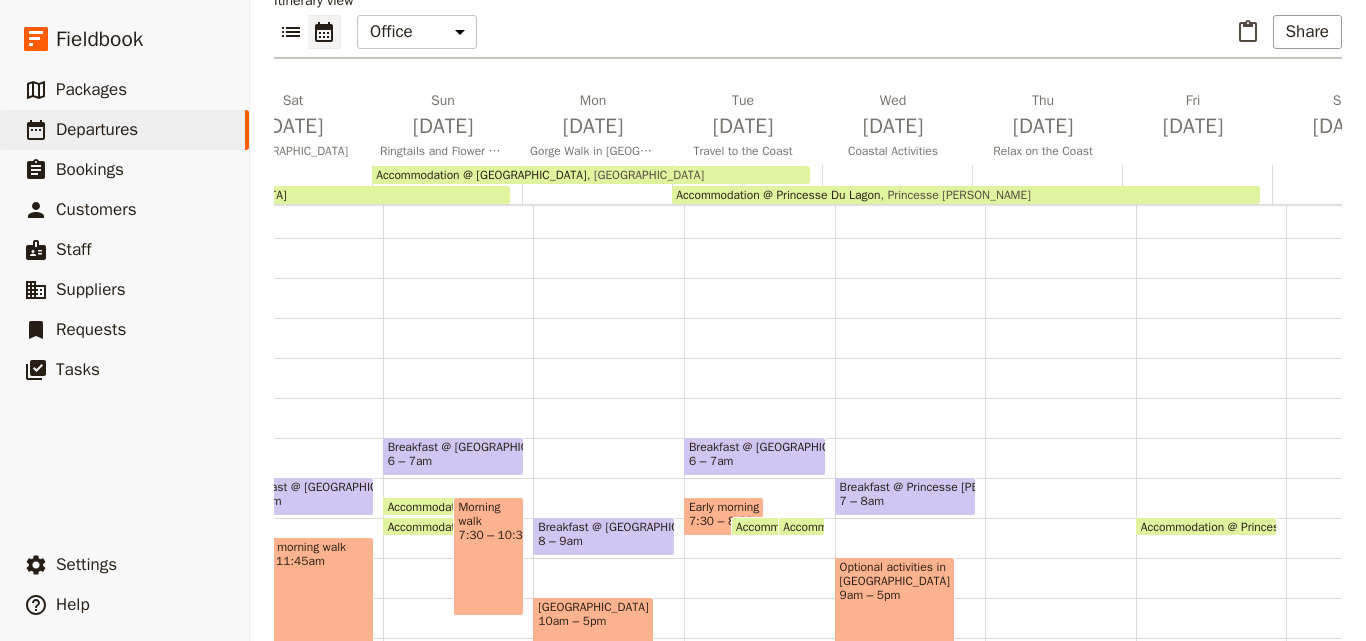 scroll, scrollTop: 0, scrollLeft: 0, axis: both 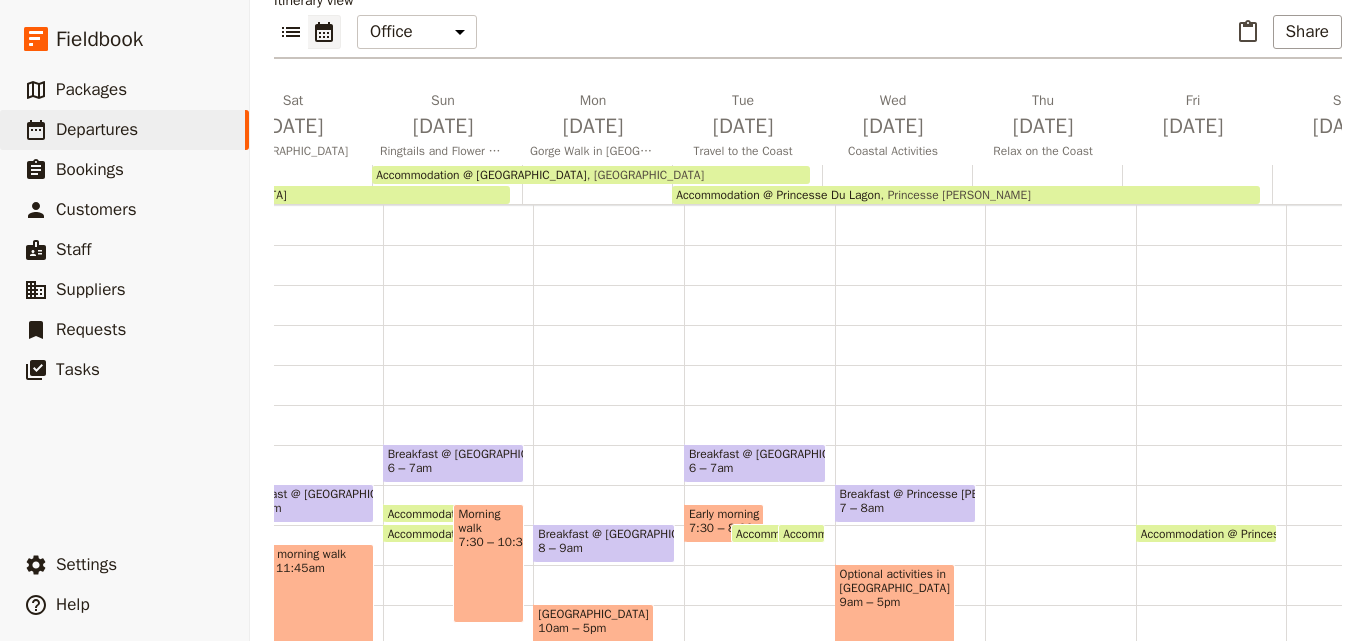 click at bounding box center [1060, 685] 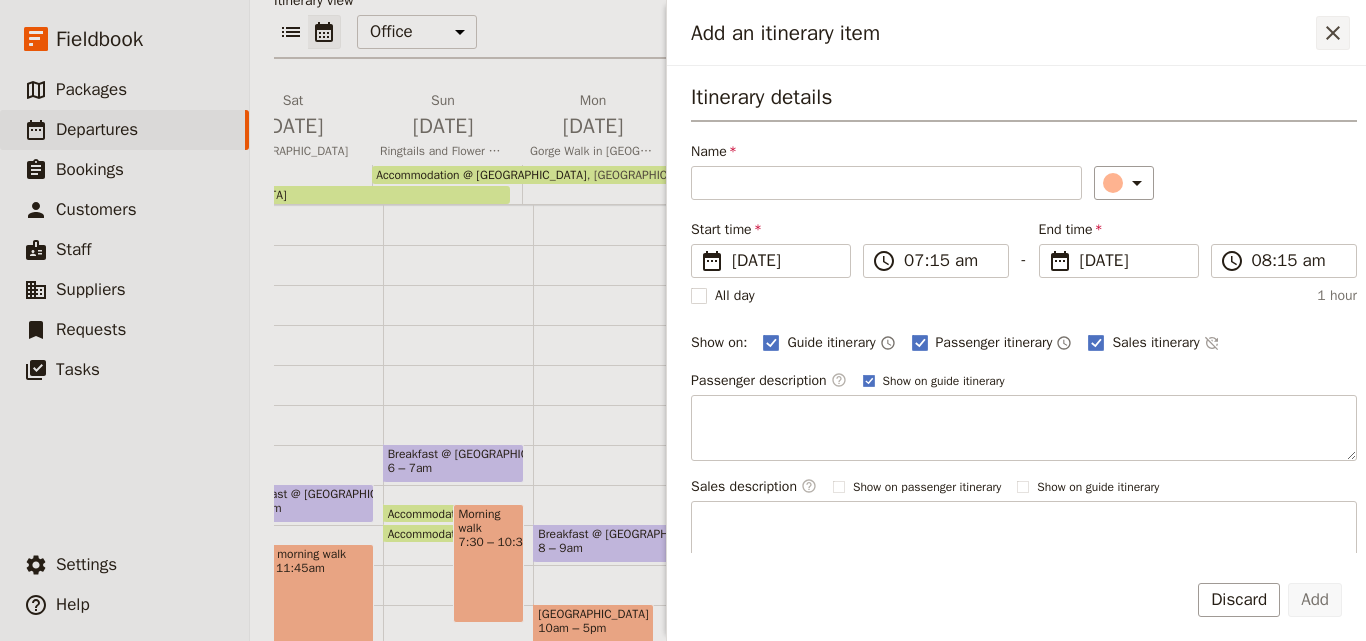 click on "​" at bounding box center (1333, 33) 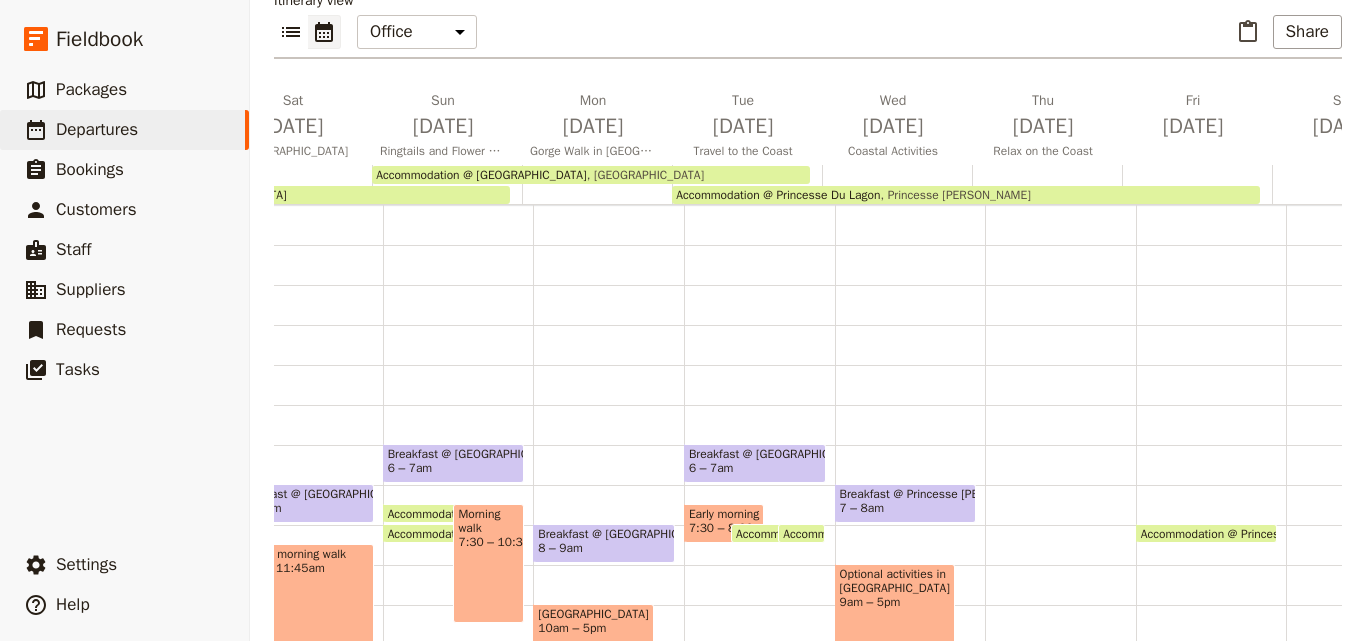 click on "Breakfast @ Princesse [PERSON_NAME]" at bounding box center (906, 494) 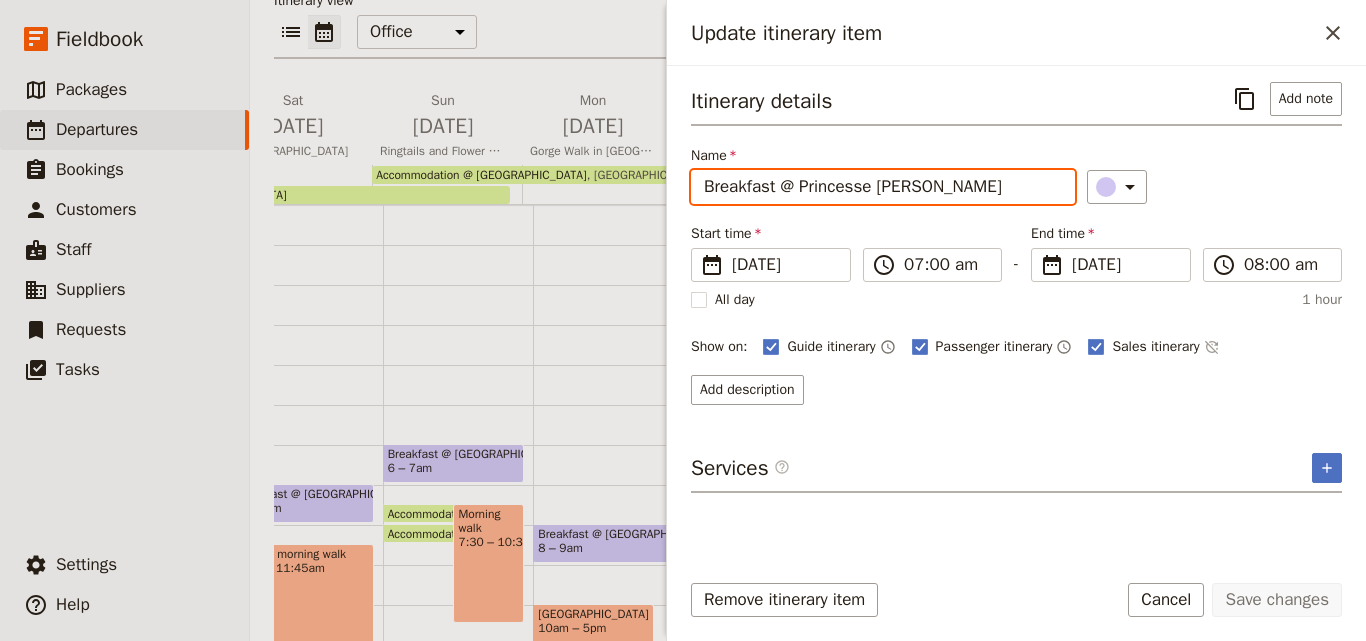 drag, startPoint x: 993, startPoint y: 191, endPoint x: 699, endPoint y: 184, distance: 294.0833 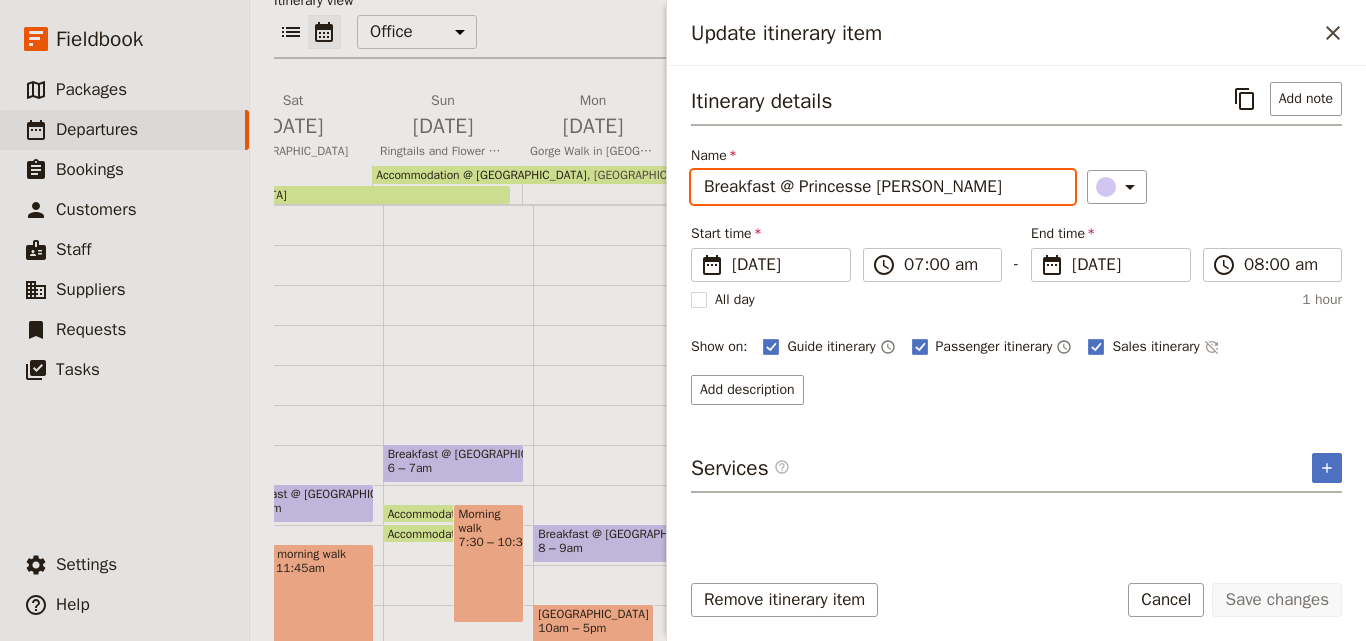 click on "Breakfast @ Princesse [PERSON_NAME]" at bounding box center (883, 187) 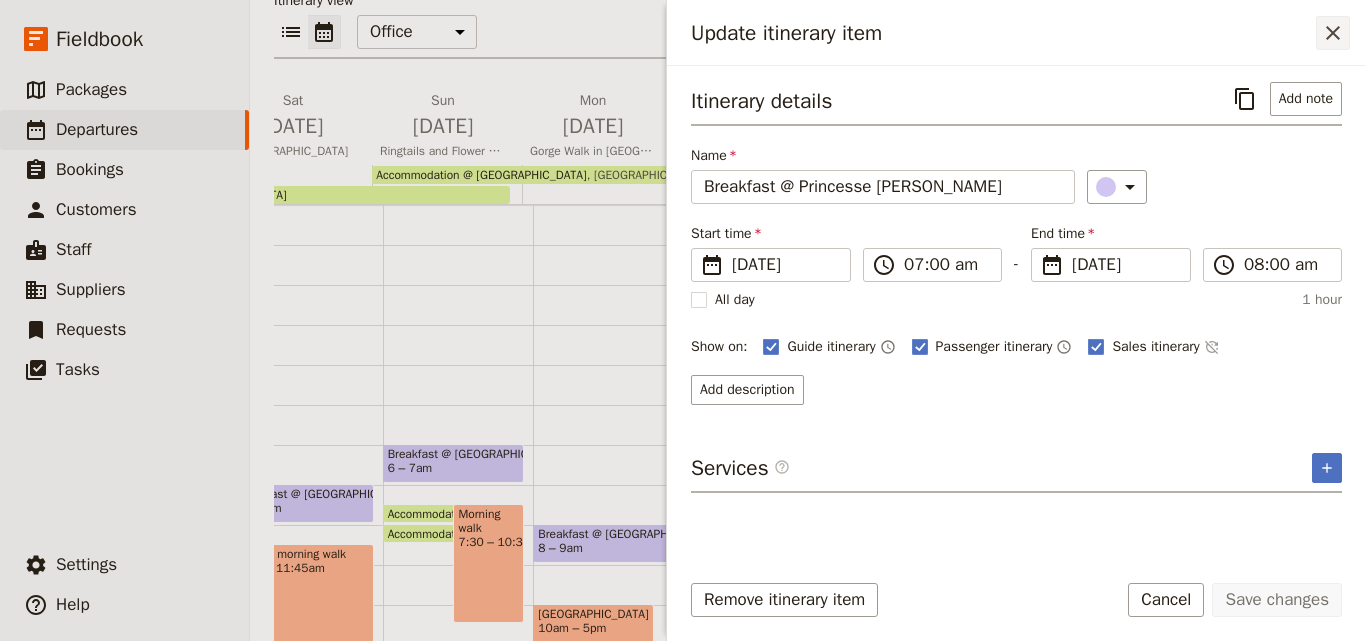 click 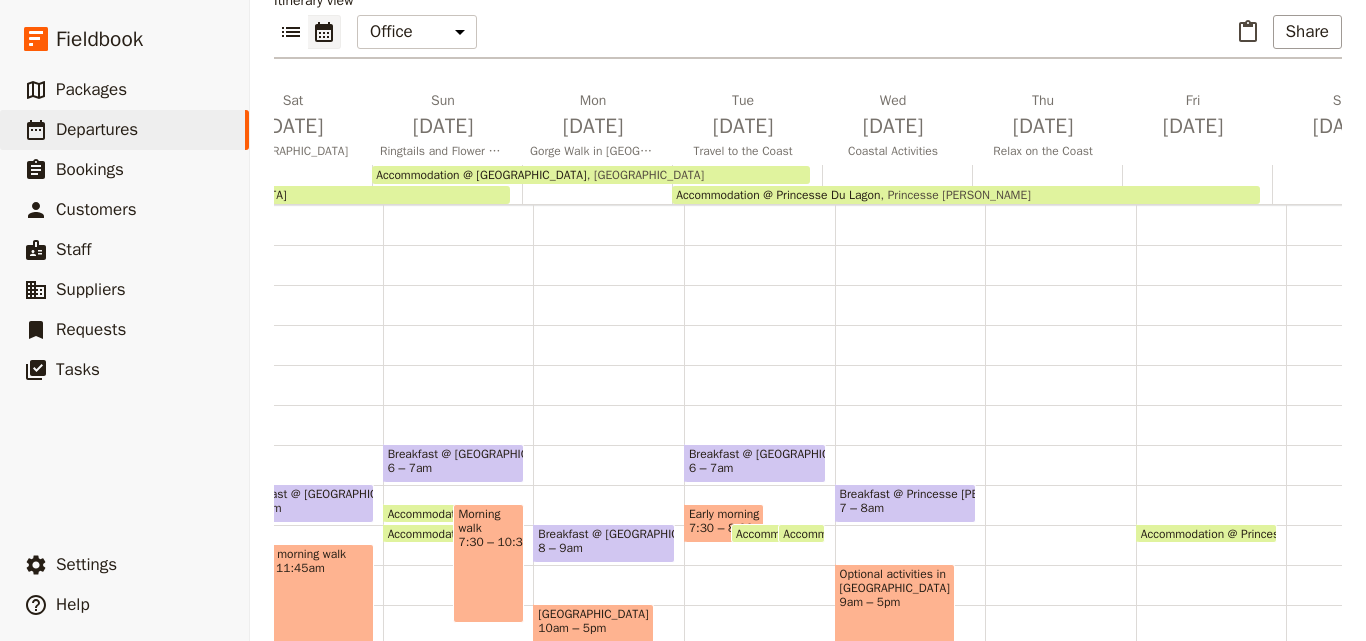 click at bounding box center [1060, 685] 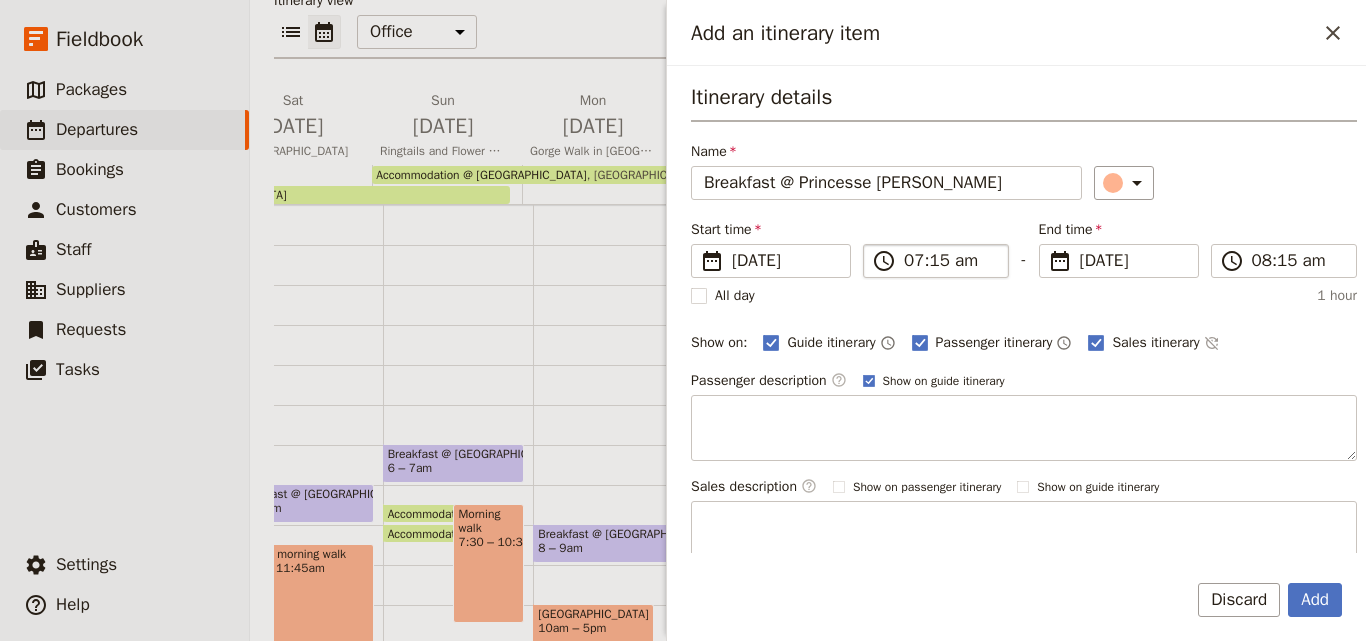 type on "Breakfast @ Princesse [PERSON_NAME]" 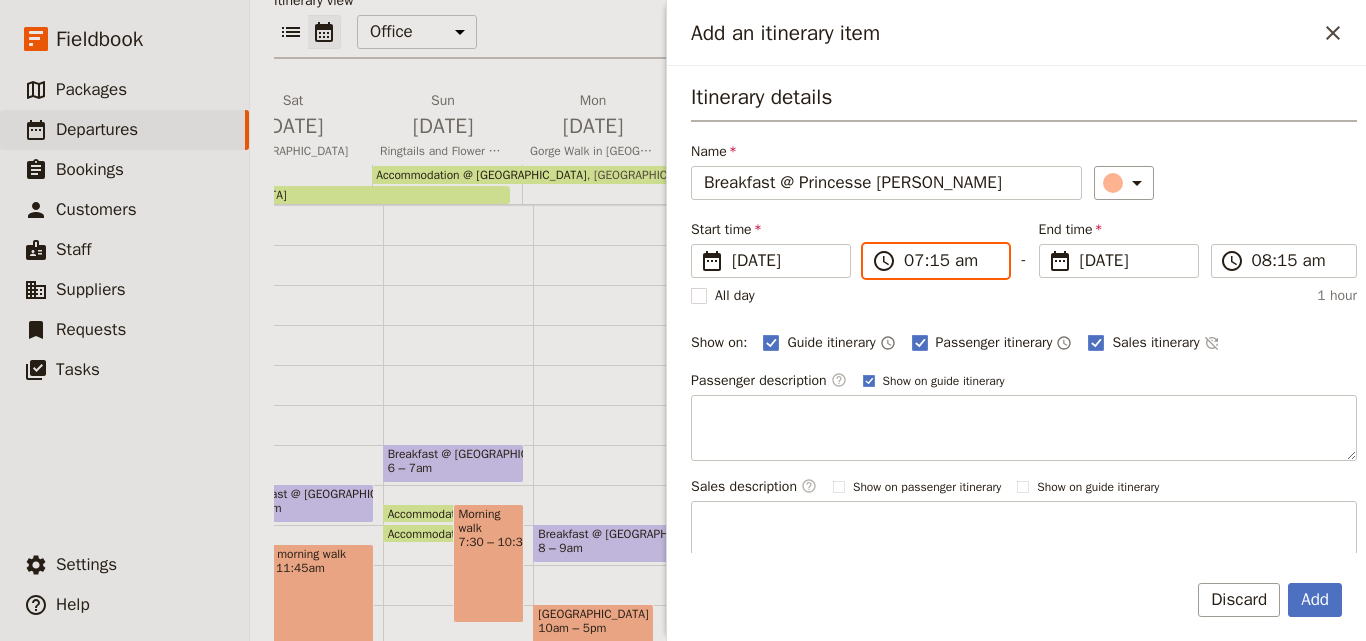 click on "07:15 am" at bounding box center (950, 261) 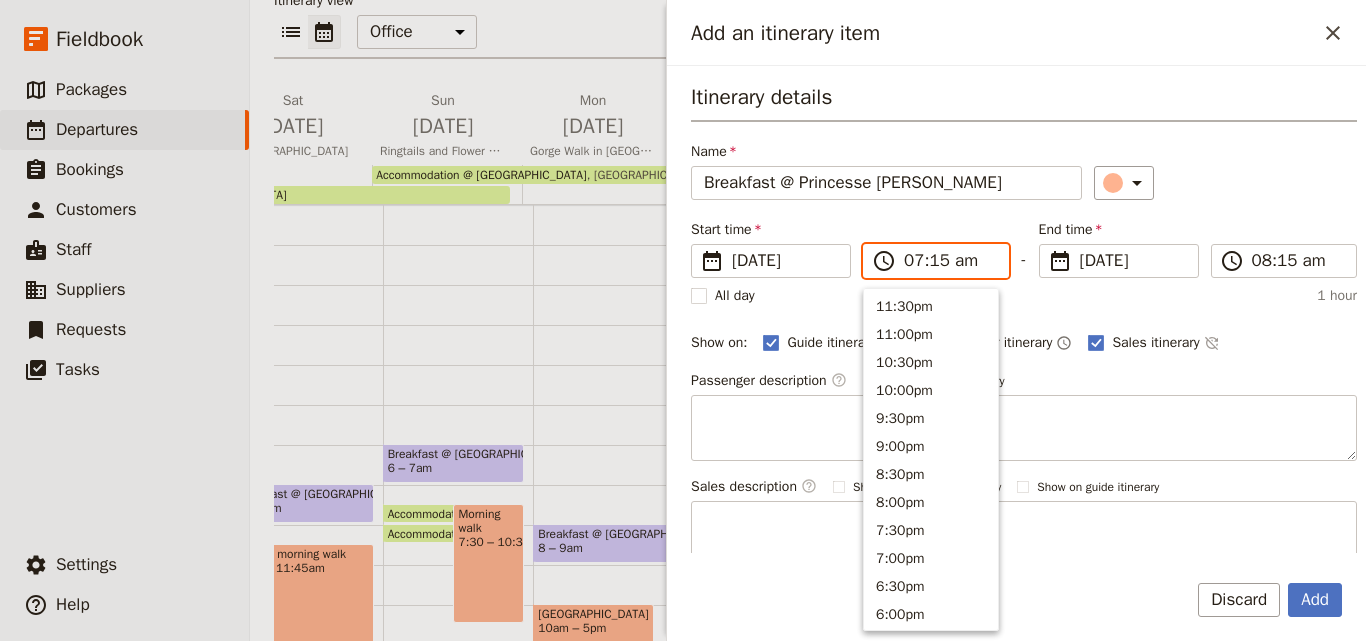 scroll, scrollTop: 928, scrollLeft: 0, axis: vertical 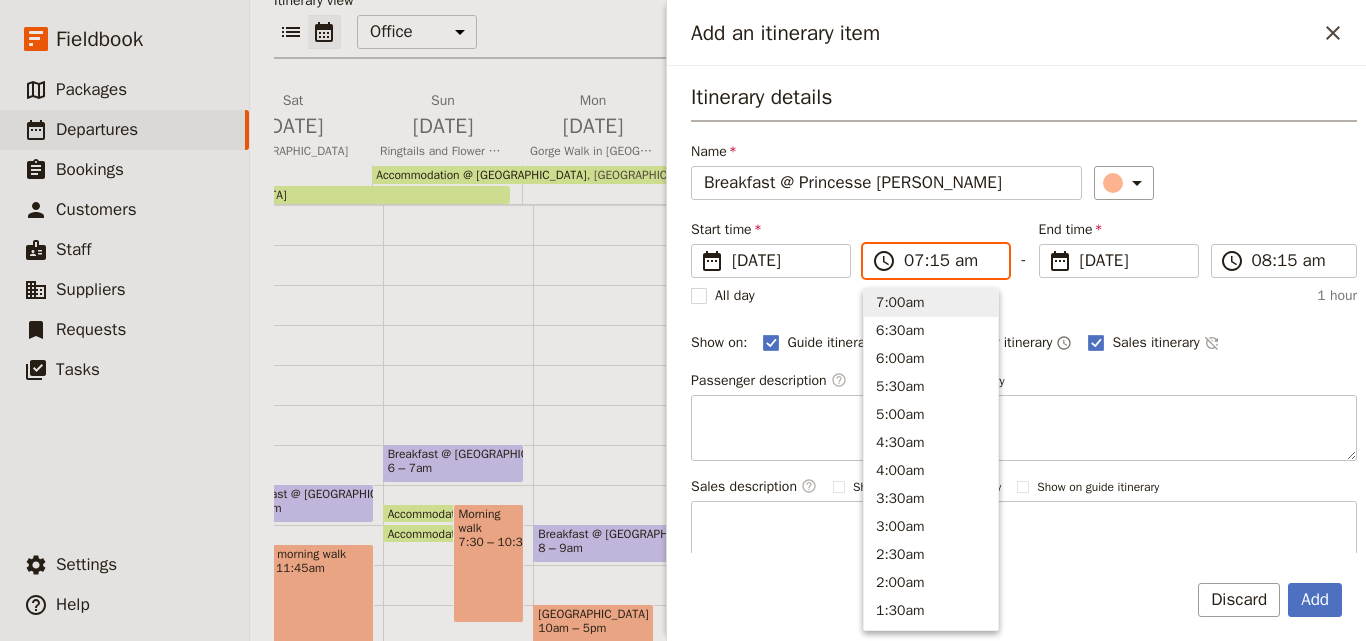 click on "07:15 am" at bounding box center (950, 261) 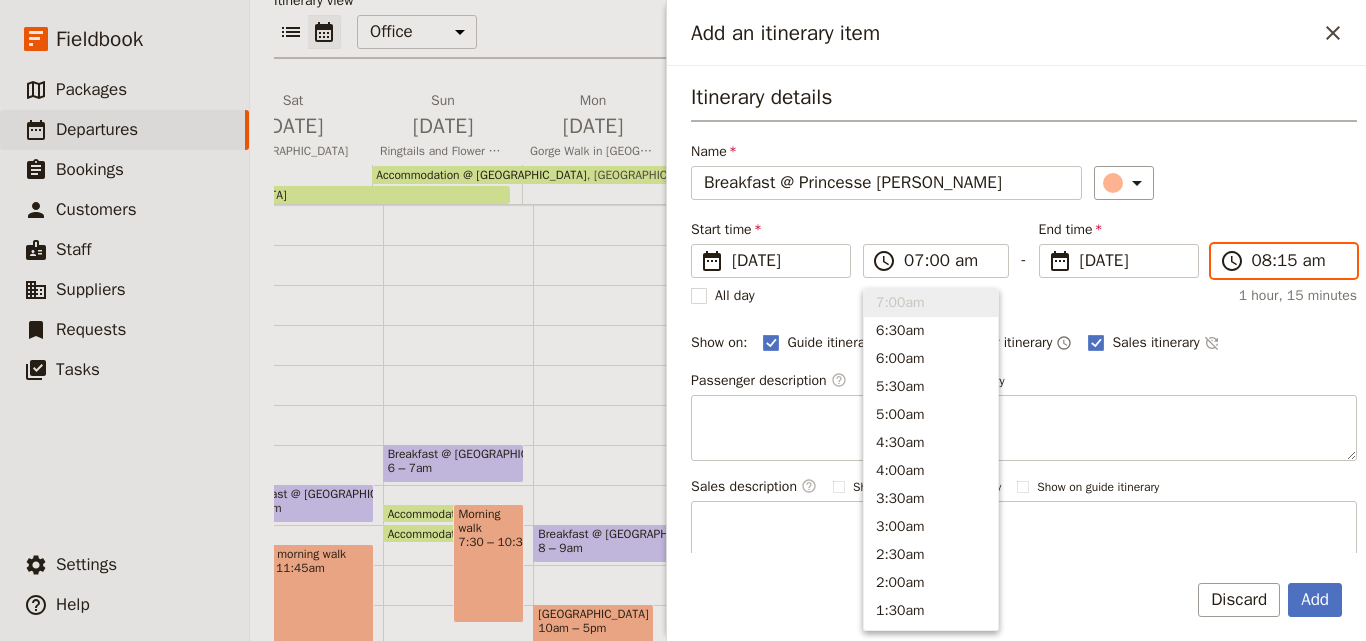 click on "08:15 am" at bounding box center (1298, 261) 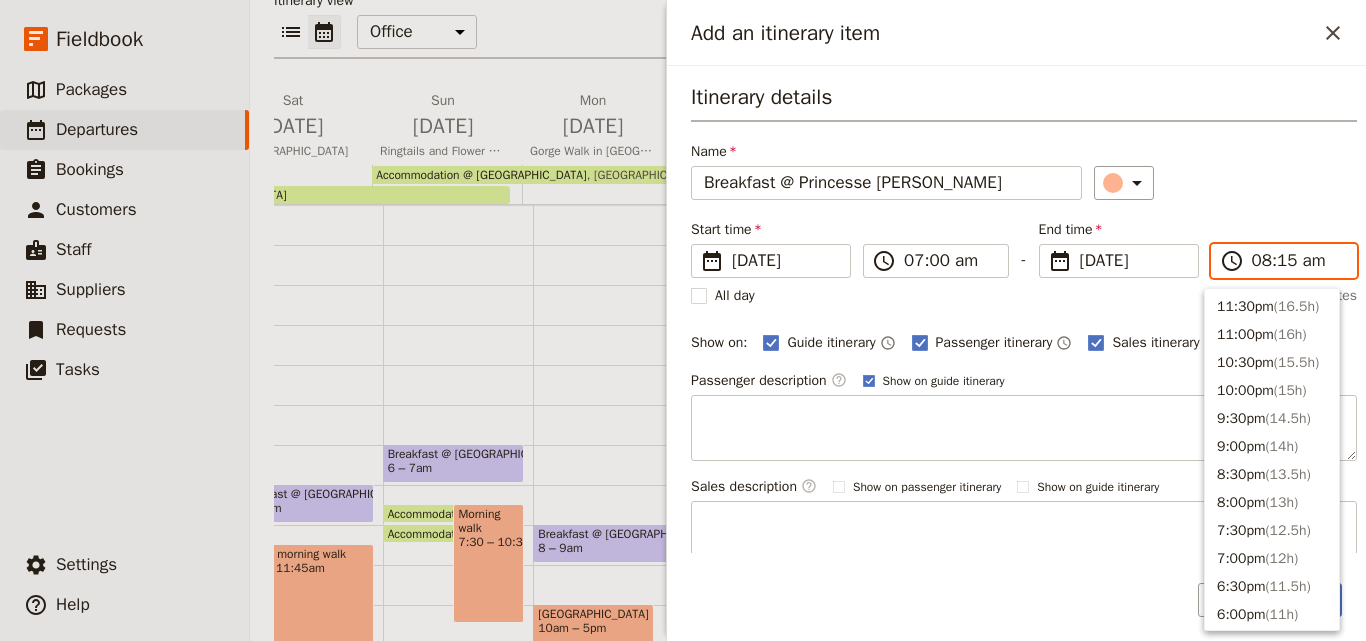 scroll, scrollTop: 872, scrollLeft: 0, axis: vertical 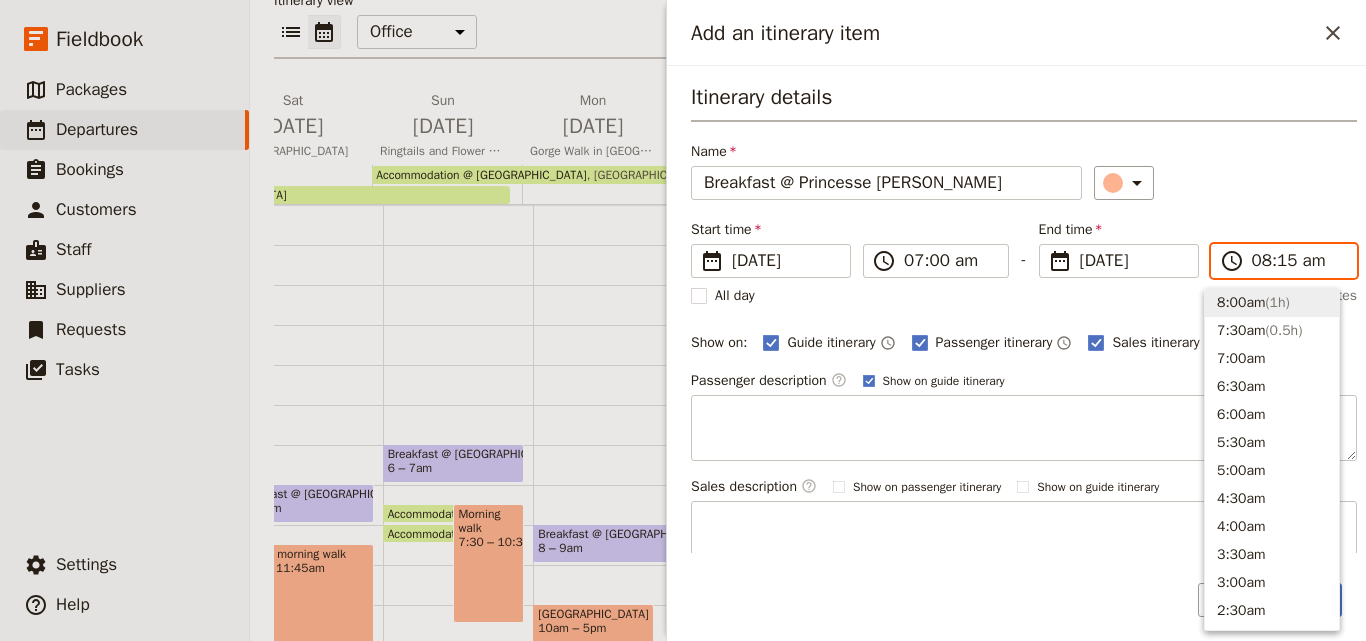 click on "08:15 am" at bounding box center [1298, 261] 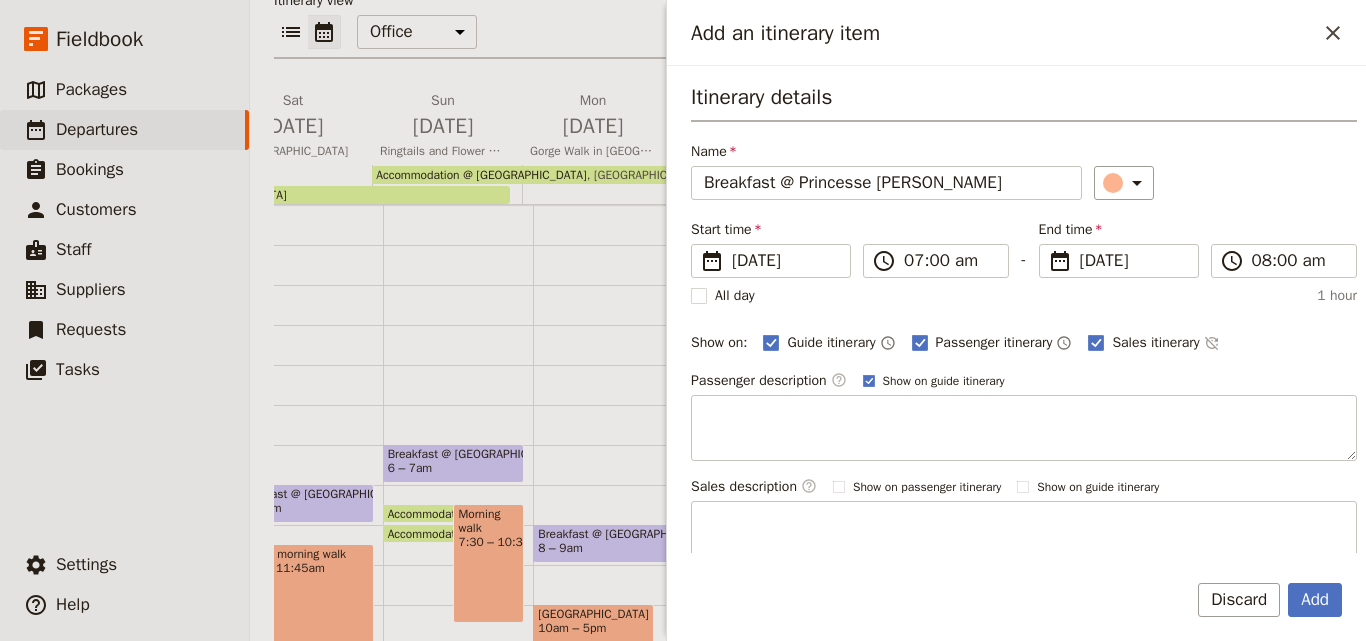 click on "​" at bounding box center (1225, 183) 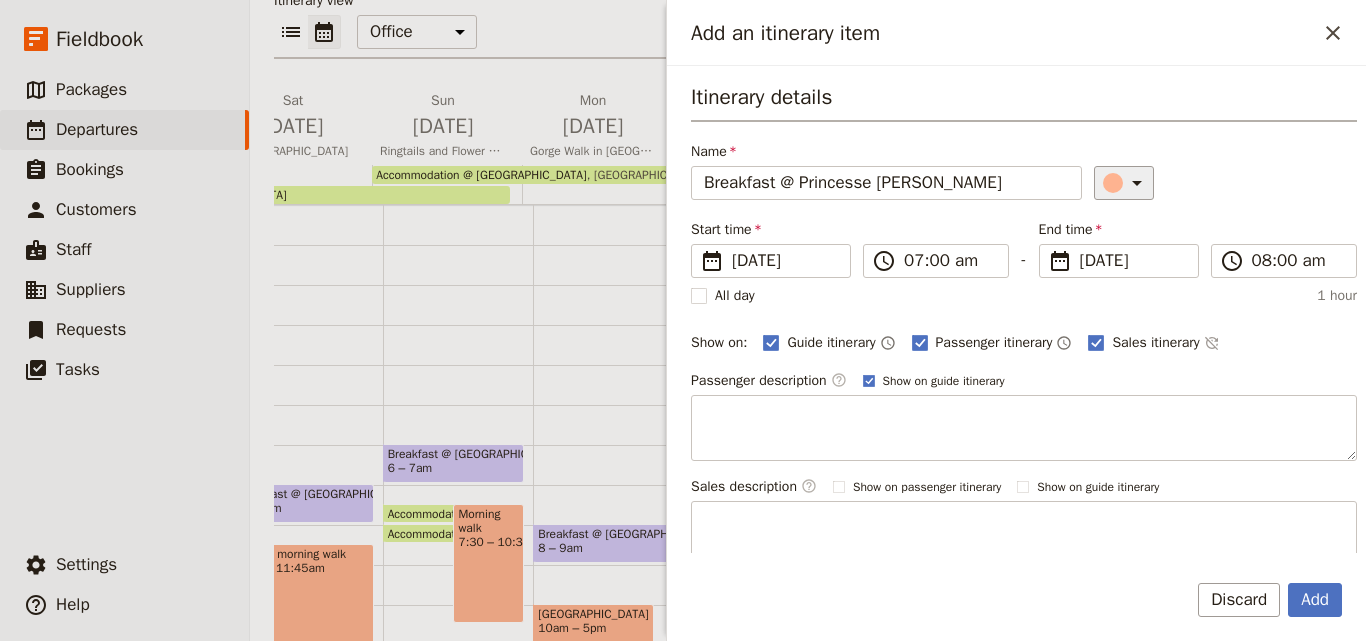 click on "​" at bounding box center [1127, 183] 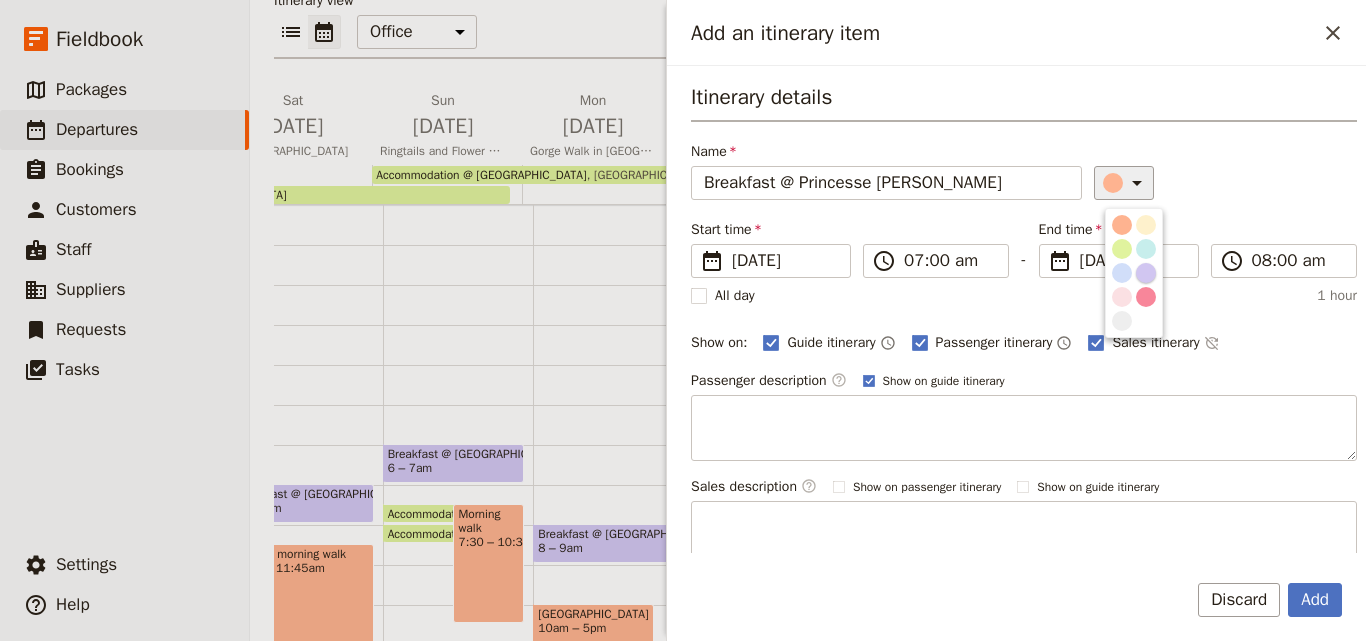 click at bounding box center (1146, 273) 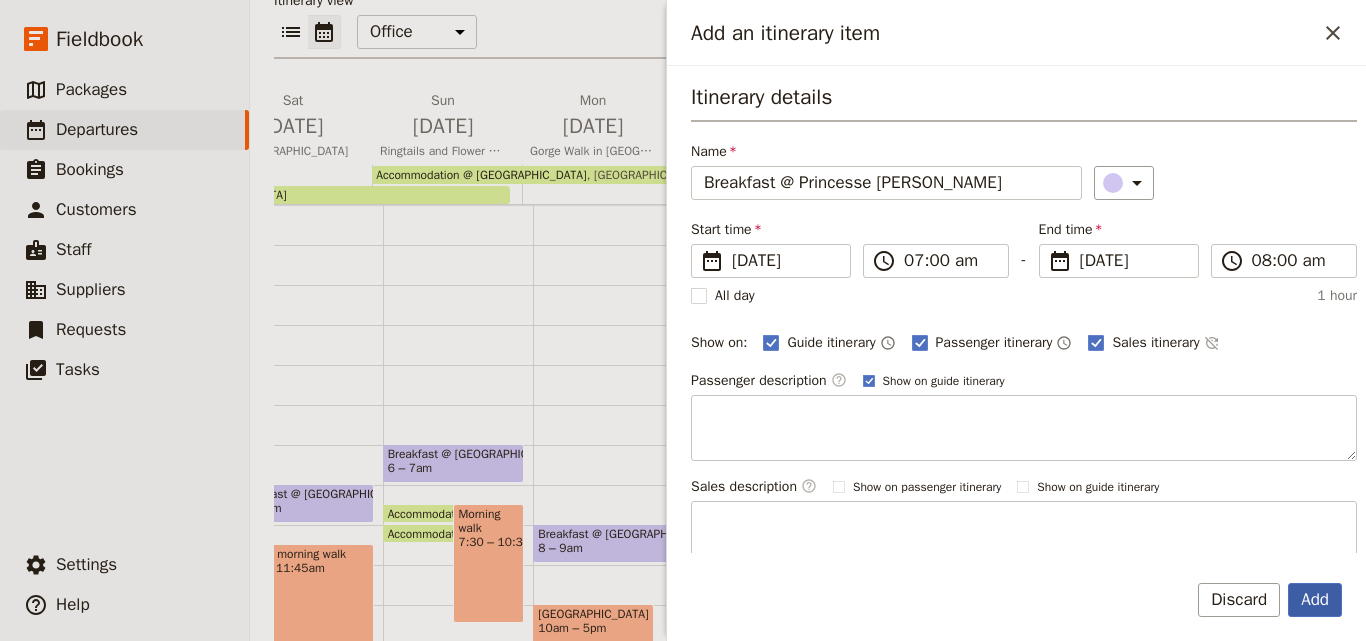click on "Add" at bounding box center [1315, 600] 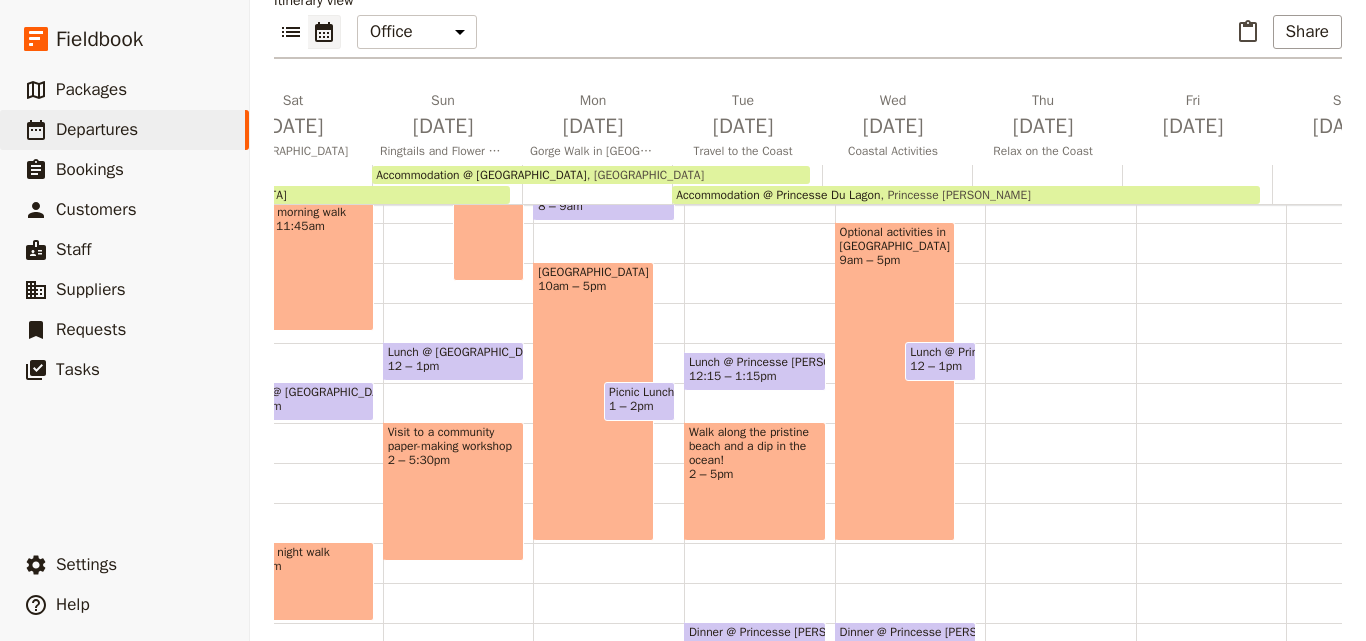 scroll, scrollTop: 300, scrollLeft: 0, axis: vertical 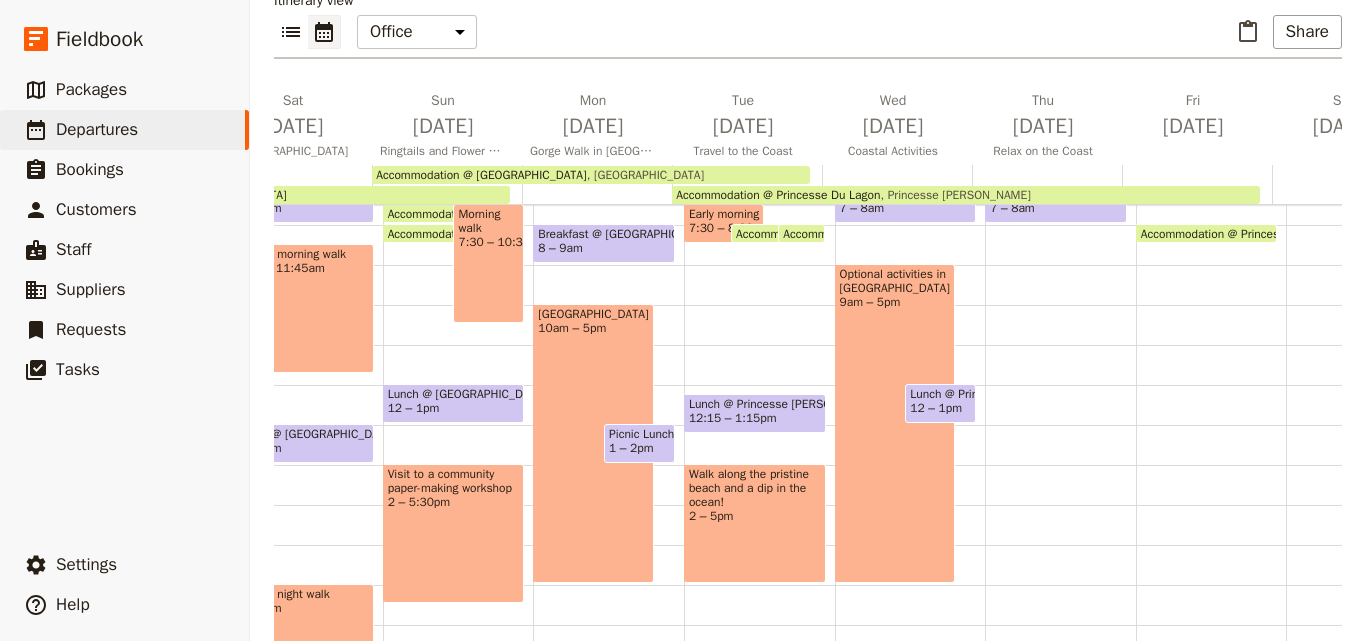 click on "Lunch @ Princesse [PERSON_NAME]" at bounding box center [940, 394] 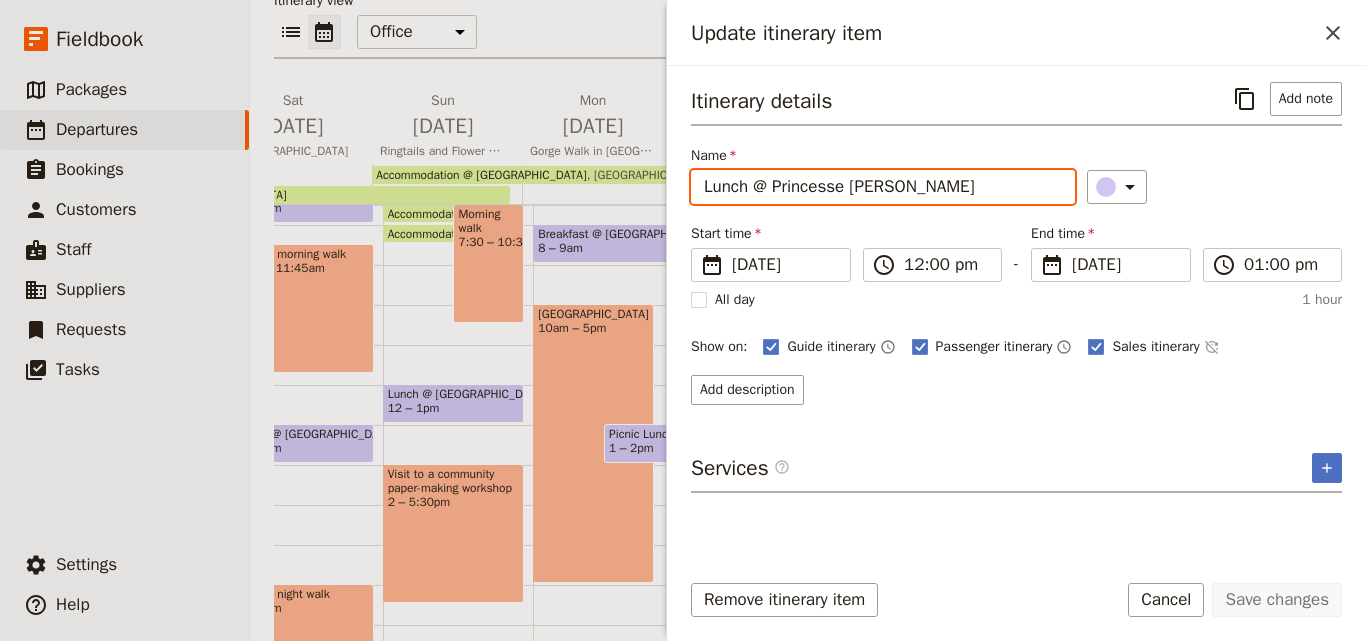drag, startPoint x: 981, startPoint y: 181, endPoint x: 704, endPoint y: 194, distance: 277.3049 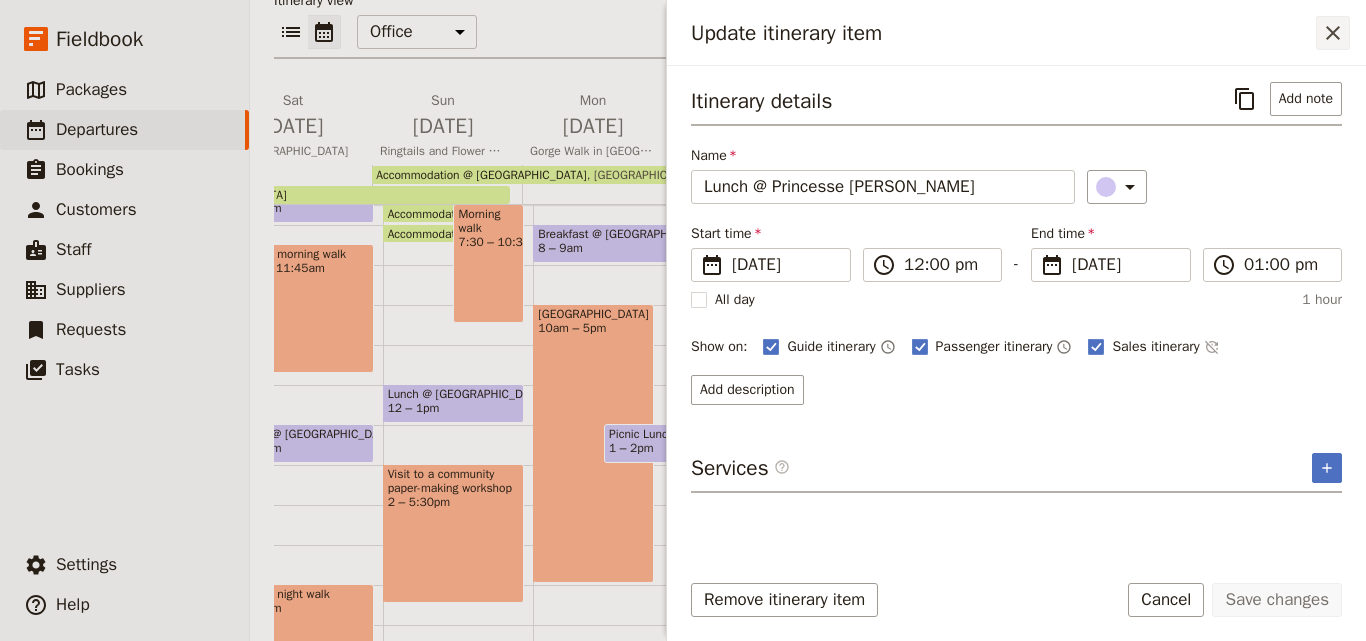 click 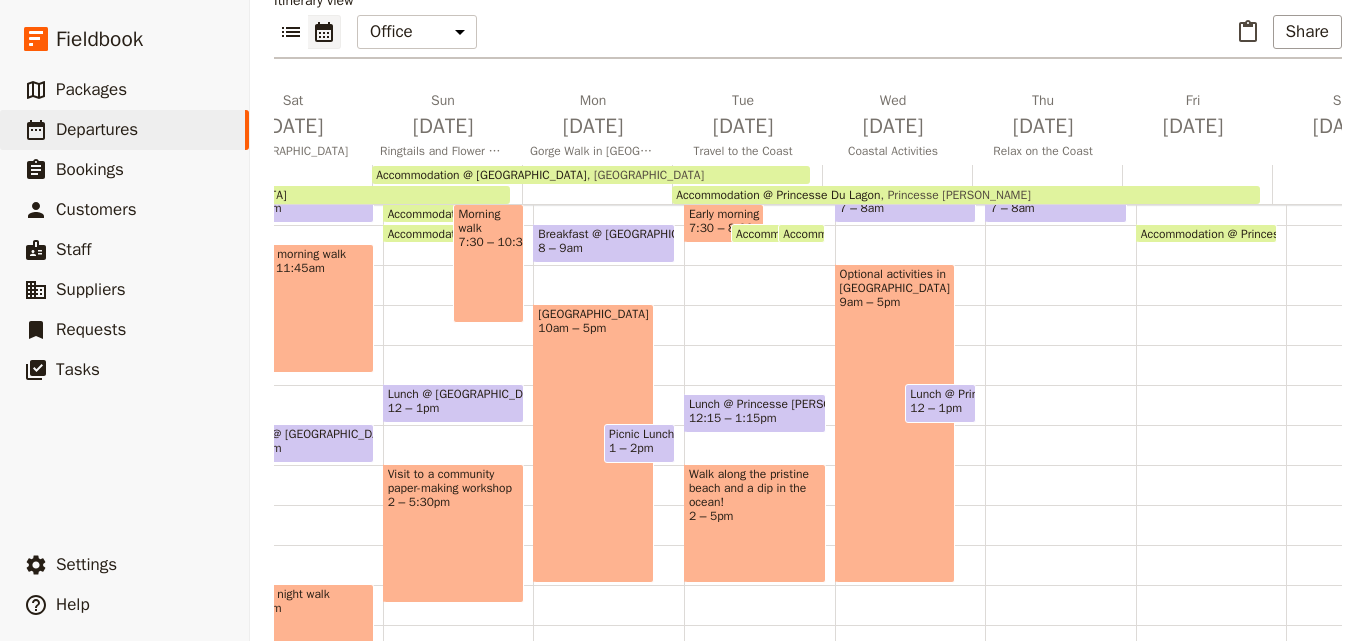 click on "Breakfast @ [GEOGRAPHIC_DATA] 7 – 8am" at bounding box center (1060, 385) 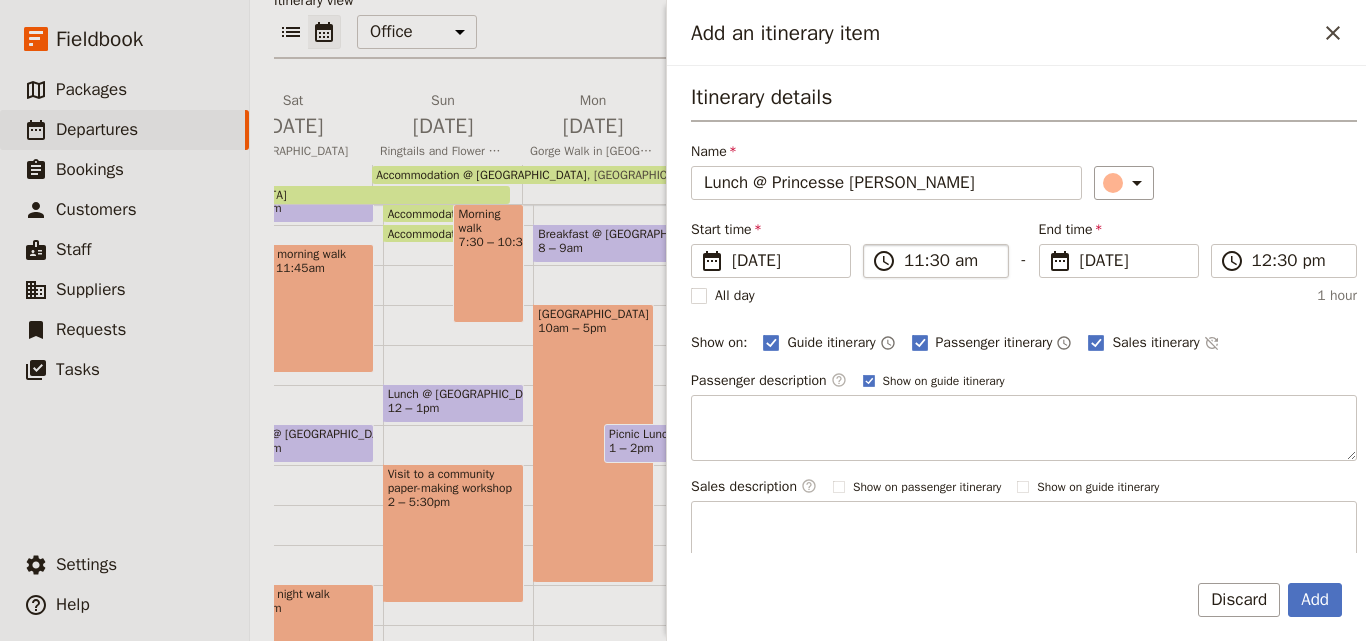 type on "Lunch @ Princesse [PERSON_NAME]" 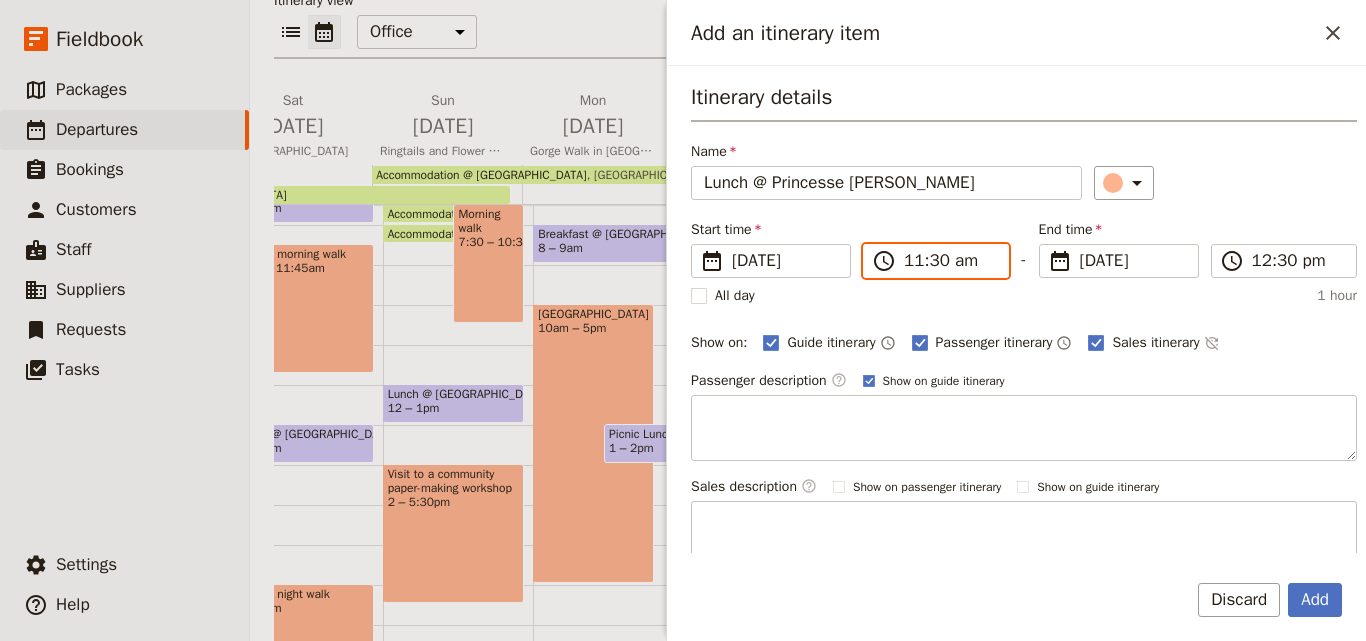 click on "11:30 am" at bounding box center [950, 261] 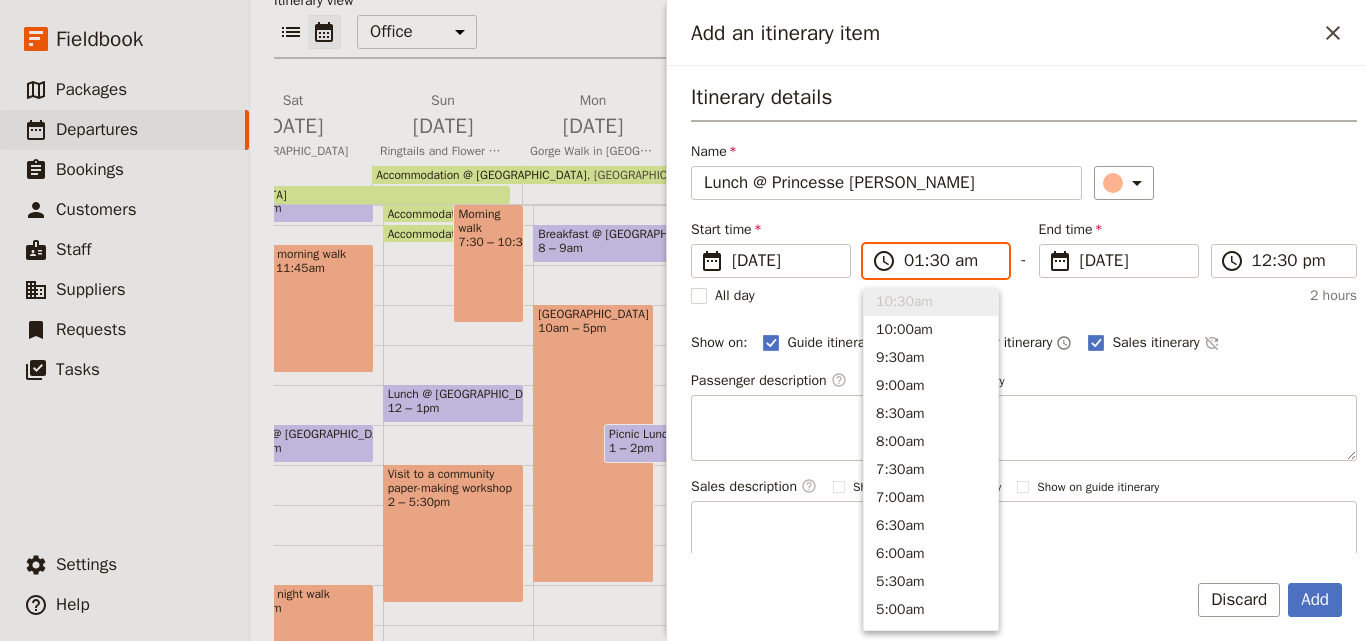 scroll, scrollTop: 1011, scrollLeft: 0, axis: vertical 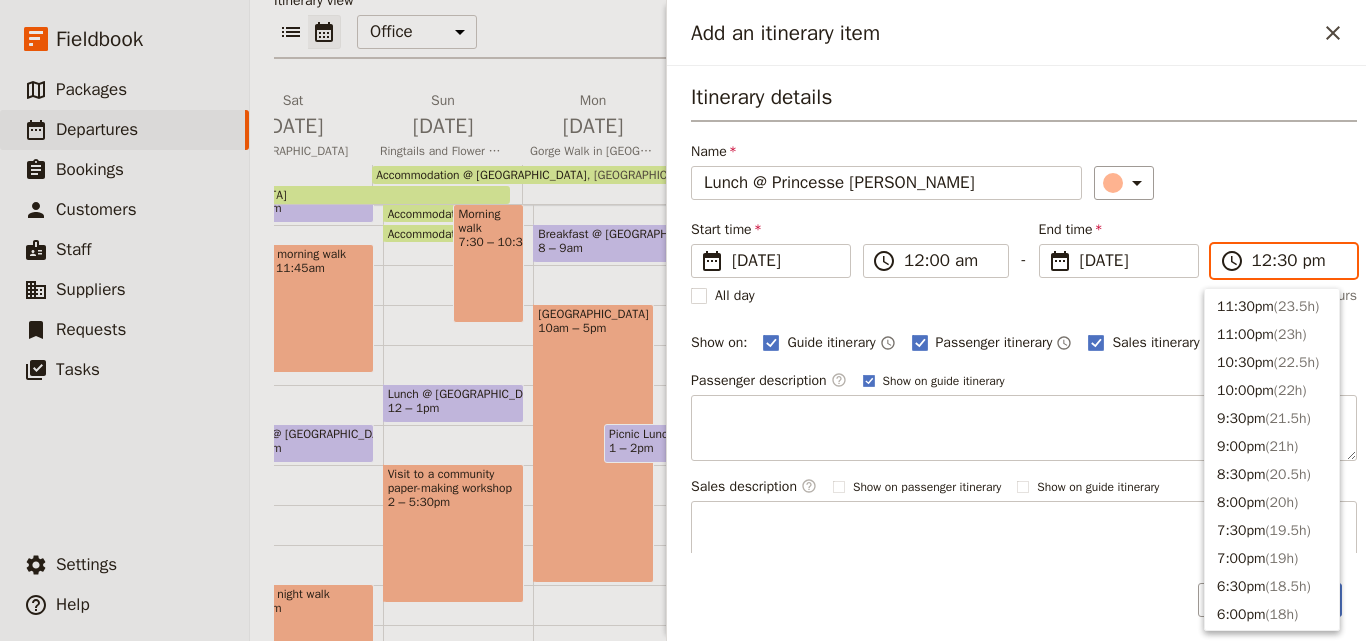 click on "12:30 pm" at bounding box center [1298, 261] 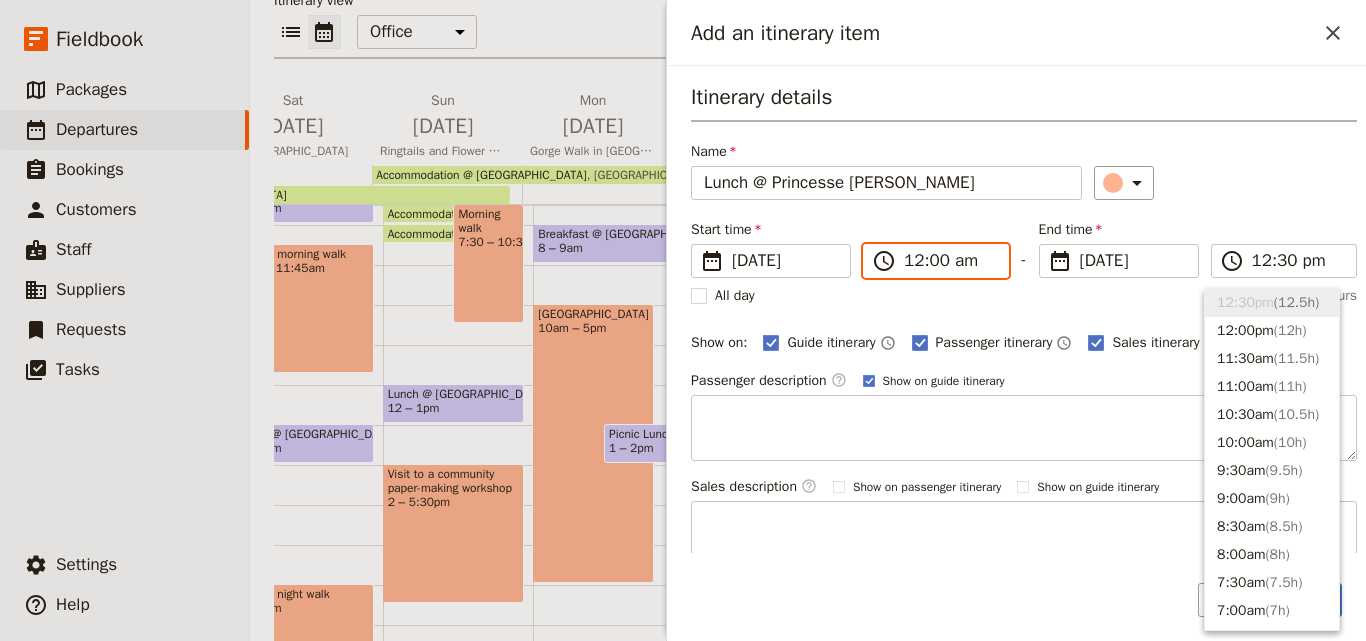 click on "12:00 am" at bounding box center (950, 261) 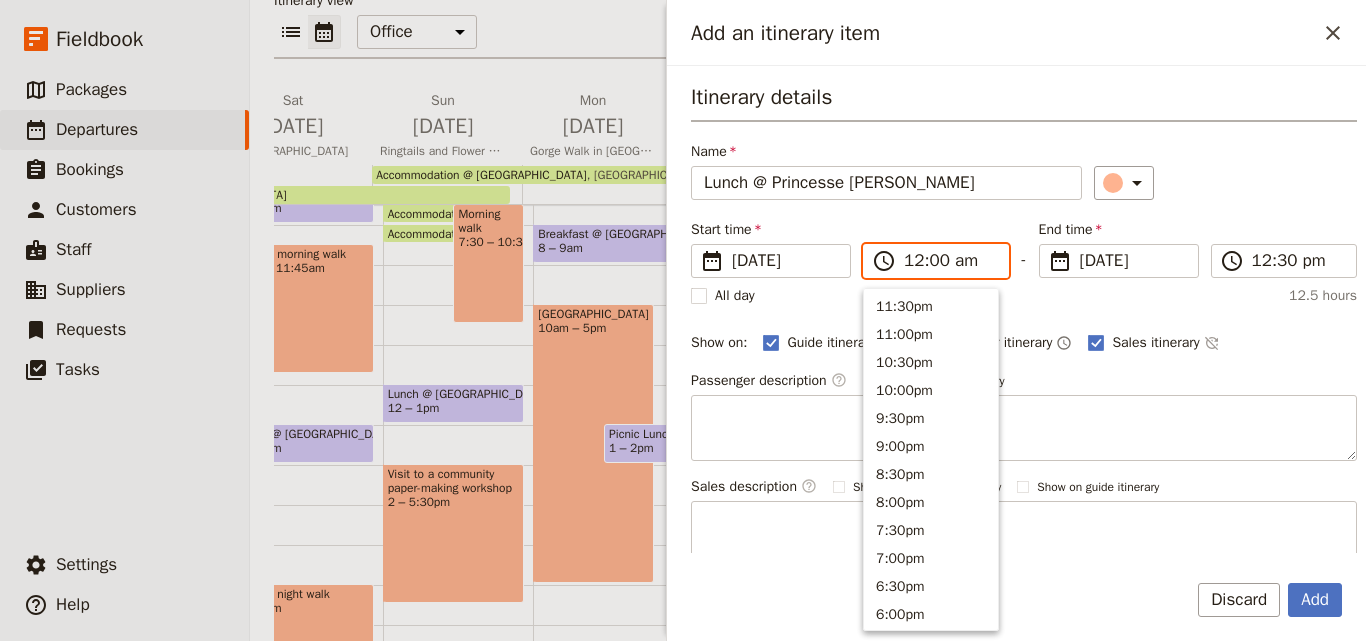 scroll, scrollTop: 1011, scrollLeft: 0, axis: vertical 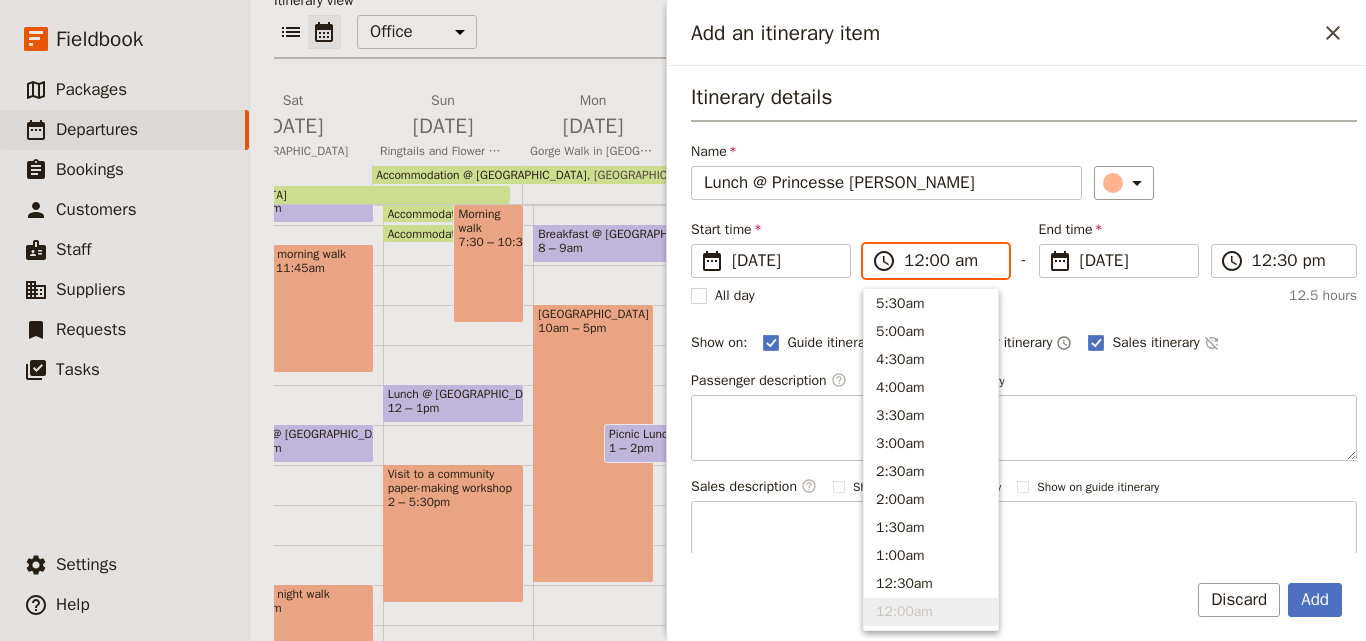 click on "12:00 am" at bounding box center (950, 261) 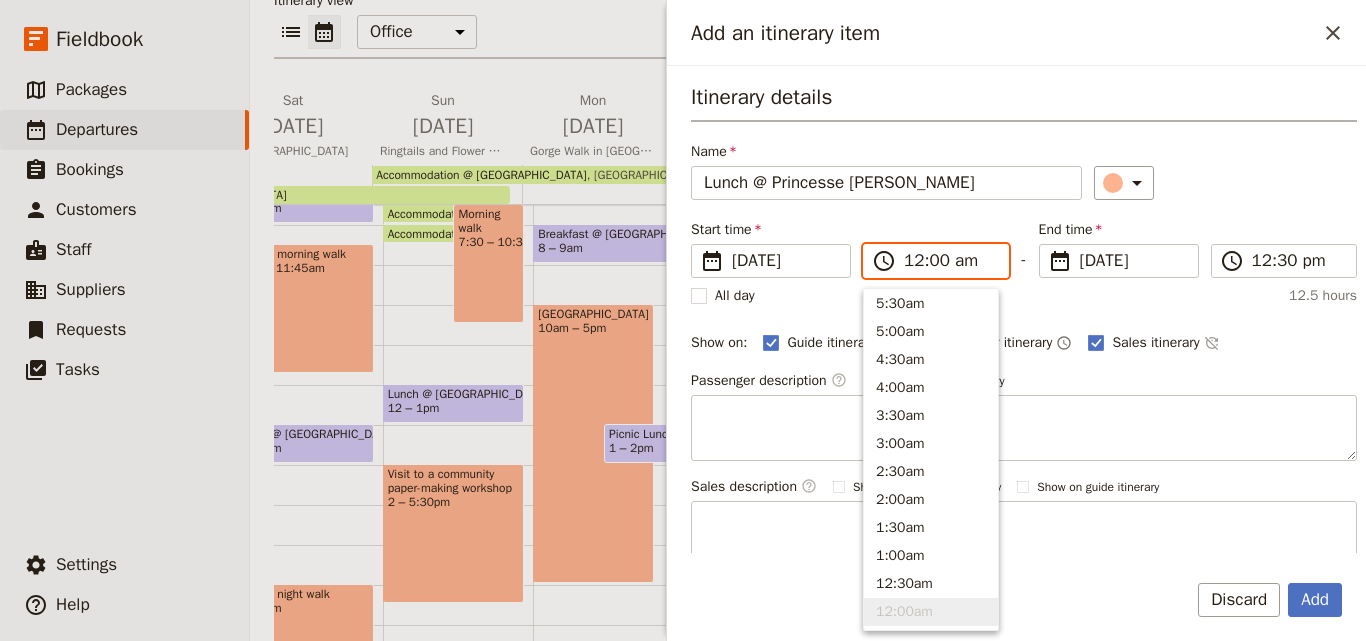 type on "12:00 pm" 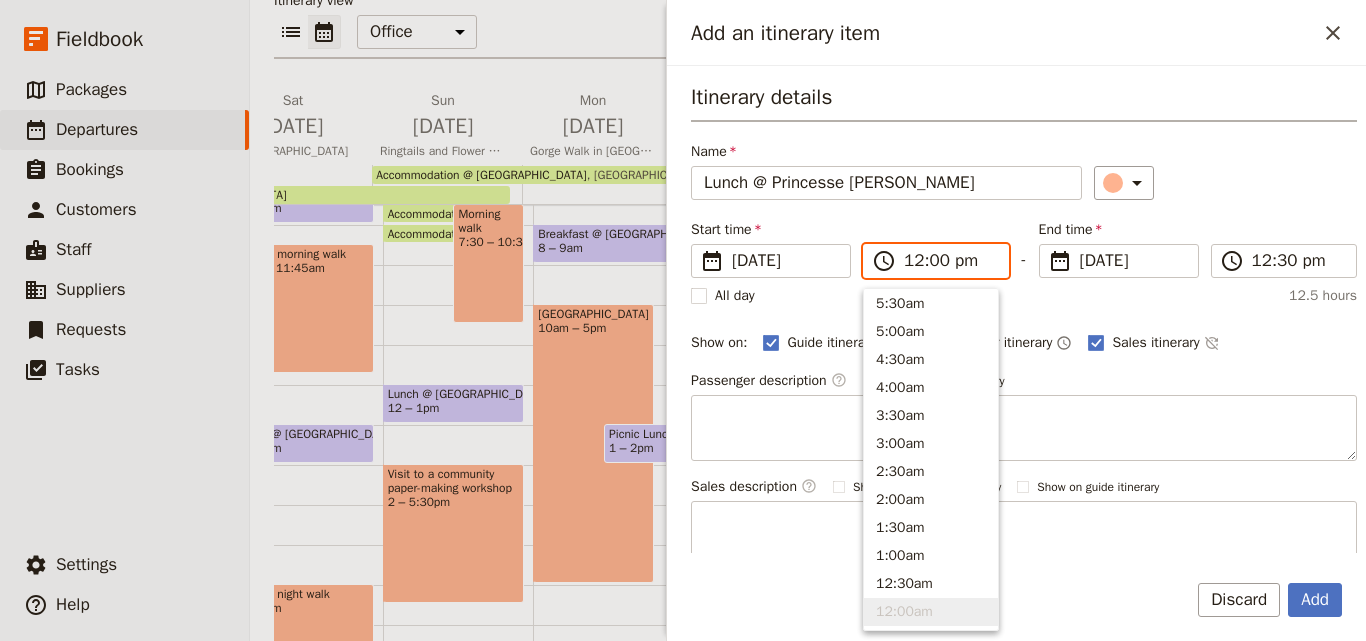 scroll, scrollTop: 649, scrollLeft: 0, axis: vertical 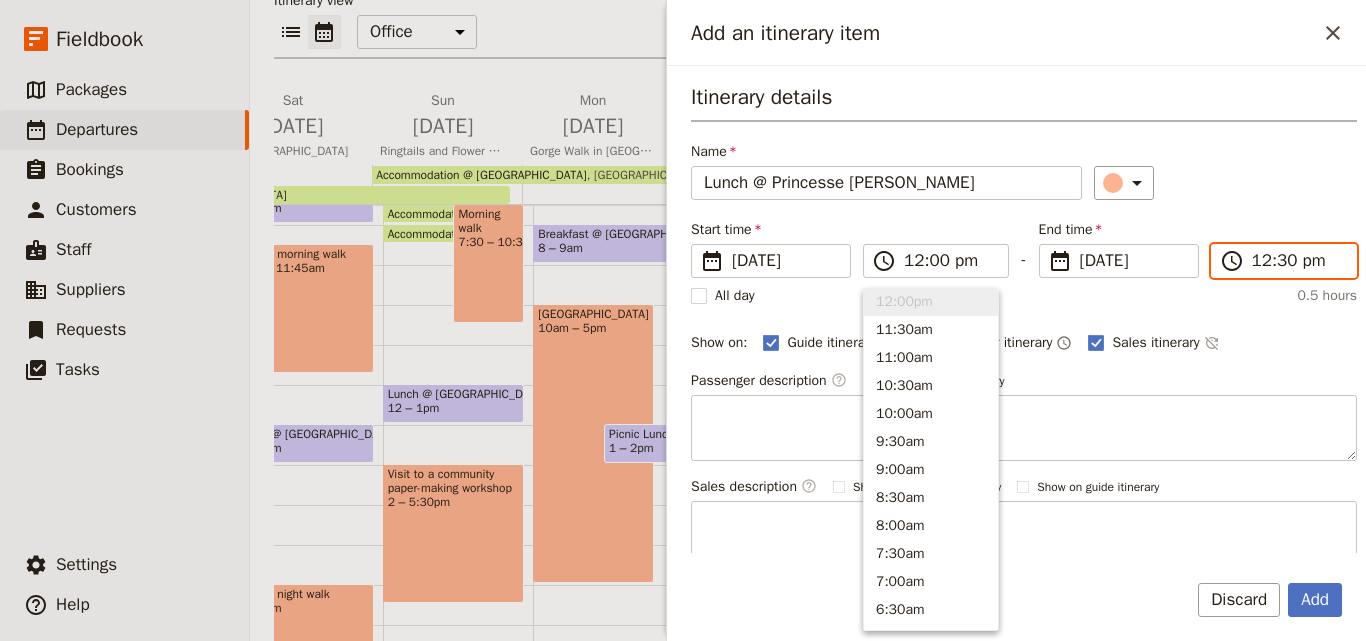 click on "12:30 pm" at bounding box center [1298, 261] 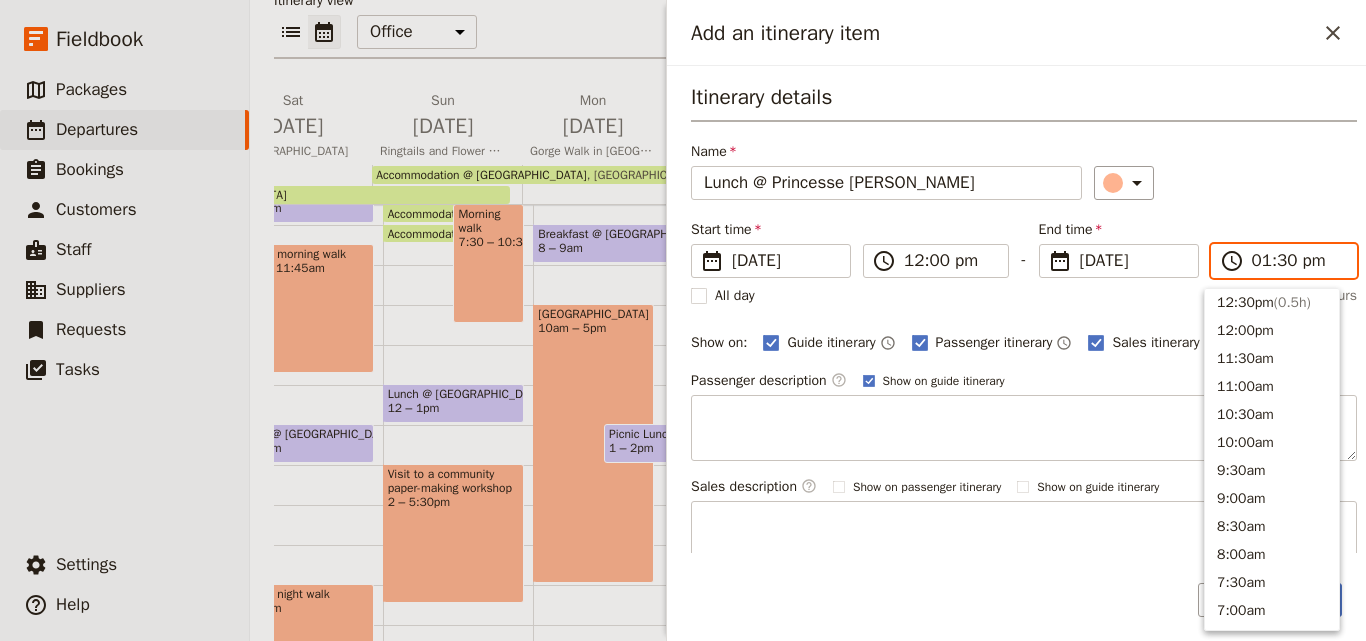 scroll, scrollTop: 565, scrollLeft: 0, axis: vertical 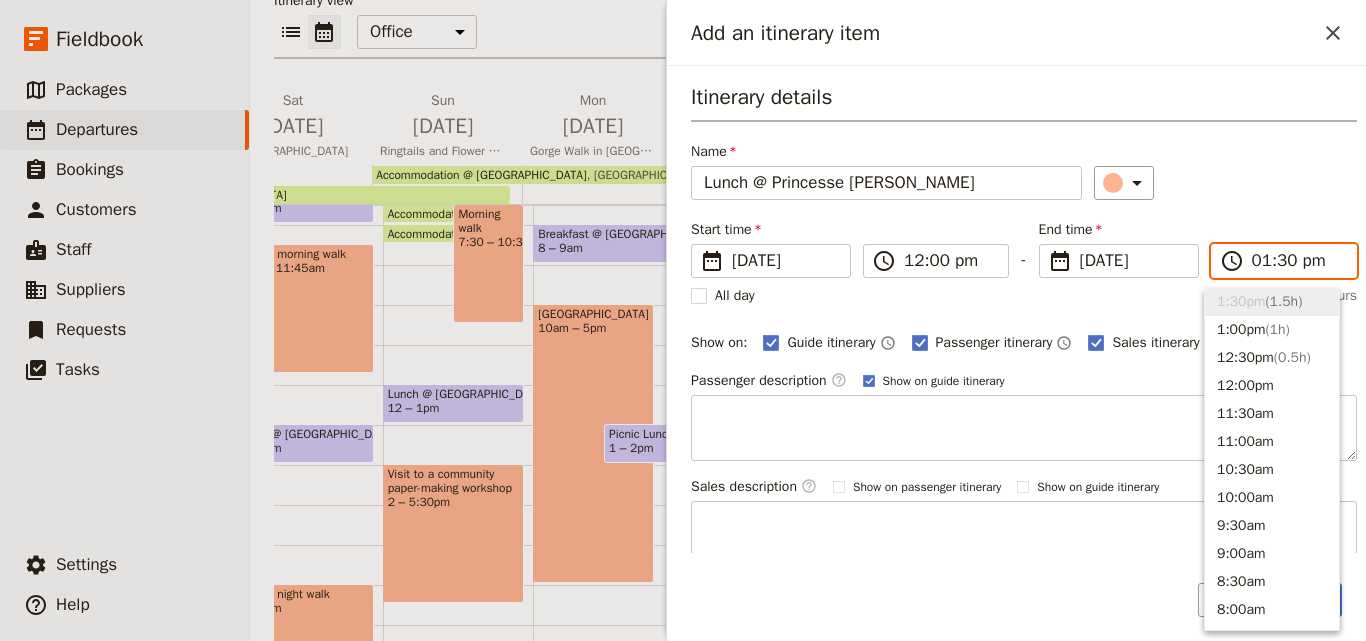 click on "01:30 pm" at bounding box center (1298, 261) 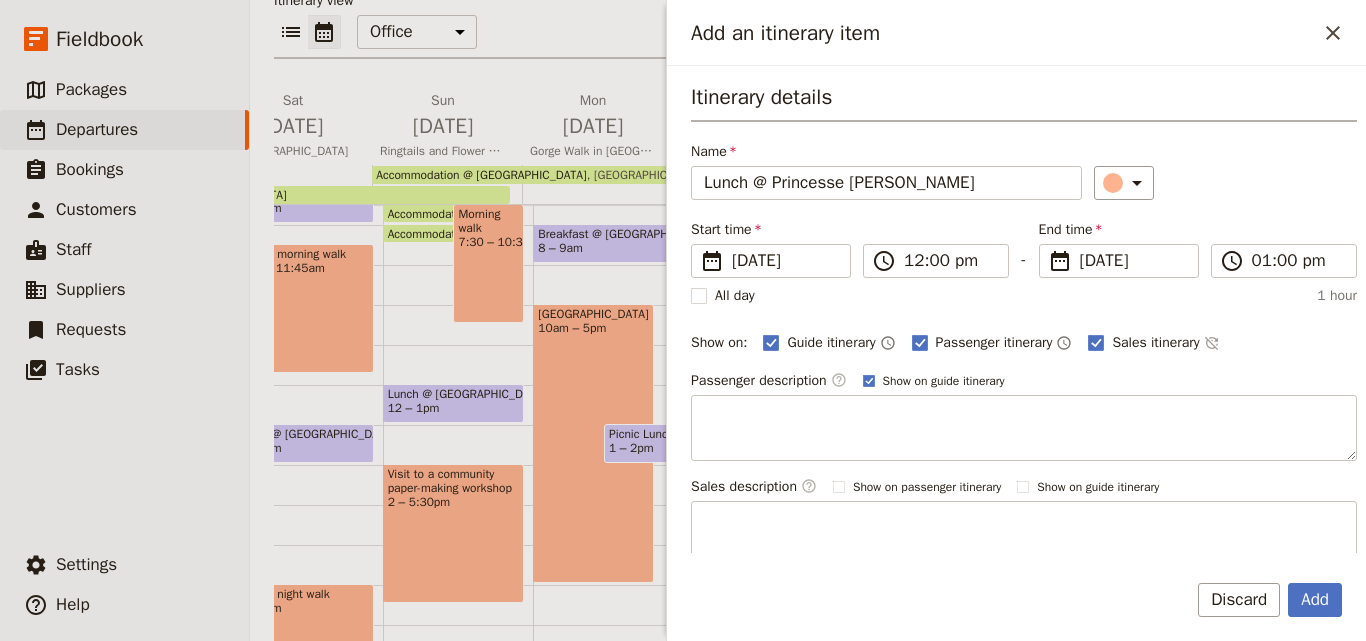 click on "​" at bounding box center (1225, 183) 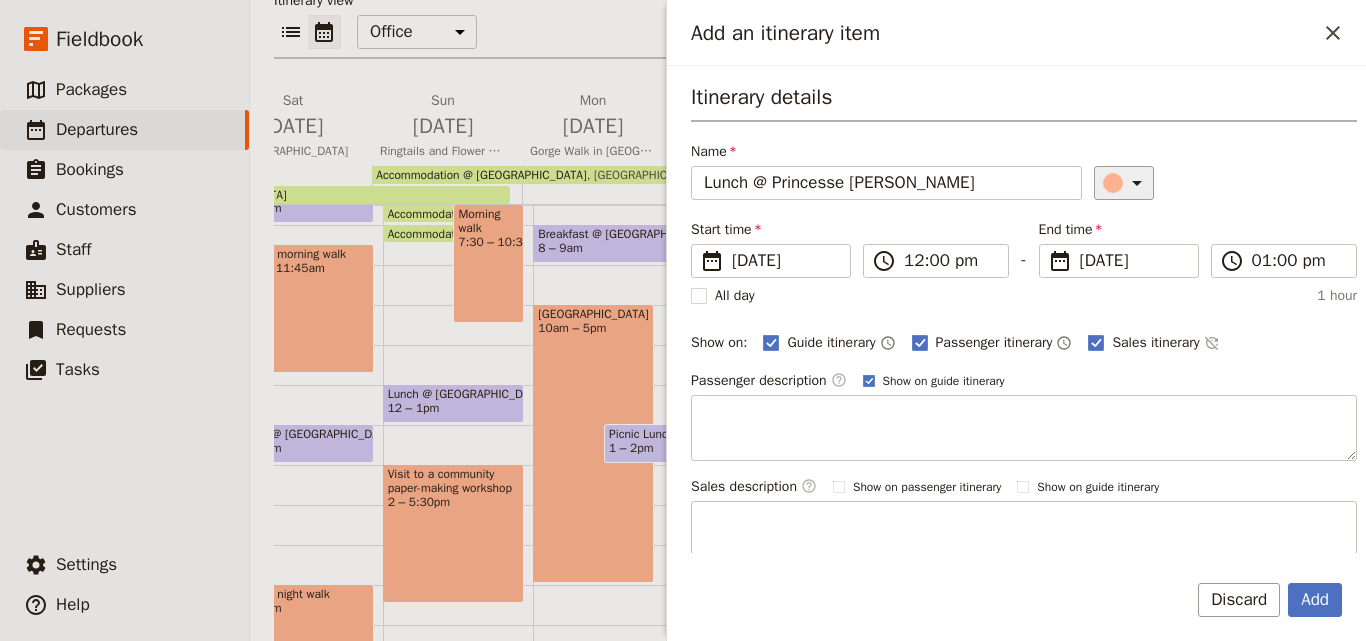 click 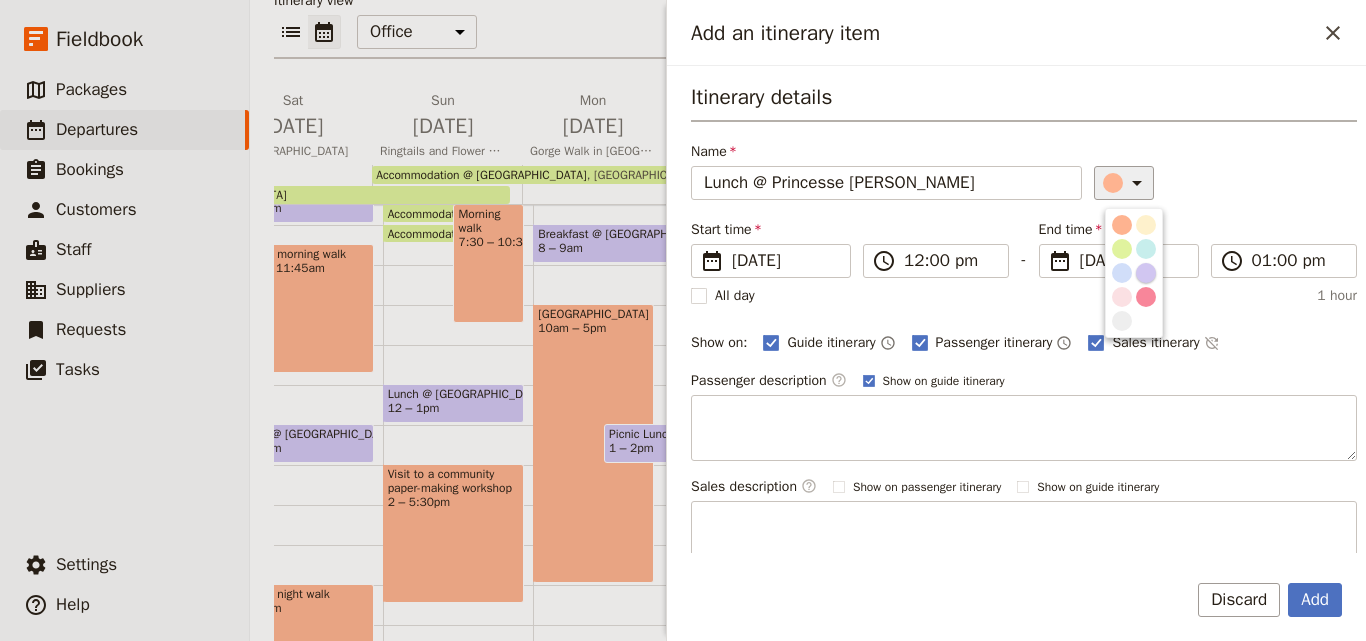 click at bounding box center [1146, 273] 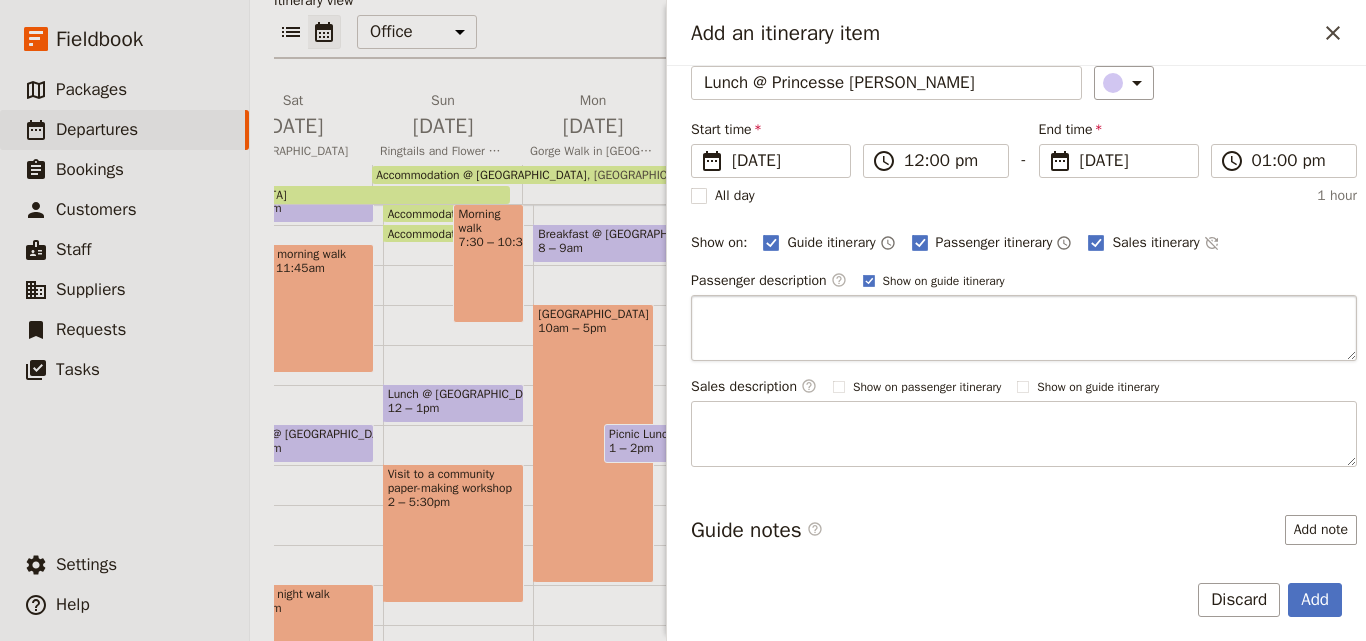scroll, scrollTop: 188, scrollLeft: 0, axis: vertical 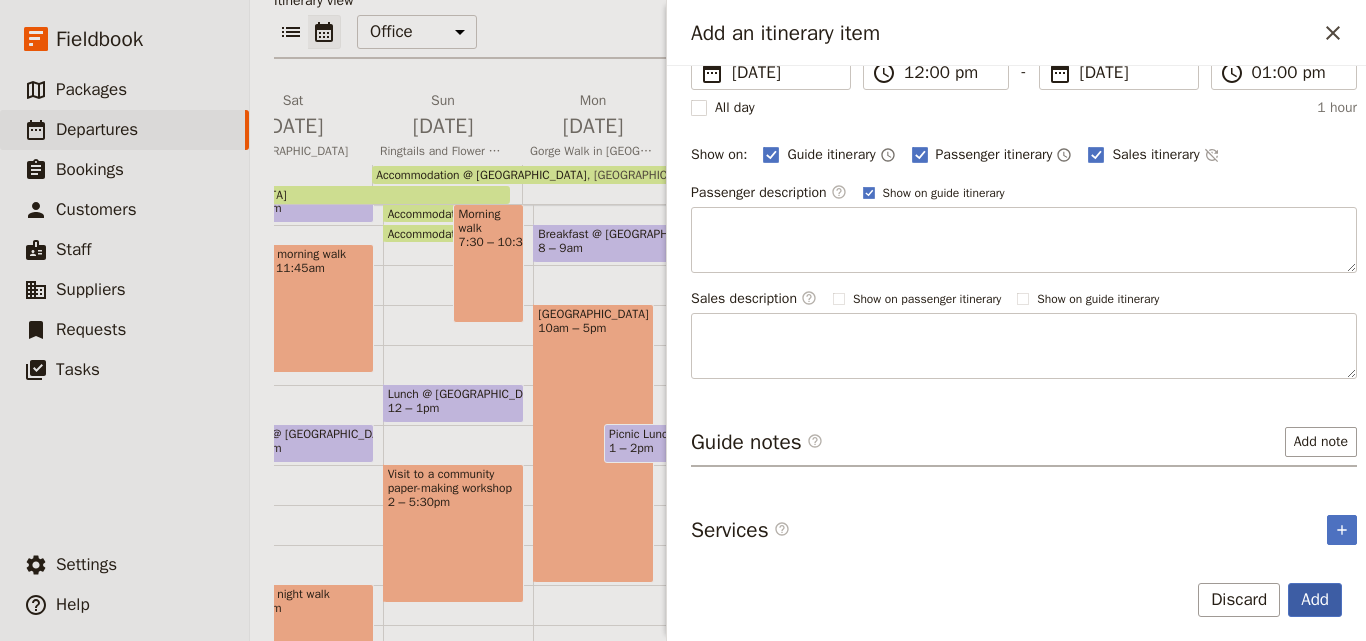 click on "Add" at bounding box center [1315, 600] 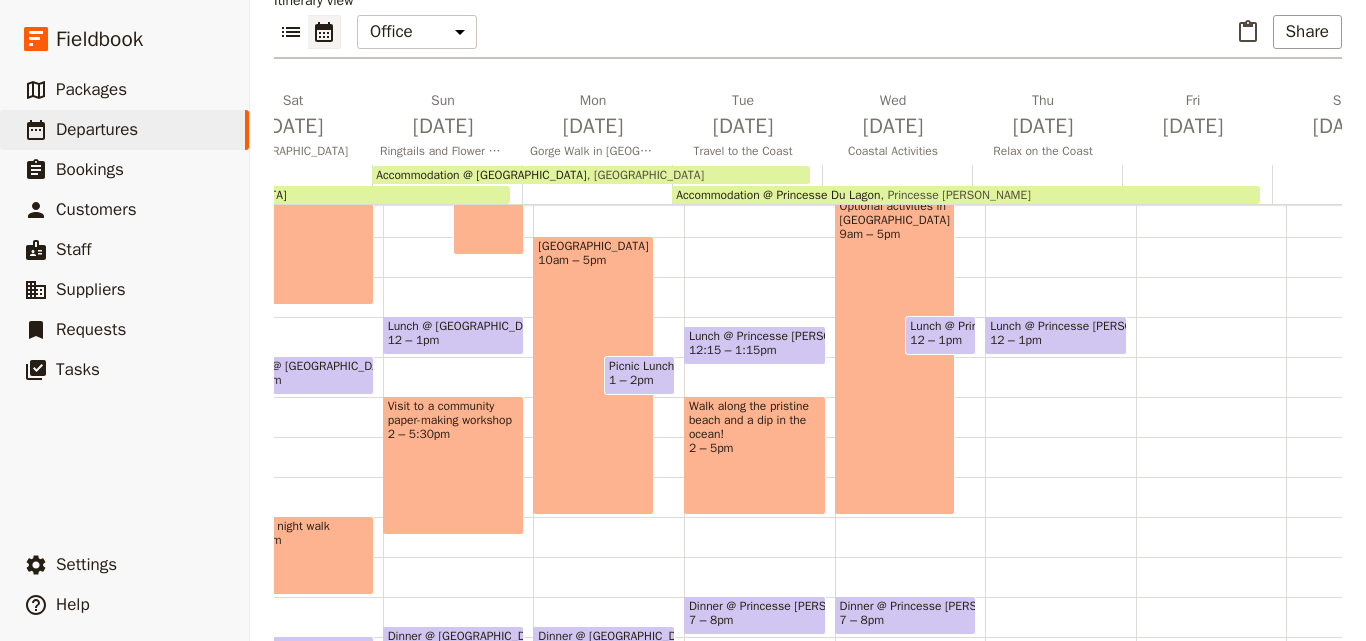 scroll, scrollTop: 400, scrollLeft: 0, axis: vertical 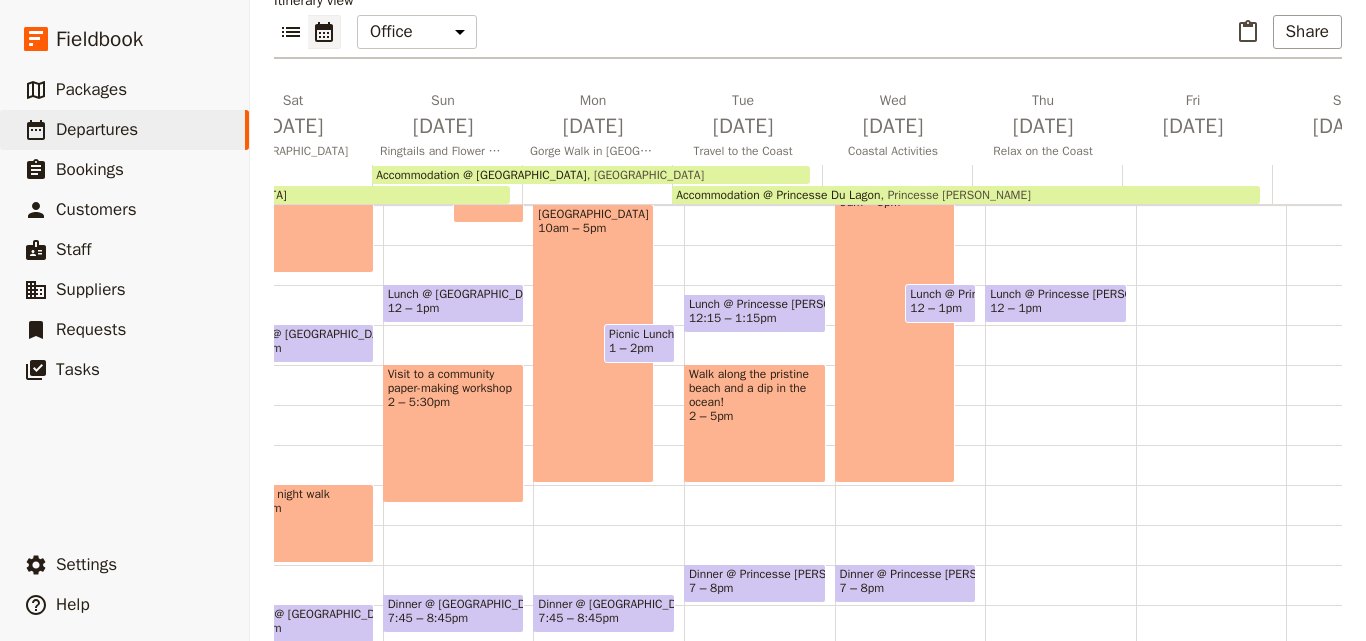 click on "Breakfast @ [GEOGRAPHIC_DATA] 7 – 8am Lunch @ [GEOGRAPHIC_DATA] 12 – 1pm" at bounding box center [1060, 285] 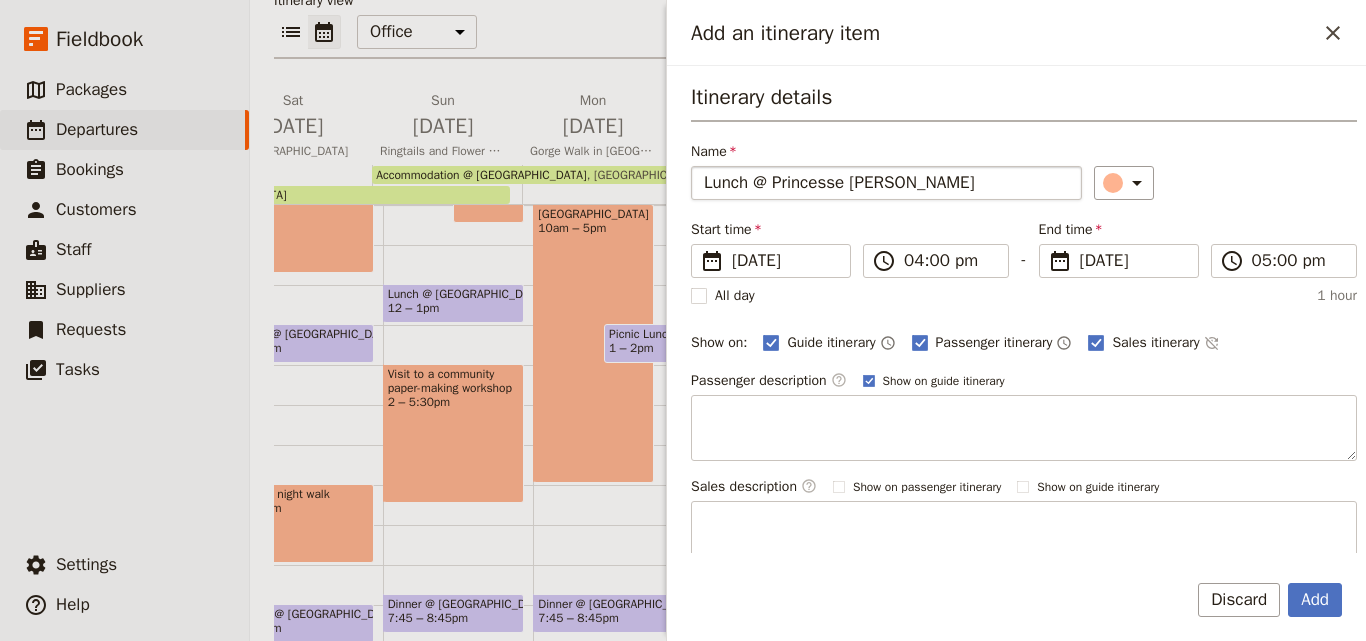 type on "Lunch @ Princesse [PERSON_NAME]" 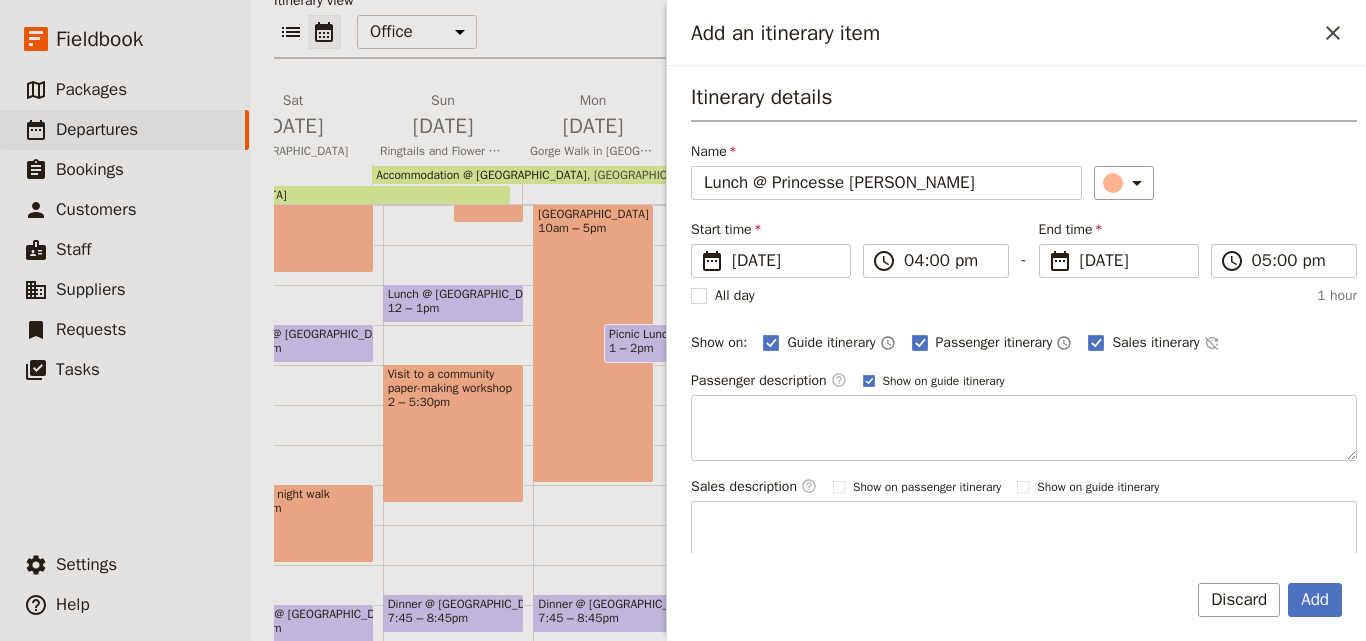drag, startPoint x: 977, startPoint y: 175, endPoint x: 669, endPoint y: 189, distance: 308.31802 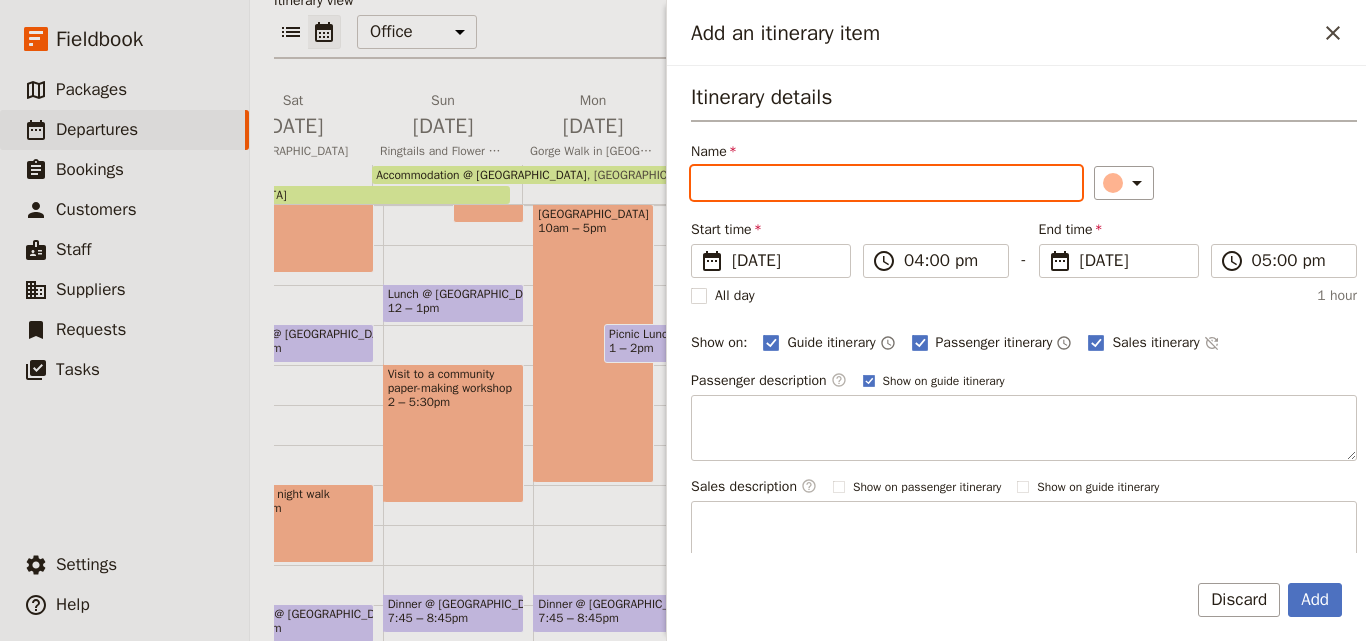 paste on "wonderful sunset and a fresh seafood dinner." 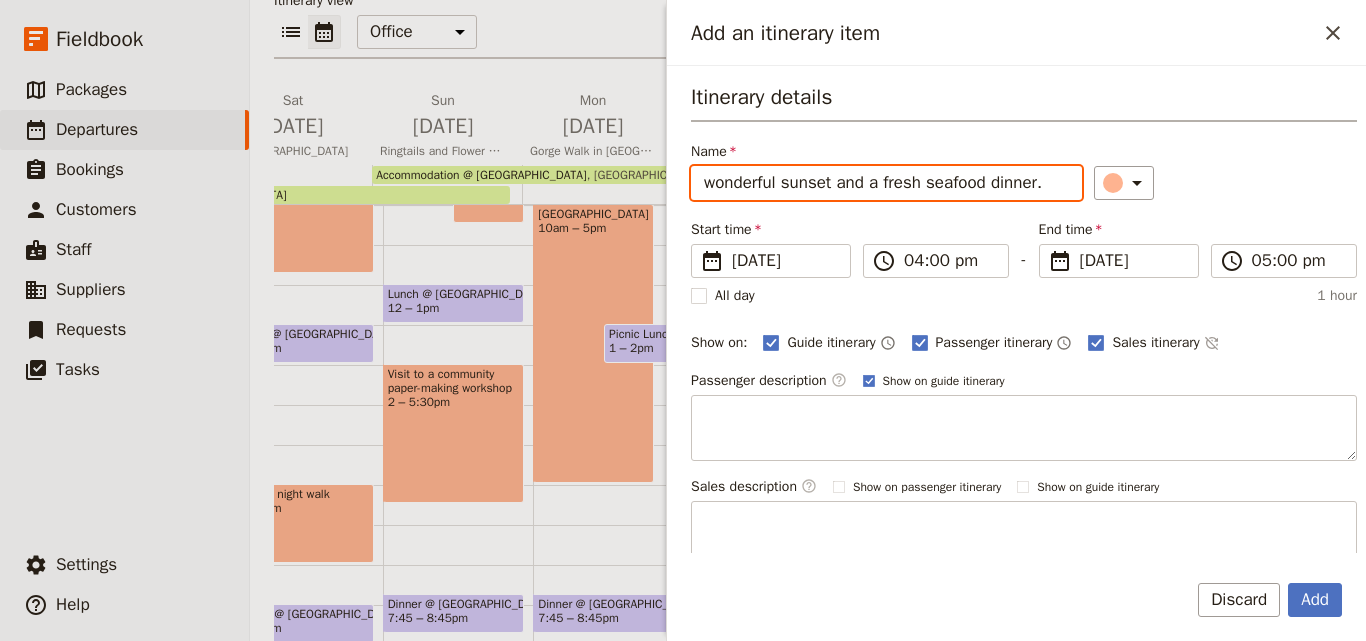click on "wonderful sunset and a fresh seafood dinner." at bounding box center [886, 183] 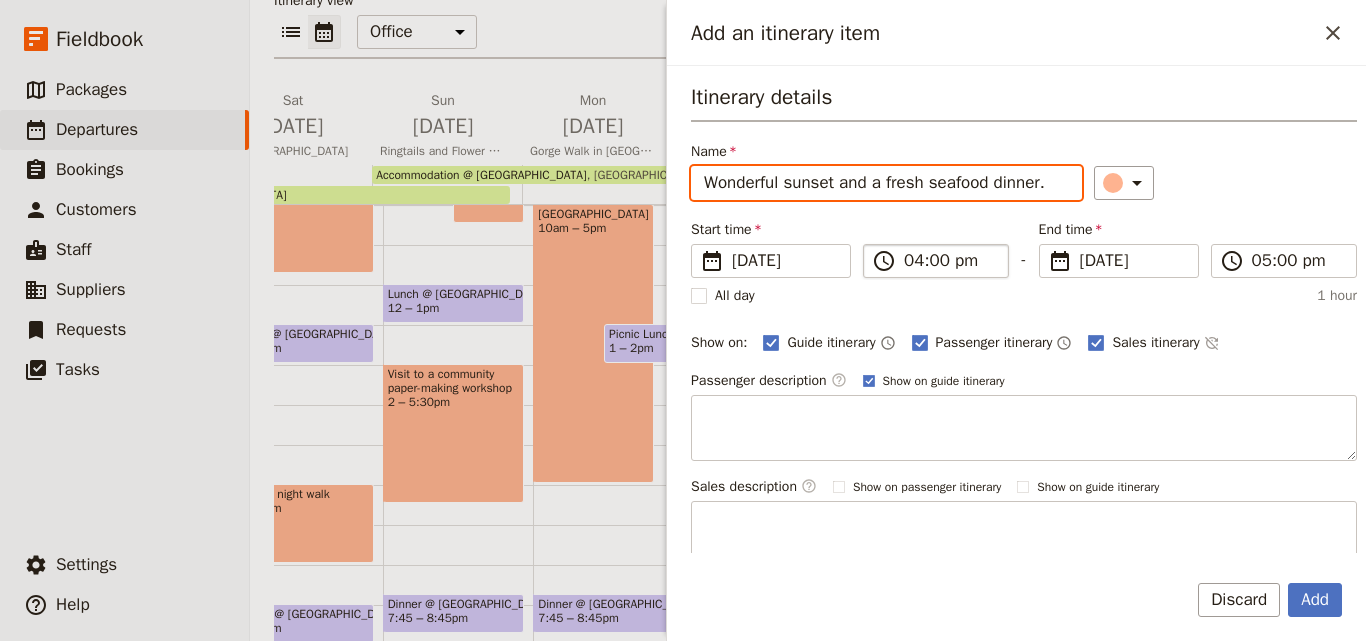 type on "Wonderful sunset and a fresh seafood dinner." 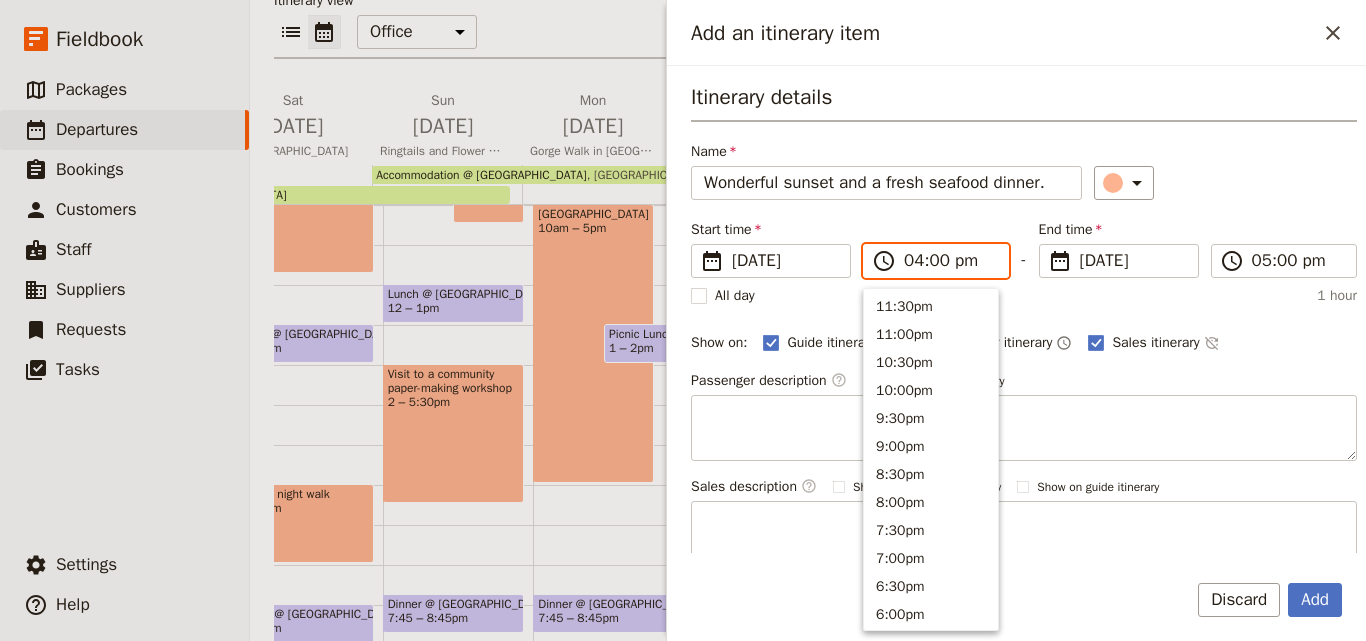 click on "04:00 pm" at bounding box center (950, 261) 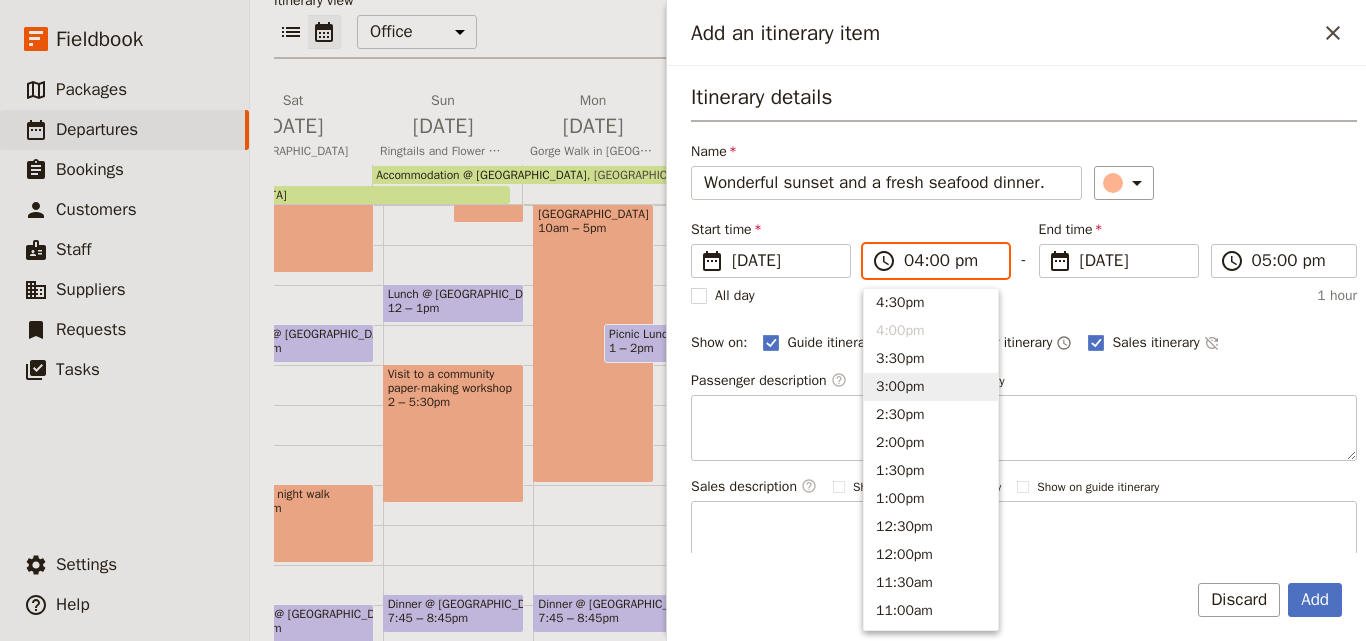 click on "3:00pm" at bounding box center (931, 387) 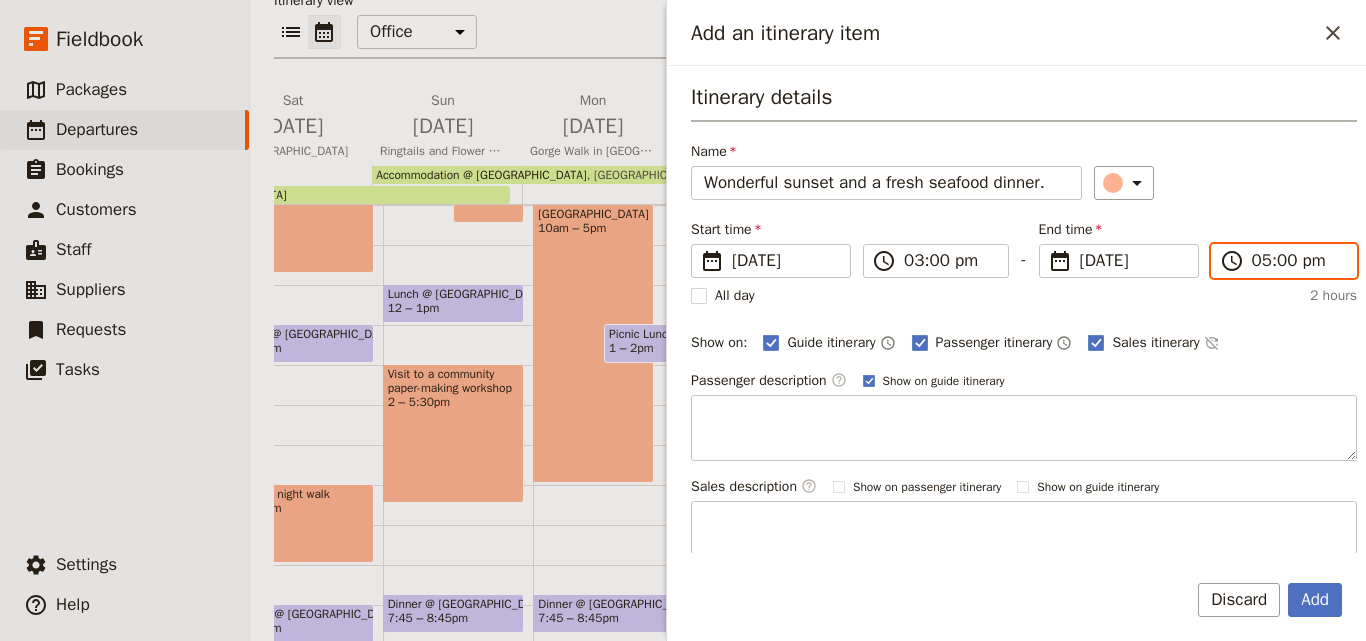 click on "05:00 pm" at bounding box center [1298, 261] 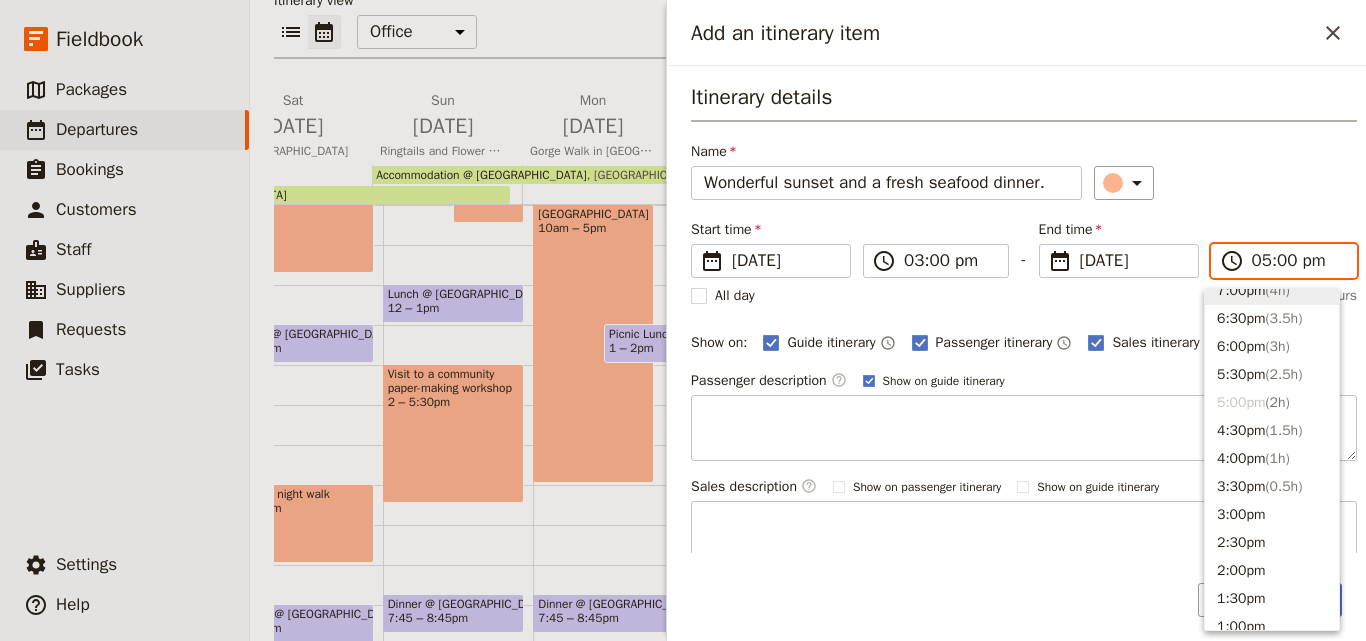 scroll, scrollTop: 257, scrollLeft: 0, axis: vertical 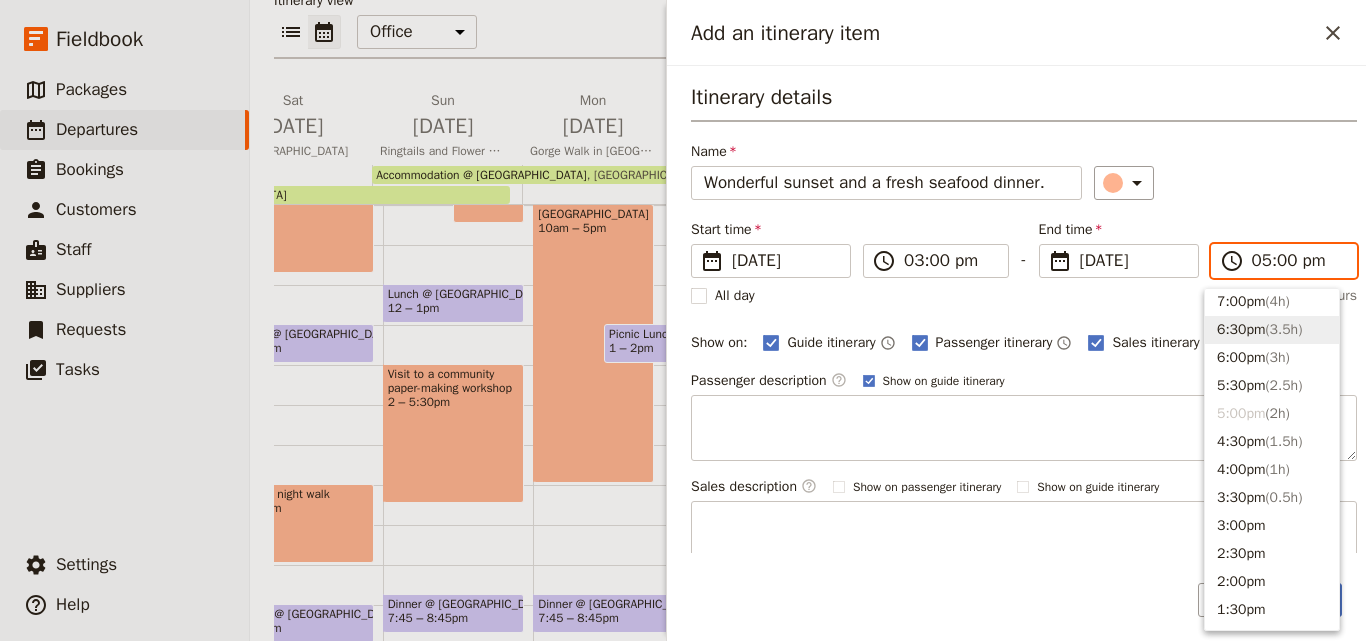 click on "6:30pm  ( 3.5h )" at bounding box center (1272, 330) 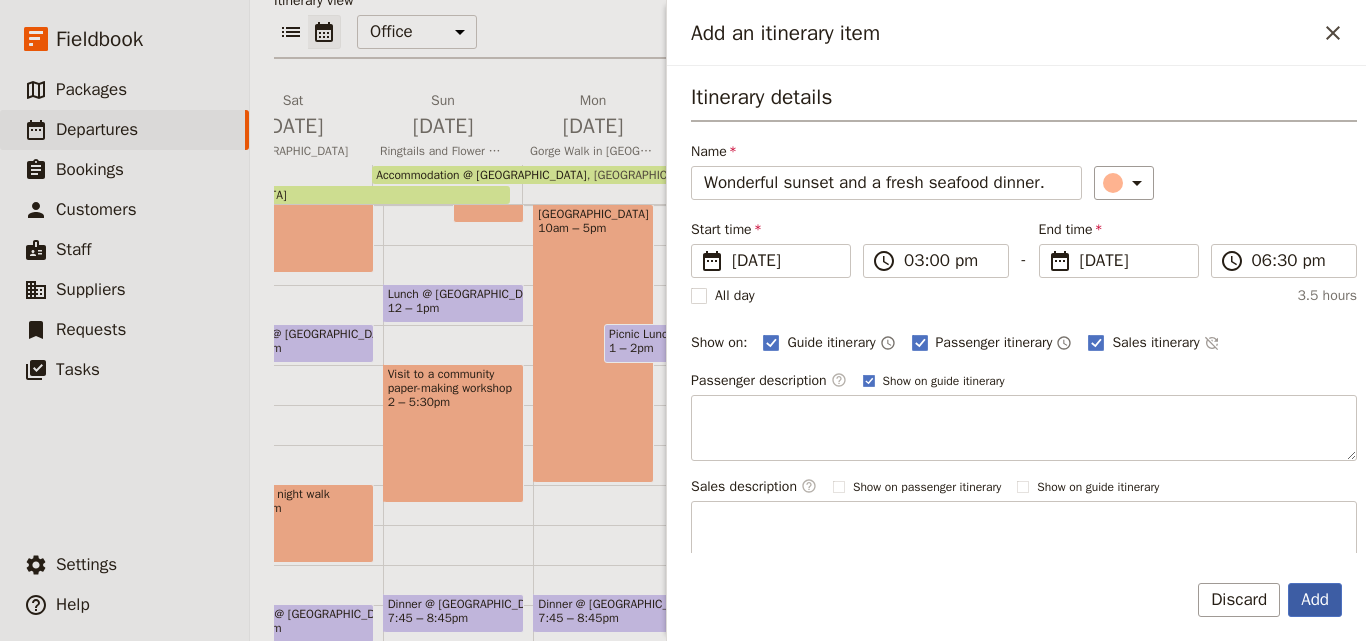 click on "Add" at bounding box center (1315, 600) 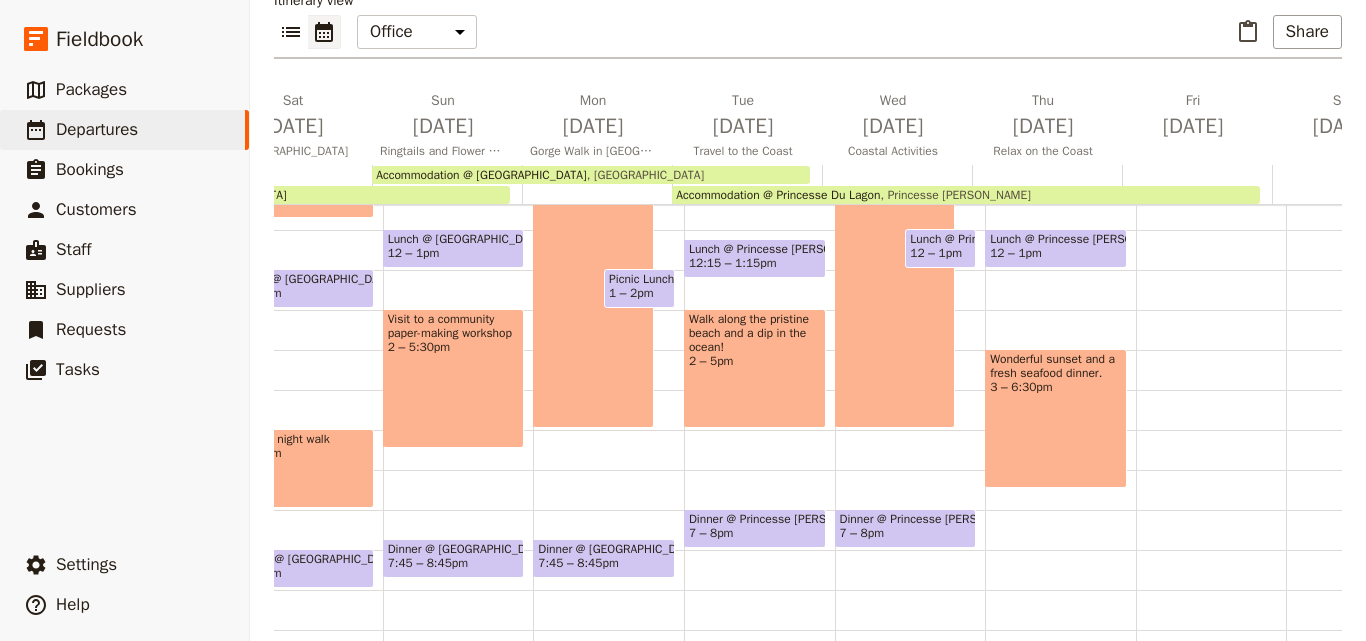 scroll, scrollTop: 509, scrollLeft: 0, axis: vertical 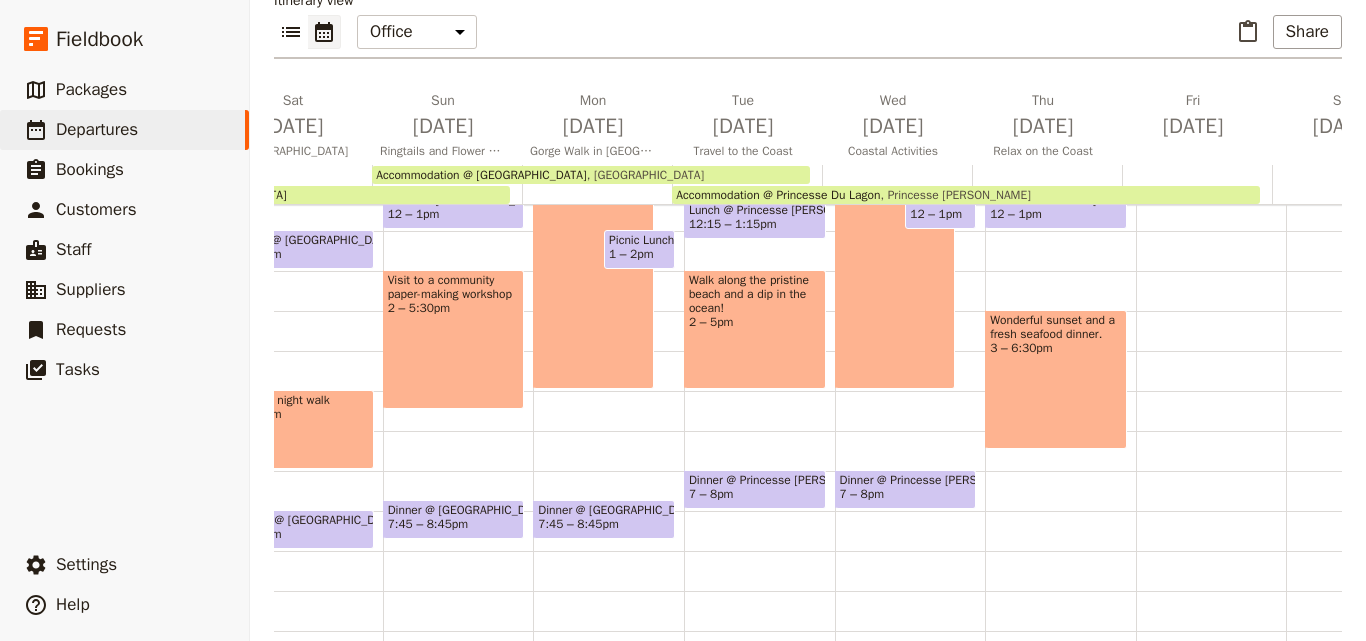 click on "Dinner @ Princesse [PERSON_NAME]" at bounding box center [906, 480] 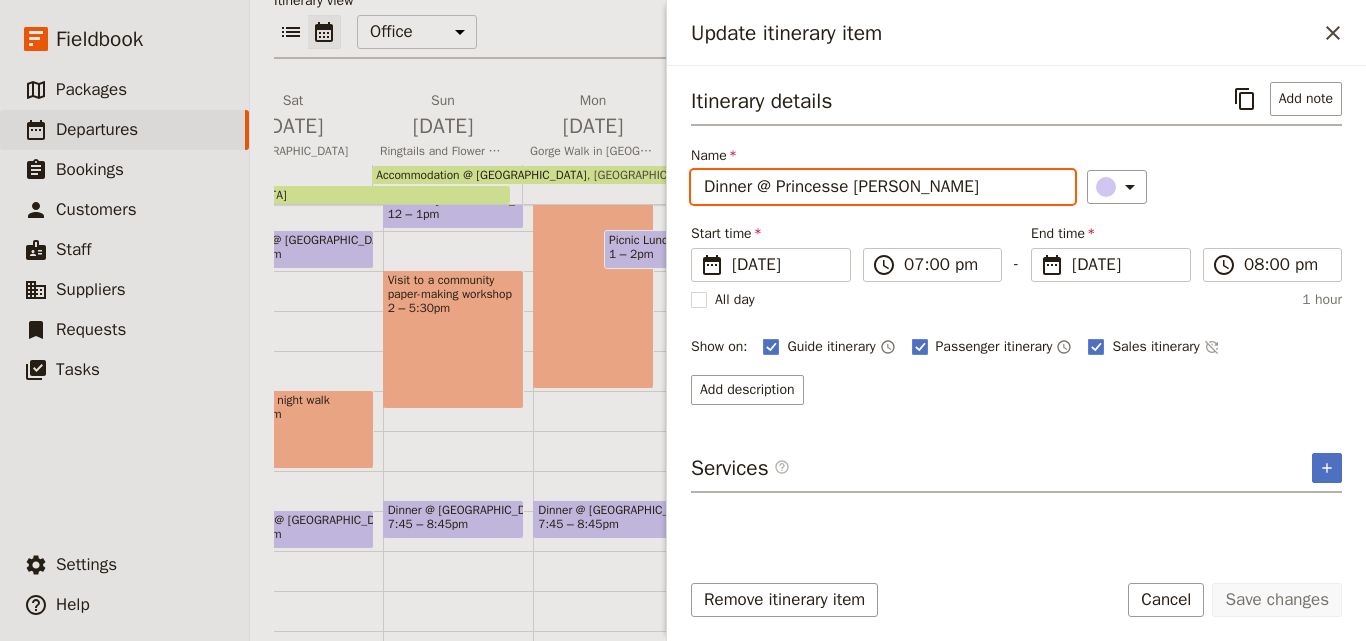 drag, startPoint x: 960, startPoint y: 196, endPoint x: 703, endPoint y: 203, distance: 257.0953 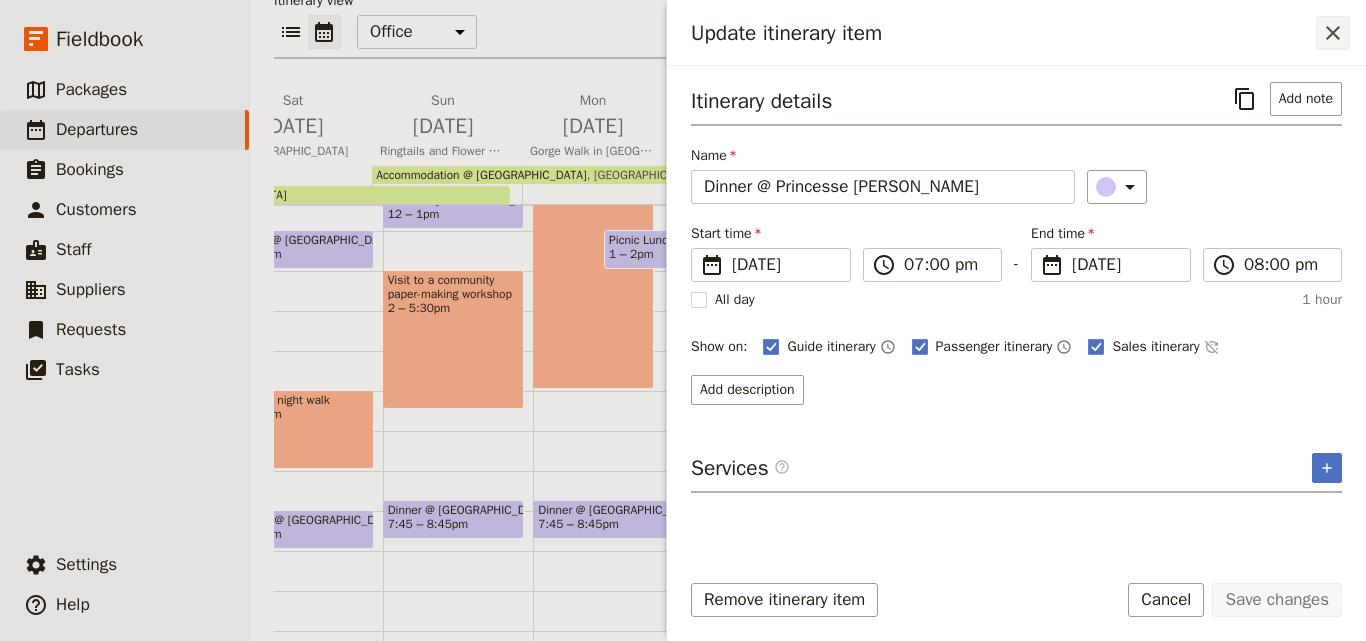 click 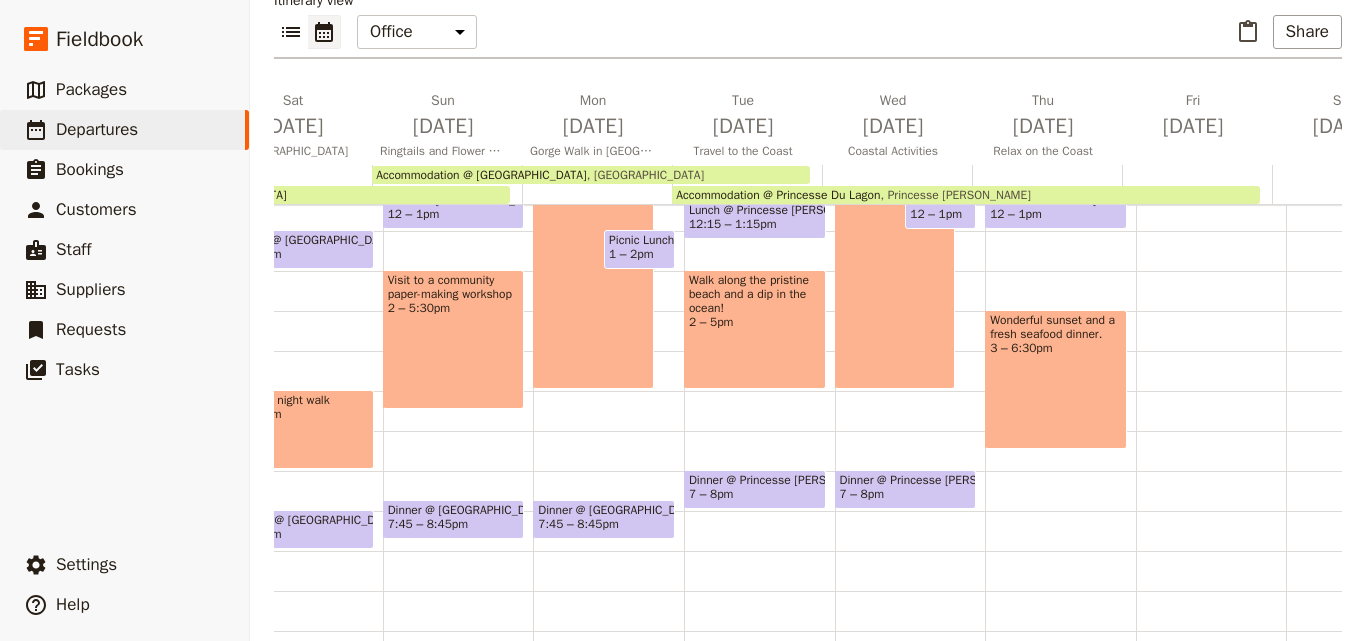 click on "Breakfast @ [GEOGRAPHIC_DATA] 7 – 8am Lunch @ [GEOGRAPHIC_DATA] 12 – 1pm Wonderful sunset and a fresh seafood dinner. 3 – 6:30pm" at bounding box center [1060, 191] 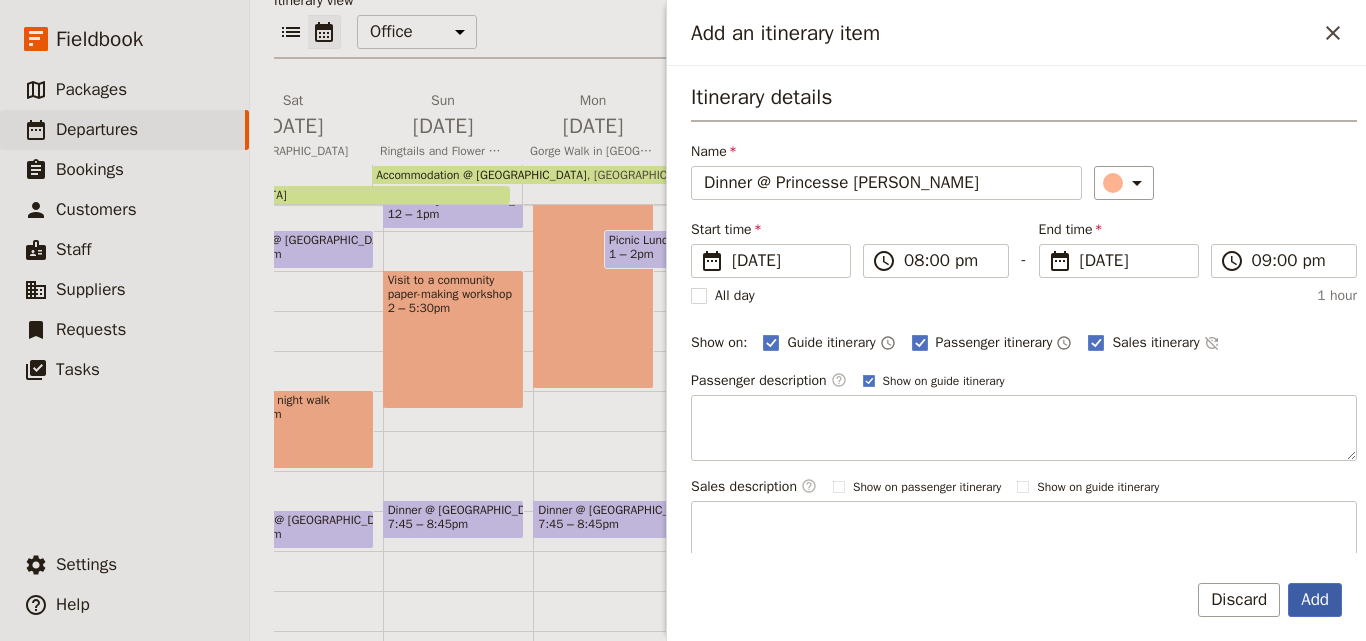 type on "Dinner @ Princesse [PERSON_NAME]" 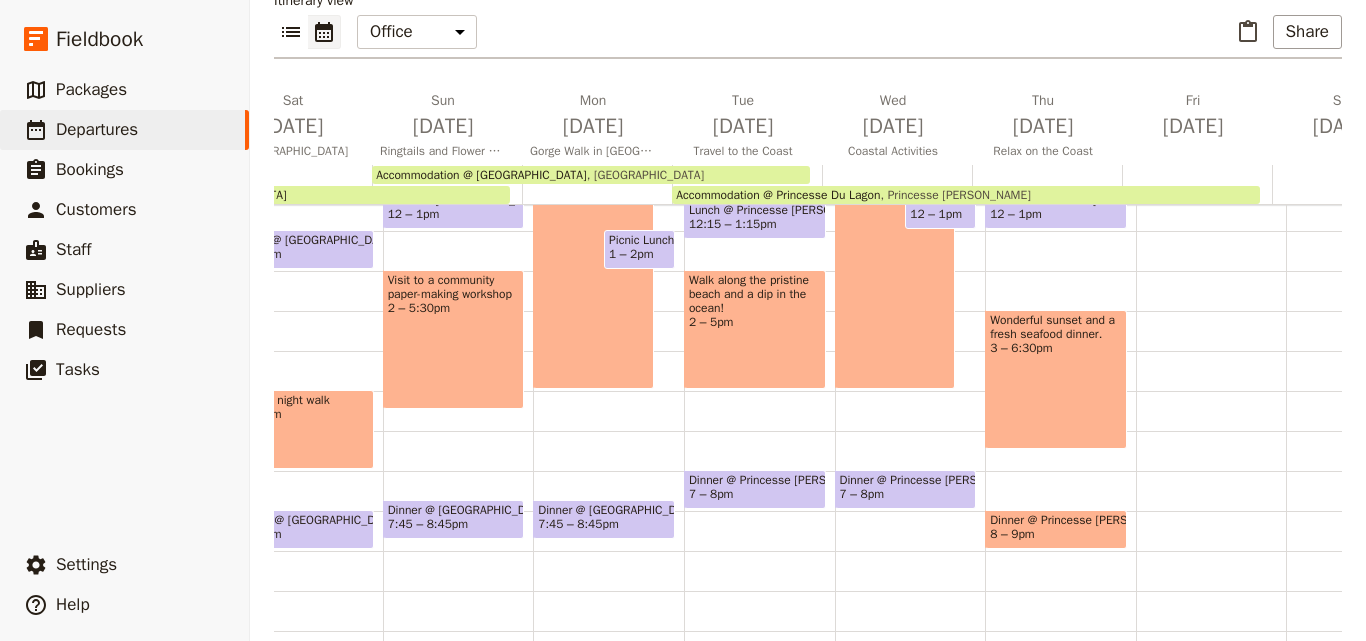 click on "Dinner @ Princesse [PERSON_NAME]" at bounding box center [1056, 520] 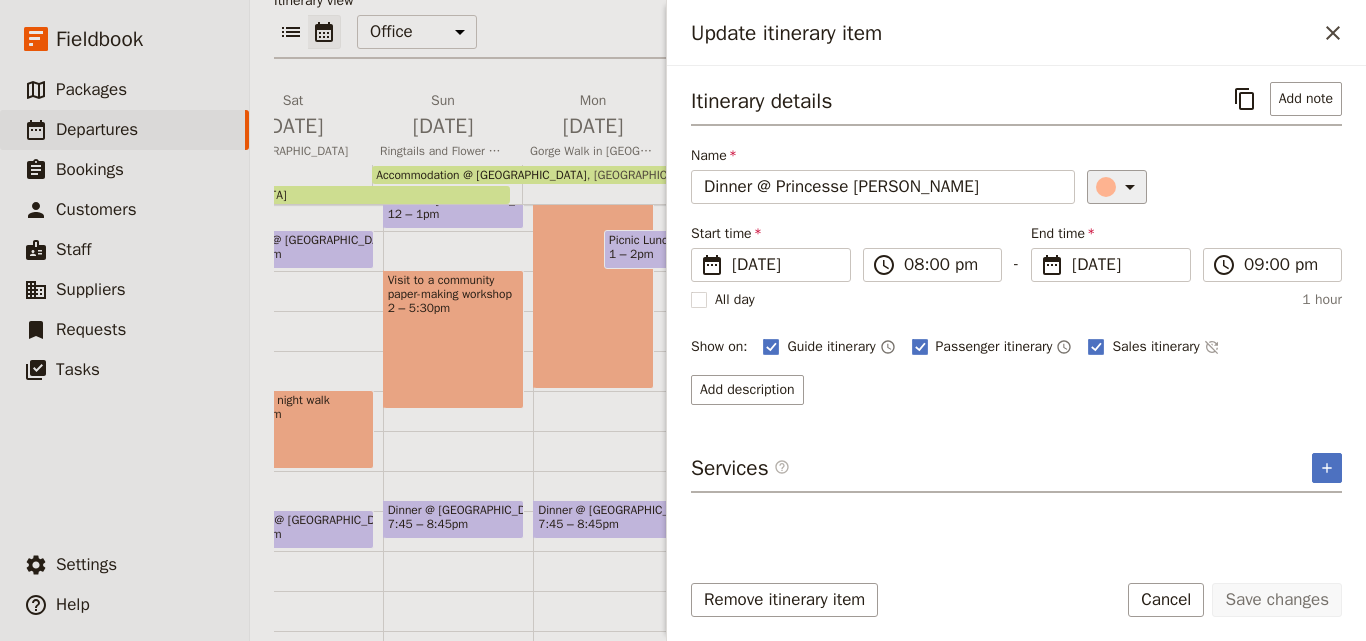 click on "​" at bounding box center [1120, 187] 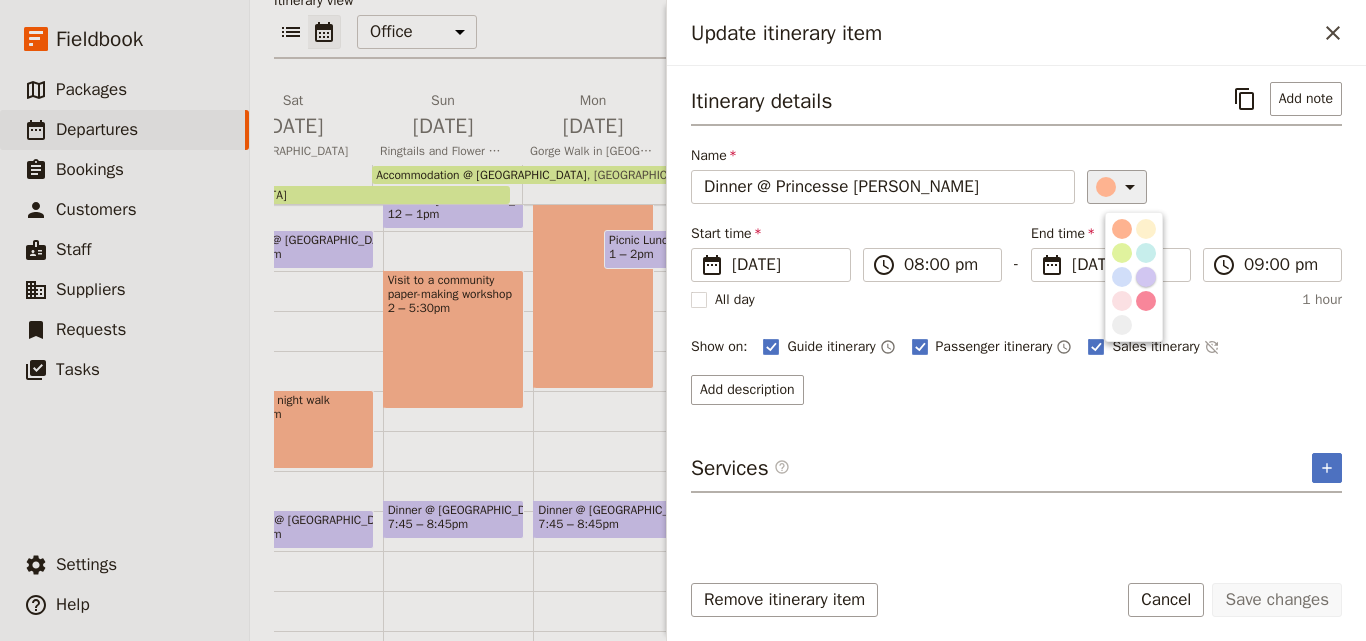 click at bounding box center [1146, 277] 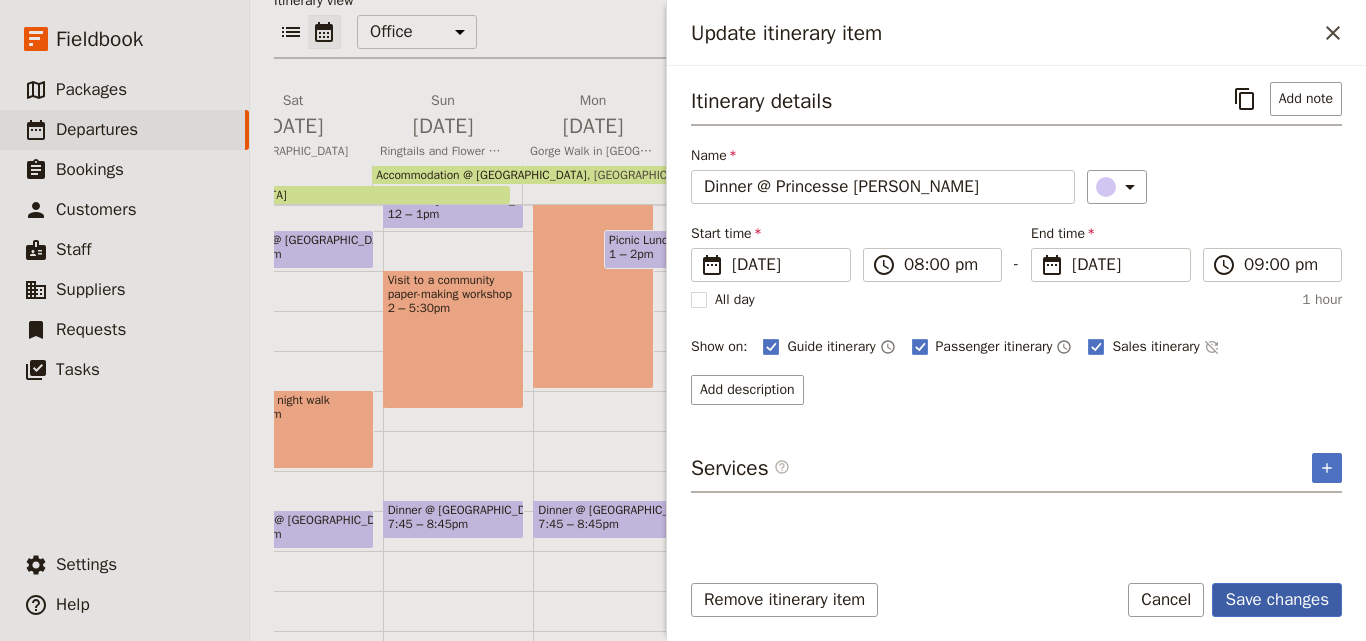 click on "Save changes" at bounding box center [1277, 600] 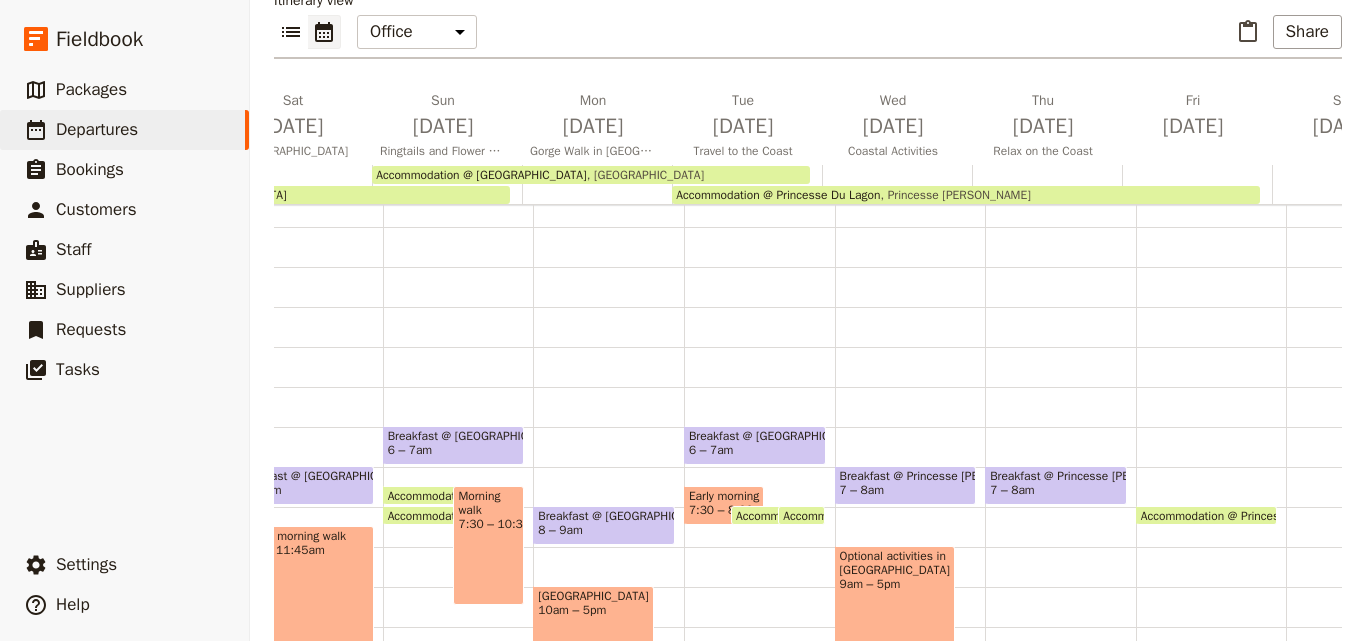 scroll, scrollTop: 9, scrollLeft: 0, axis: vertical 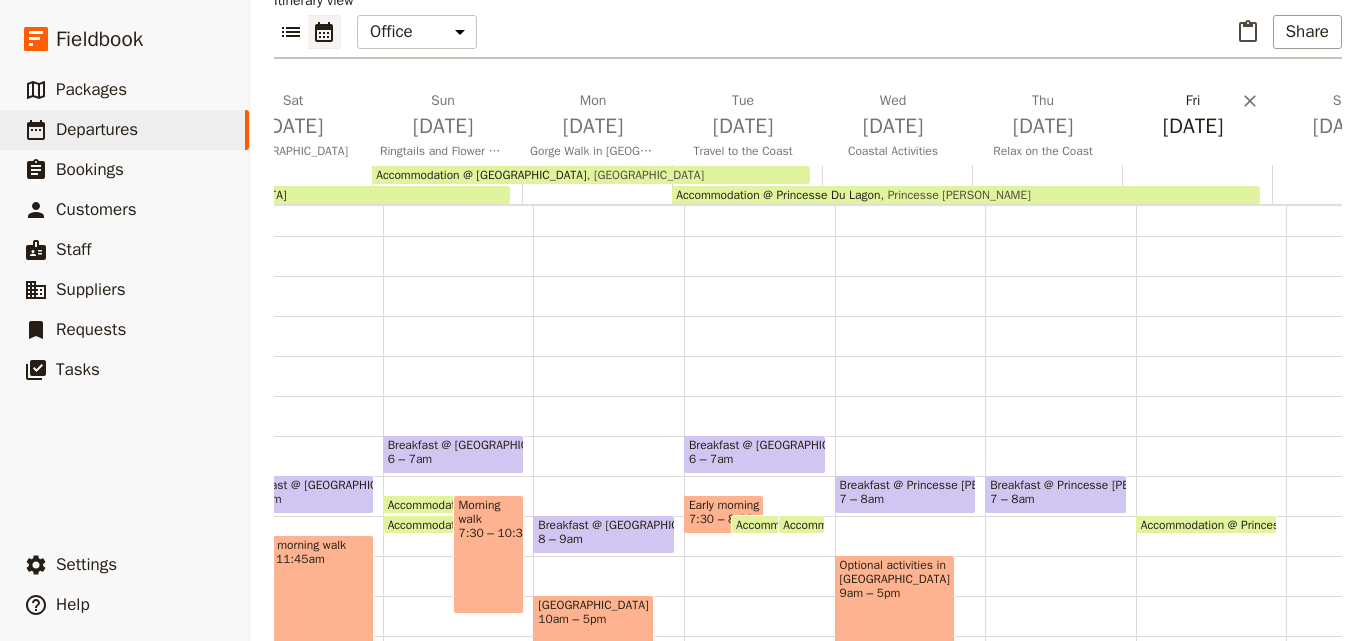click on "[DATE]" at bounding box center (1193, 116) 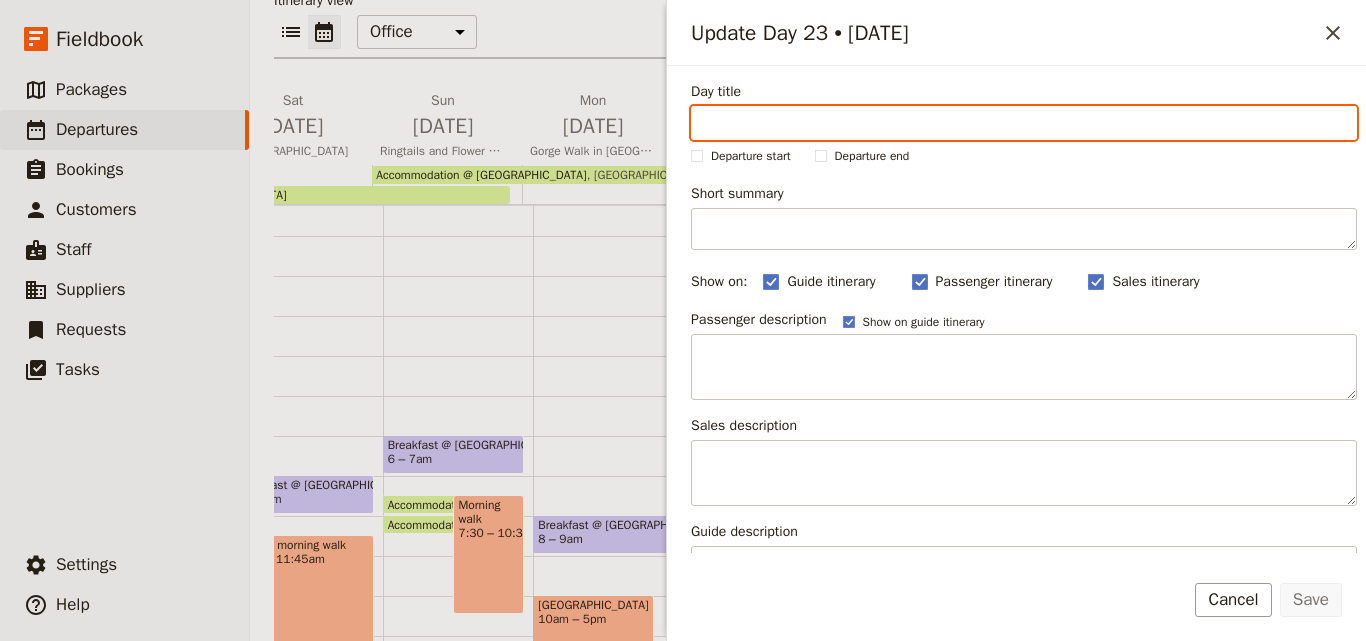 paste on "Fly back to [PERSON_NAME]" 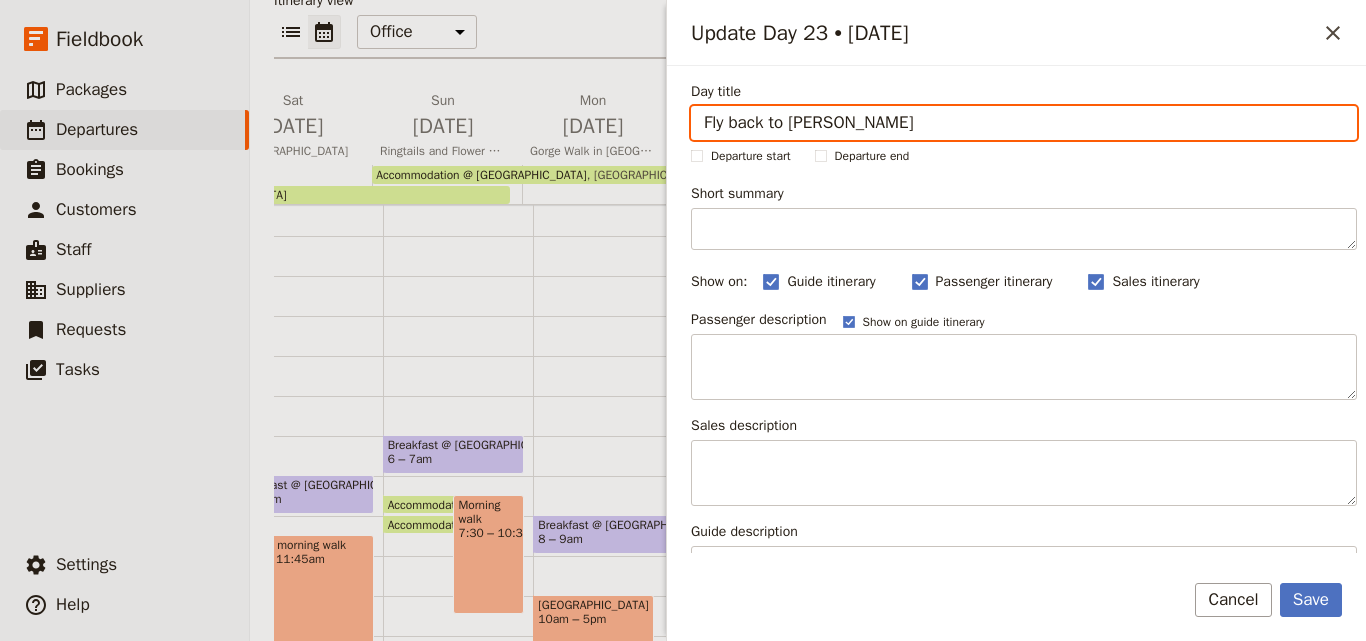 type on "Fly back to [PERSON_NAME]" 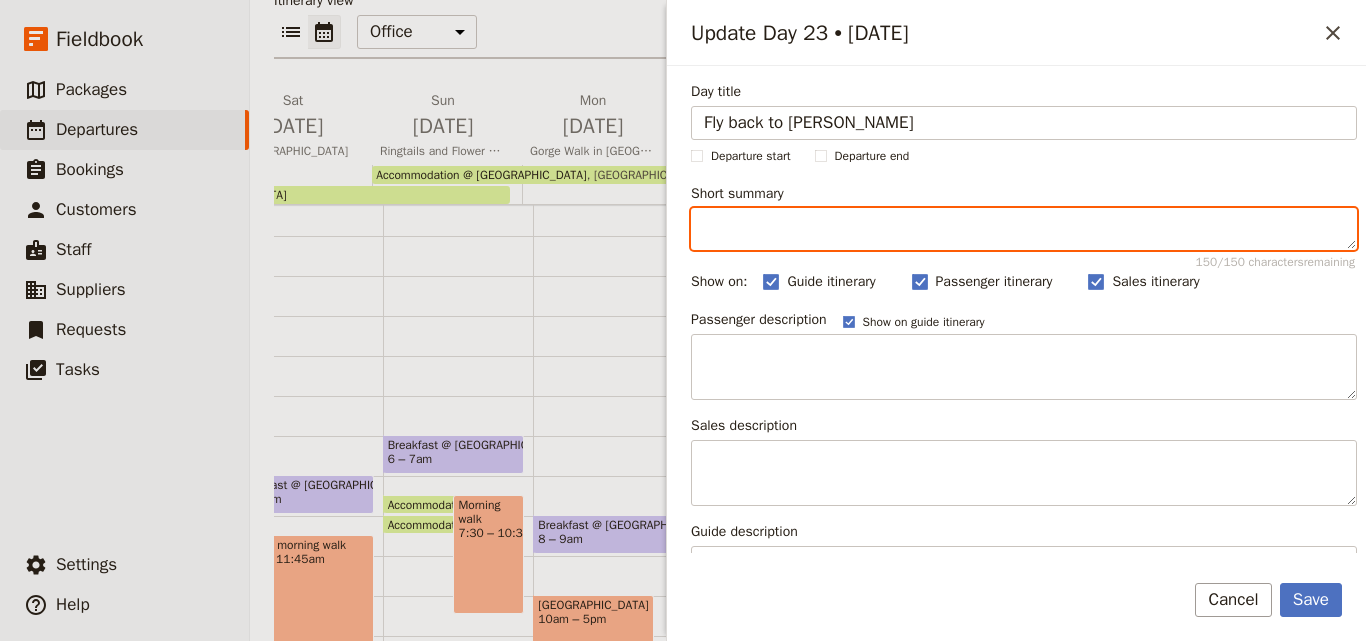 paste on "Fly back to [GEOGRAPHIC_DATA], relax at your hotel, and unwind before your departure the following day." 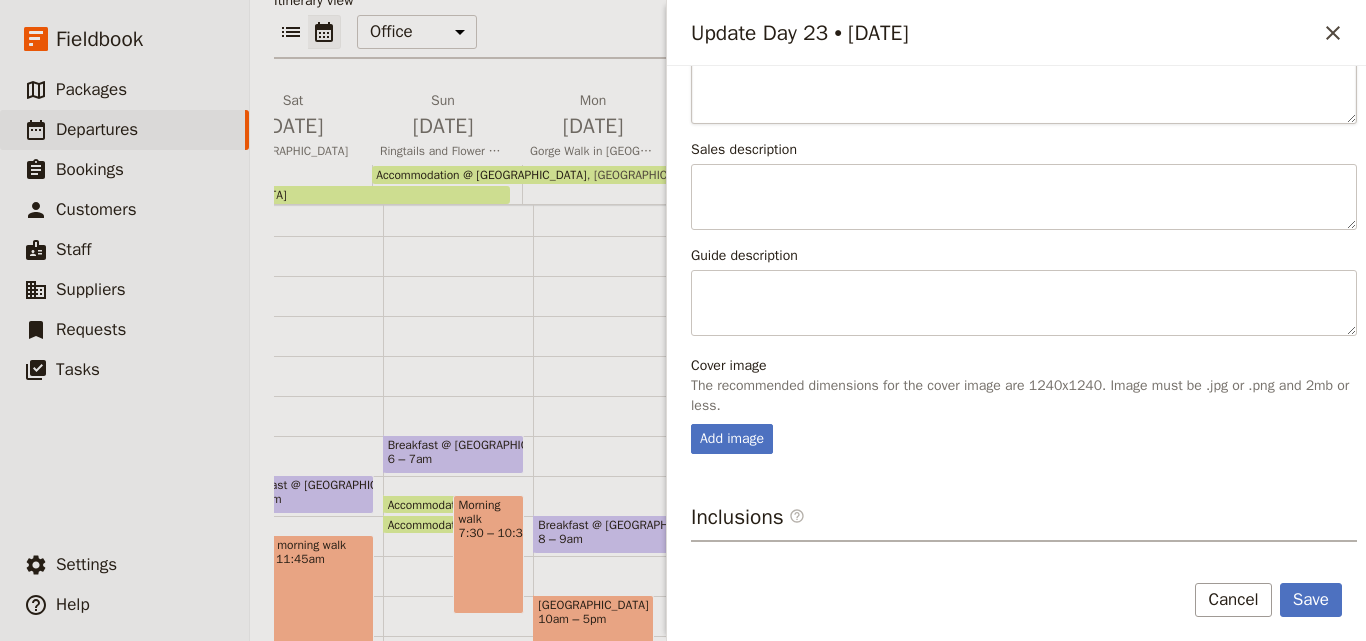 scroll, scrollTop: 499, scrollLeft: 0, axis: vertical 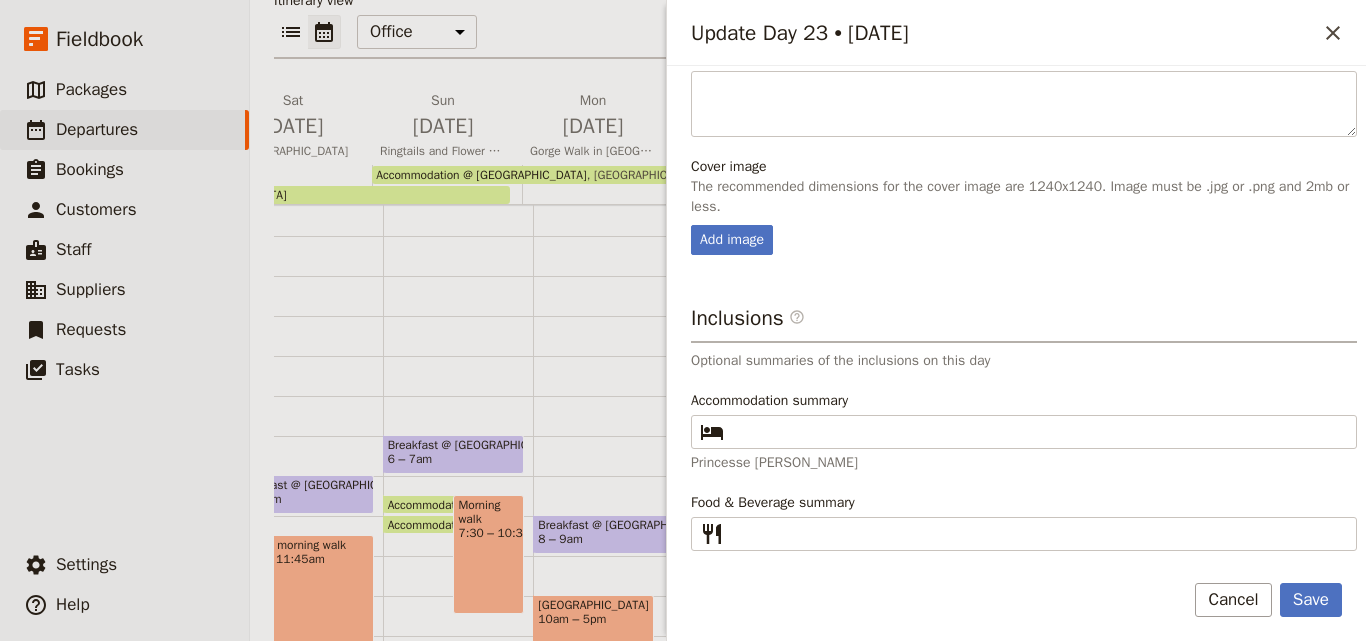 type on "Fly back to [GEOGRAPHIC_DATA], relax at your hotel, and unwind before your departure the following day." 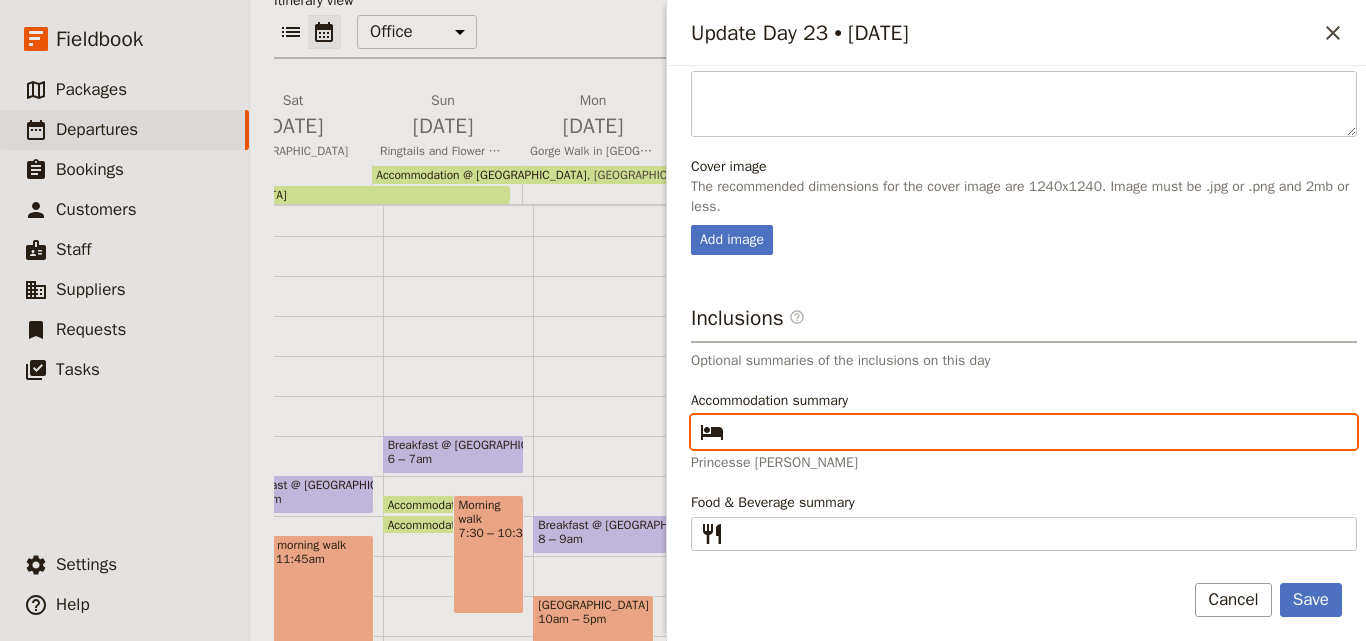 click on "Accommodation summary ​" at bounding box center [1038, 432] 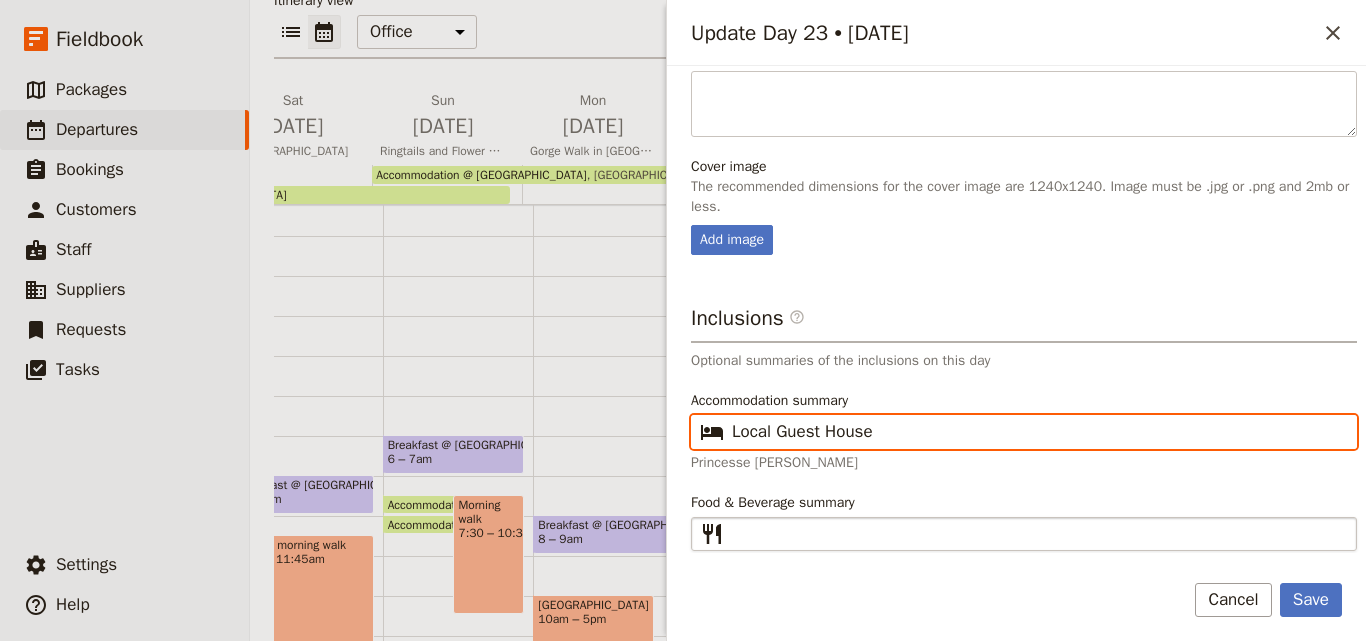 type on "Local Guest House" 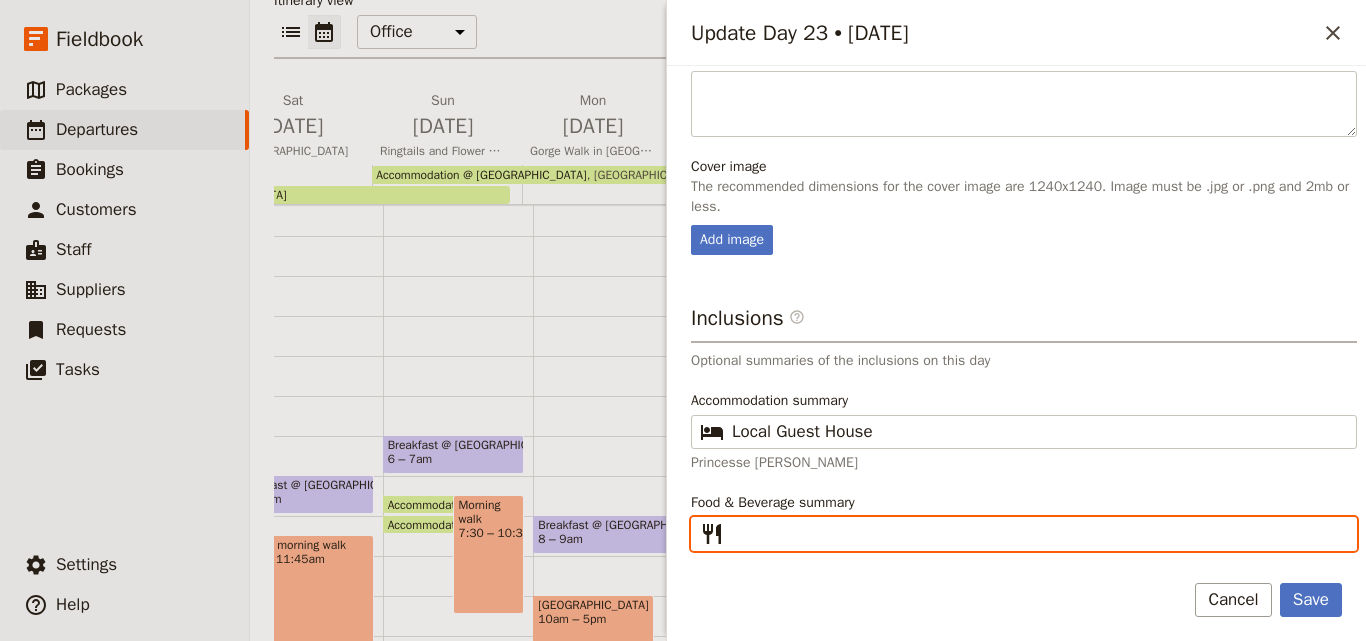 click on "Food & Beverage summary ​" at bounding box center (1038, 534) 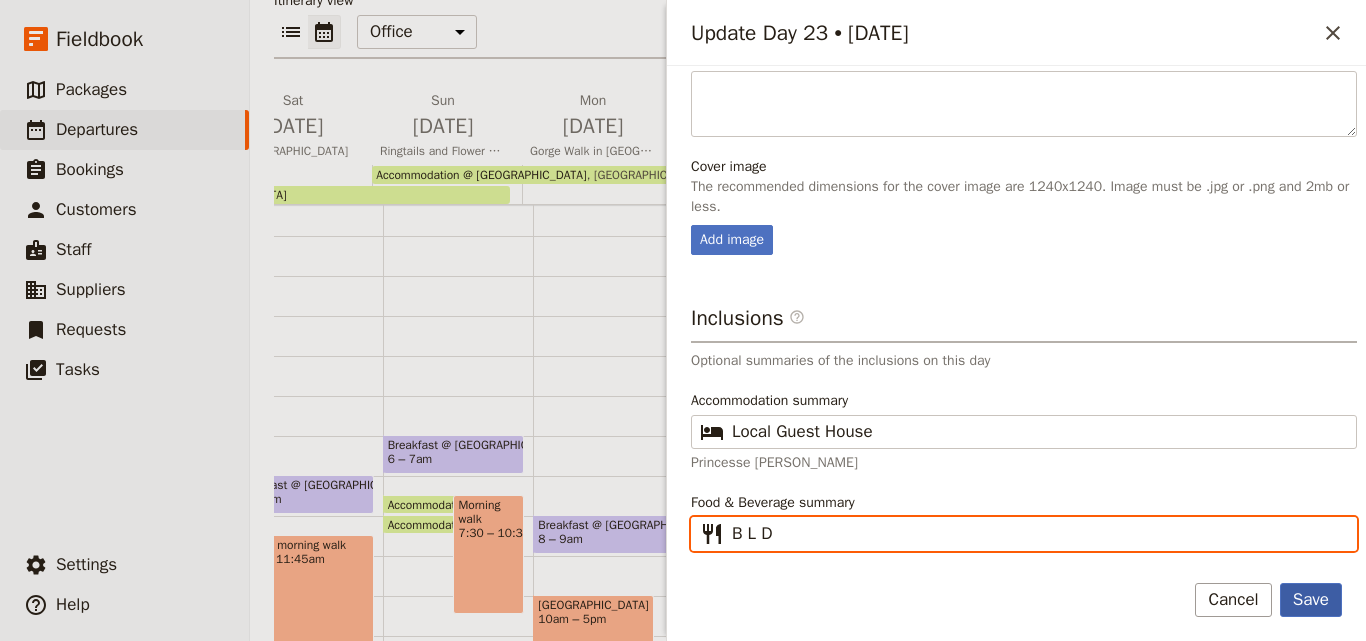 type on "B L D" 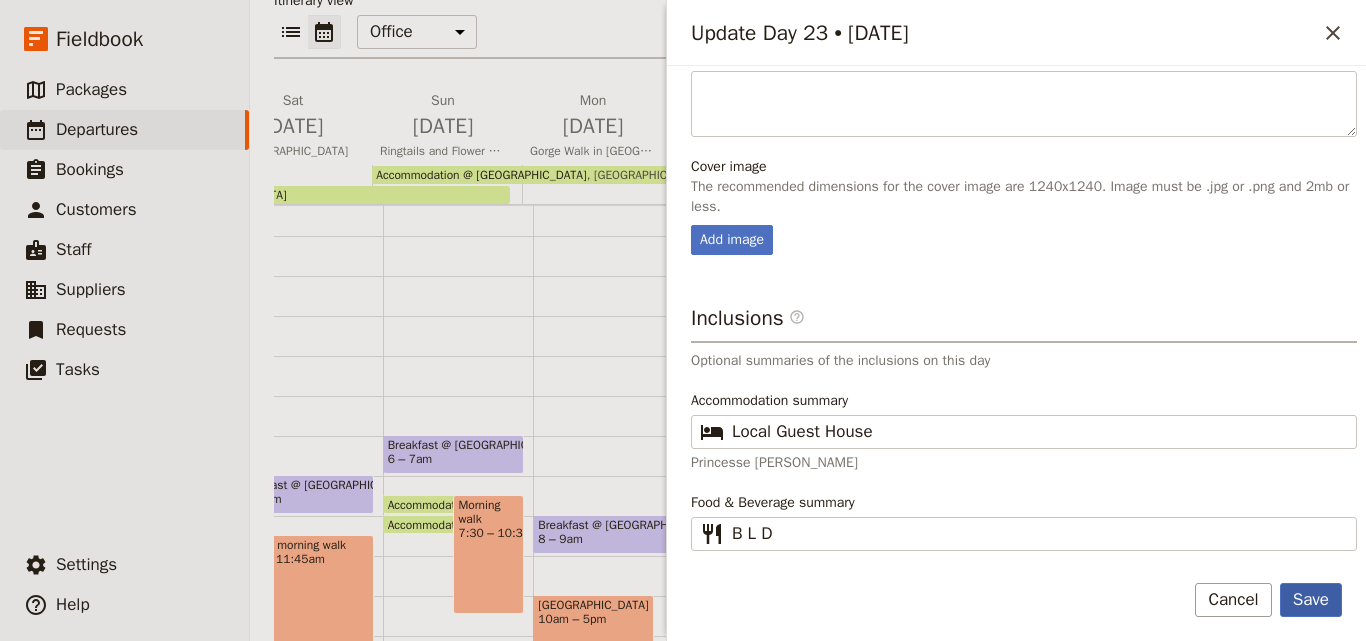 click on "Save" at bounding box center [1311, 600] 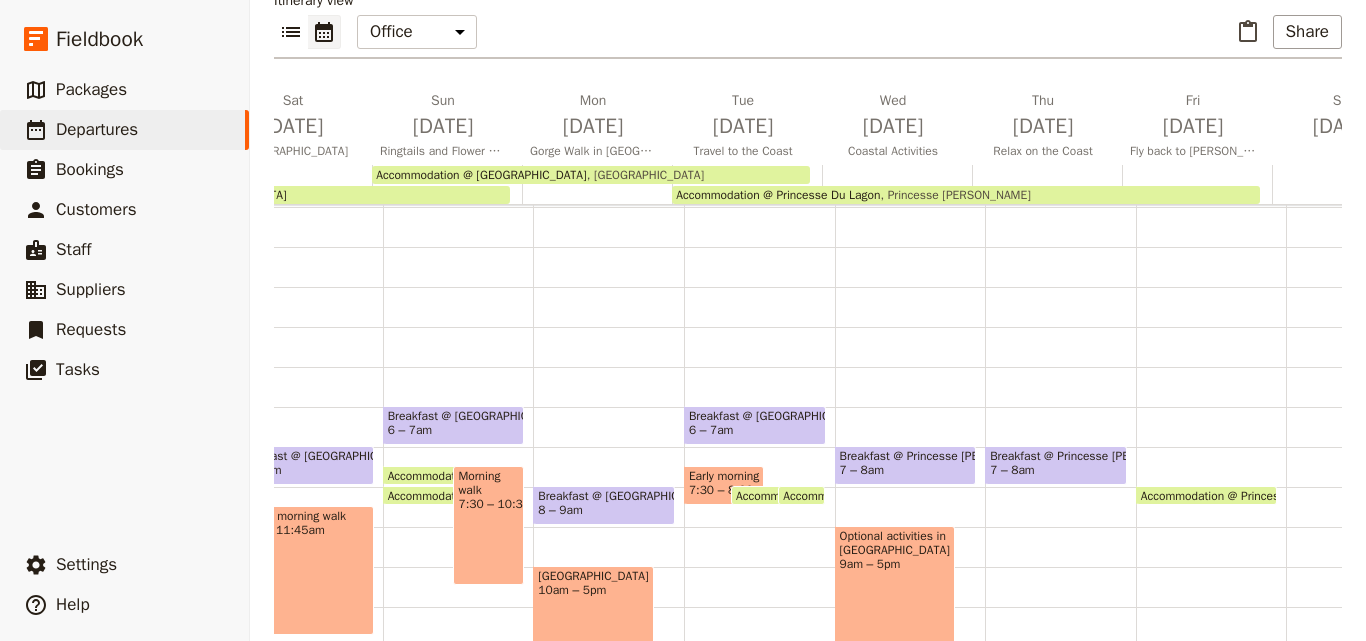 scroll, scrollTop: 9, scrollLeft: 0, axis: vertical 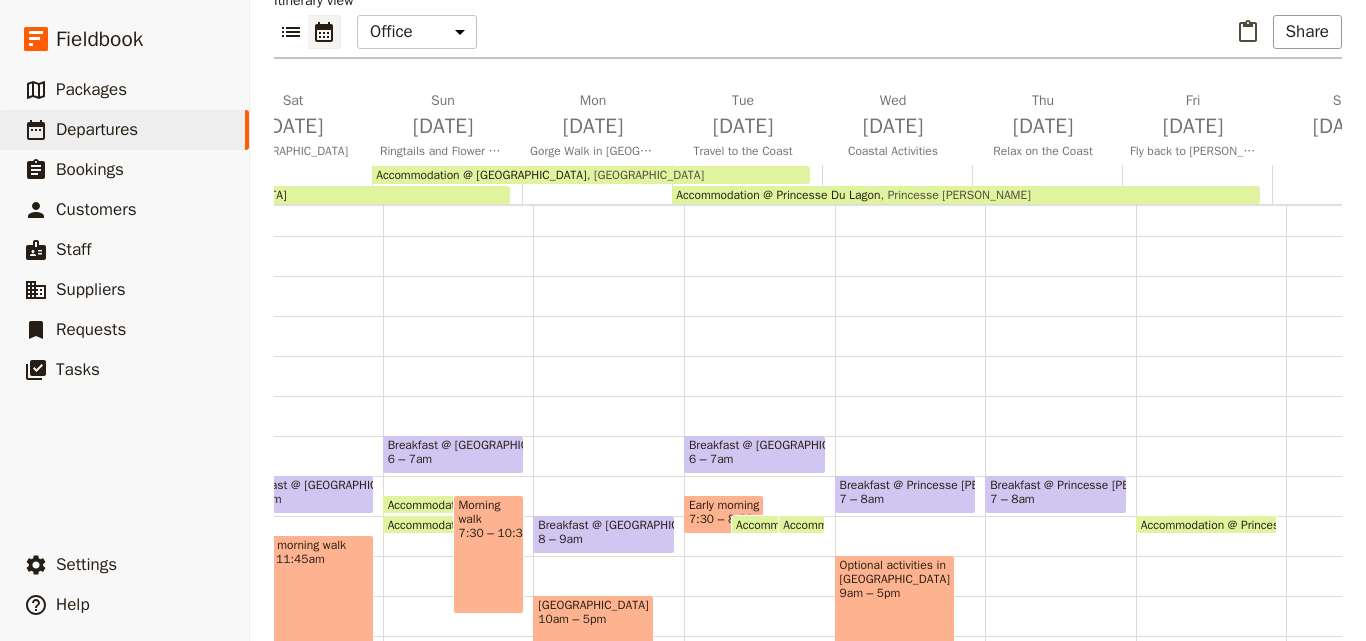 click at bounding box center (1197, 184) 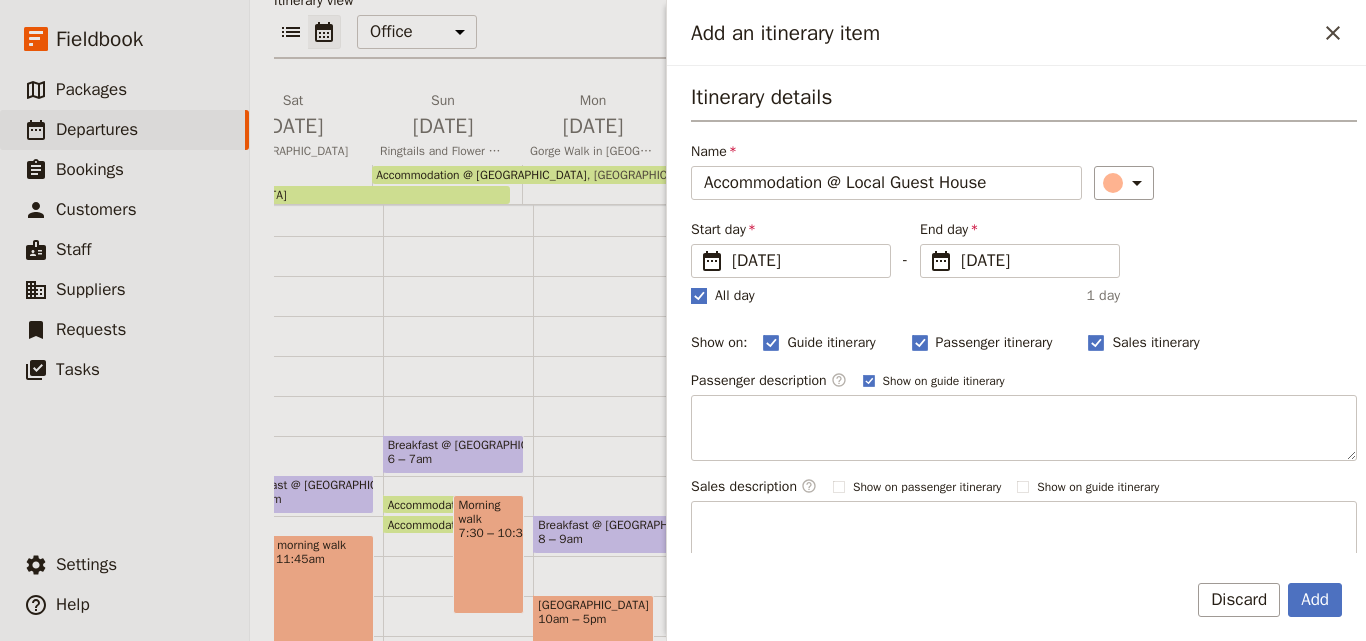 type on "Accommodation @ Local Guest House" 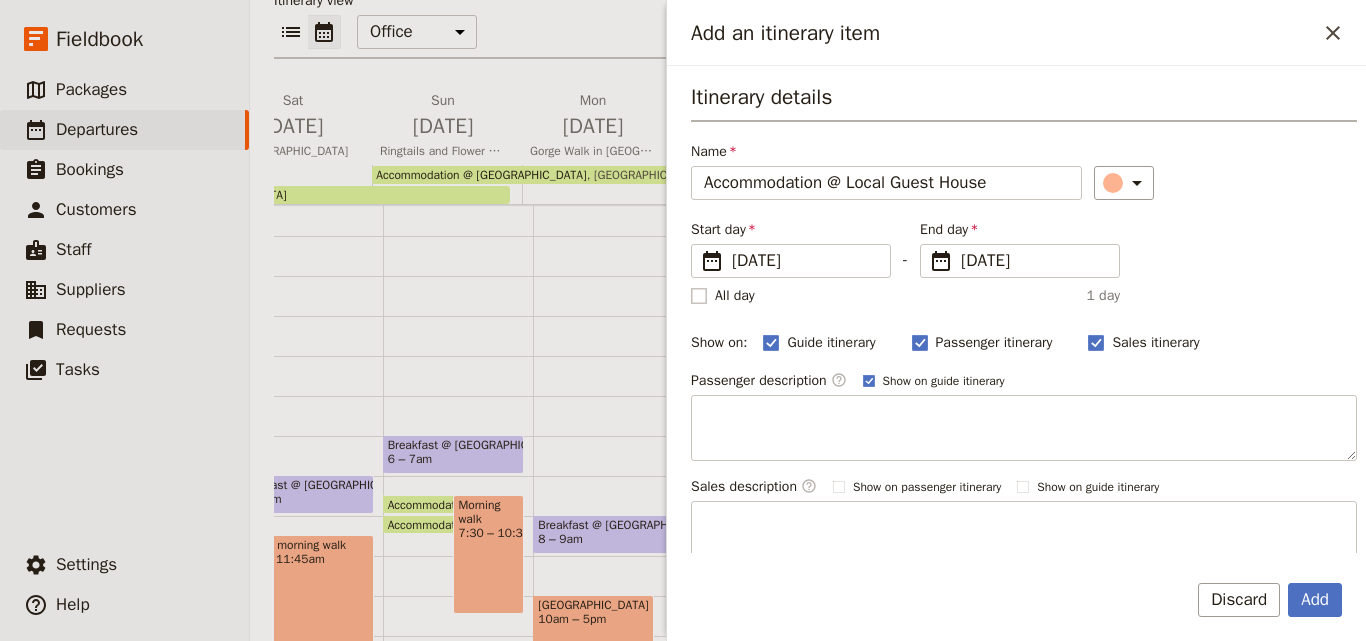 checkbox on "false" 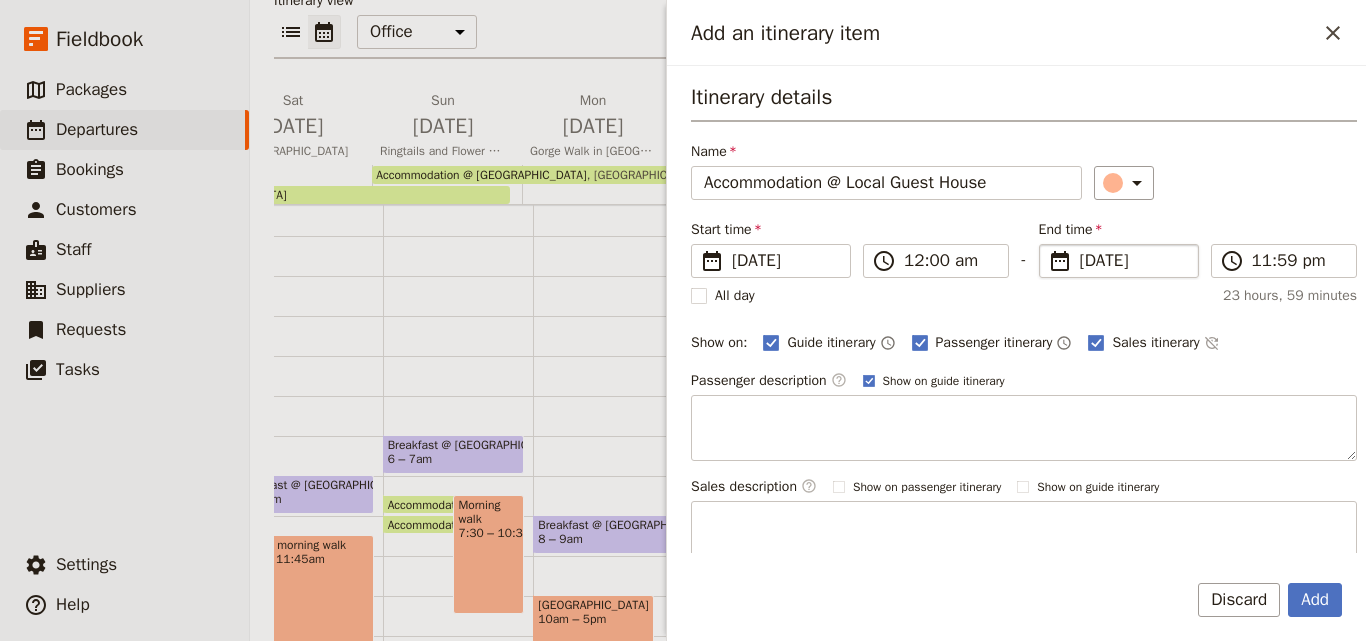 click on "[DATE]" at bounding box center [1133, 261] 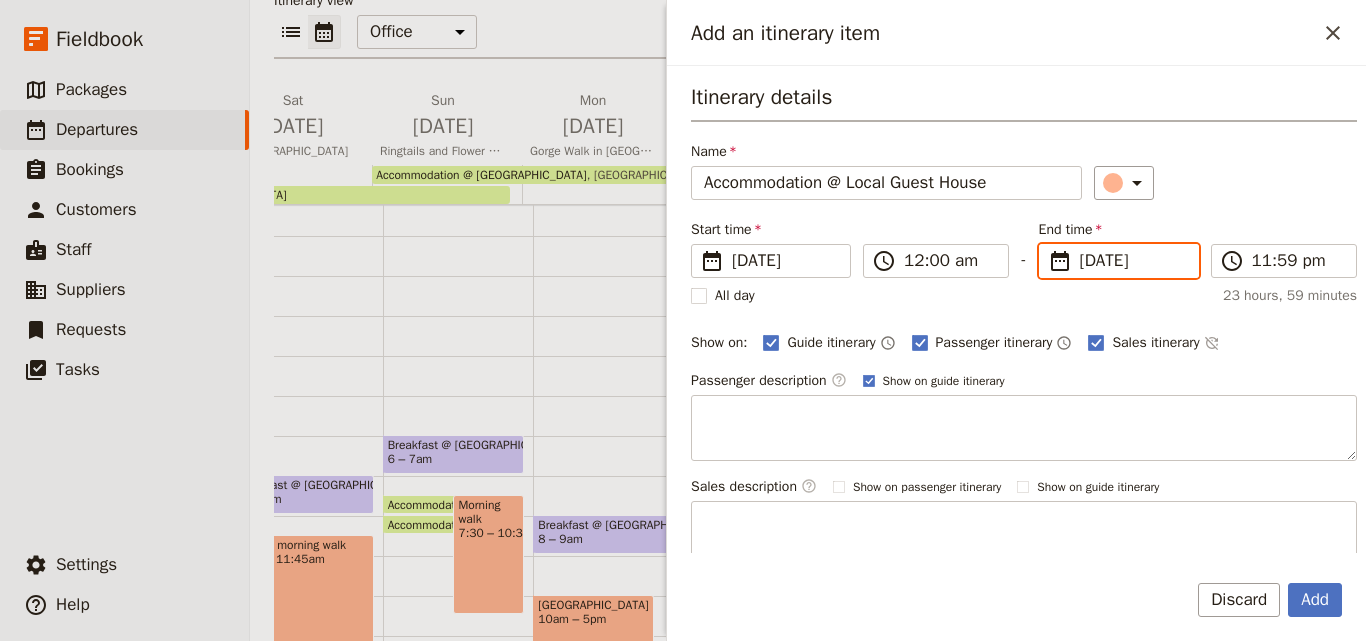 click on "[DATE]" at bounding box center [1047, 244] 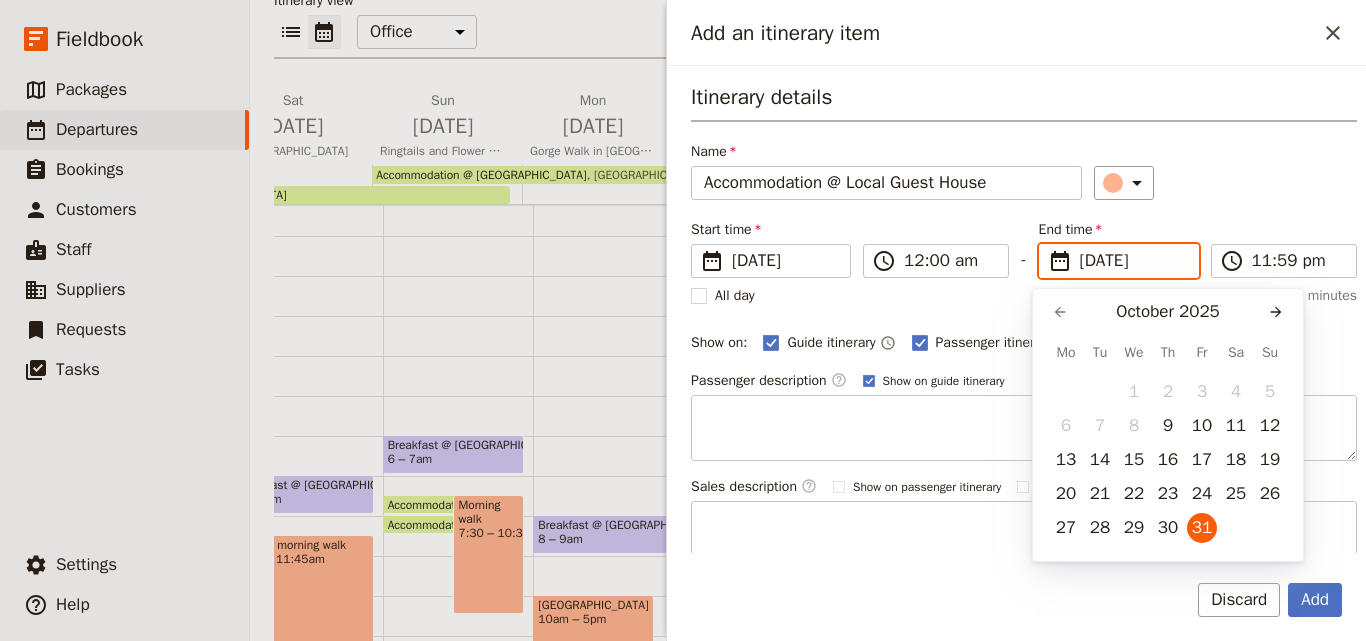 scroll, scrollTop: 0, scrollLeft: 0, axis: both 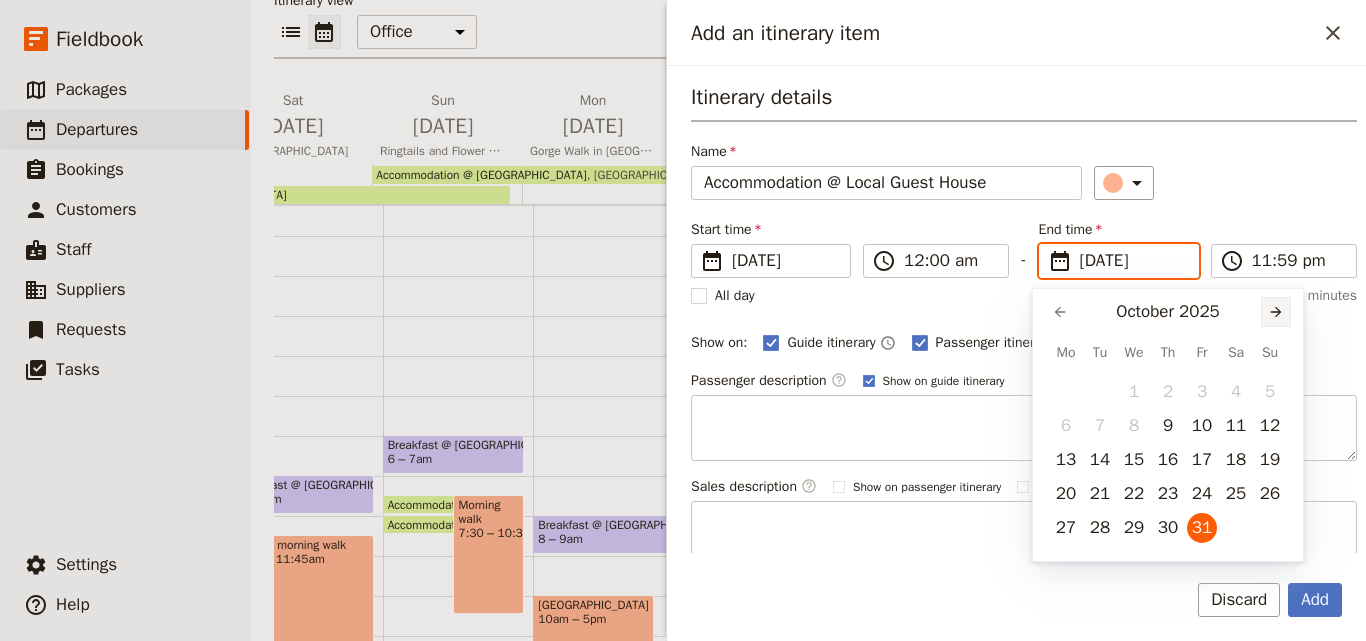click on "​" at bounding box center [1276, 312] 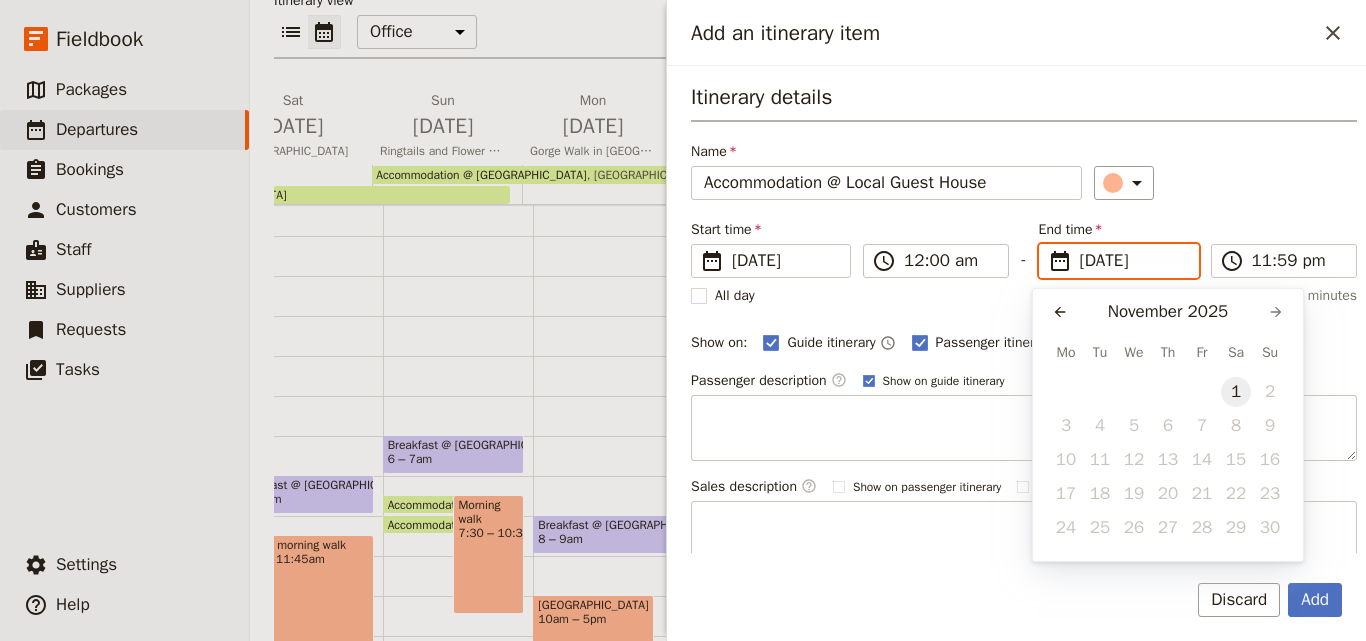 click on "1" at bounding box center (1236, 392) 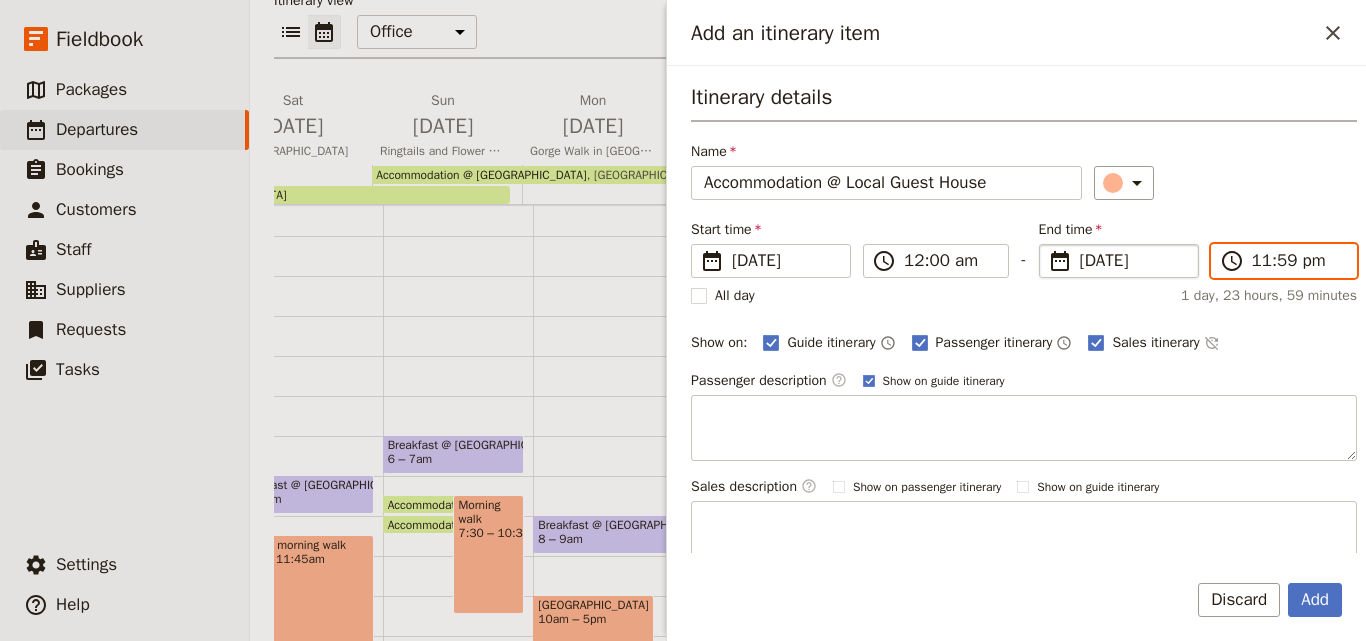 click on "11:59 pm" at bounding box center [1298, 261] 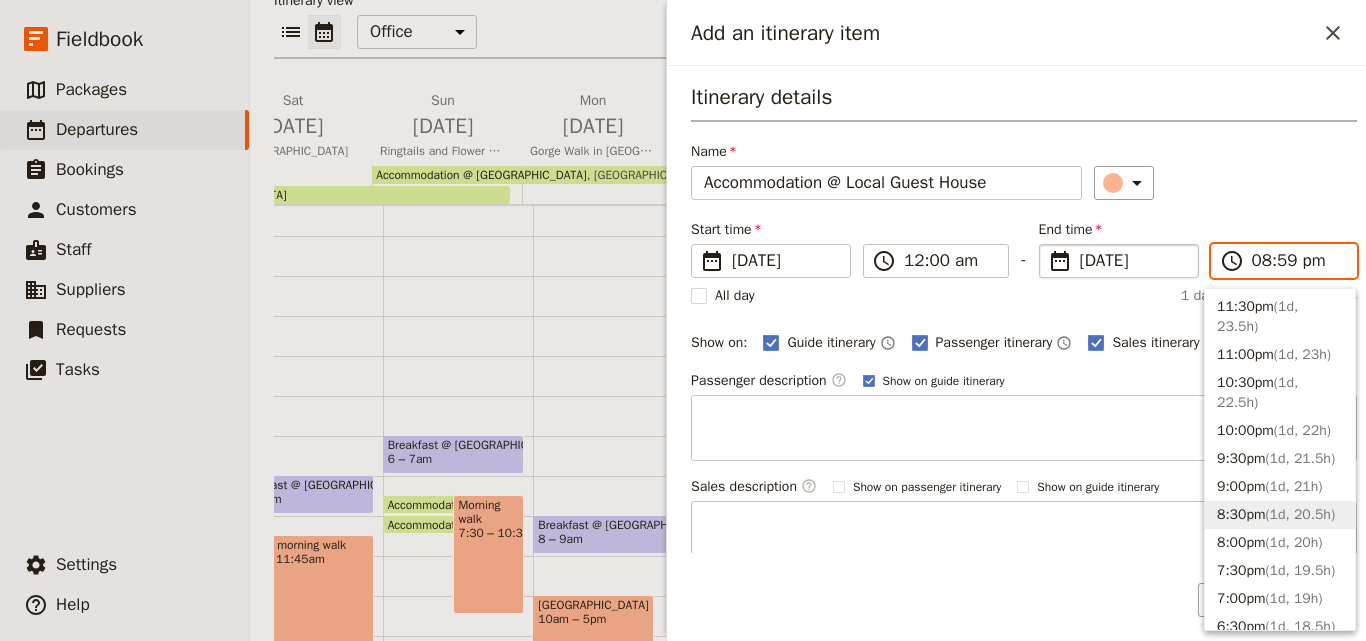 click on "08:59 pm" at bounding box center (1298, 261) 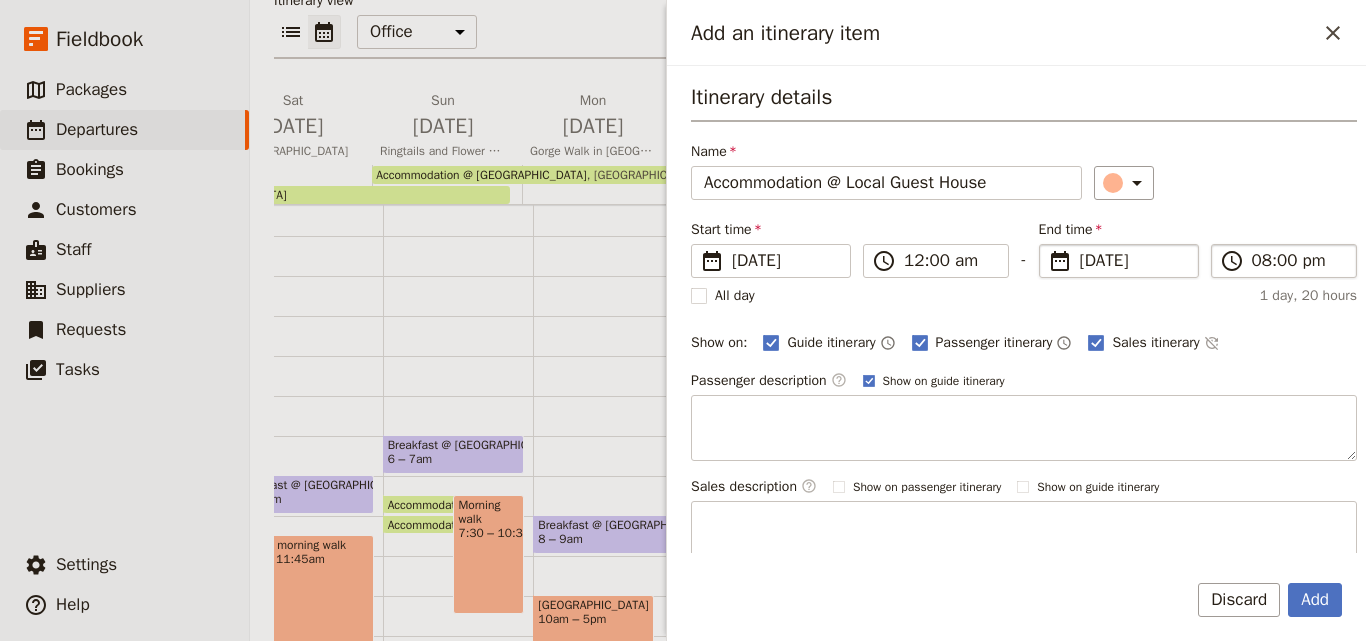 click on "​ 08:00 pm" at bounding box center (1284, 261) 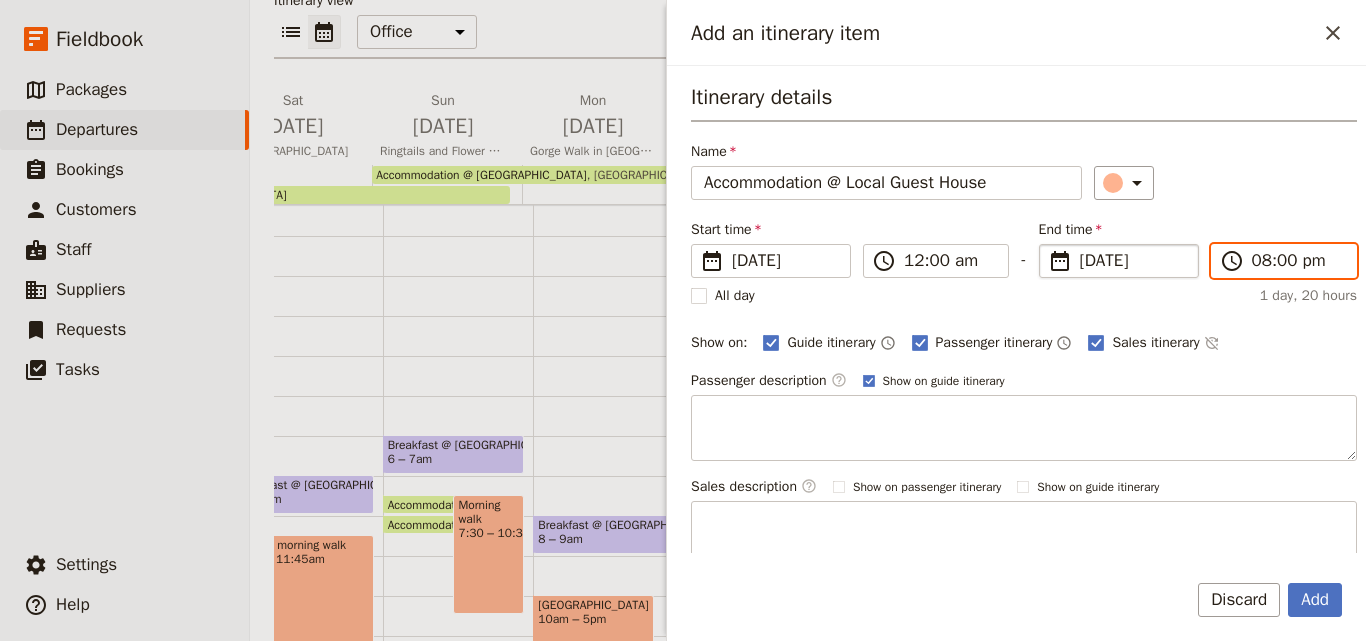 click on "08:00 pm" at bounding box center (1298, 261) 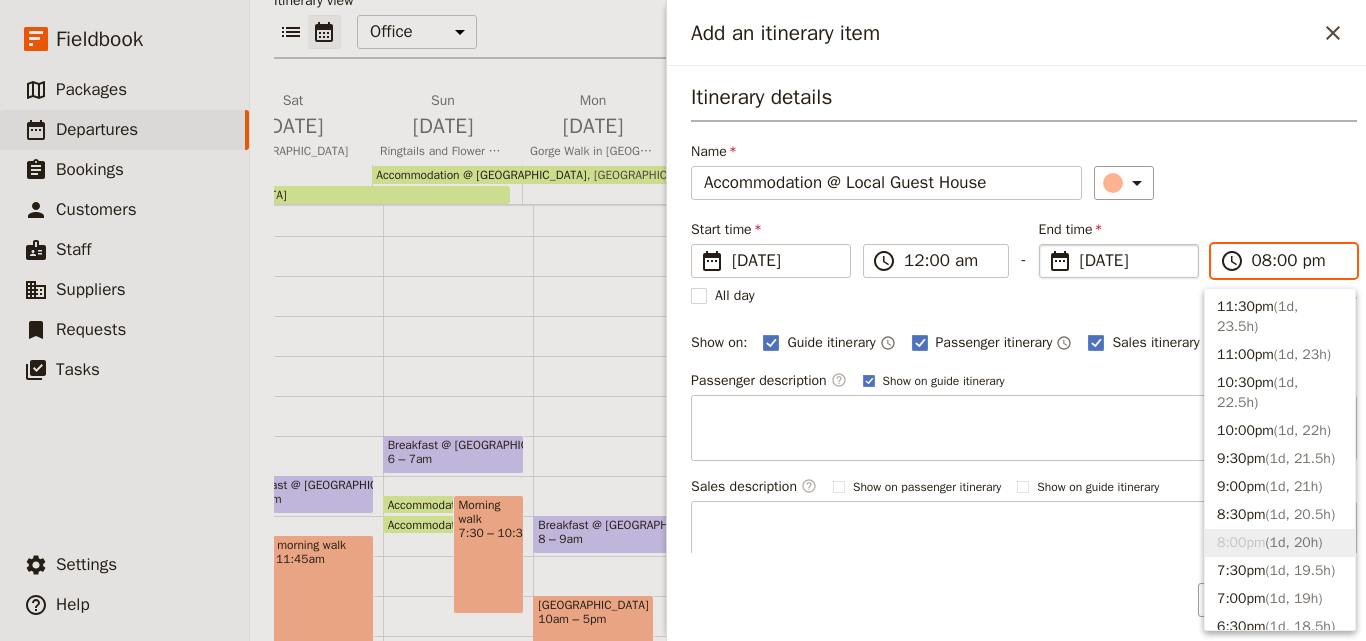 type on "08:00 am" 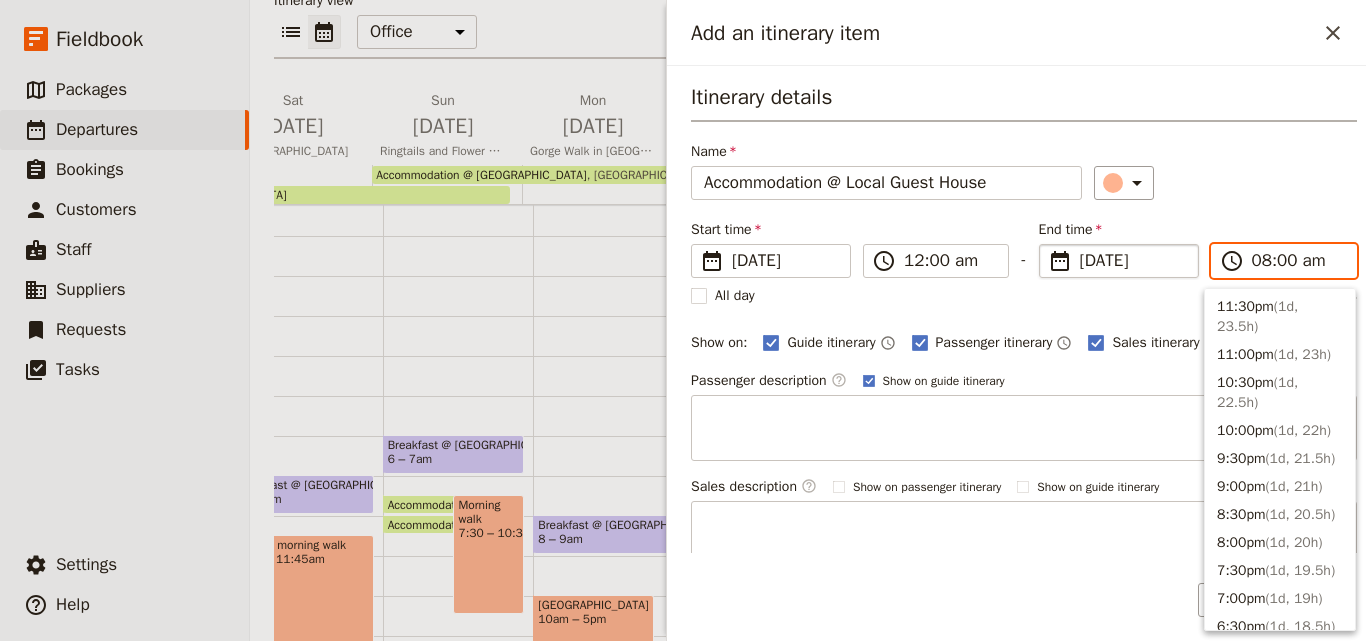 scroll, scrollTop: 973, scrollLeft: 0, axis: vertical 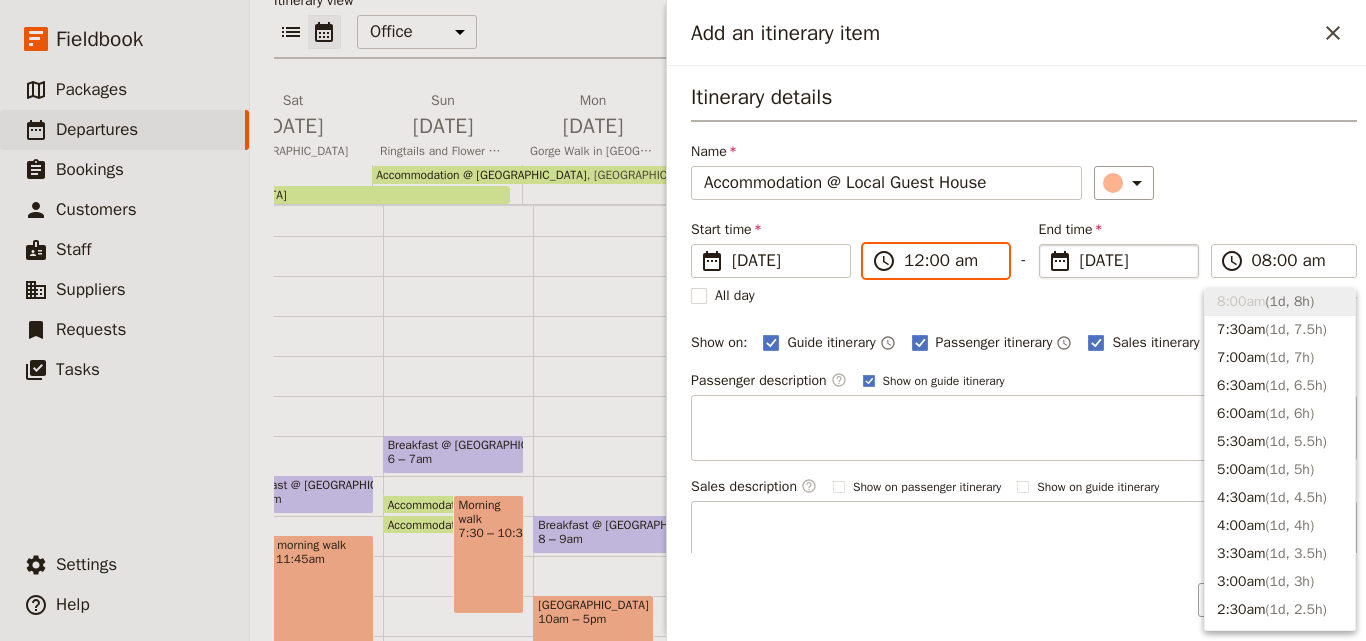 click on "12:00 am" at bounding box center [950, 261] 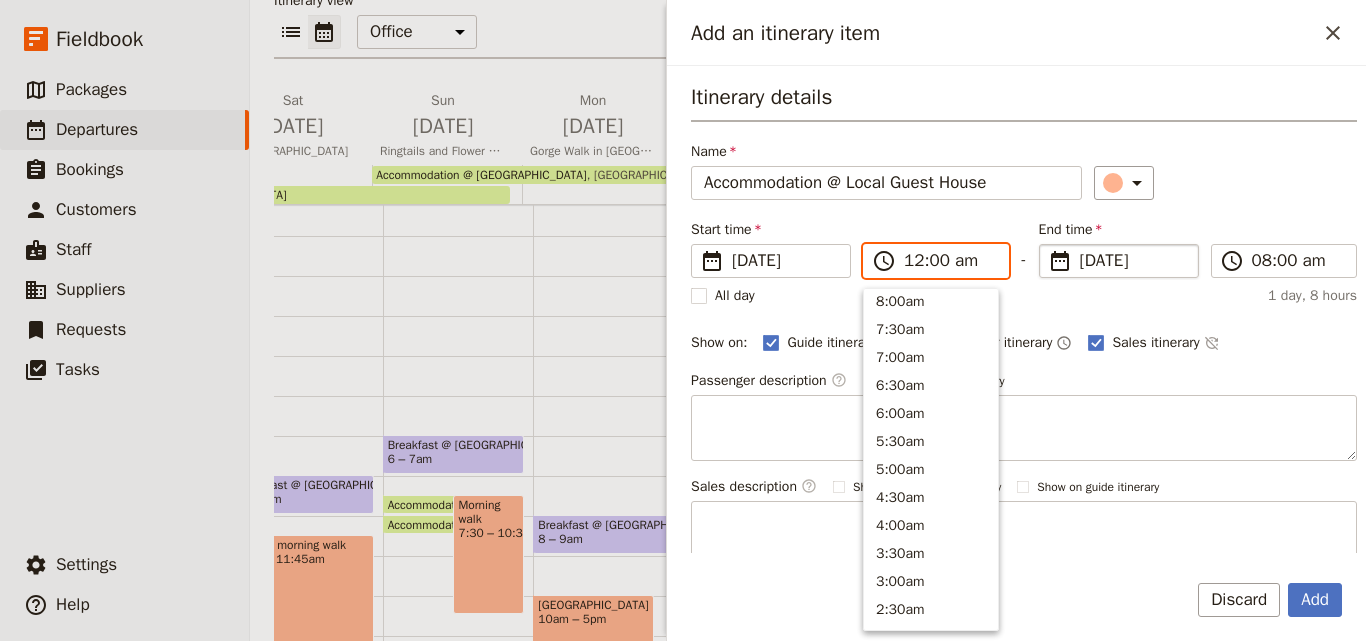 scroll, scrollTop: 1011, scrollLeft: 0, axis: vertical 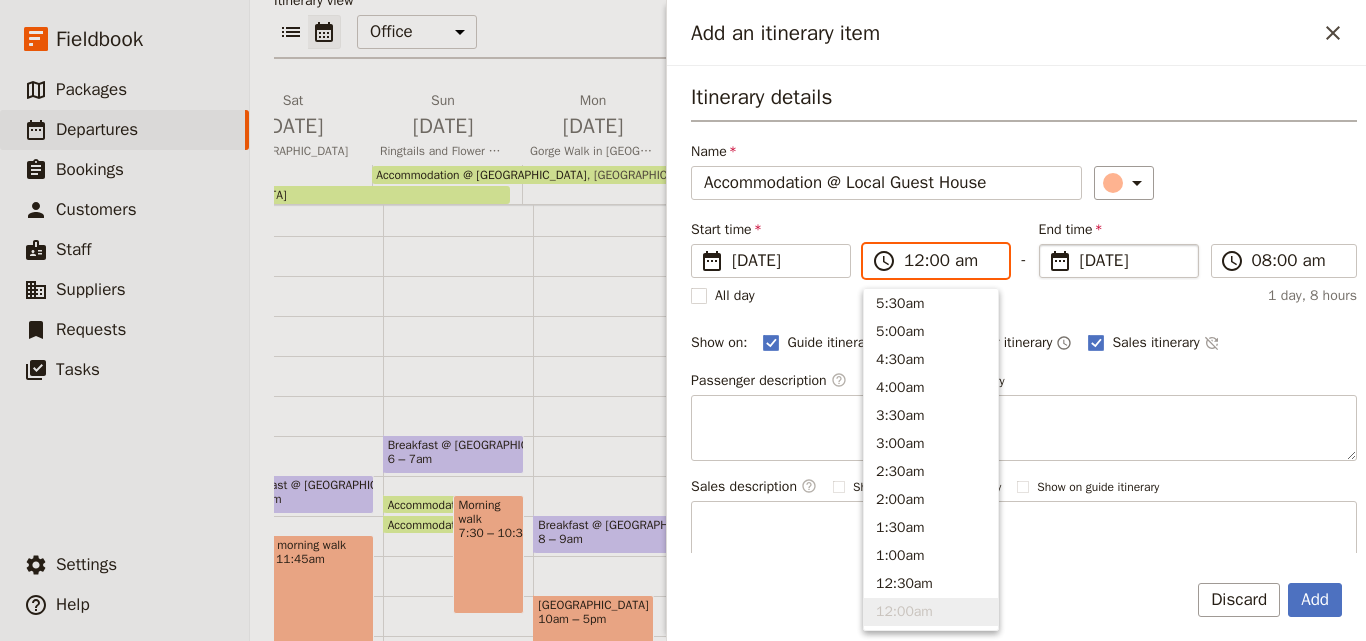 type on "08:00 am" 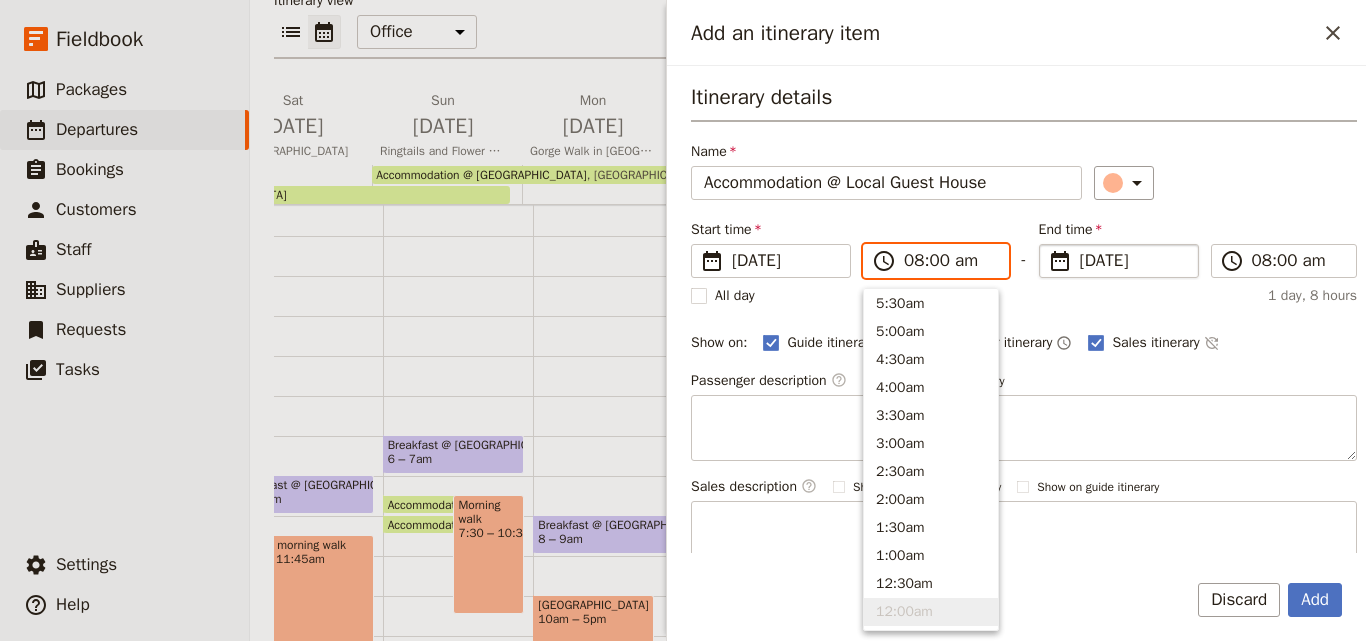 scroll, scrollTop: 873, scrollLeft: 0, axis: vertical 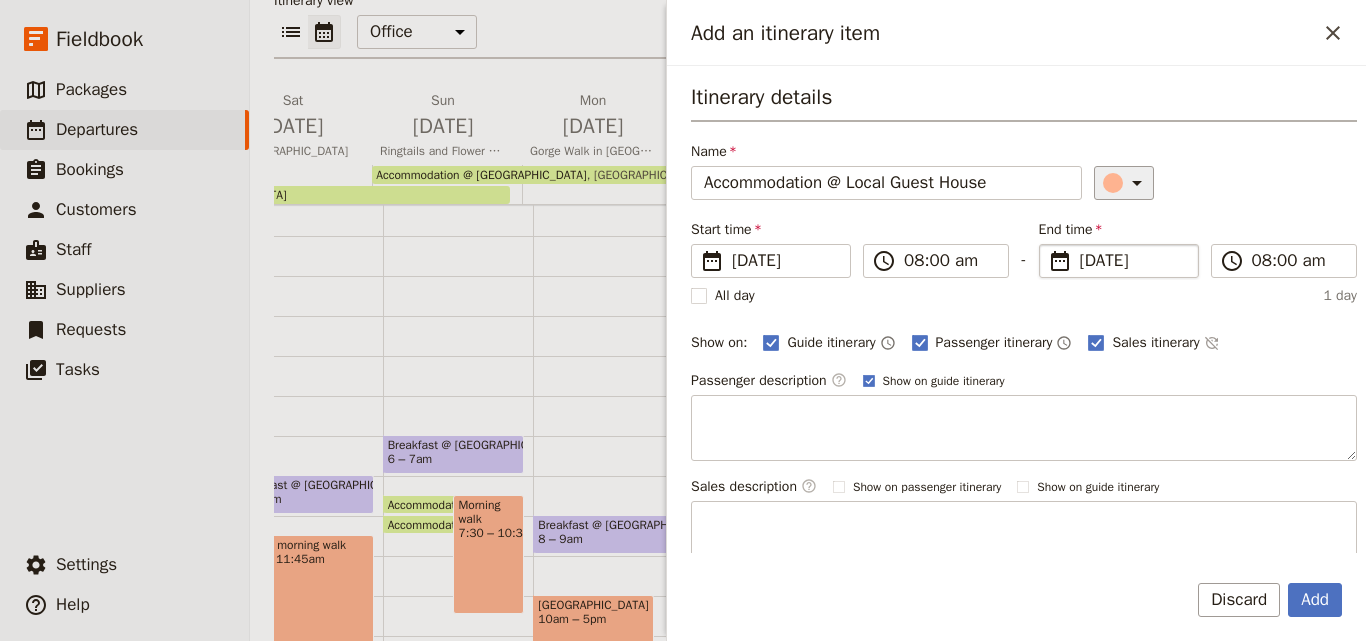 click at bounding box center [1113, 183] 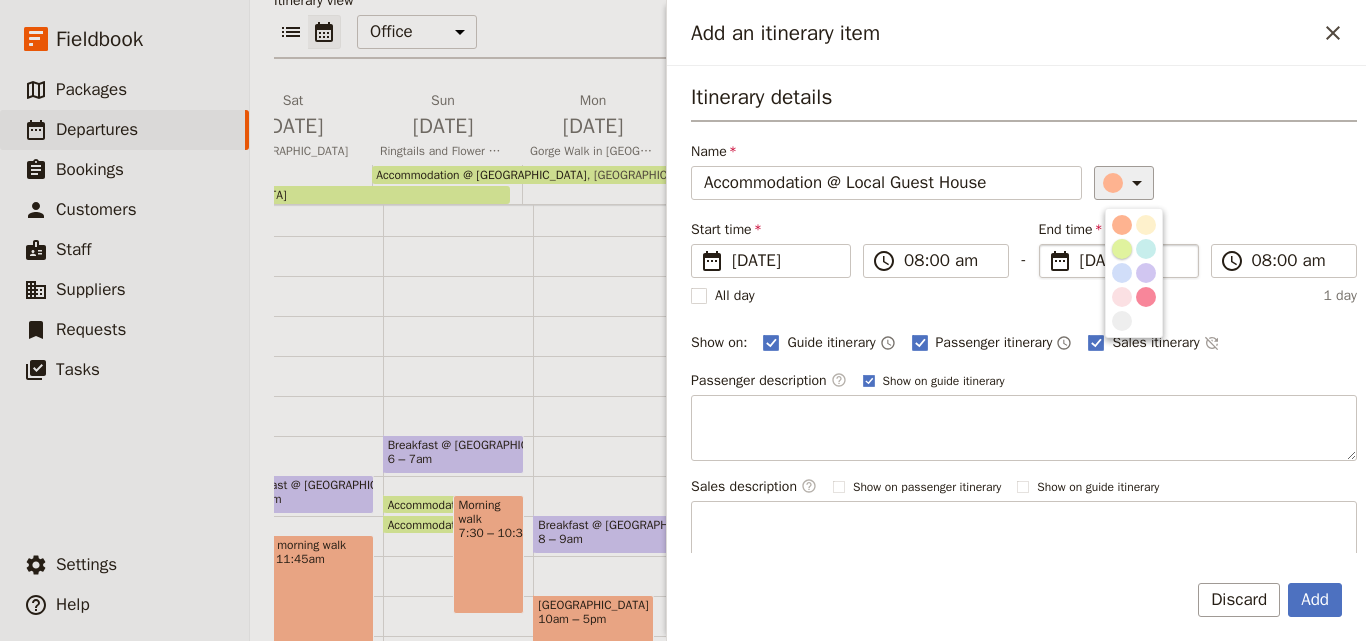 click at bounding box center (1122, 249) 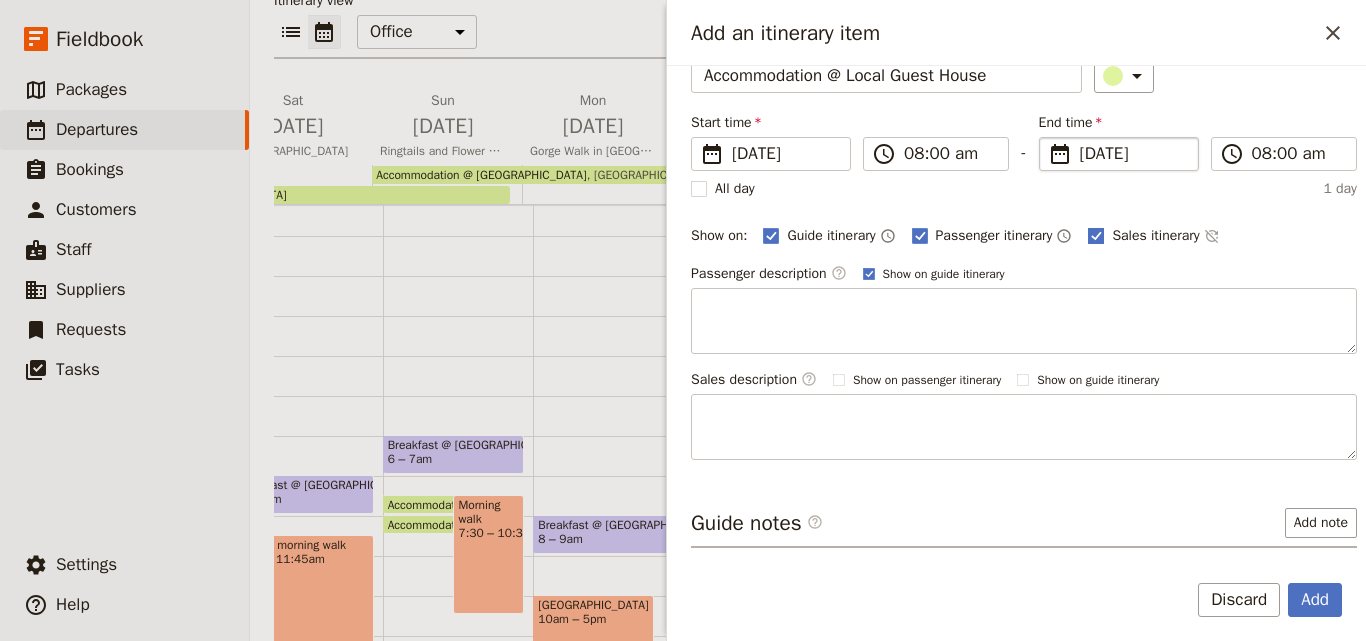 scroll, scrollTop: 188, scrollLeft: 0, axis: vertical 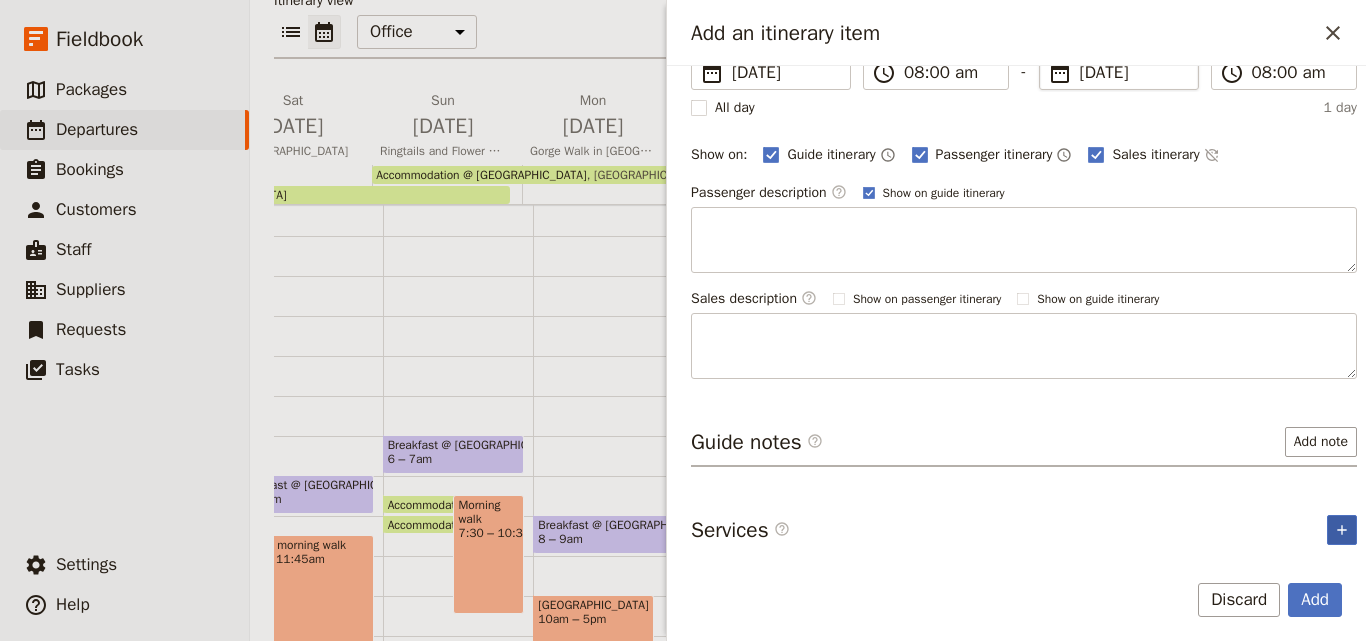 click 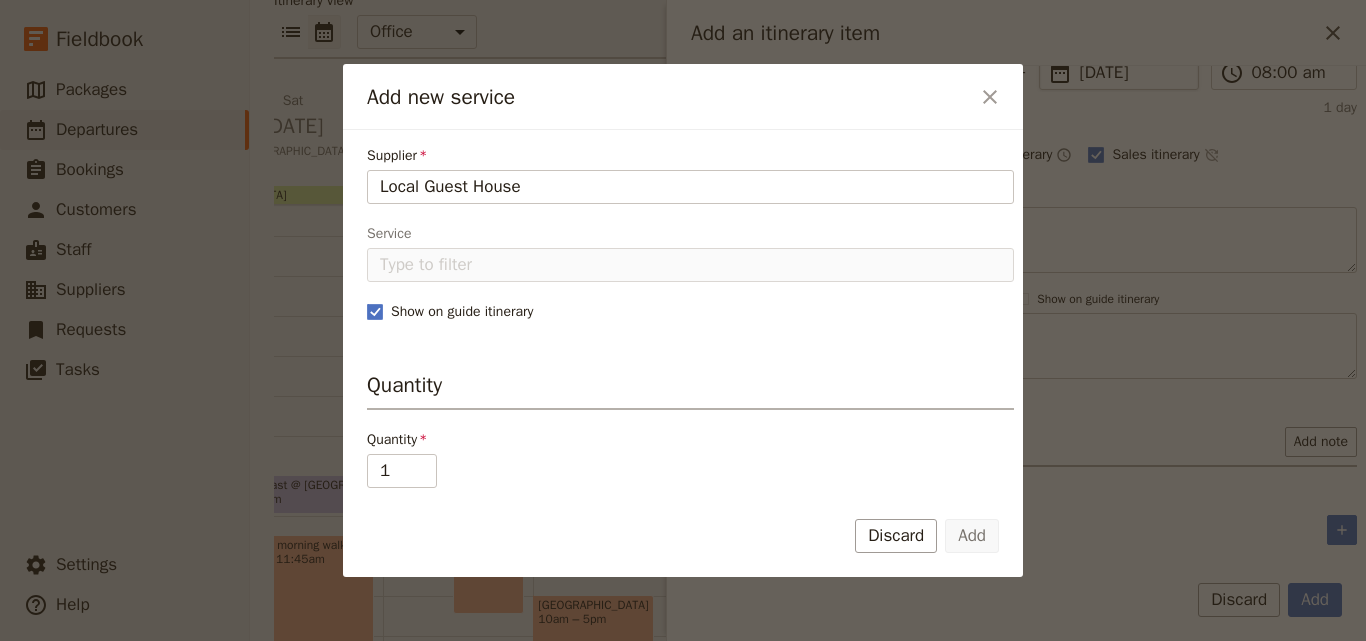 type on "Local Guest House" 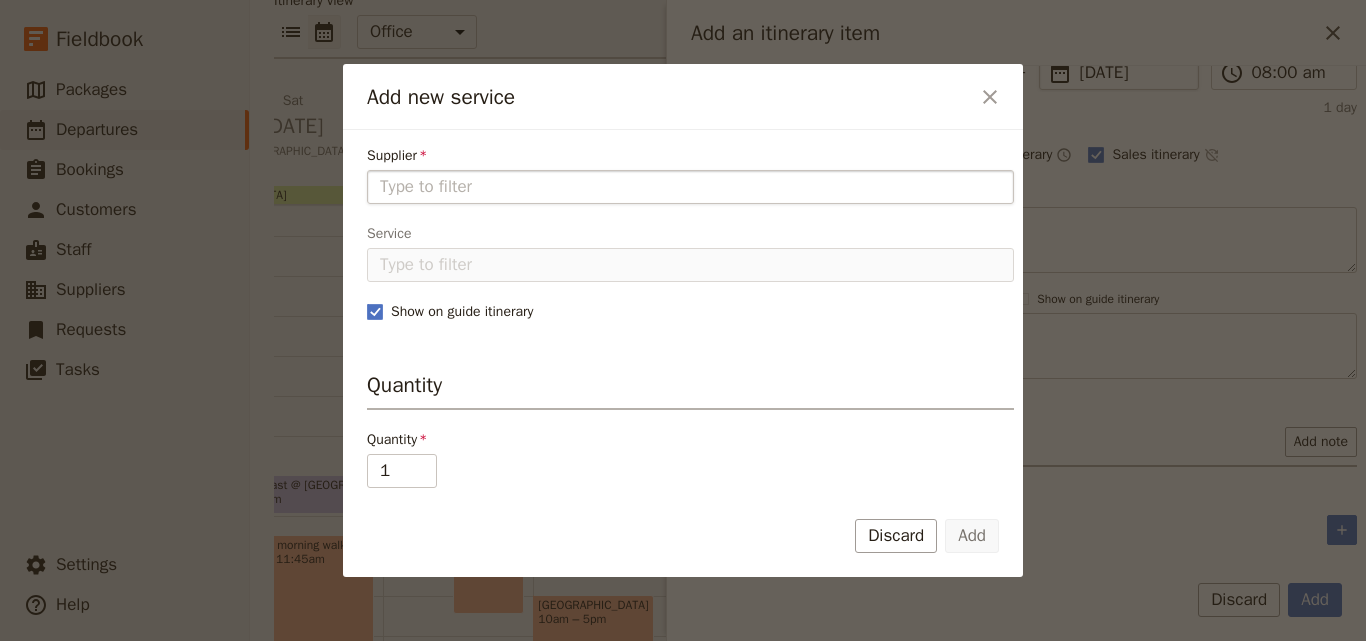 click at bounding box center (690, 187) 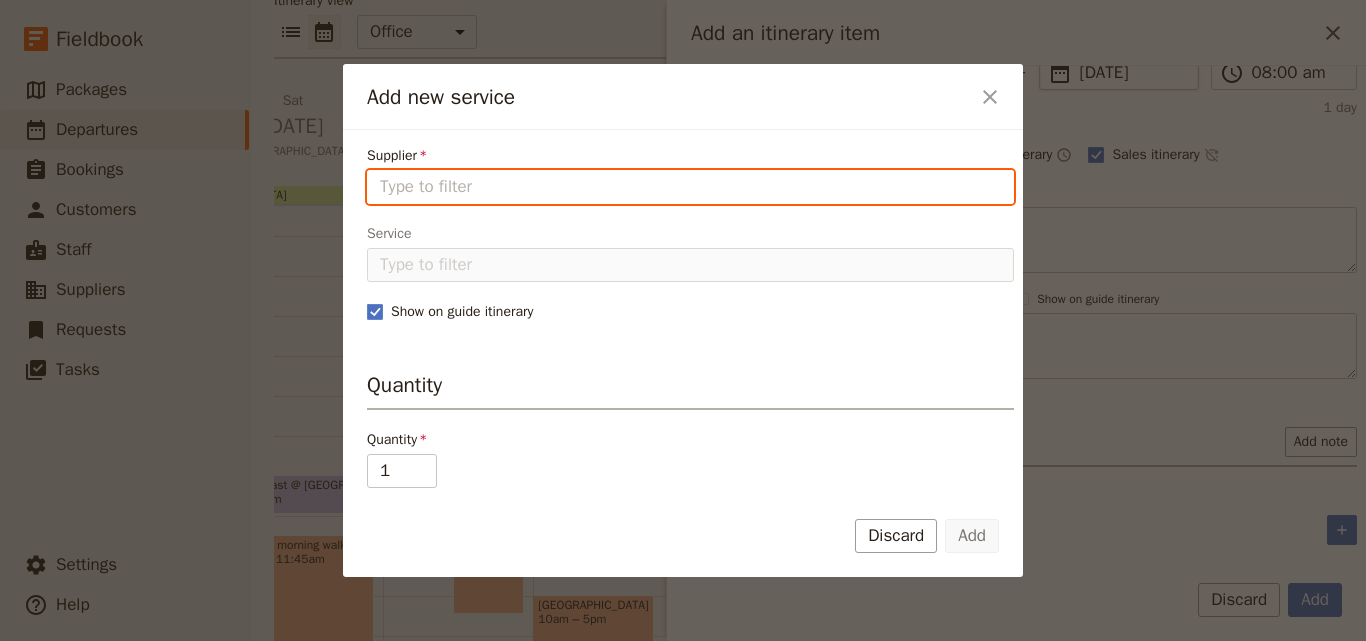 click on "Supplier" at bounding box center [690, 187] 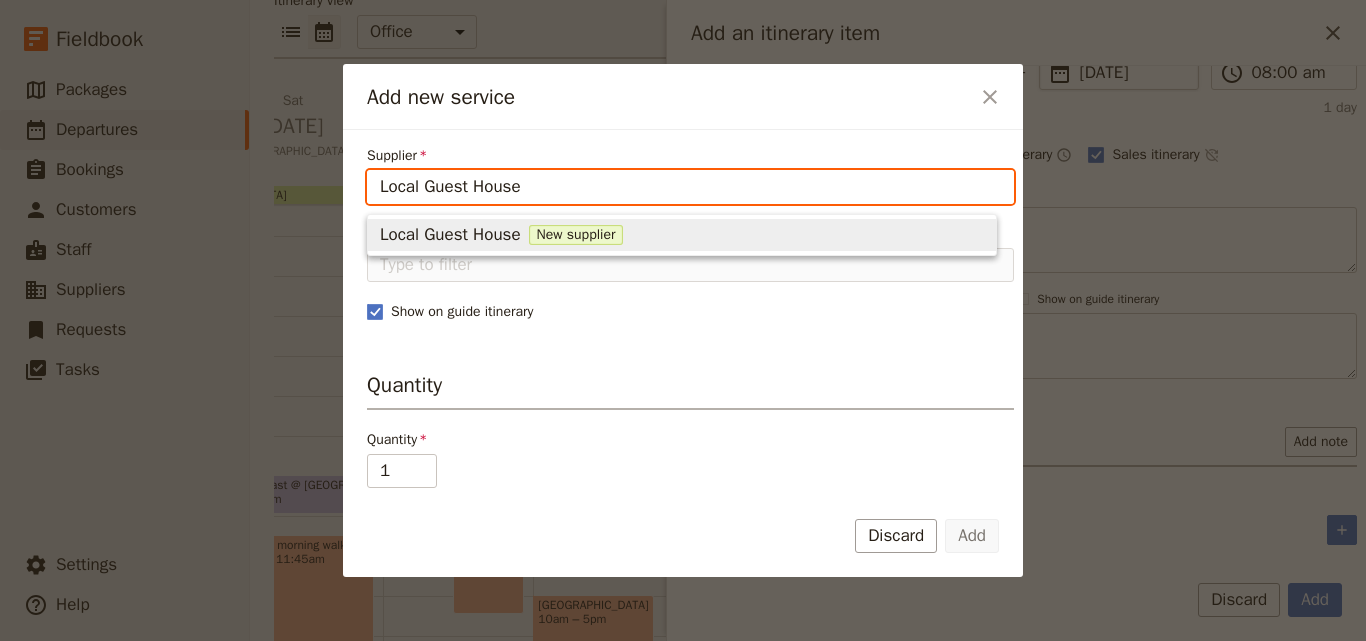 type on "Local Guest House" 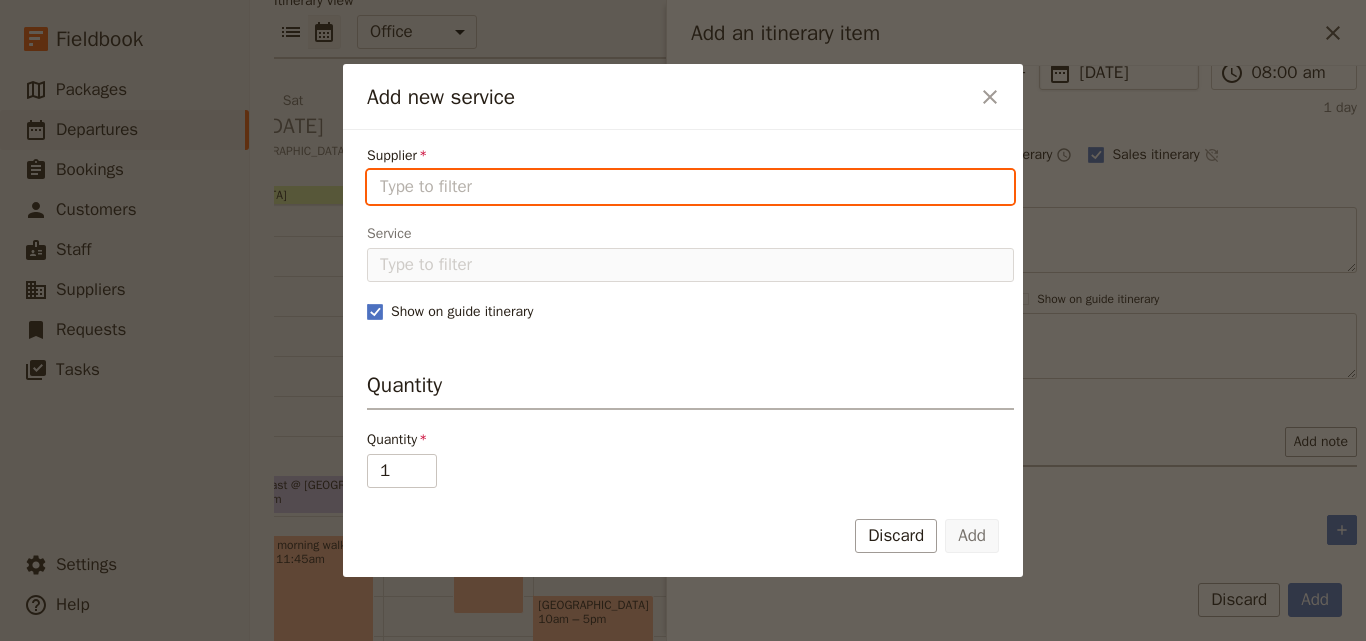 click on "Supplier" at bounding box center (690, 187) 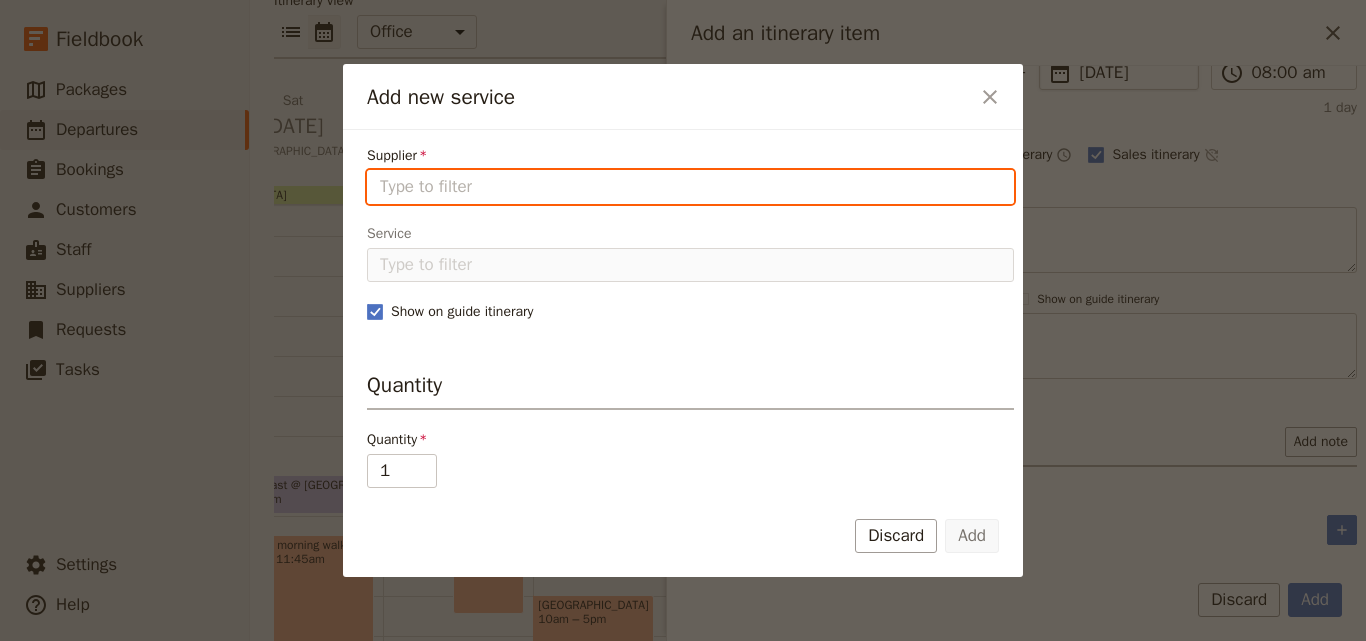paste on "Local Guest House" 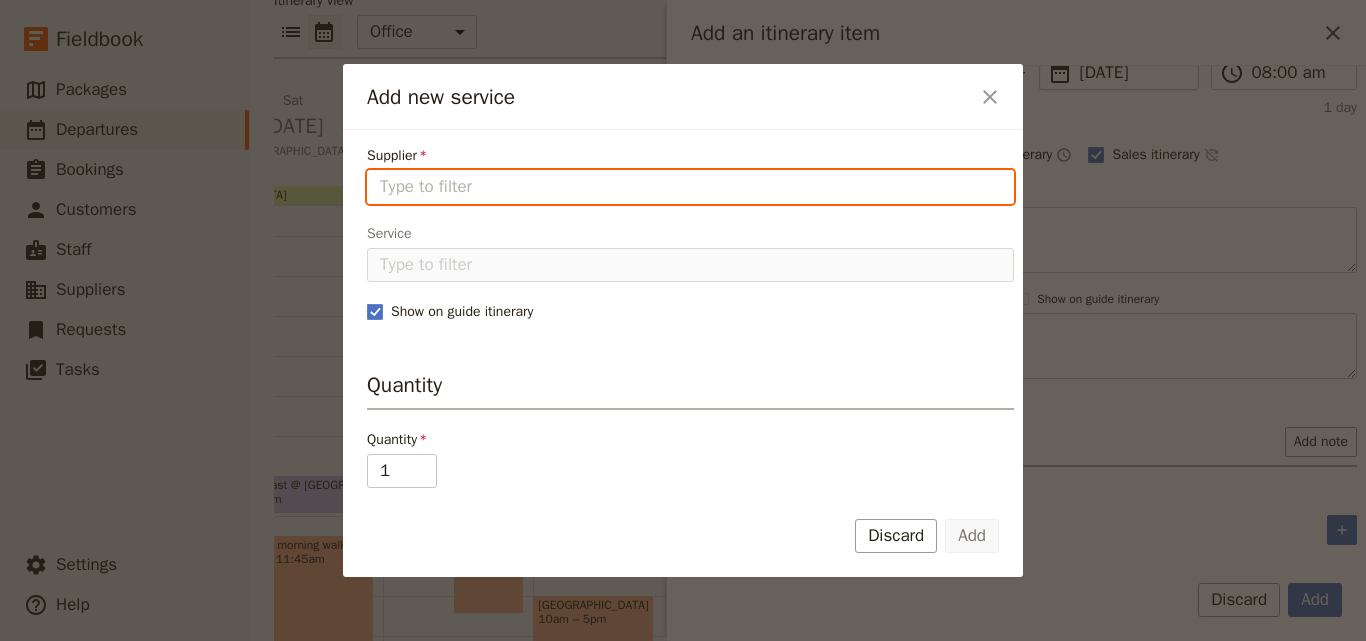 type on "Local Guest House" 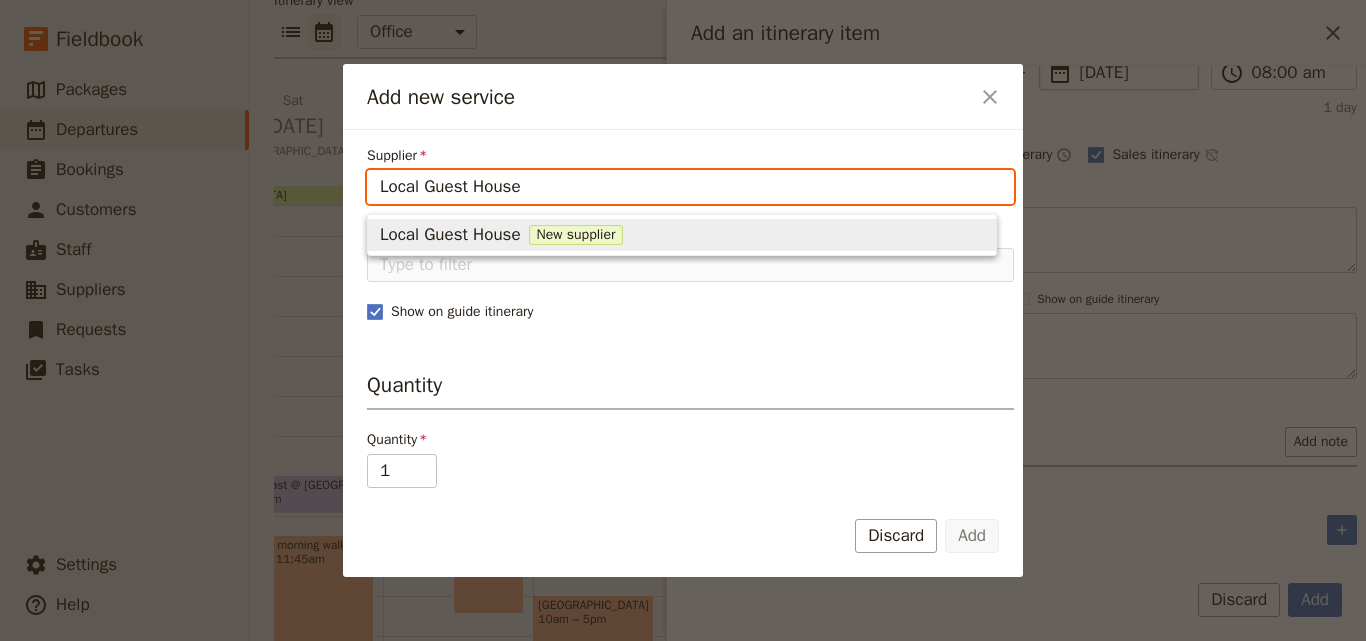 click on "New supplier" at bounding box center (576, 235) 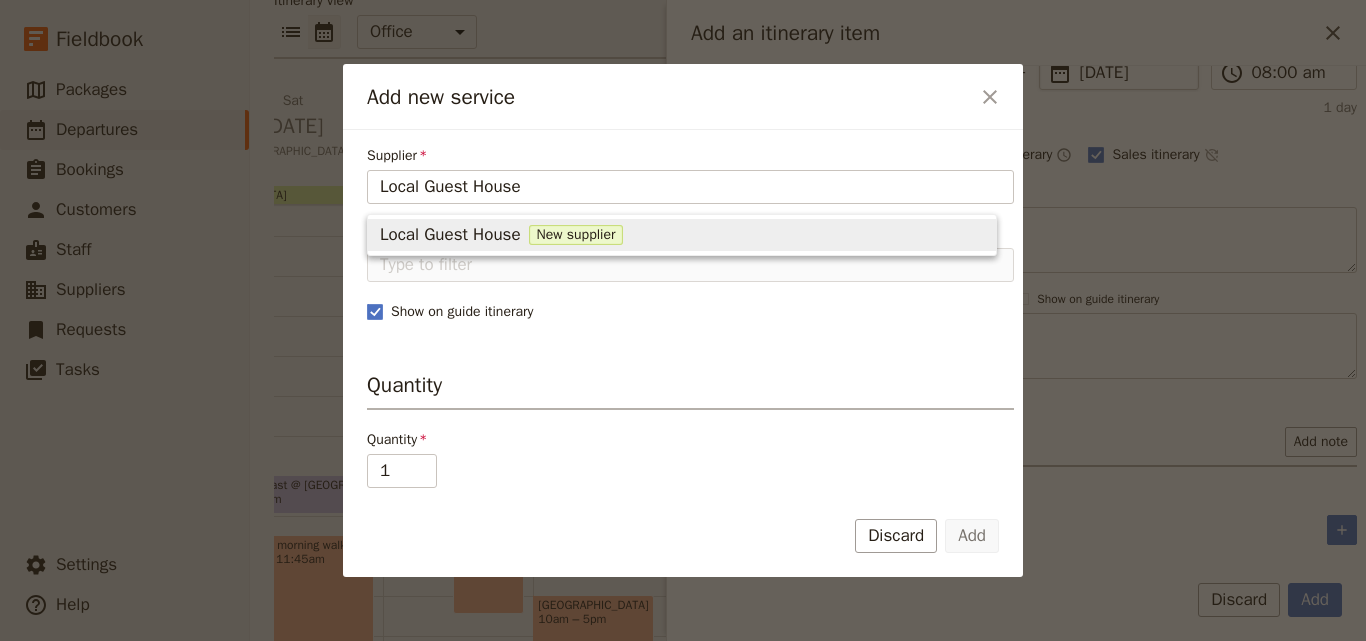 type 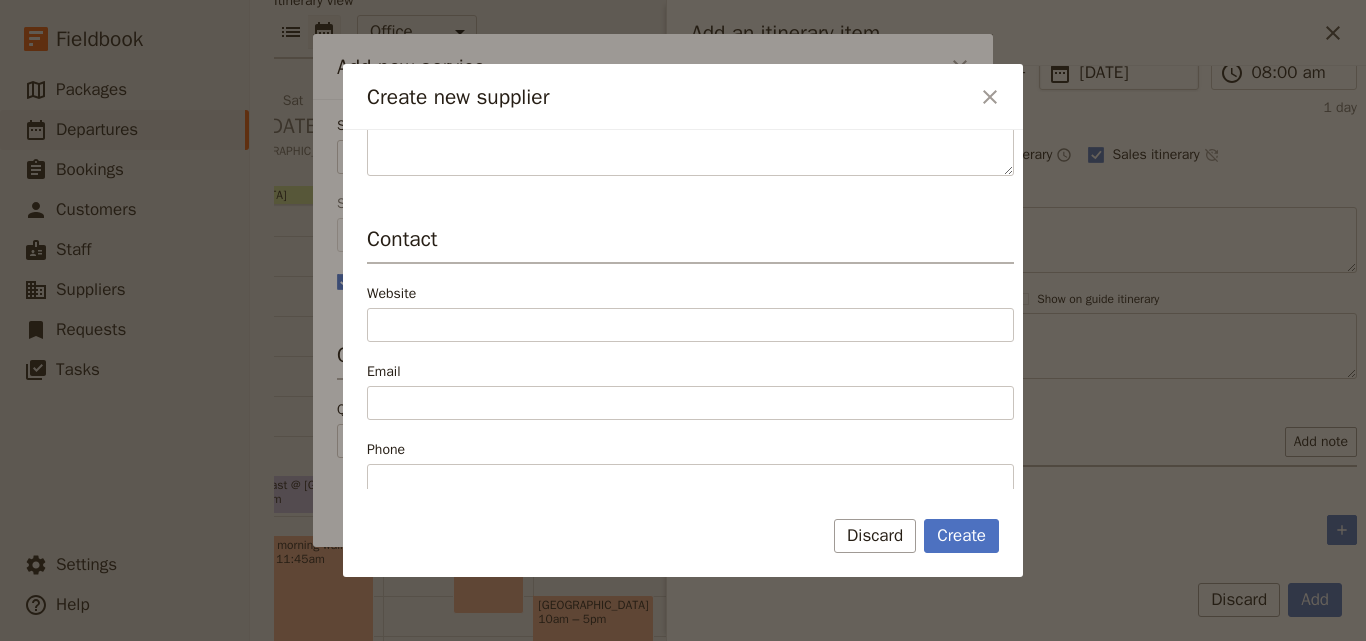 scroll, scrollTop: 600, scrollLeft: 0, axis: vertical 